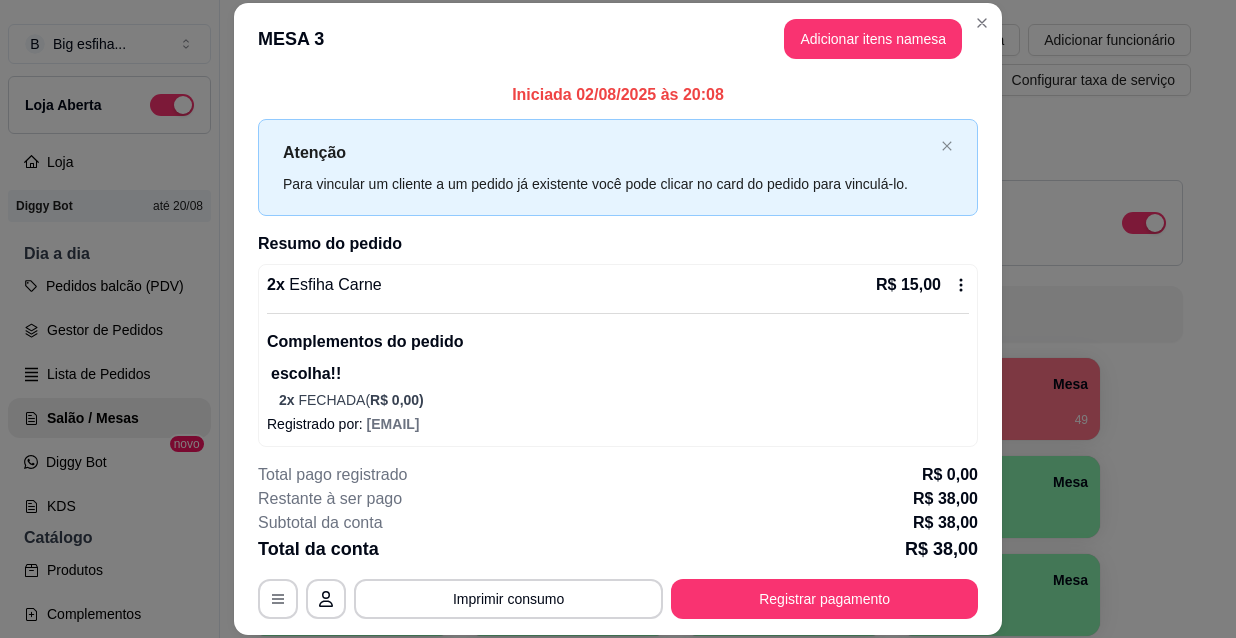 scroll, scrollTop: 0, scrollLeft: 0, axis: both 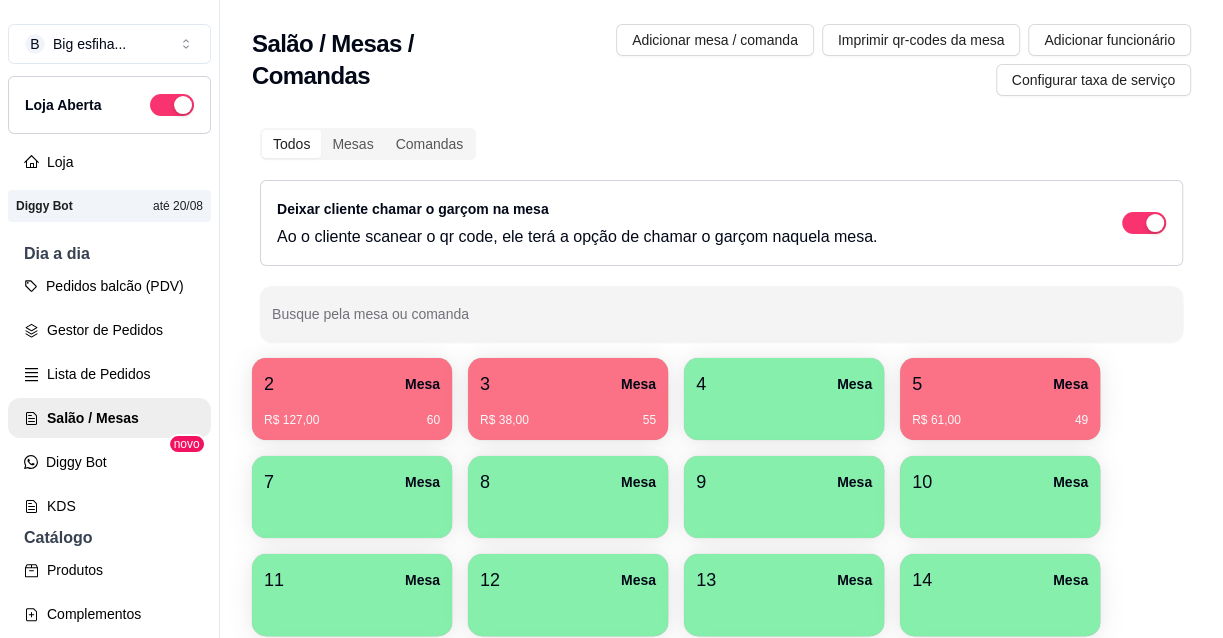 click on "2 Mesa" at bounding box center [352, 384] 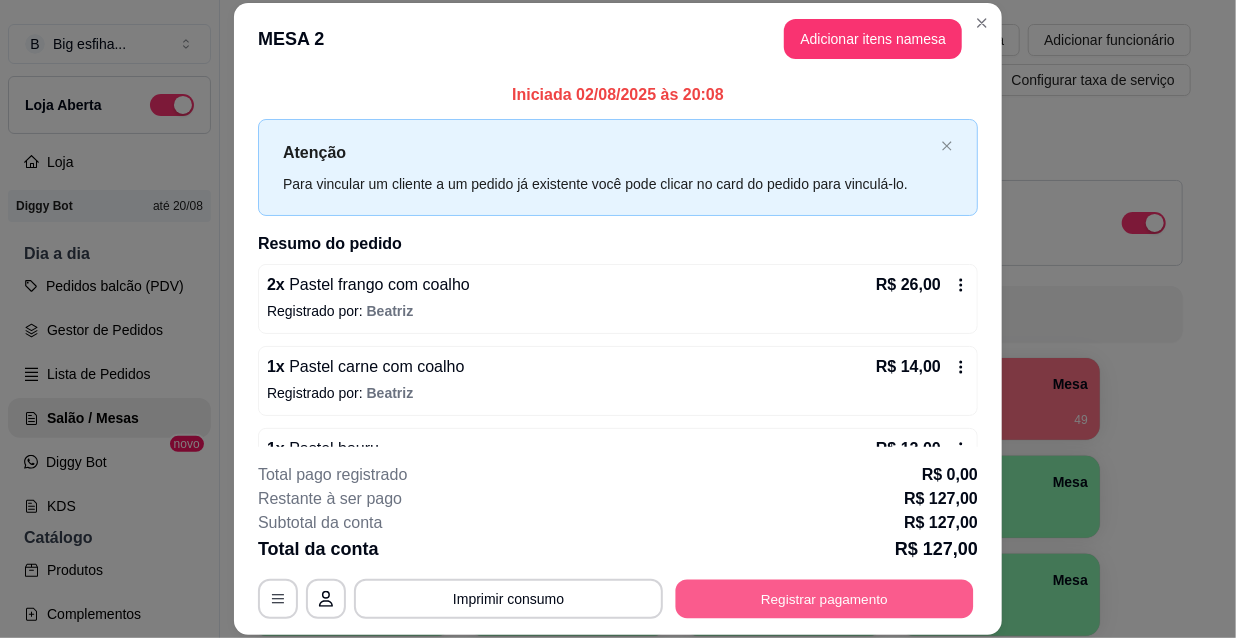 click on "Registrar pagamento" at bounding box center (825, 598) 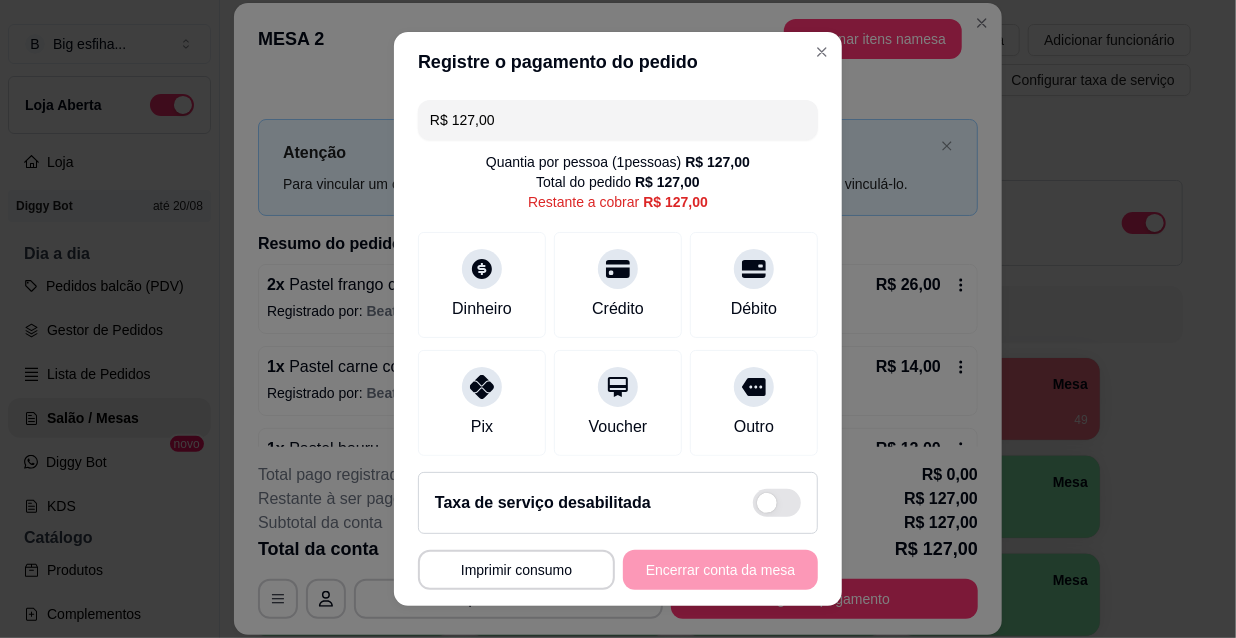 click on "R$ 127,00" at bounding box center [618, 120] 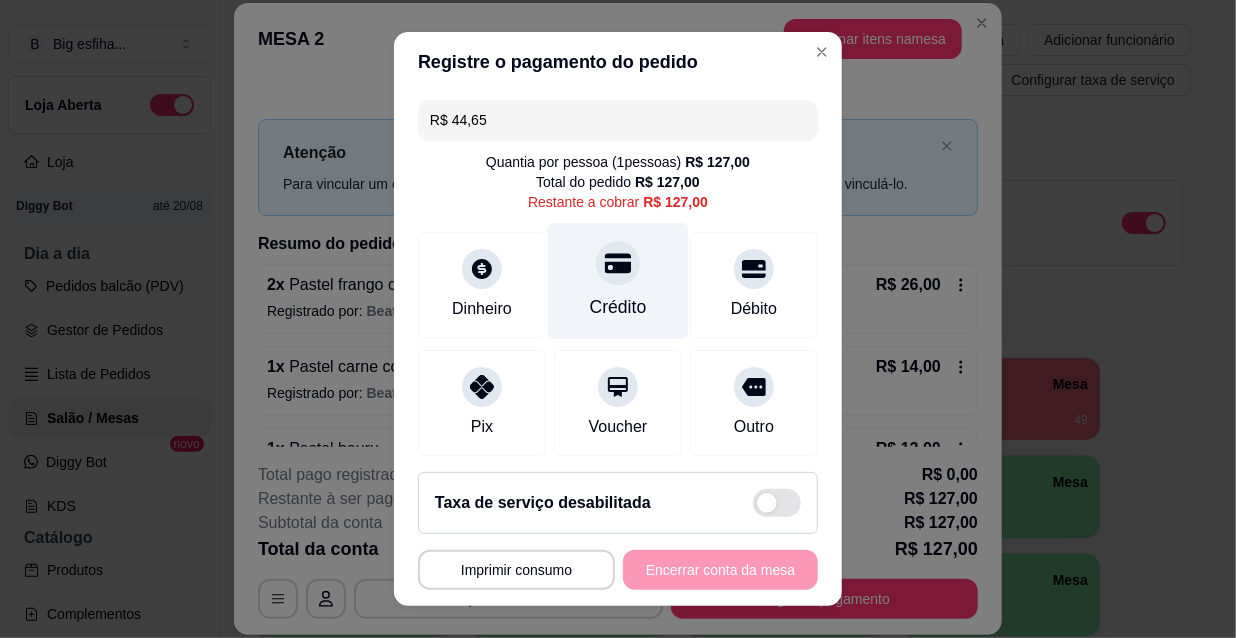 click on "Crédito" at bounding box center (618, 281) 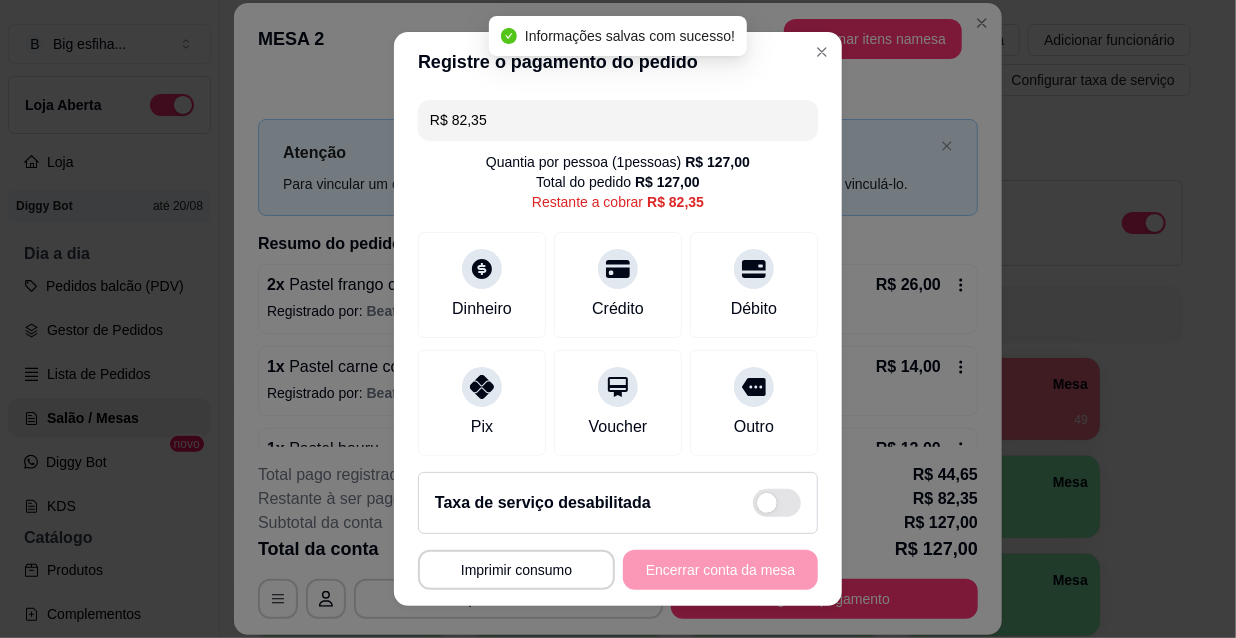 click on "R$ 82,35" at bounding box center [618, 120] 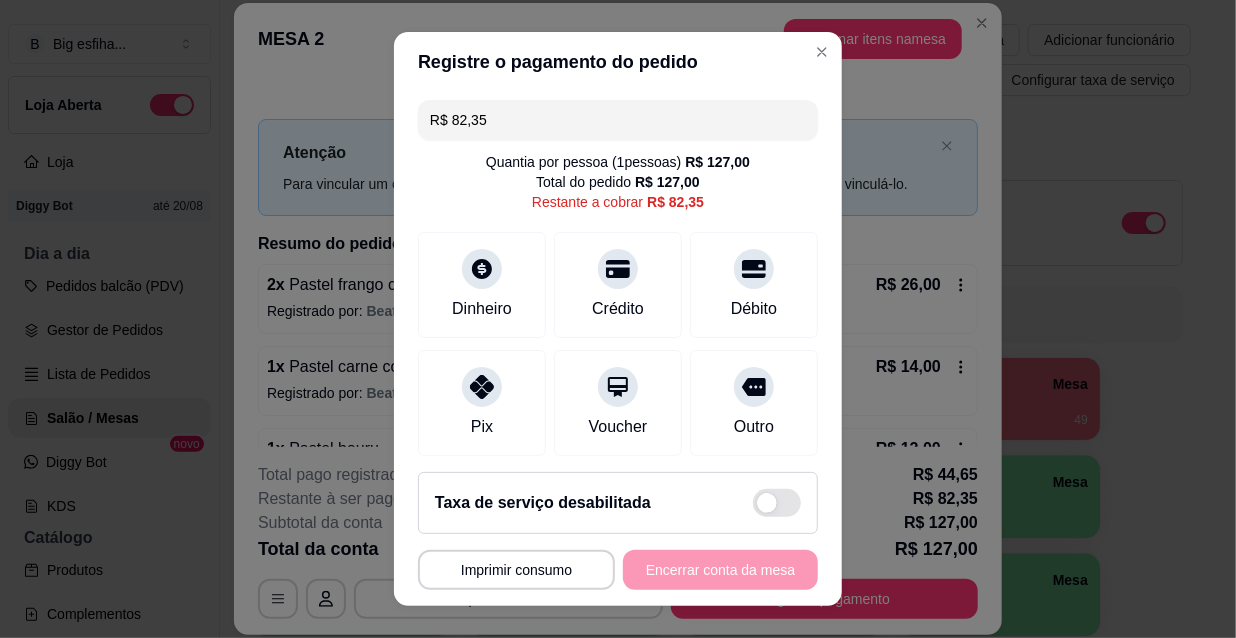 click on "R$ 82,35" at bounding box center (618, 120) 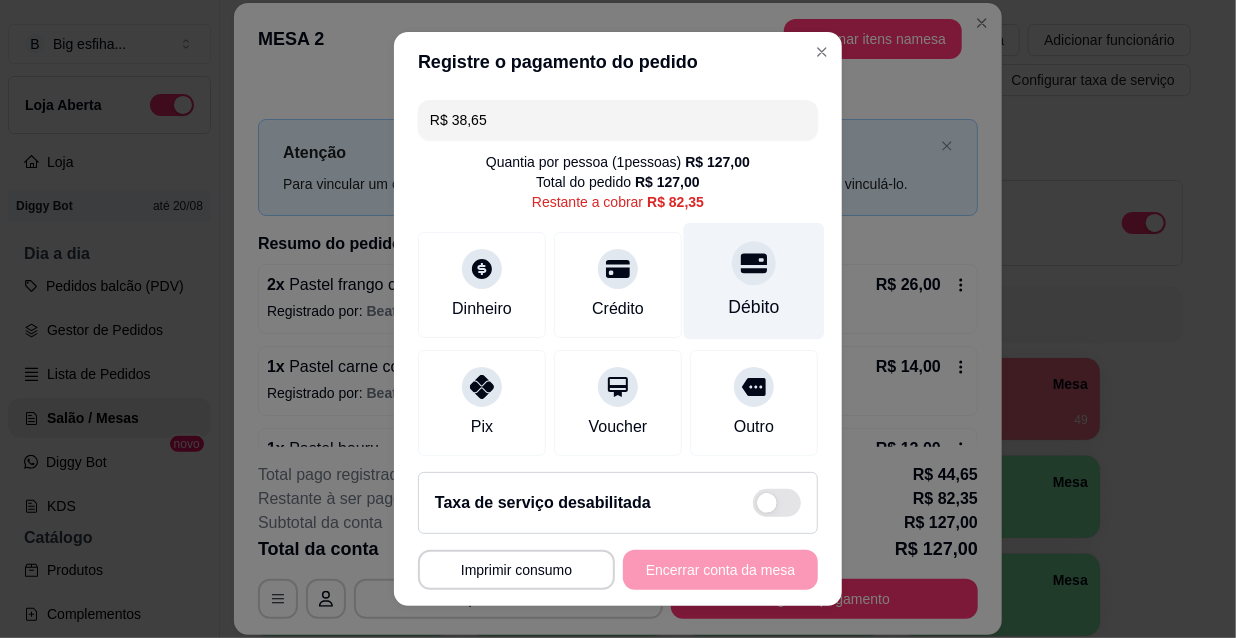 click on "Débito" at bounding box center [754, 307] 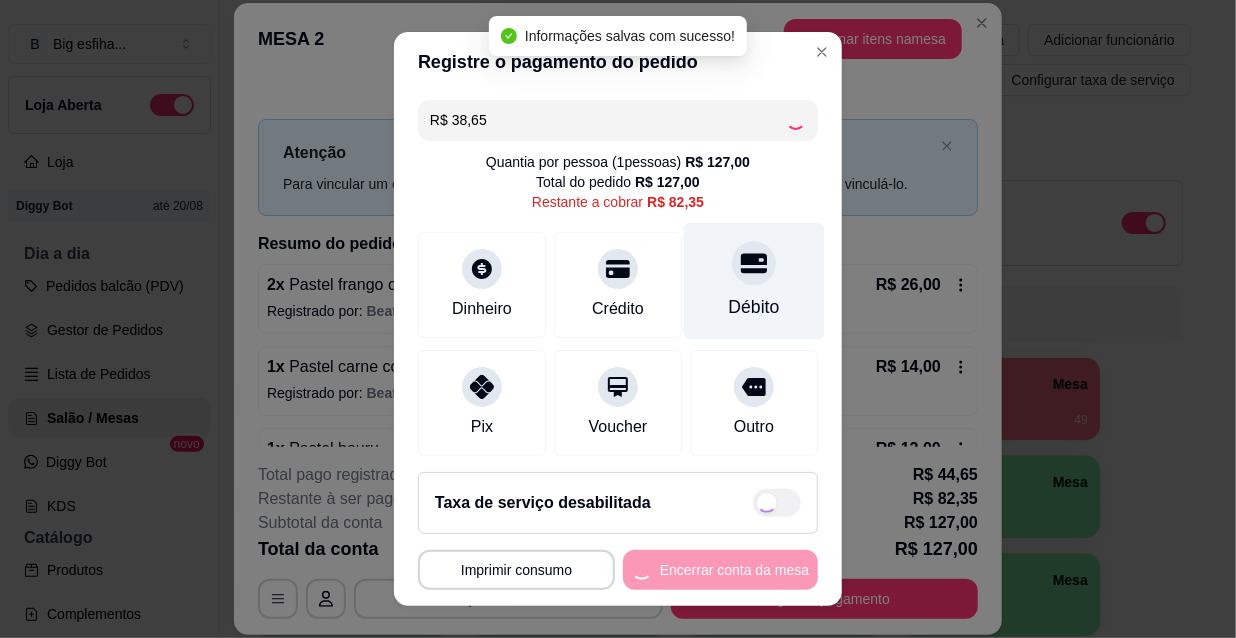 type on "R$ 43,70" 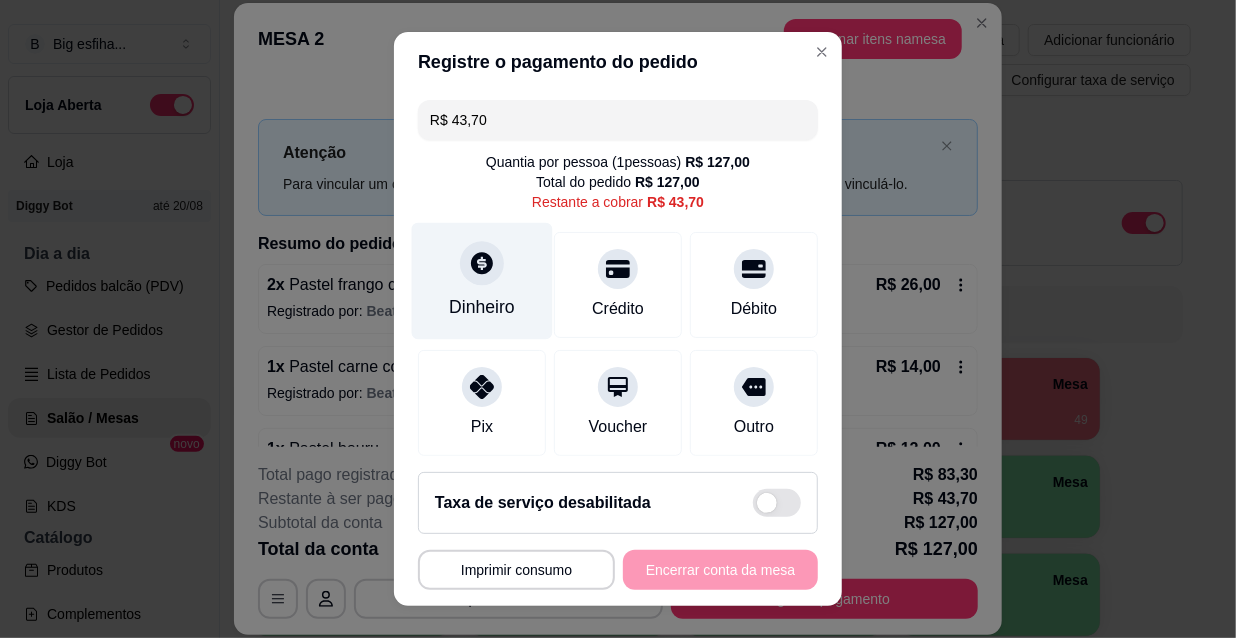 click on "Dinheiro" at bounding box center [482, 281] 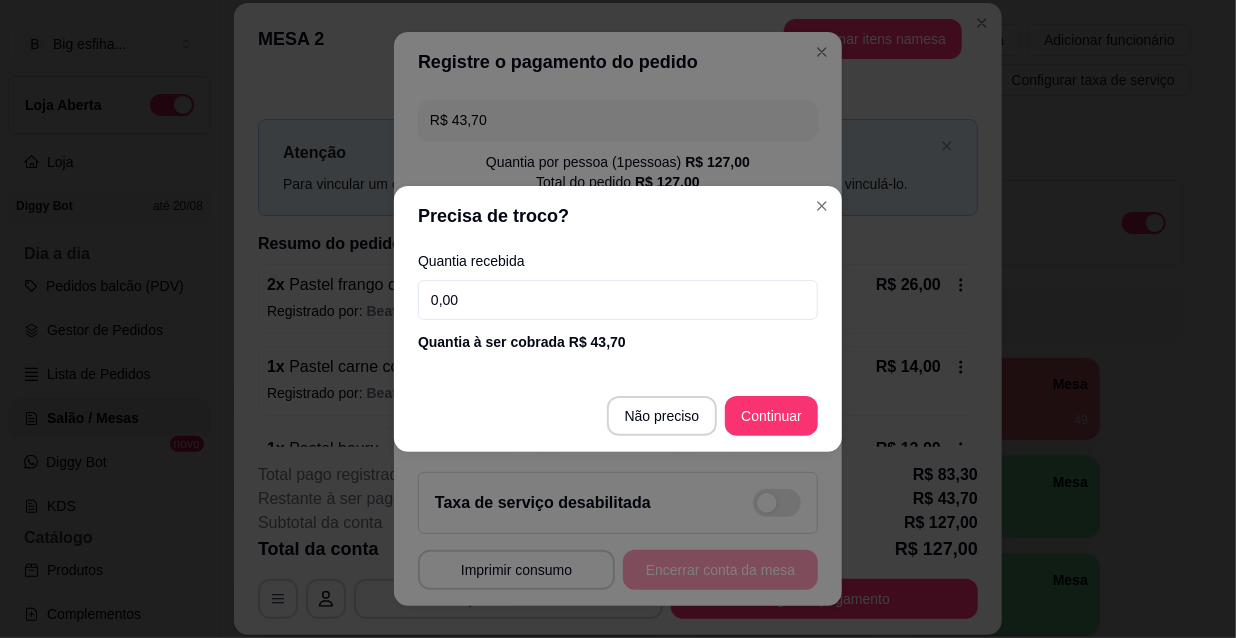 click on "0,00" at bounding box center (618, 300) 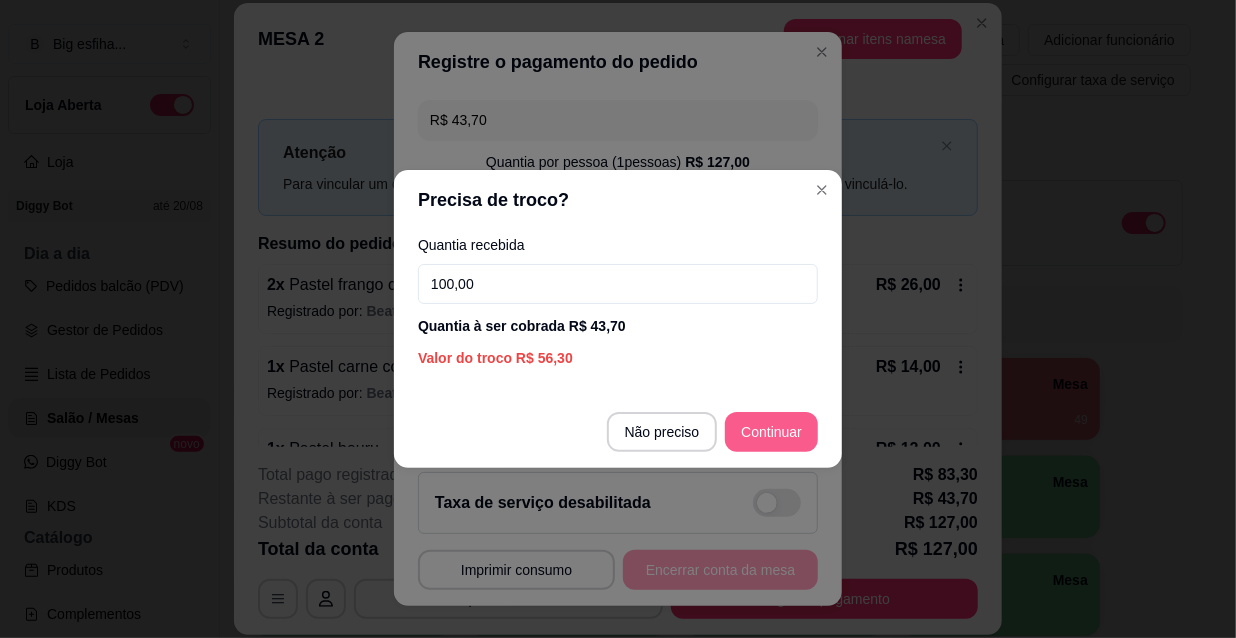type on "100,00" 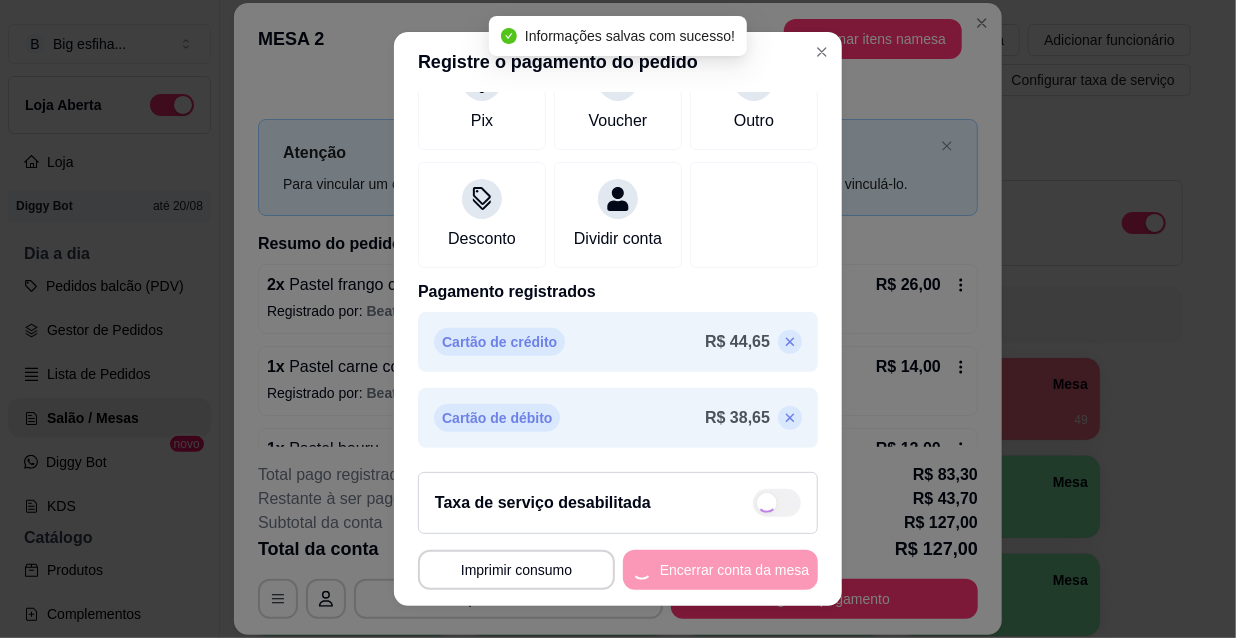 scroll, scrollTop: 329, scrollLeft: 0, axis: vertical 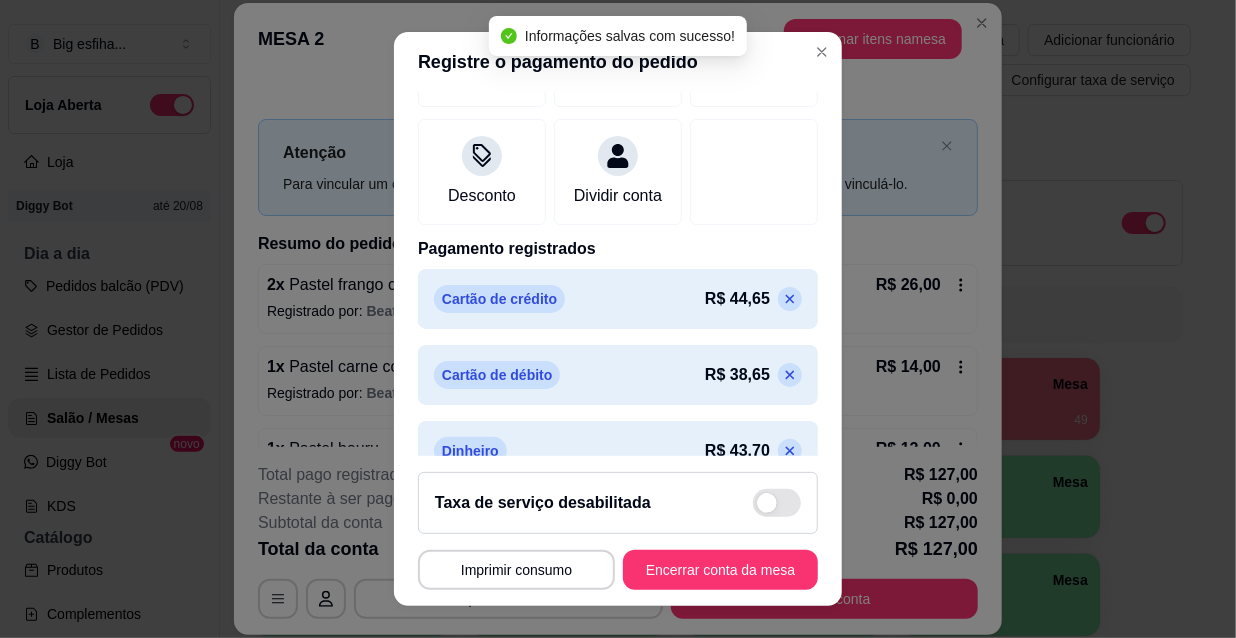 type on "R$ 0,00" 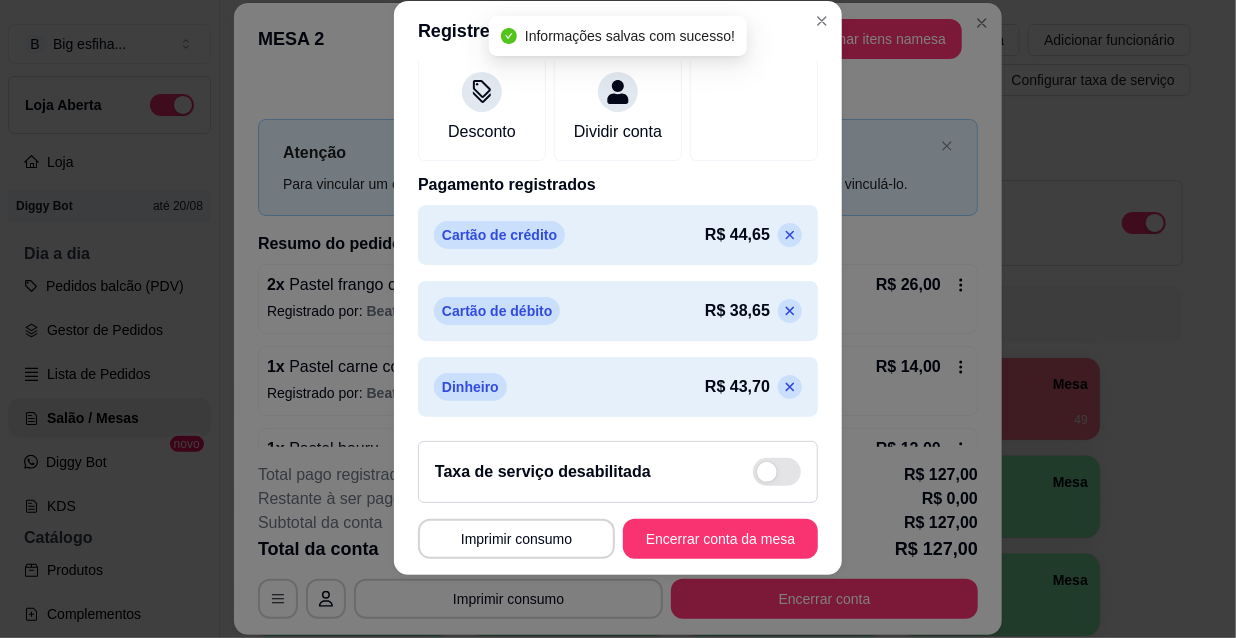 scroll, scrollTop: 384, scrollLeft: 0, axis: vertical 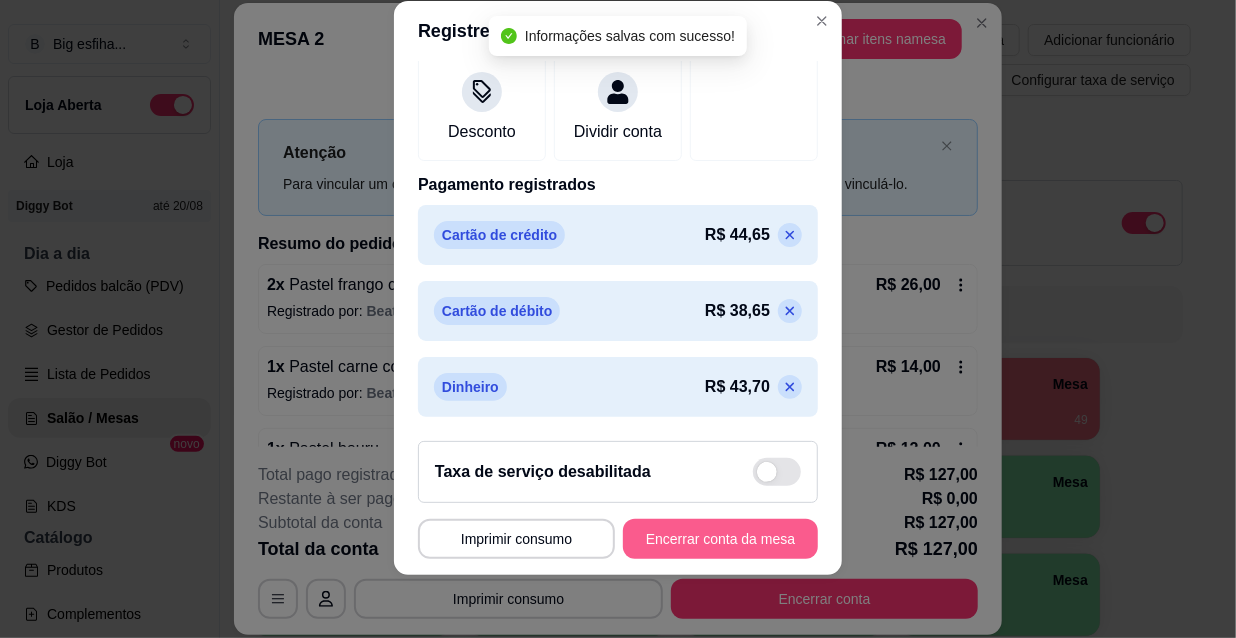 click on "Encerrar conta da mesa" at bounding box center [720, 539] 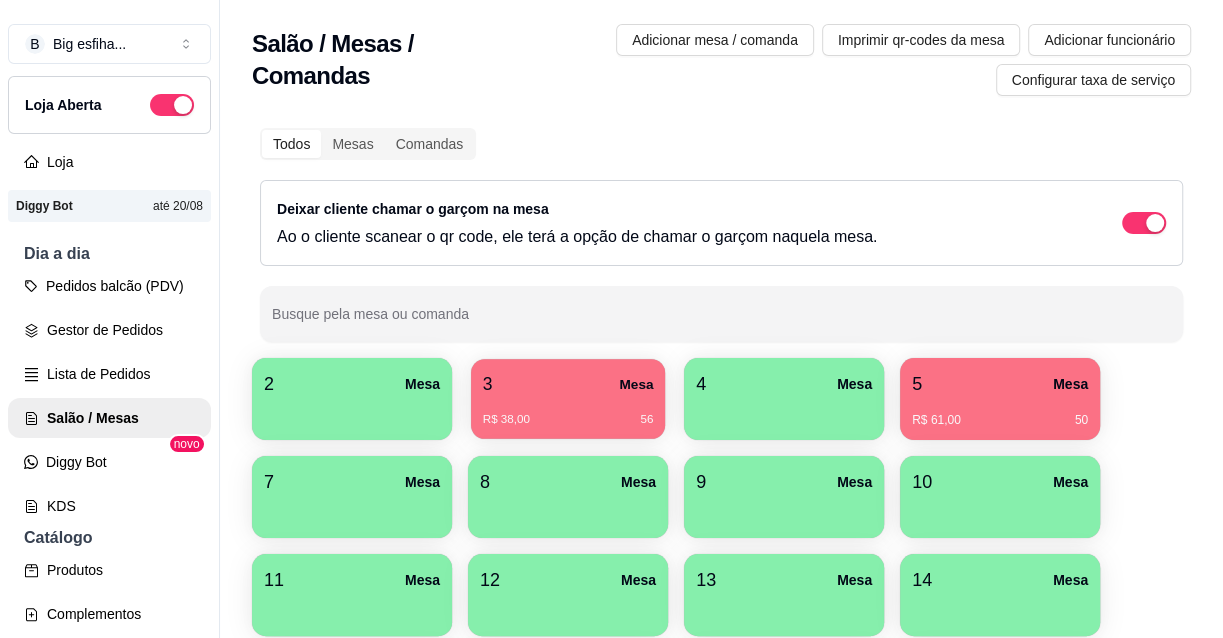 click on "3 Mesa" at bounding box center [568, 384] 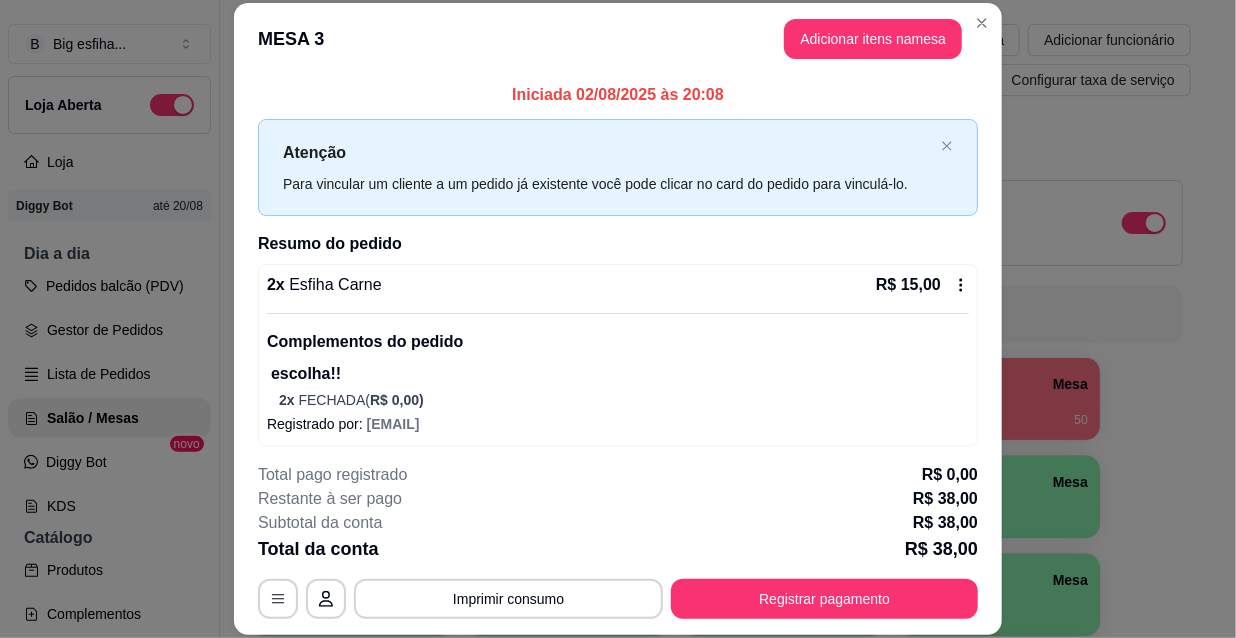 scroll, scrollTop: 283, scrollLeft: 0, axis: vertical 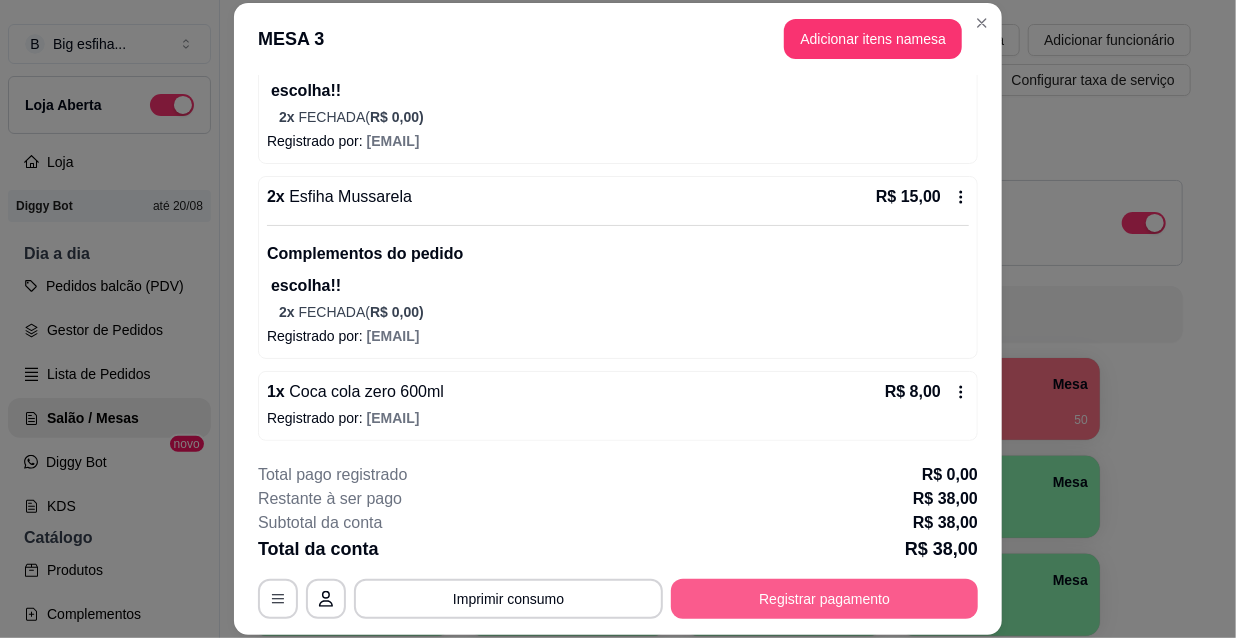 click on "Registrar pagamento" at bounding box center [824, 599] 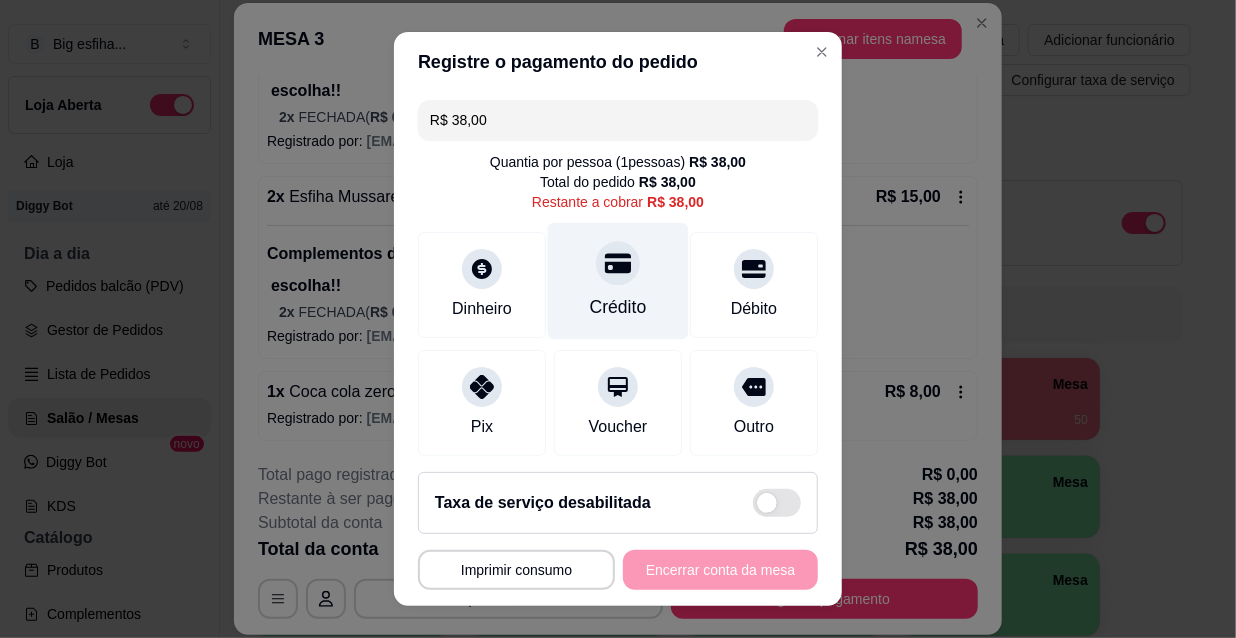 click 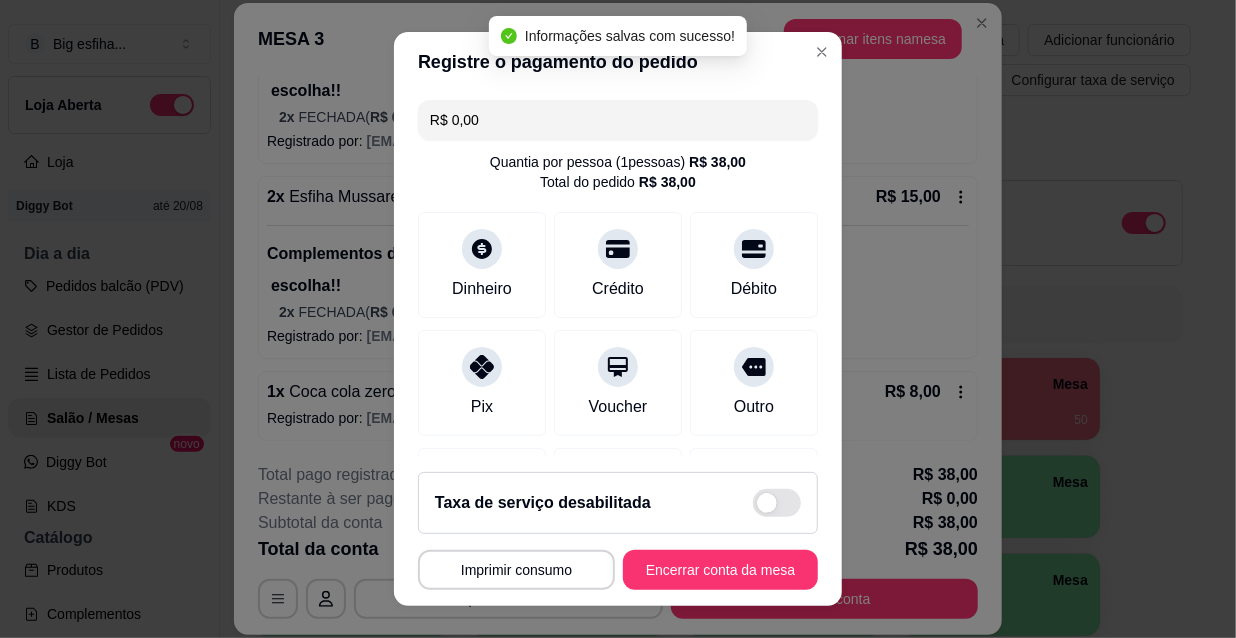 type on "R$ 0,00" 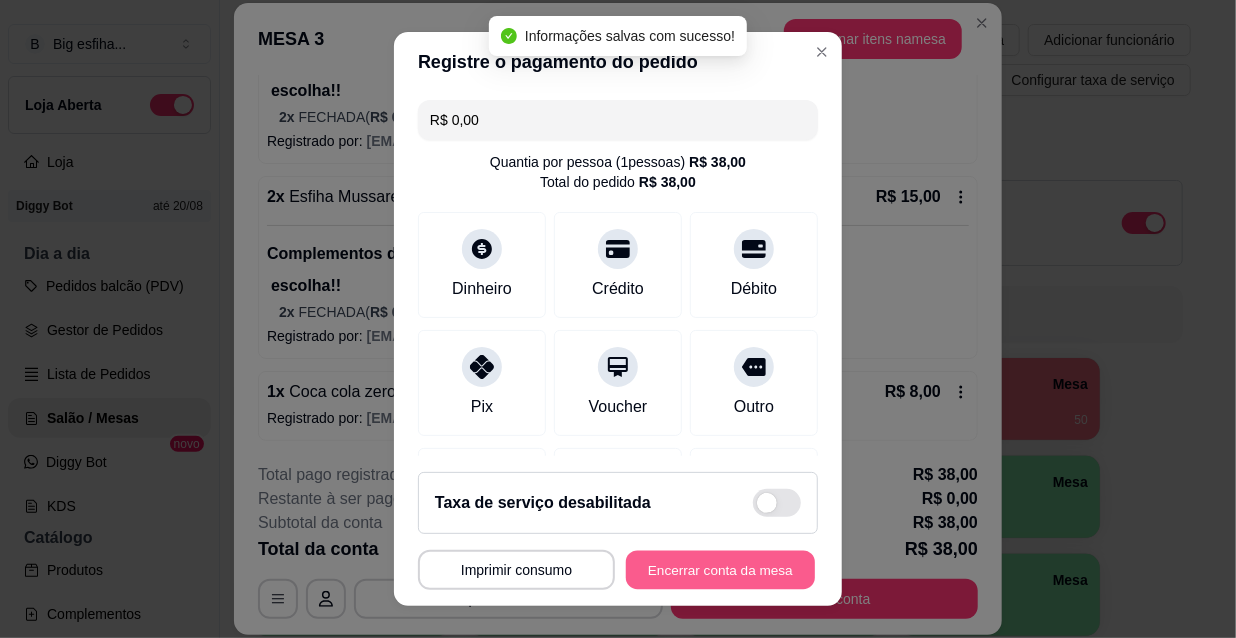 click on "Encerrar conta da mesa" at bounding box center [720, 570] 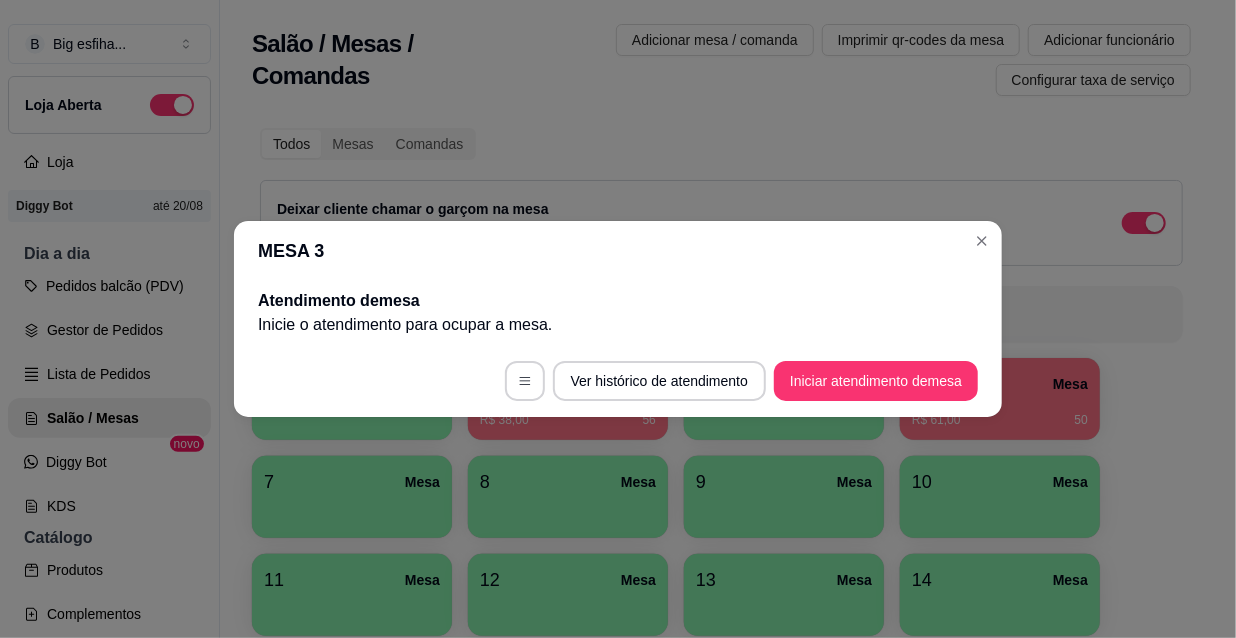 scroll, scrollTop: 0, scrollLeft: 0, axis: both 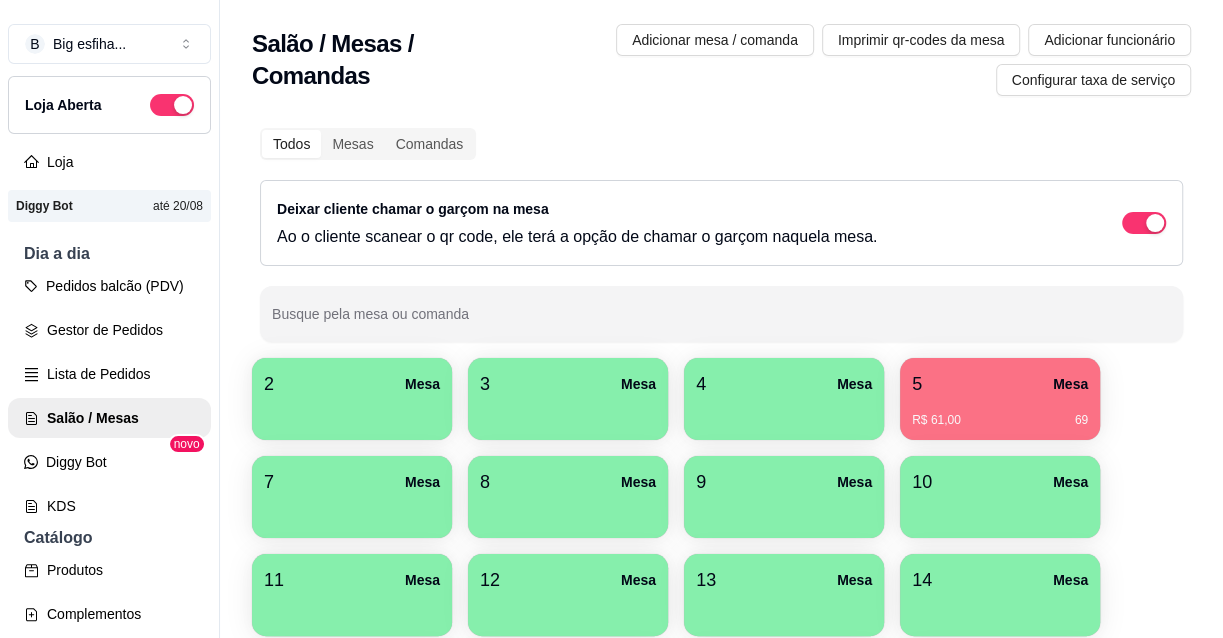 click on "R$ 61,00 69" at bounding box center [1000, 420] 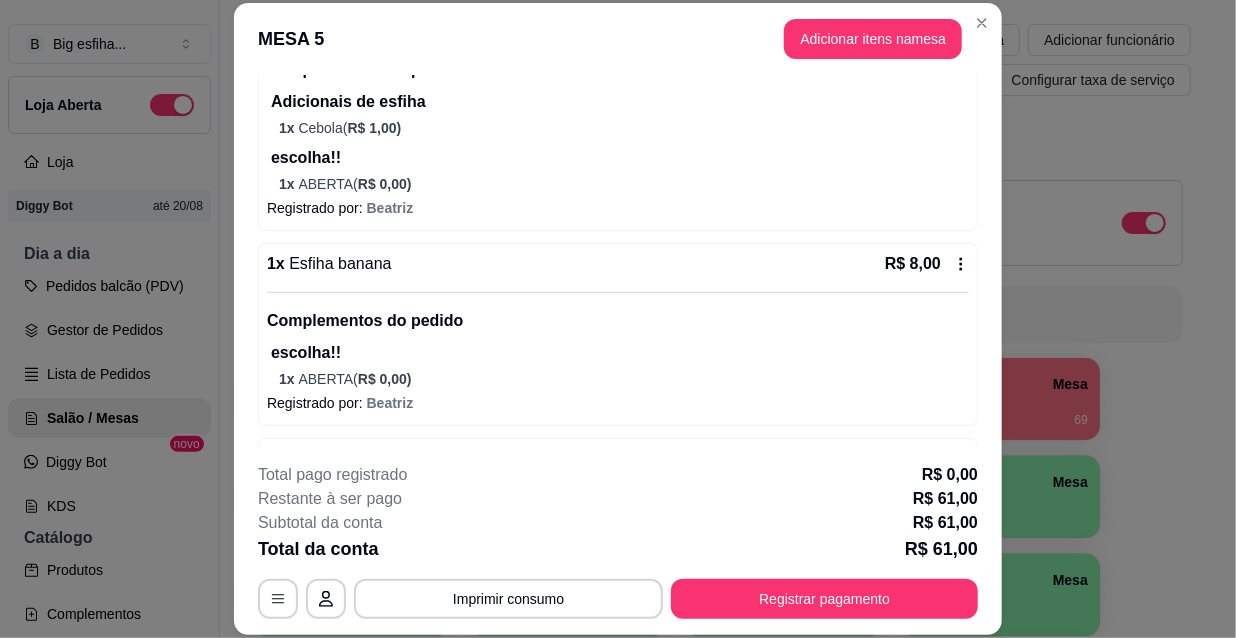 scroll, scrollTop: 636, scrollLeft: 0, axis: vertical 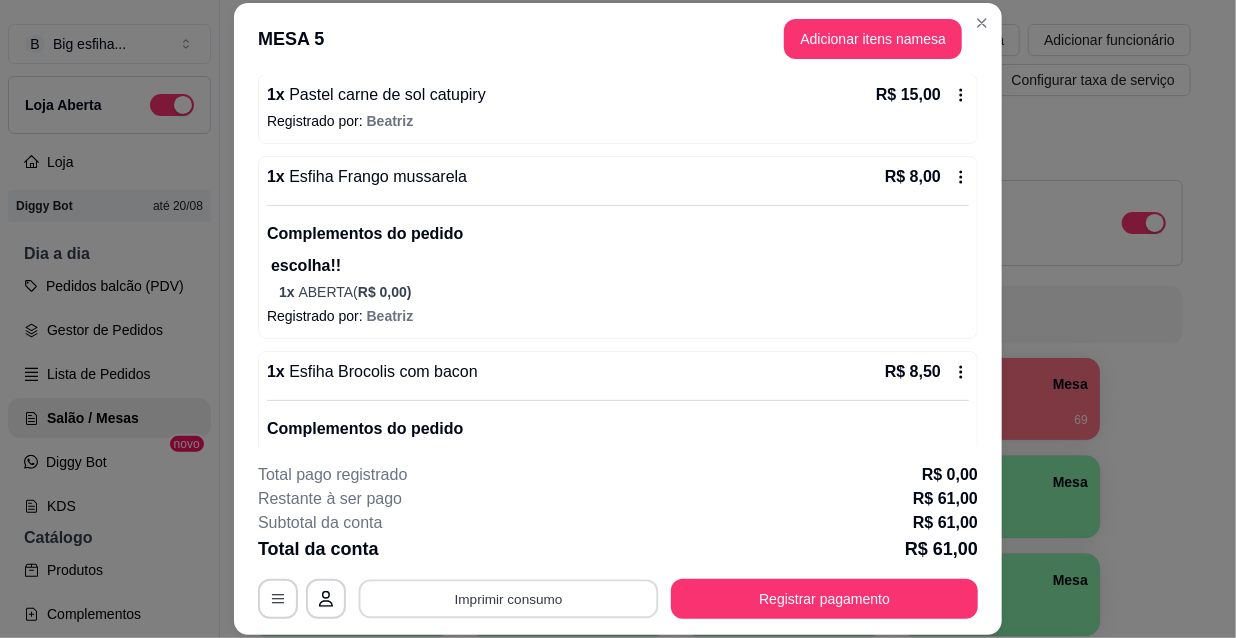click on "Imprimir consumo" at bounding box center [509, 598] 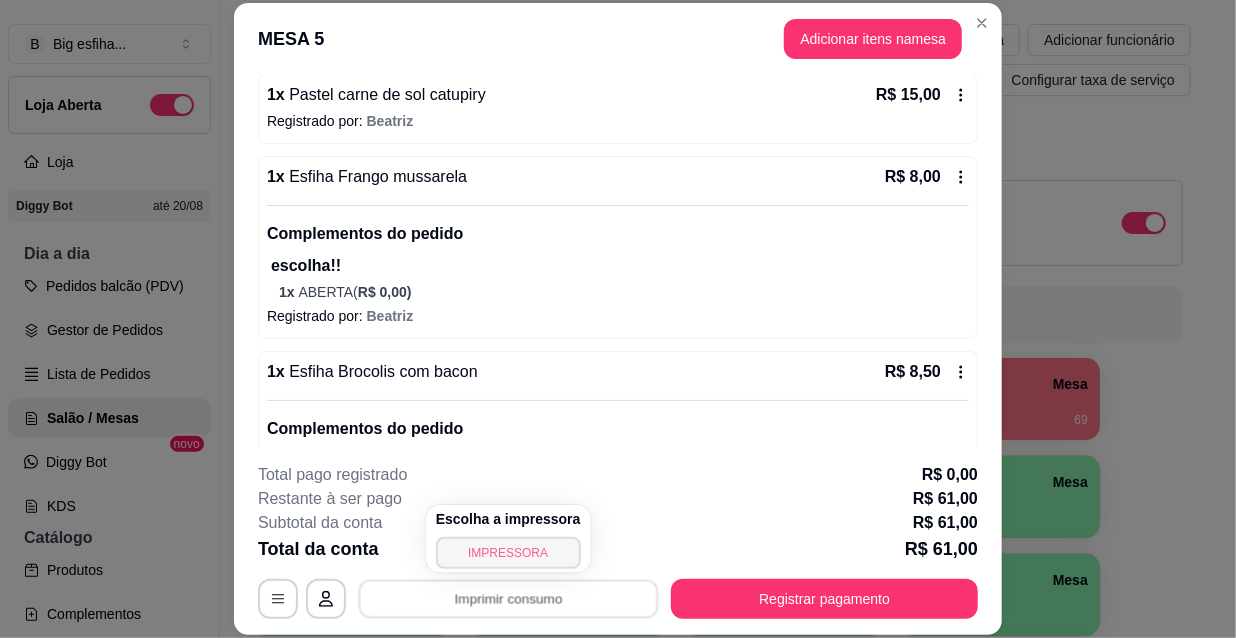 click on "IMPRESSORA" at bounding box center [508, 553] 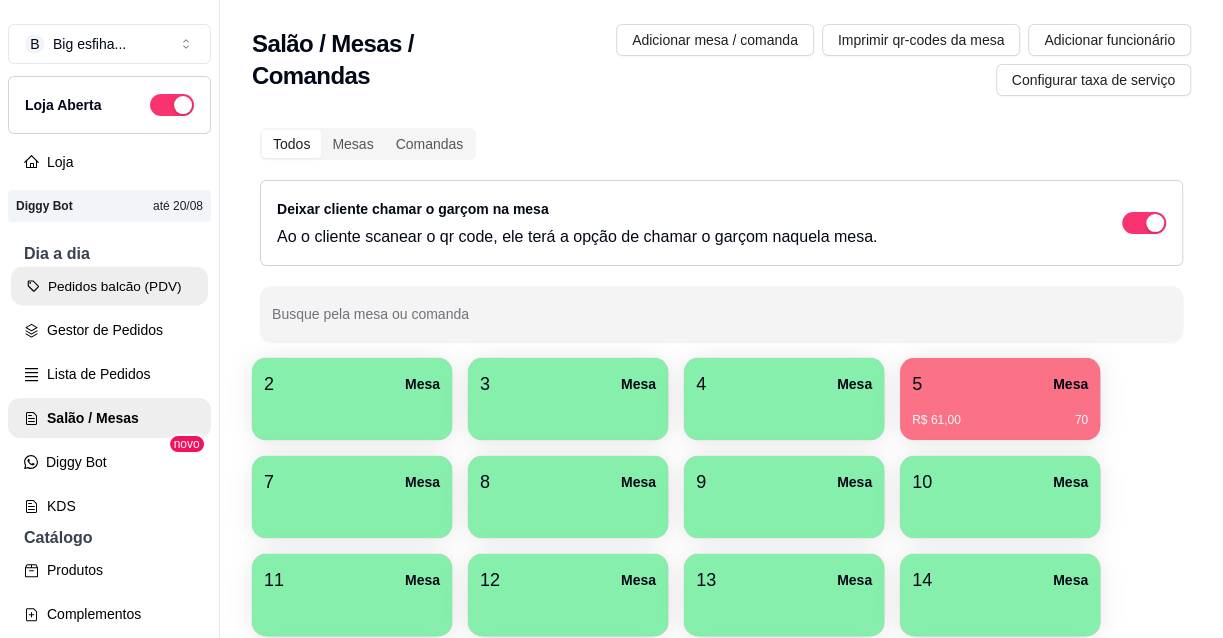 click on "Pedidos balcão (PDV)" at bounding box center [109, 286] 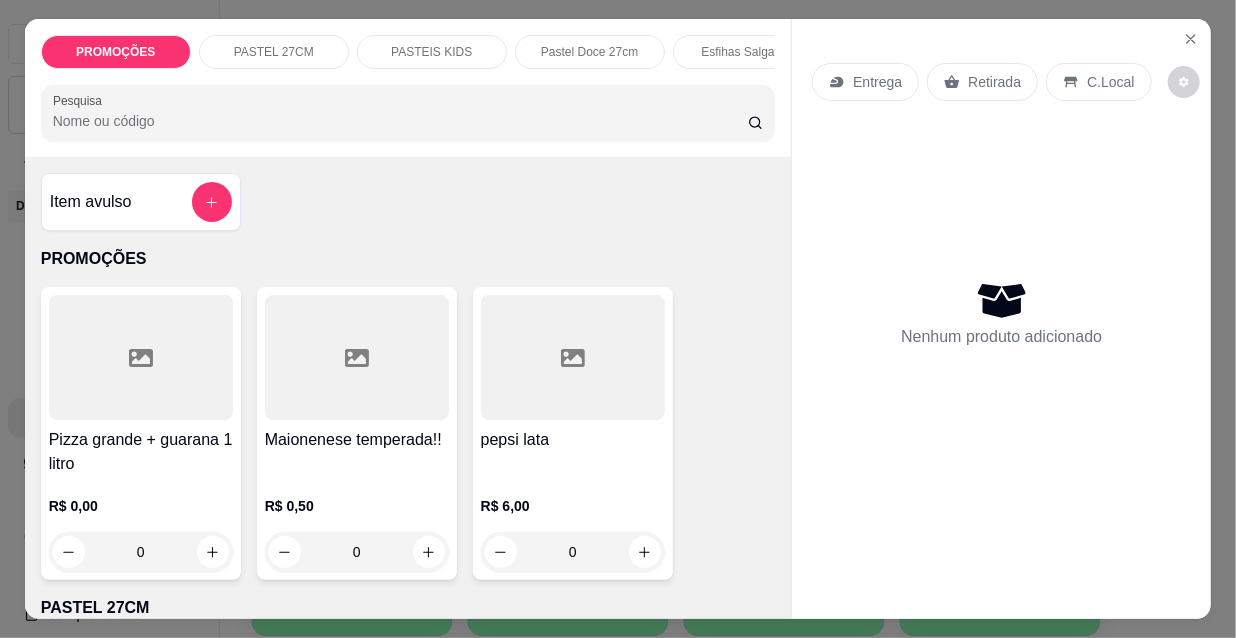 click on "Entrega" at bounding box center (877, 82) 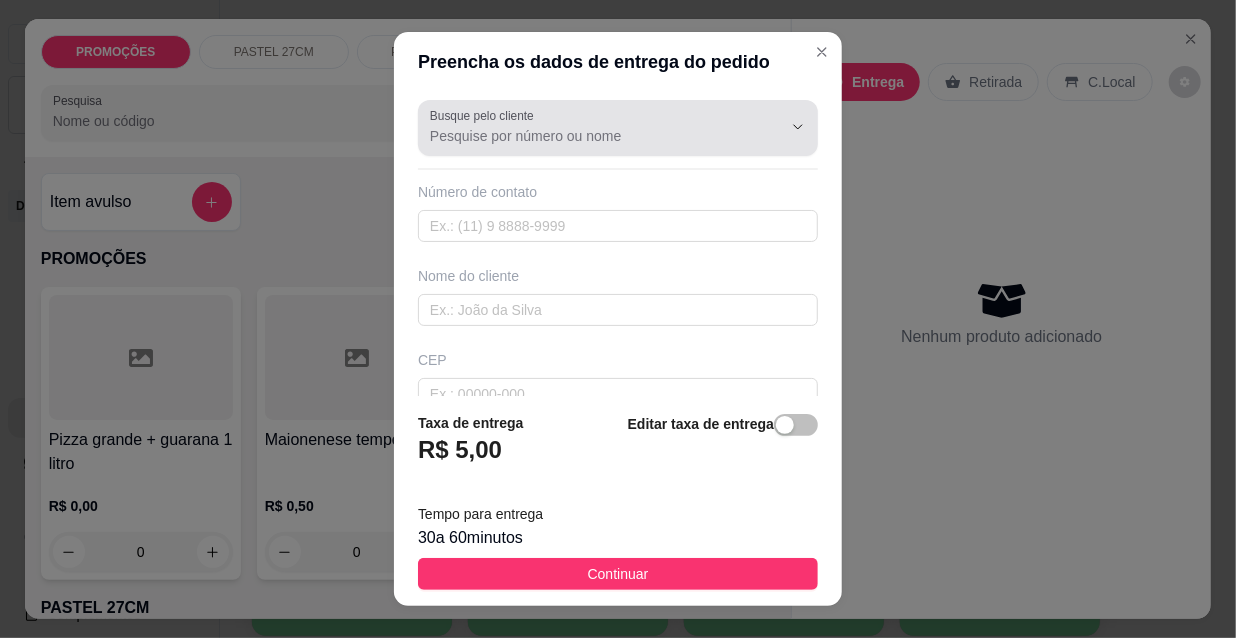 click on "Busque pelo cliente" at bounding box center [590, 136] 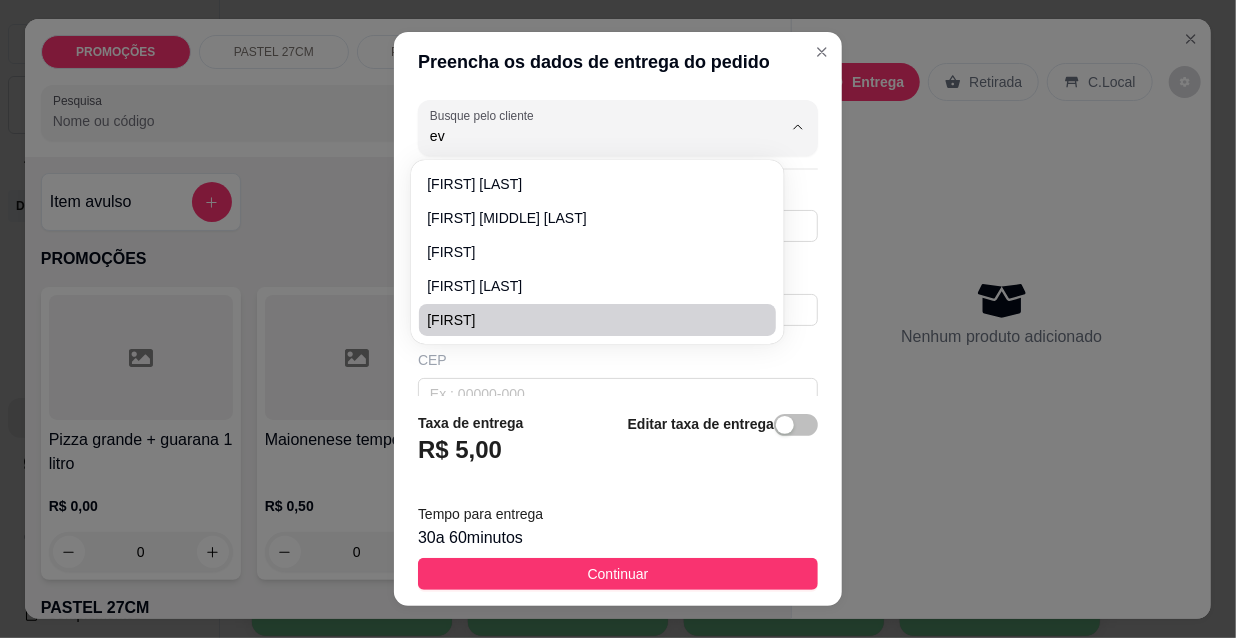 click on "[FIRST]" at bounding box center (587, 320) 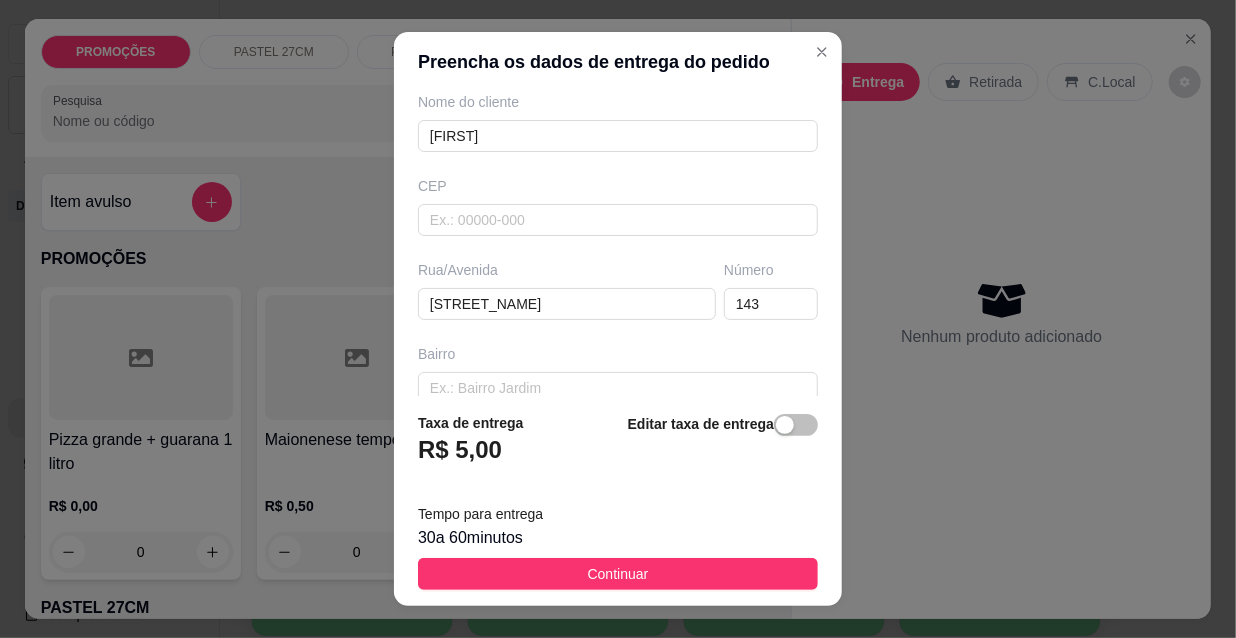 scroll, scrollTop: 181, scrollLeft: 0, axis: vertical 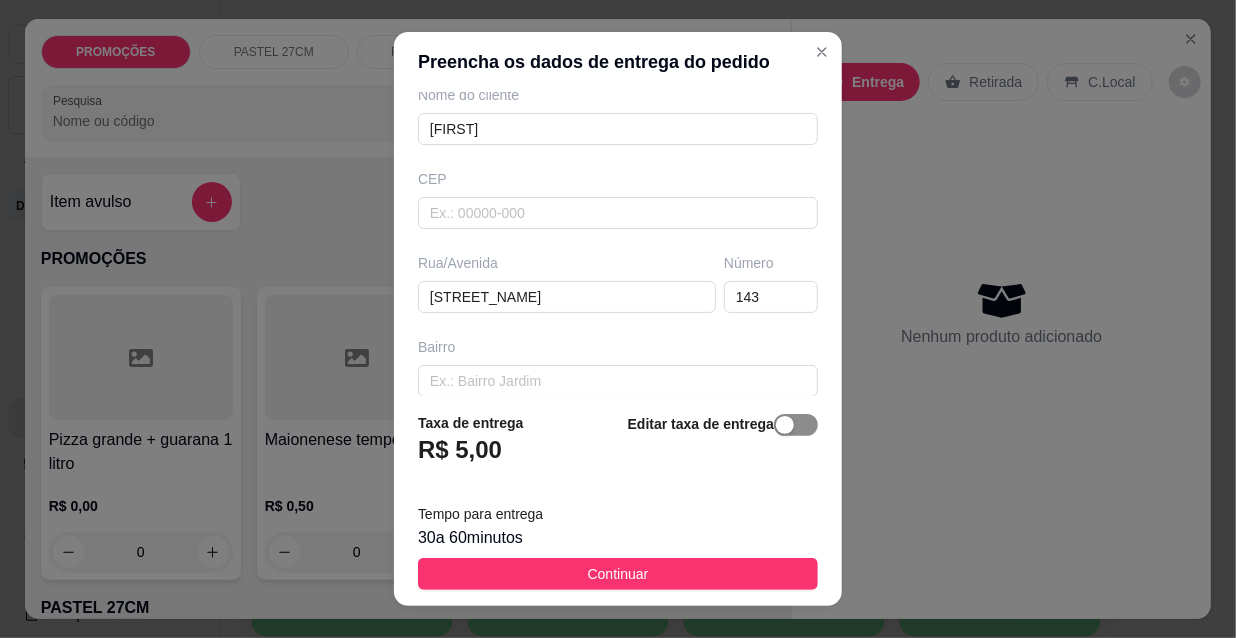 type on "[FIRST]" 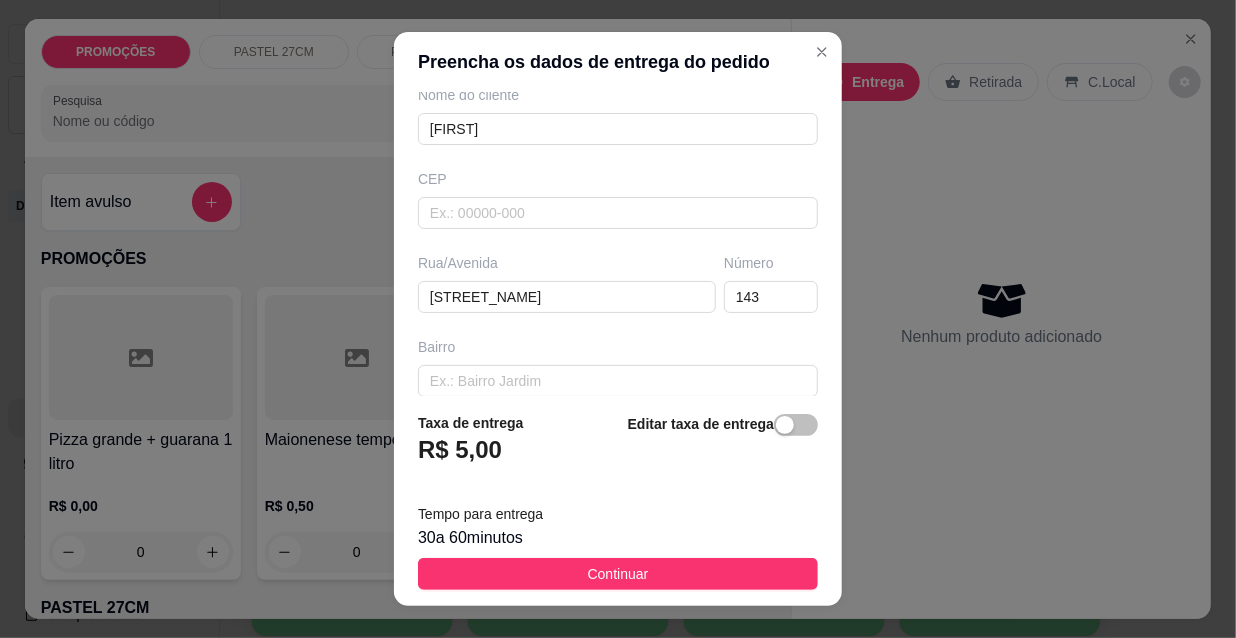 click at bounding box center (796, 425) 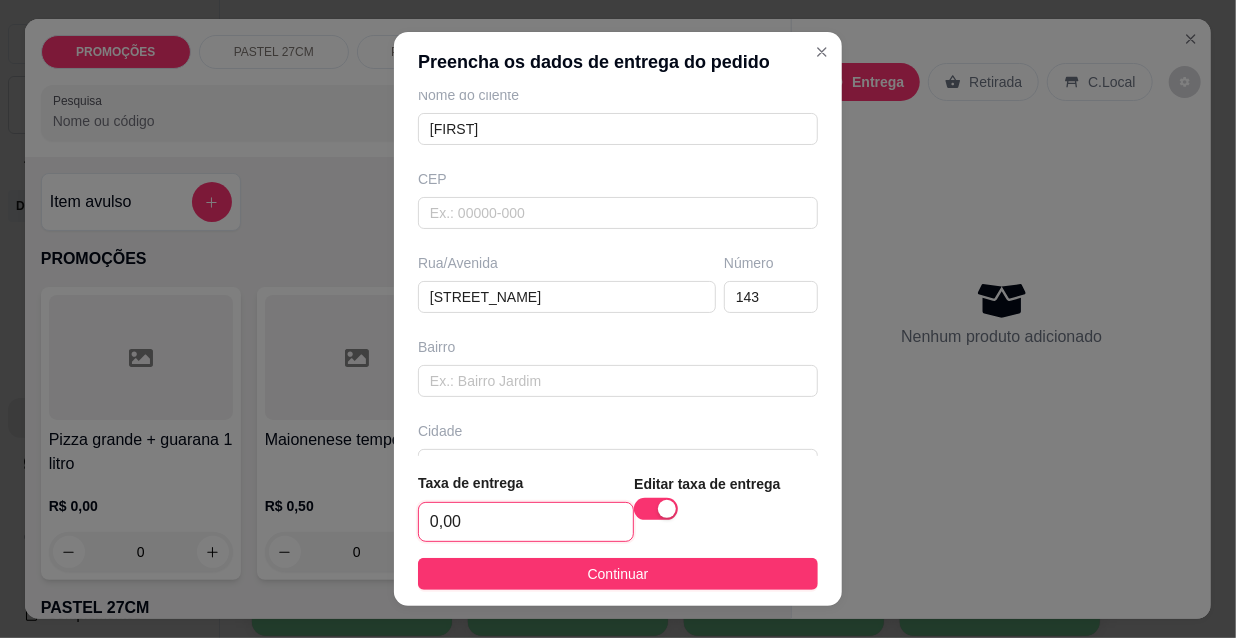 click on "0,00" at bounding box center (526, 522) 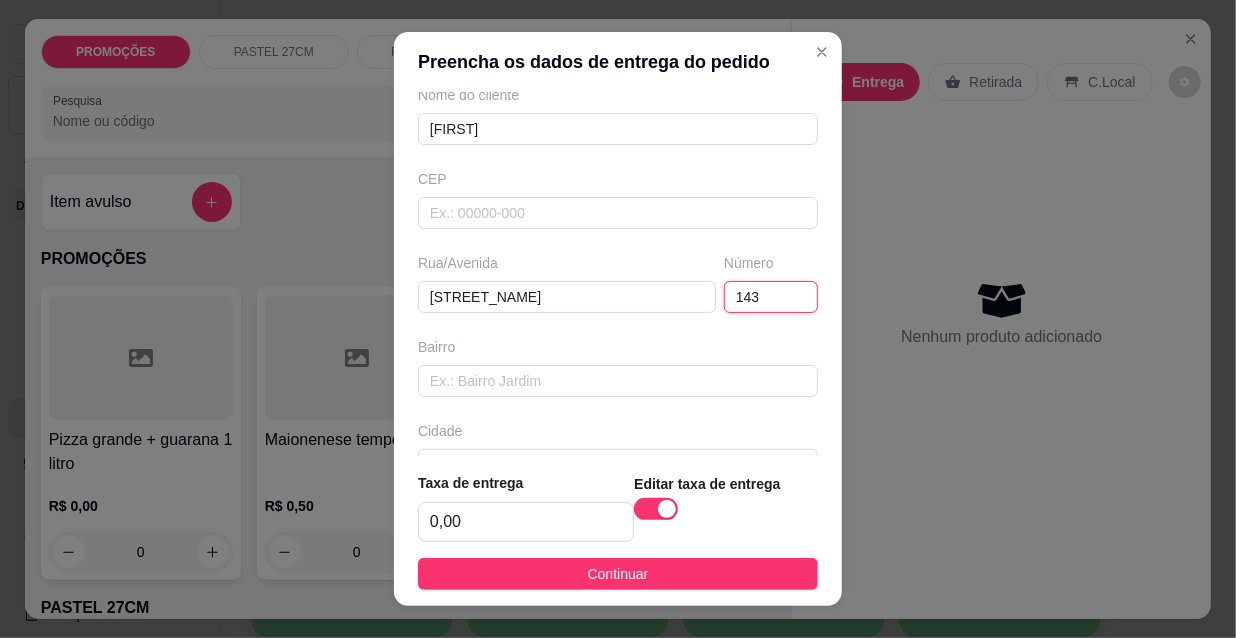 click on "143" at bounding box center (771, 297) 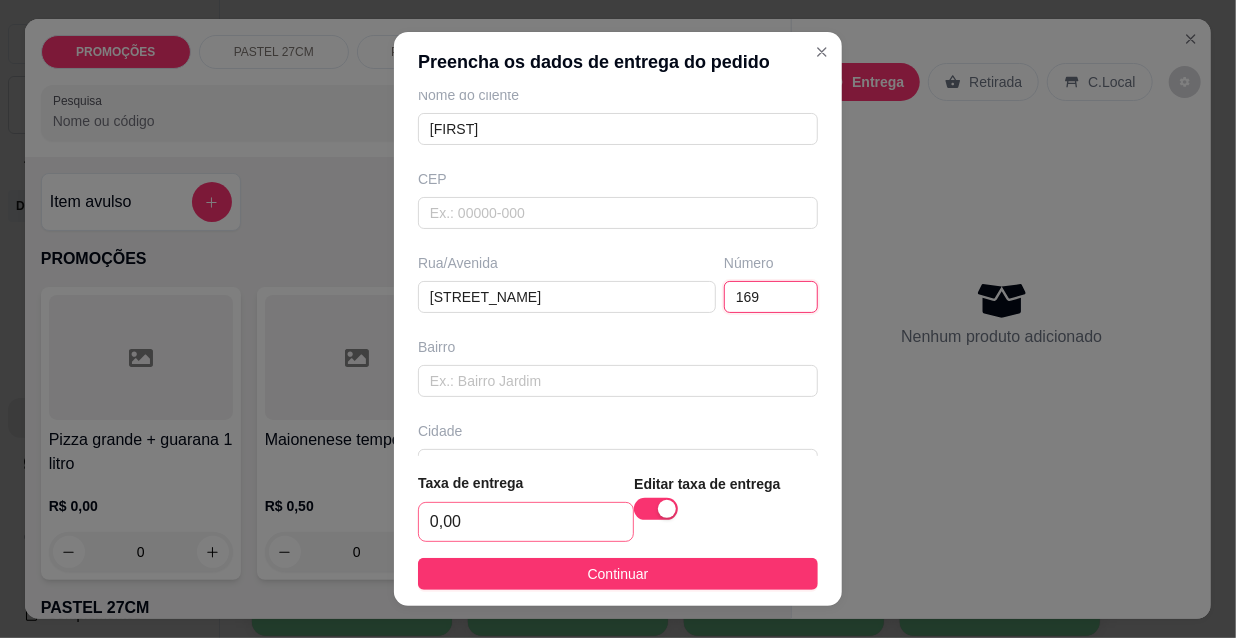 type on "169" 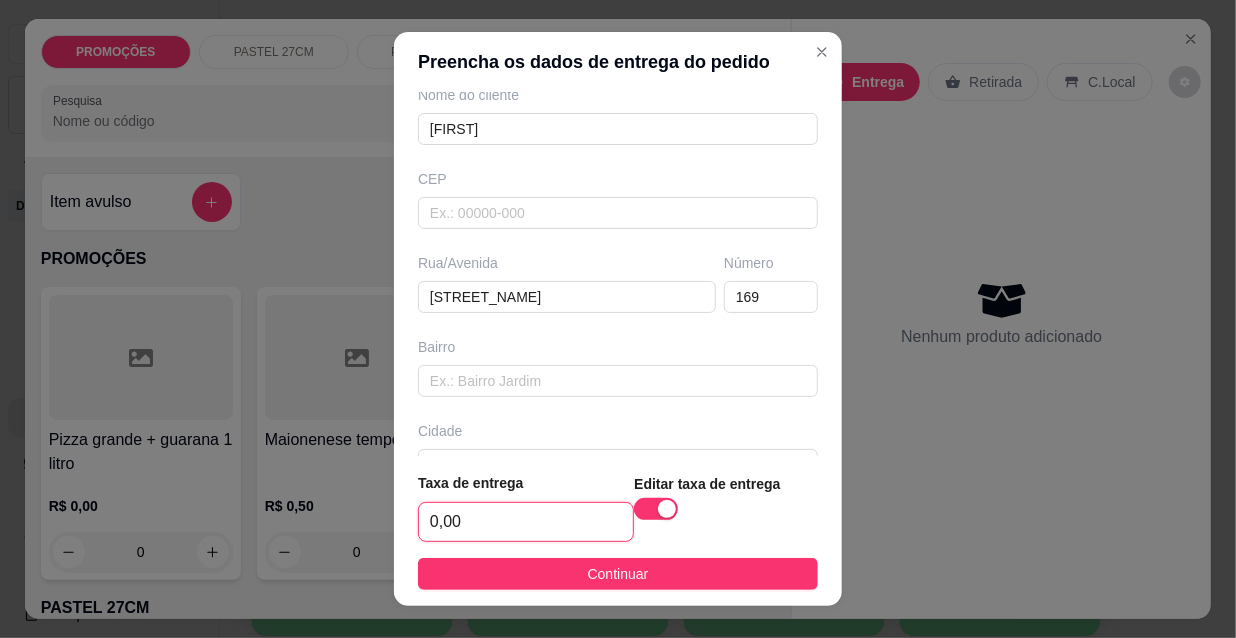 click on "0,00" at bounding box center [526, 522] 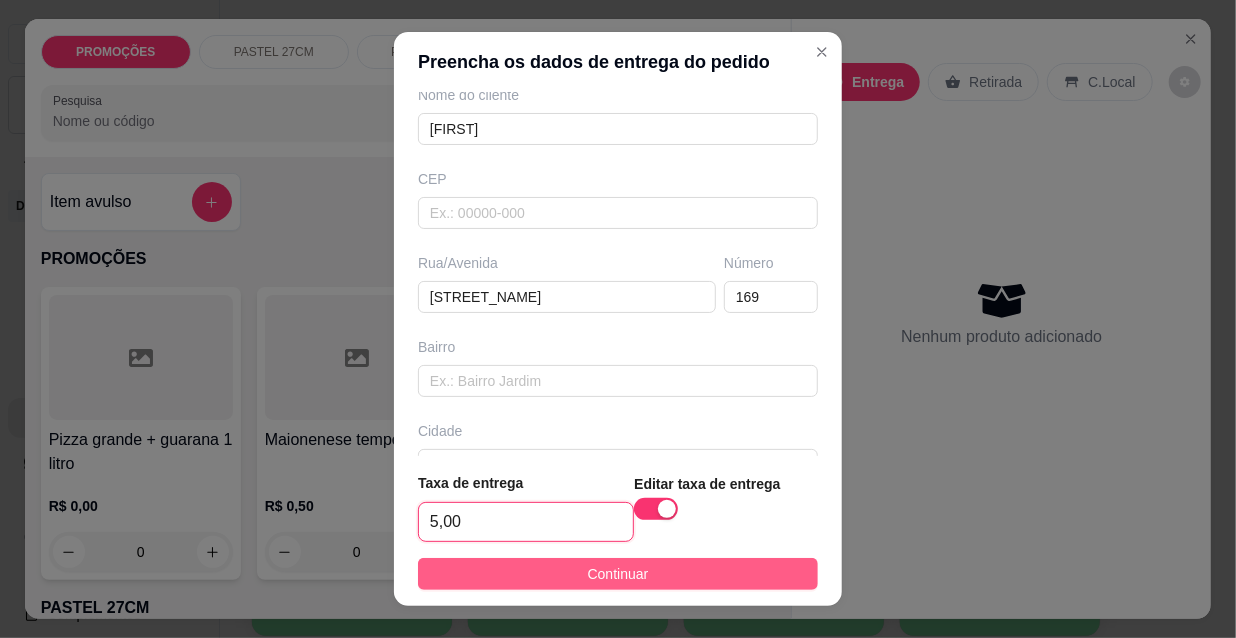 type on "5,00" 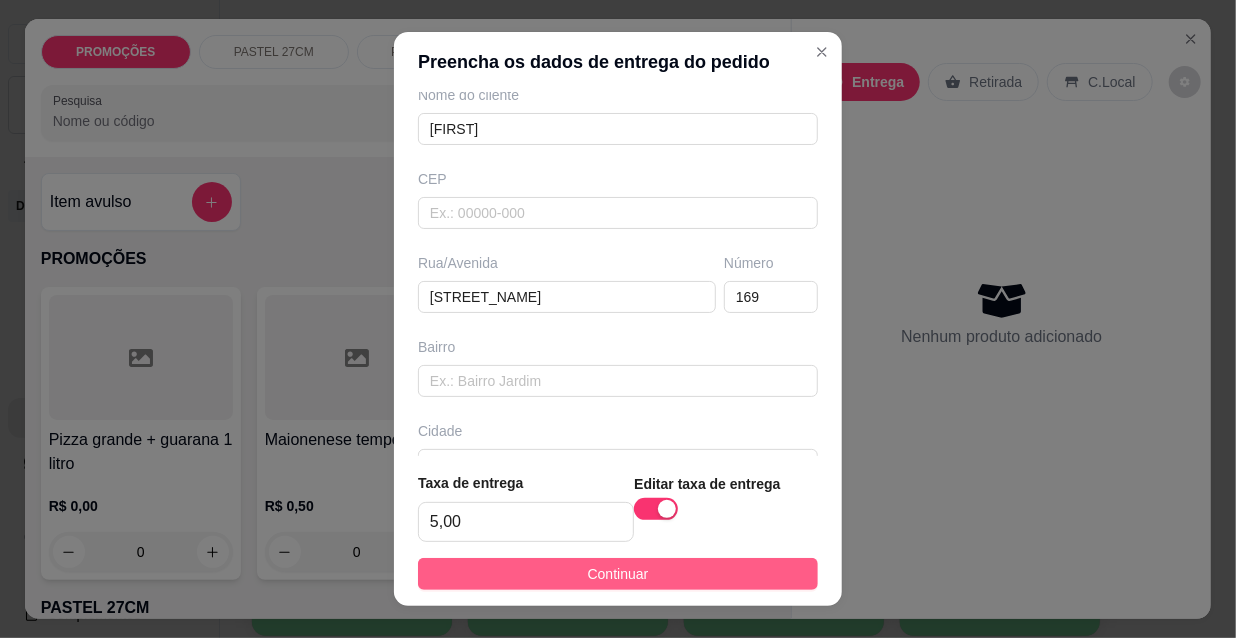 click on "Continuar" at bounding box center [618, 574] 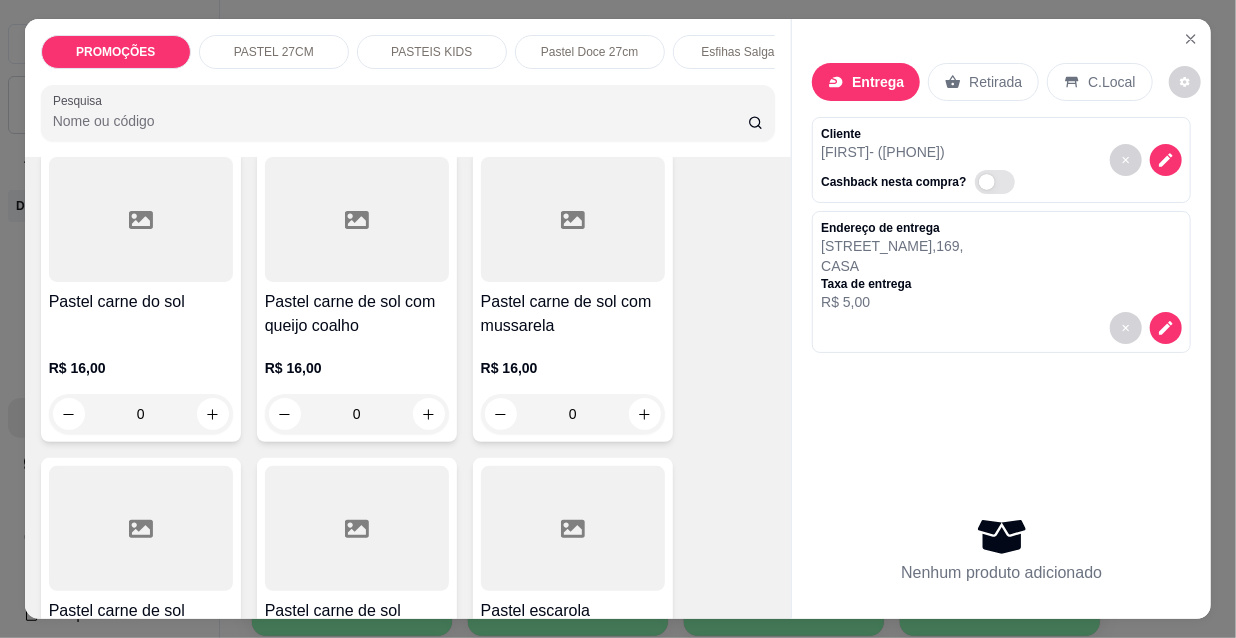 scroll, scrollTop: 2545, scrollLeft: 0, axis: vertical 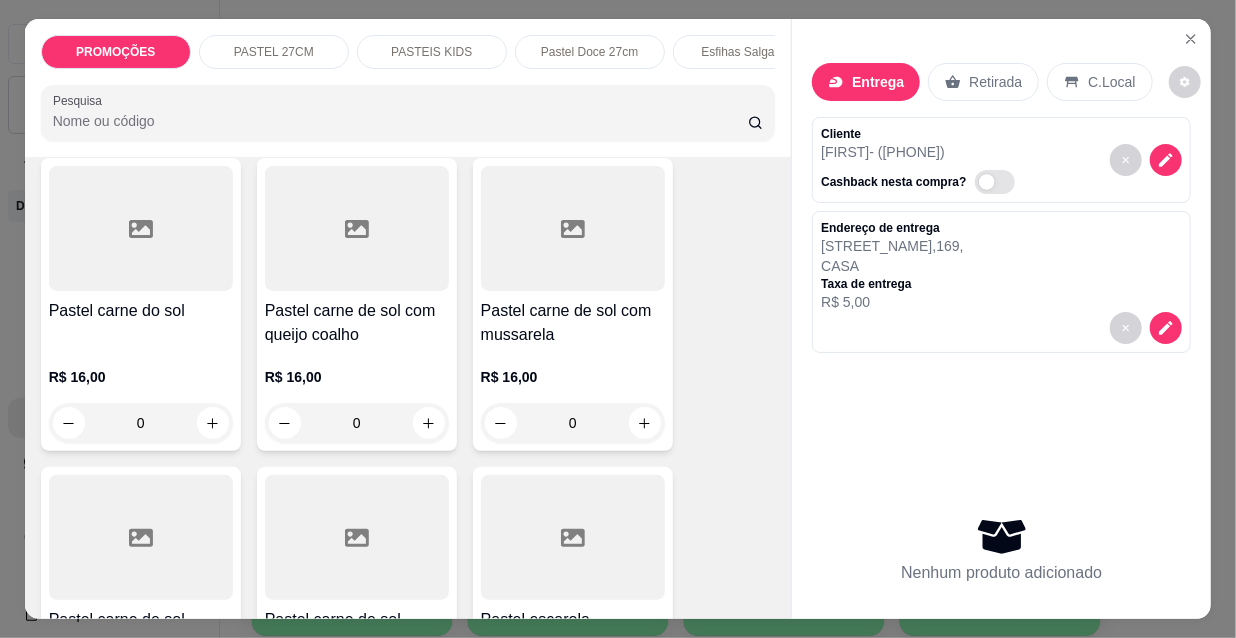 click on "Pastel carne de sol com queijo  coalho   R$ 16,00 0" at bounding box center [357, 304] 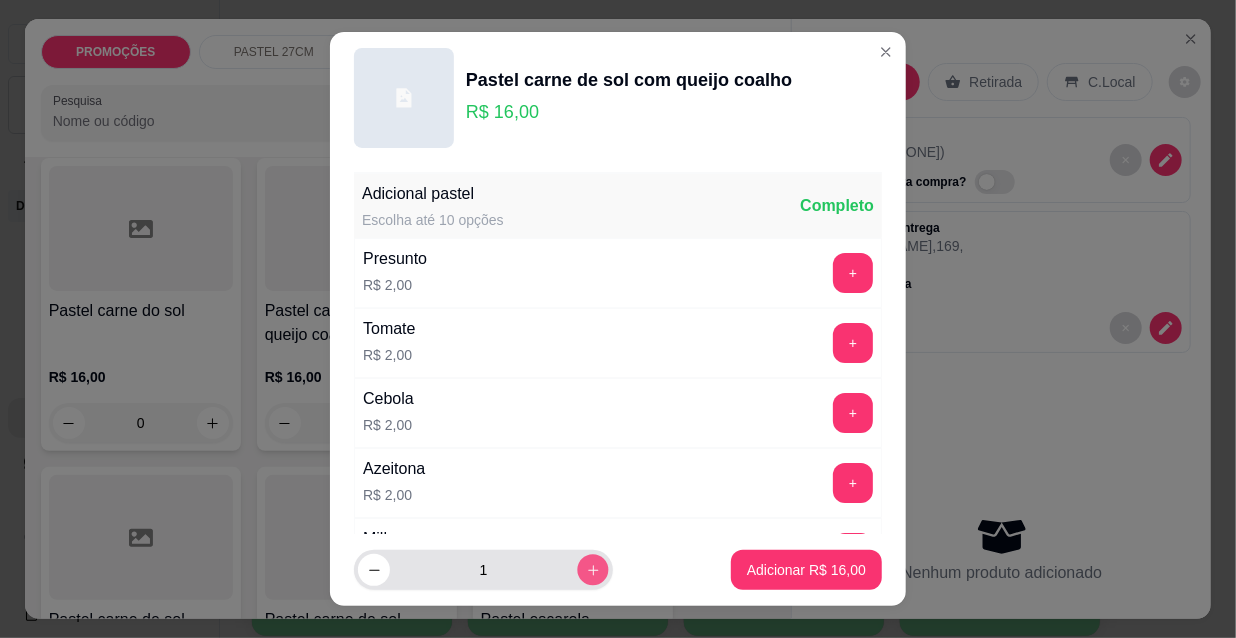 click 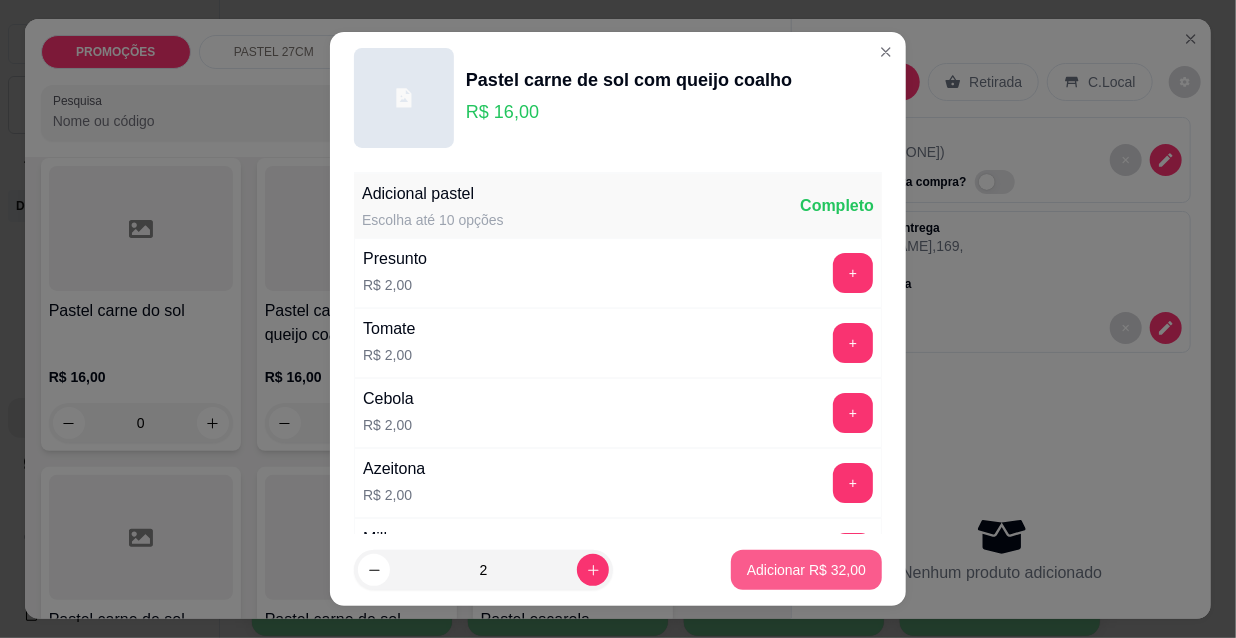 click on "Adicionar   R$ 32,00" at bounding box center [806, 570] 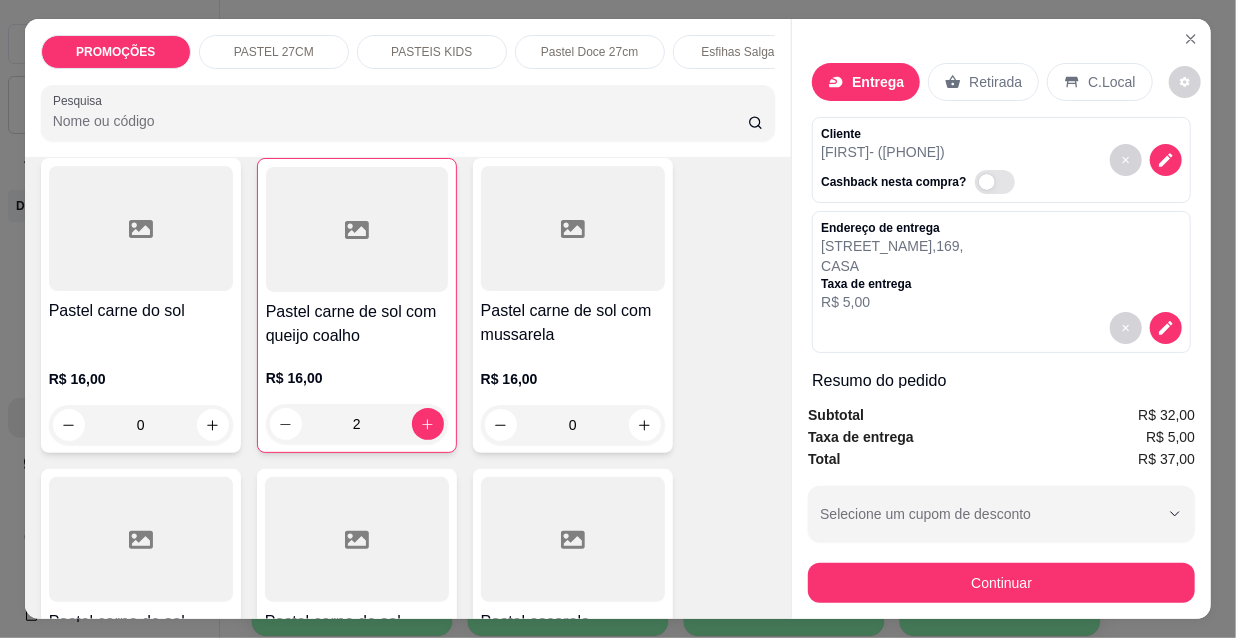 type on "2" 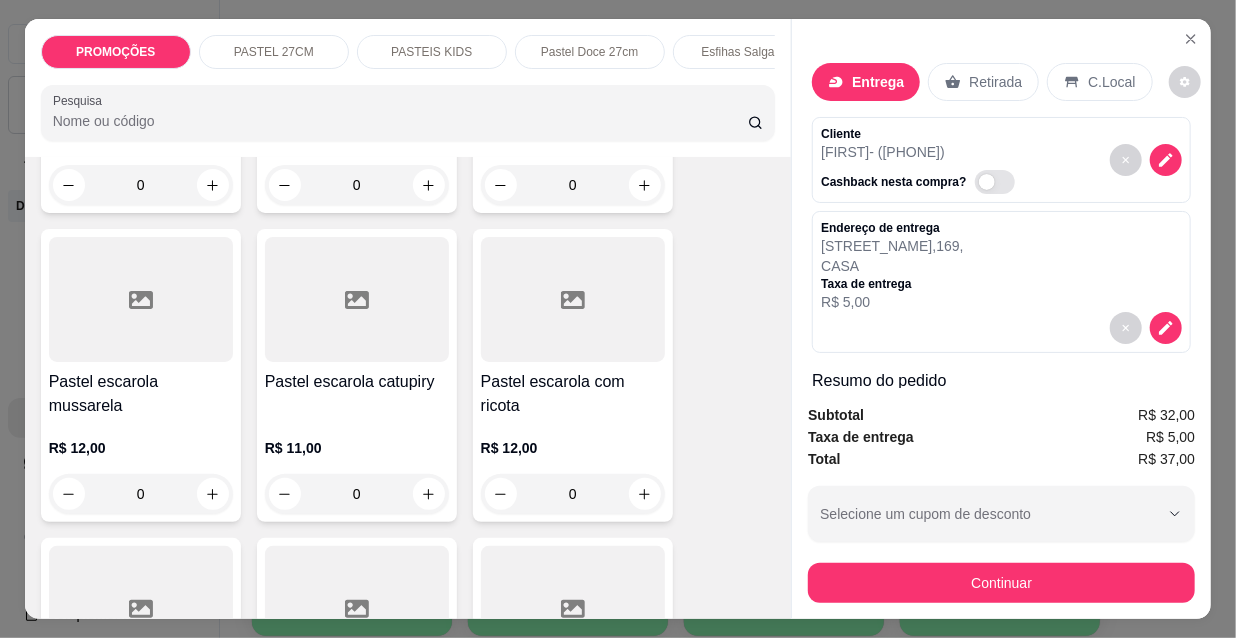 scroll, scrollTop: 3272, scrollLeft: 0, axis: vertical 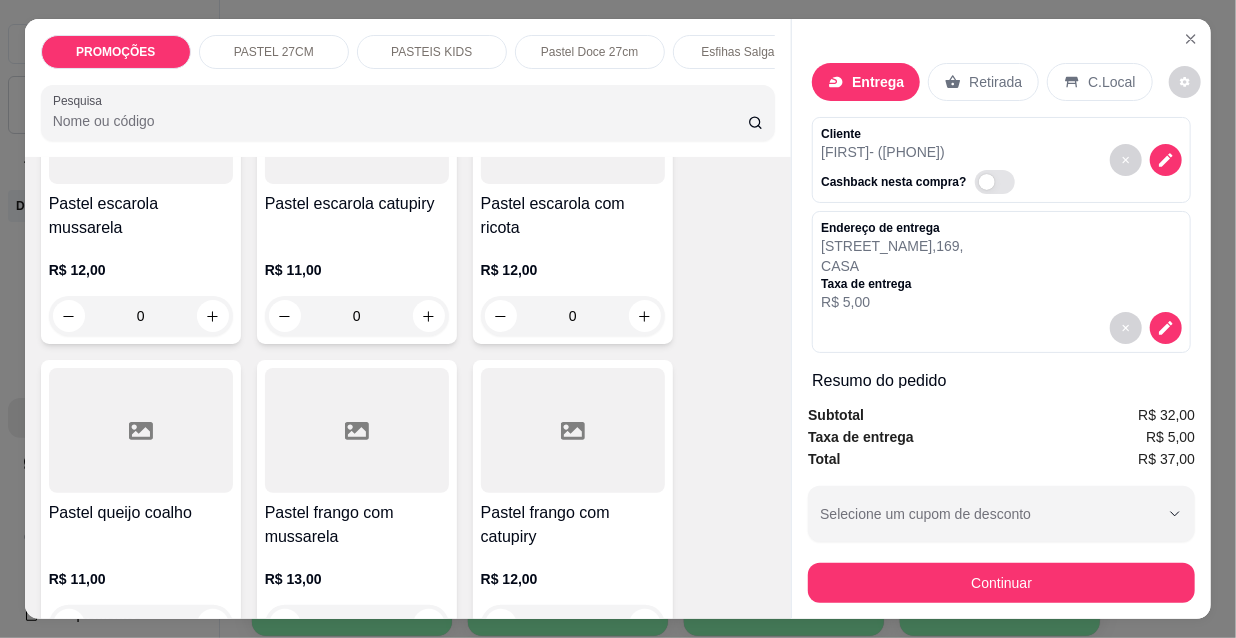 click at bounding box center [141, 430] 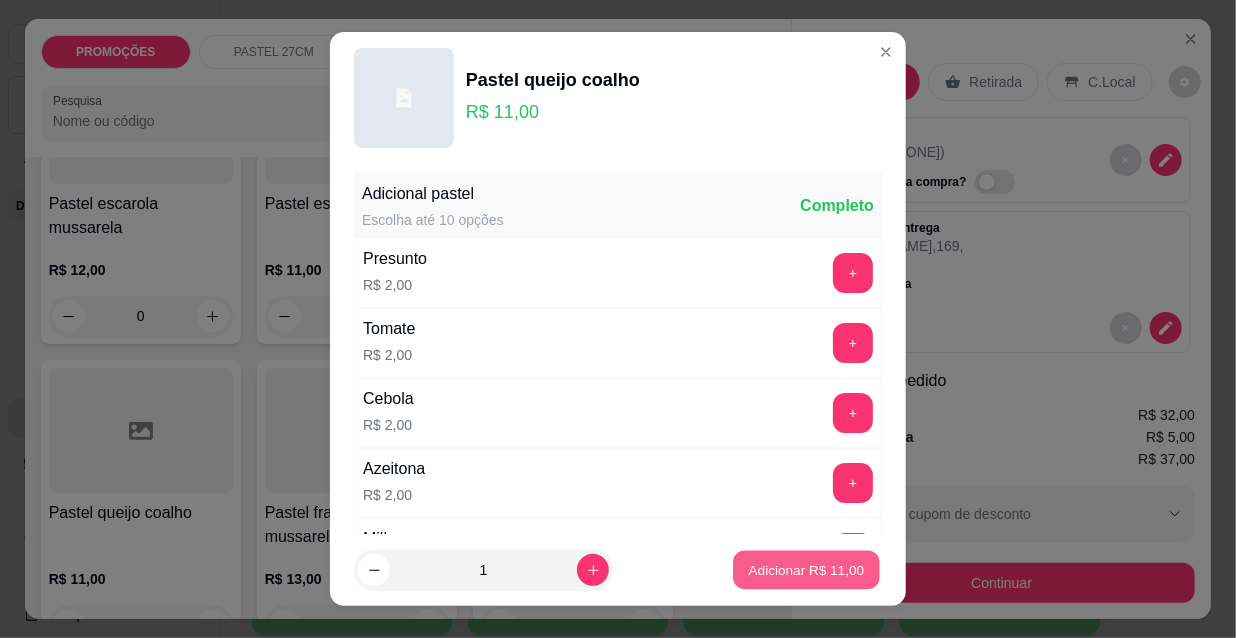 click on "Adicionar   R$ 11,00" at bounding box center (806, 570) 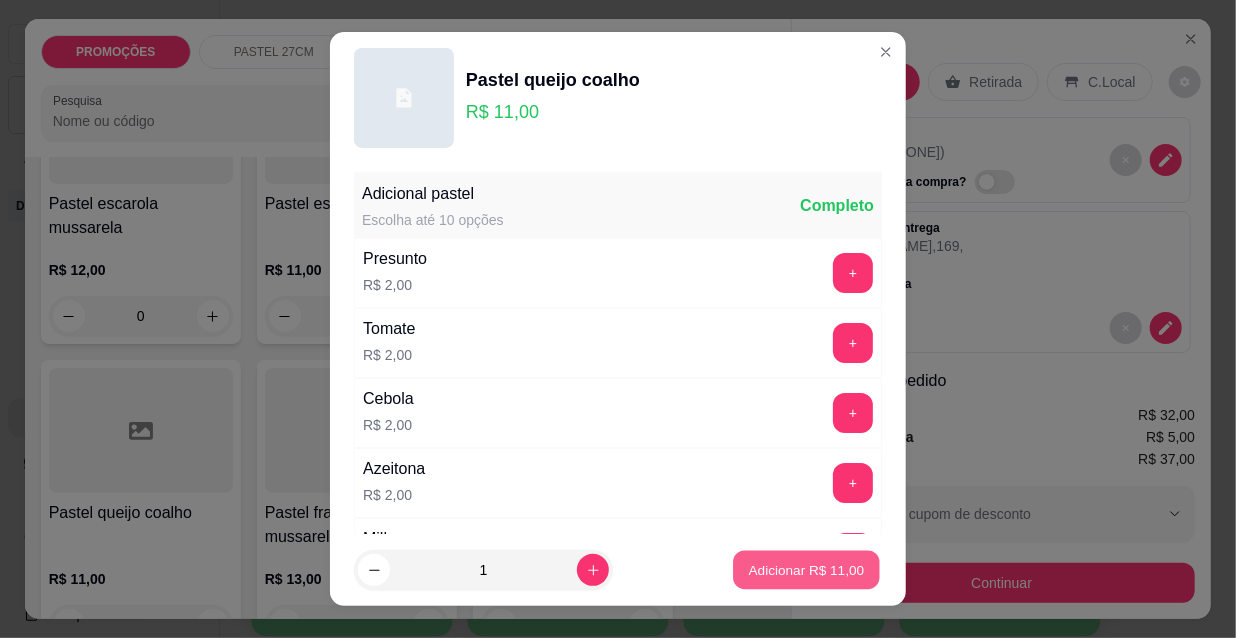 type on "1" 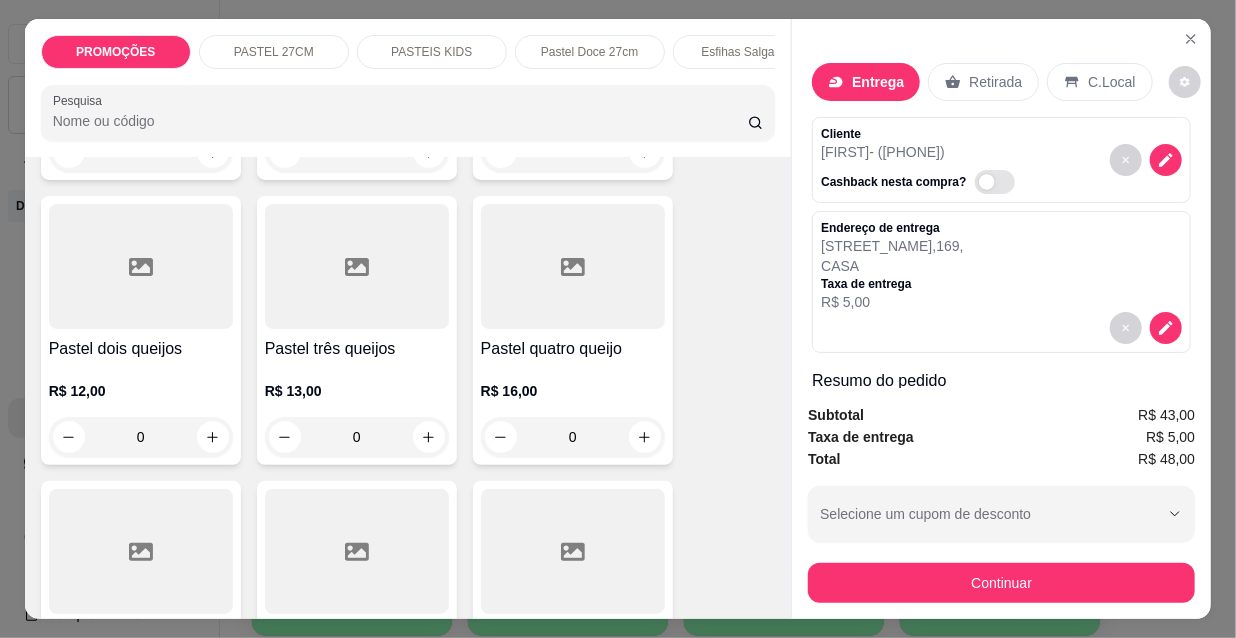 scroll, scrollTop: 636, scrollLeft: 0, axis: vertical 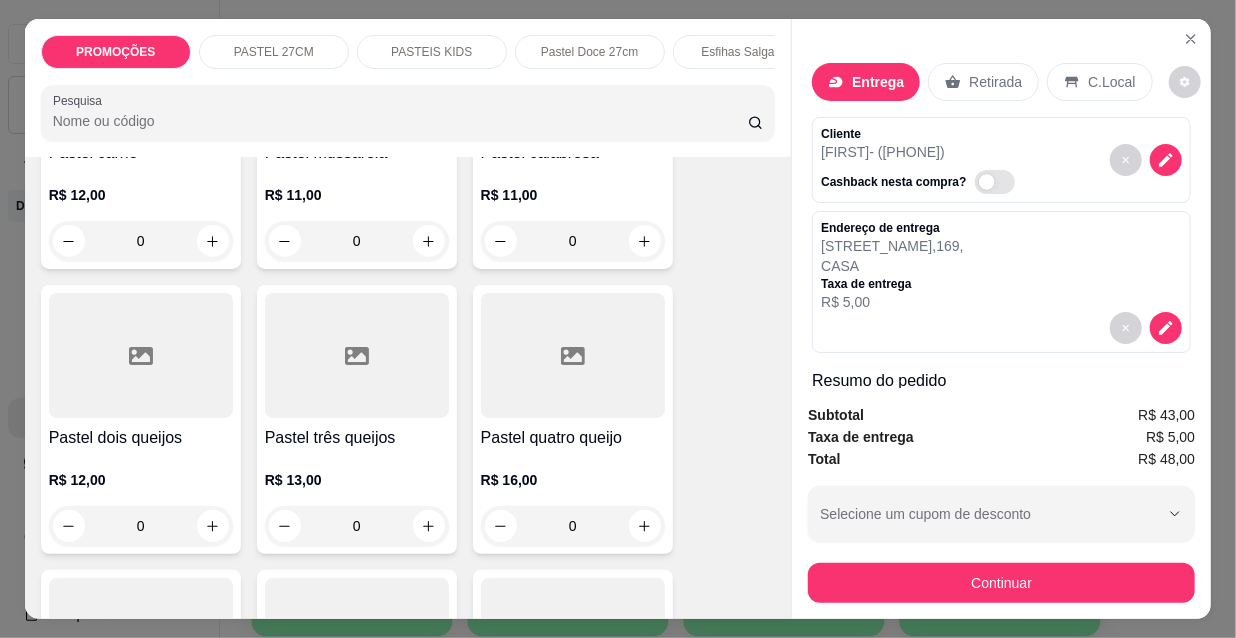 click at bounding box center (573, 355) 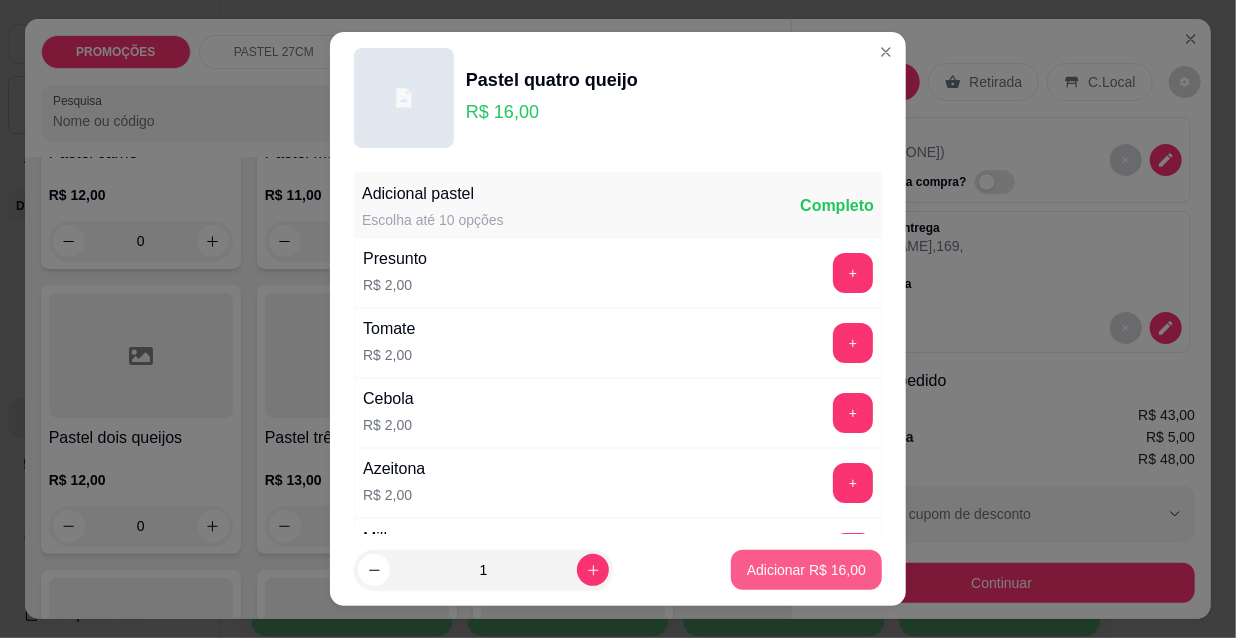 click on "Adicionar   R$ 16,00" at bounding box center (806, 570) 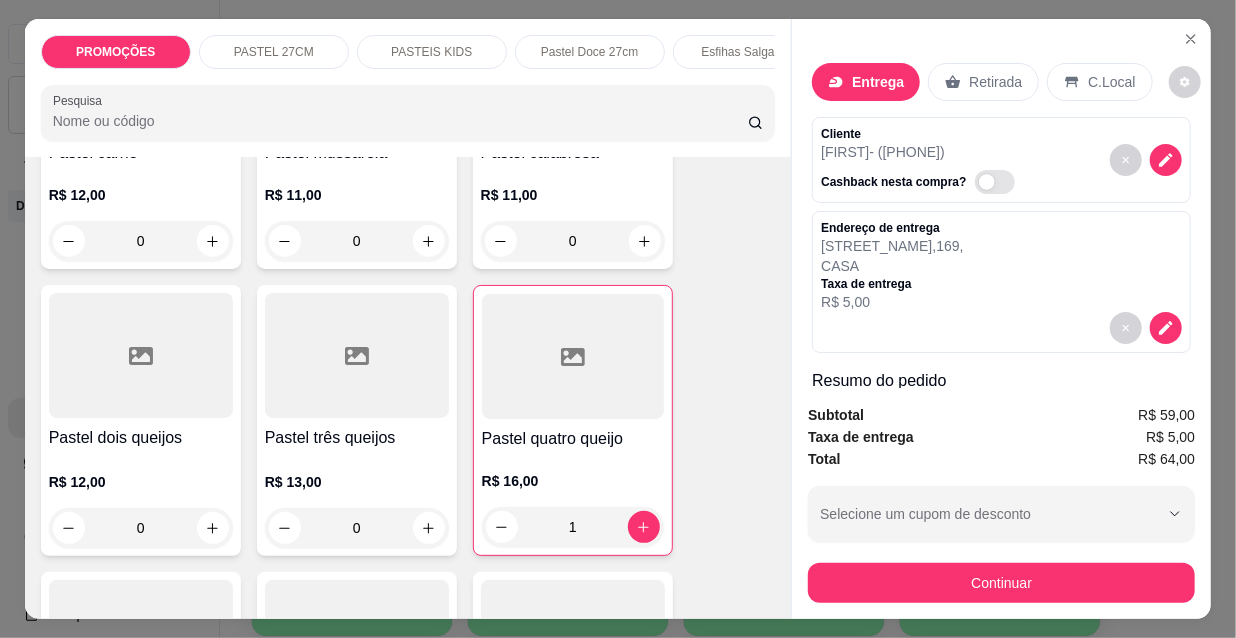 type on "1" 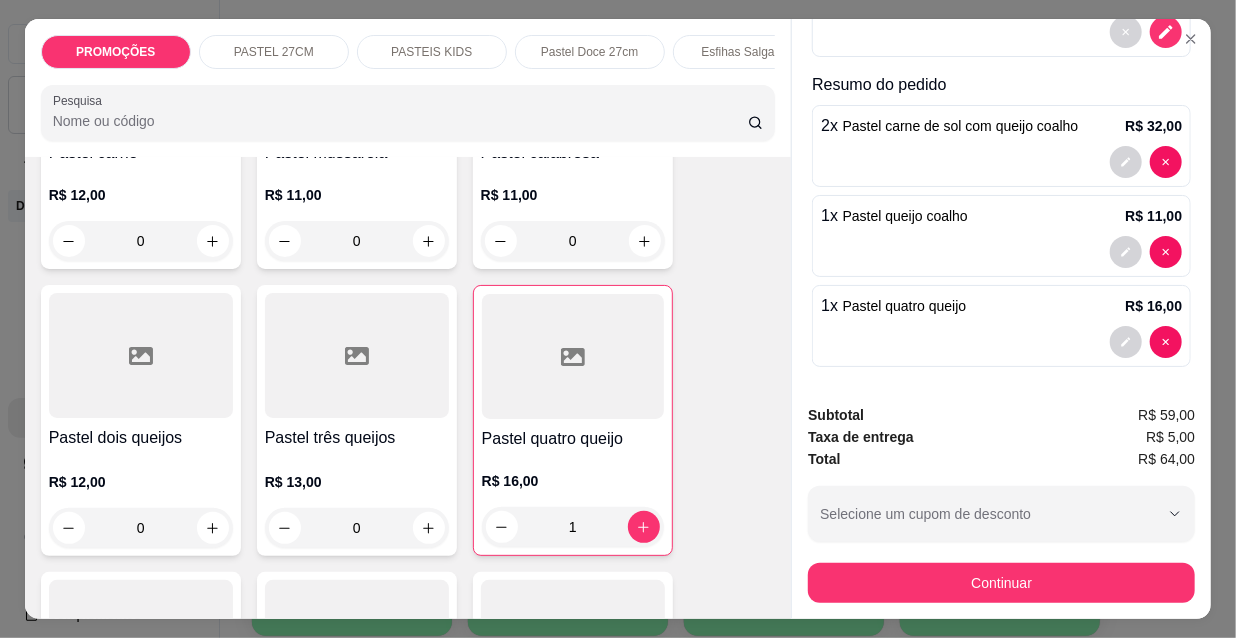 scroll, scrollTop: 301, scrollLeft: 0, axis: vertical 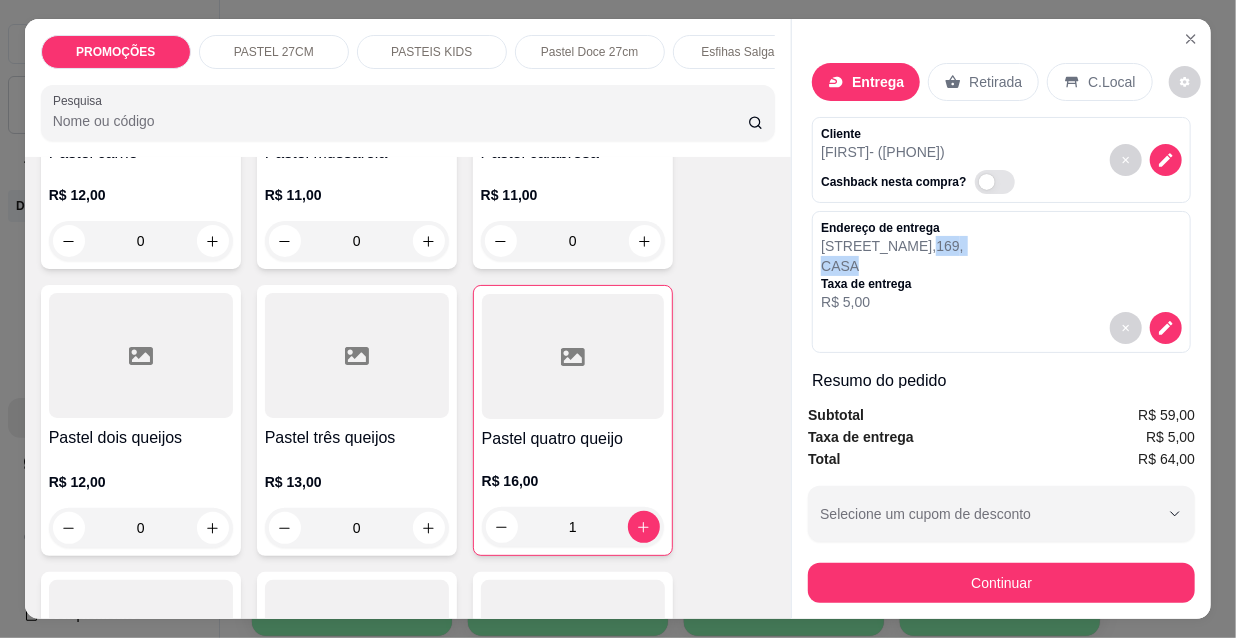 drag, startPoint x: 904, startPoint y: 237, endPoint x: 955, endPoint y: 257, distance: 54.781384 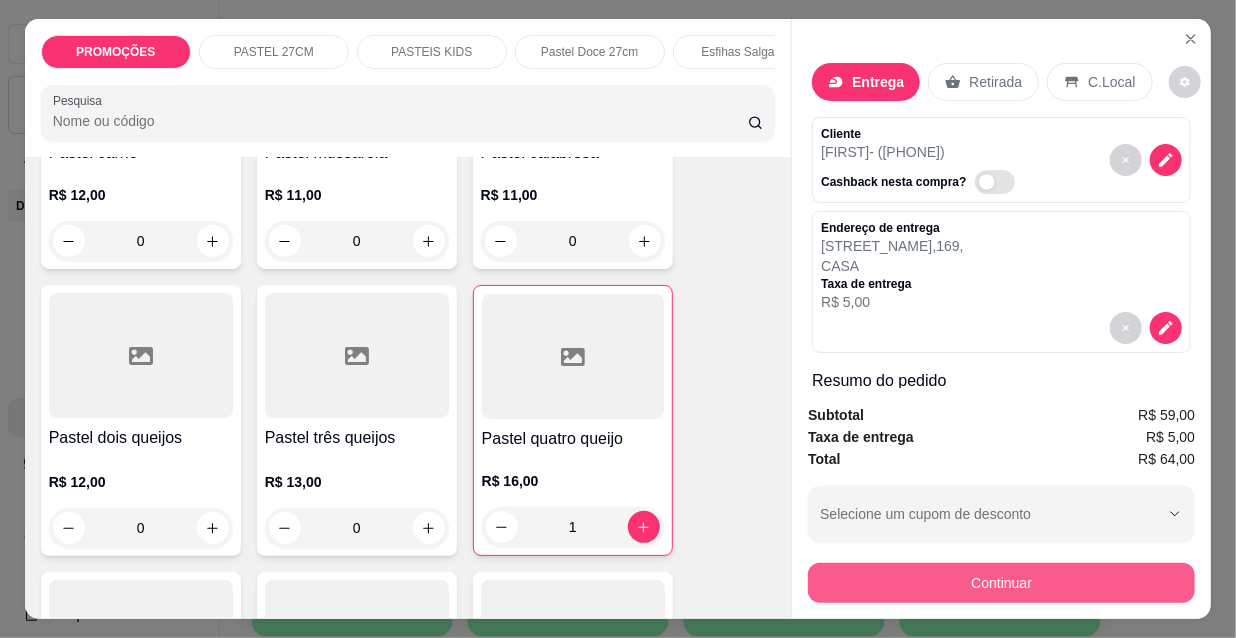 click on "Continuar" at bounding box center [1001, 583] 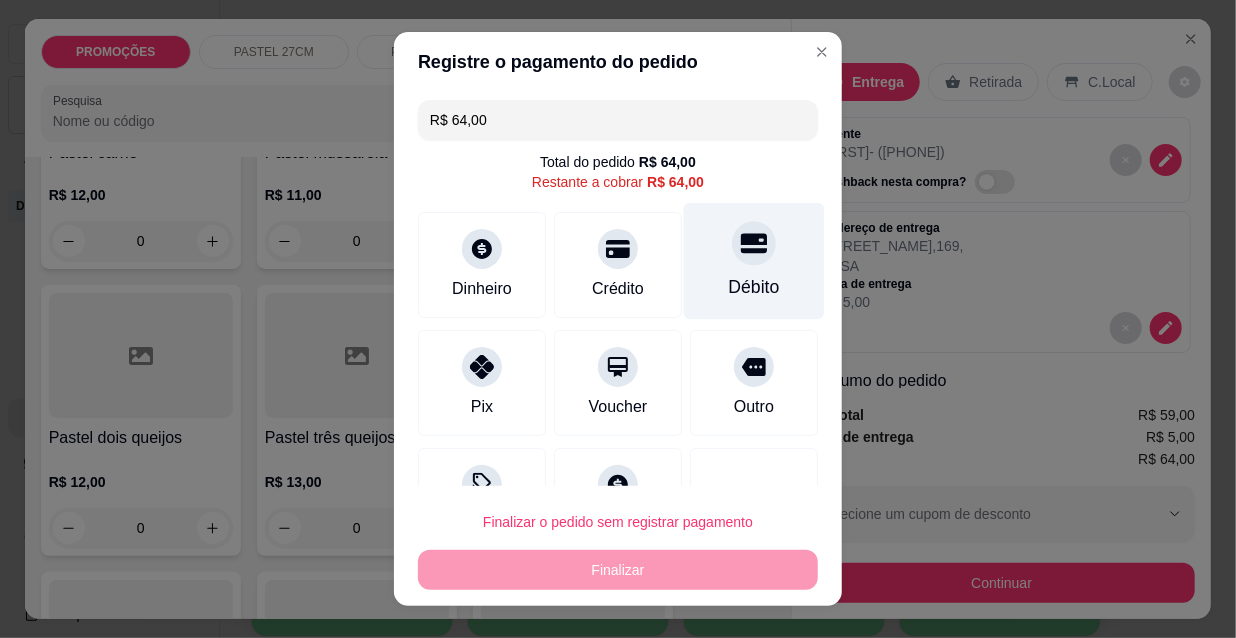 click 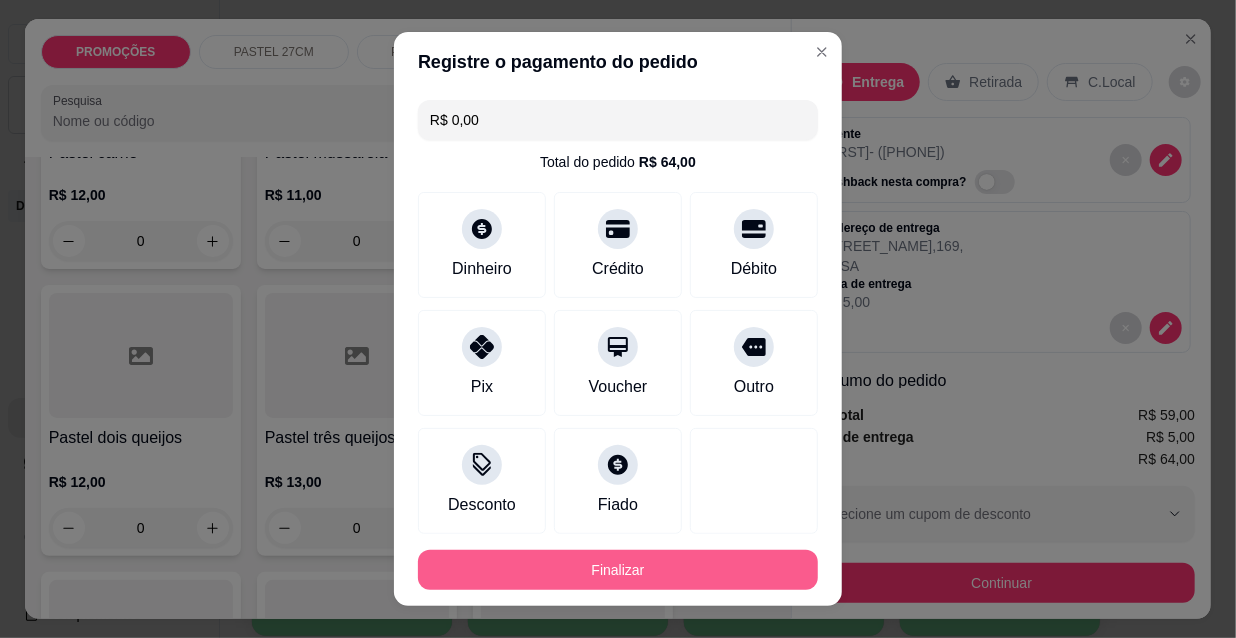 click on "Finalizar" at bounding box center (618, 570) 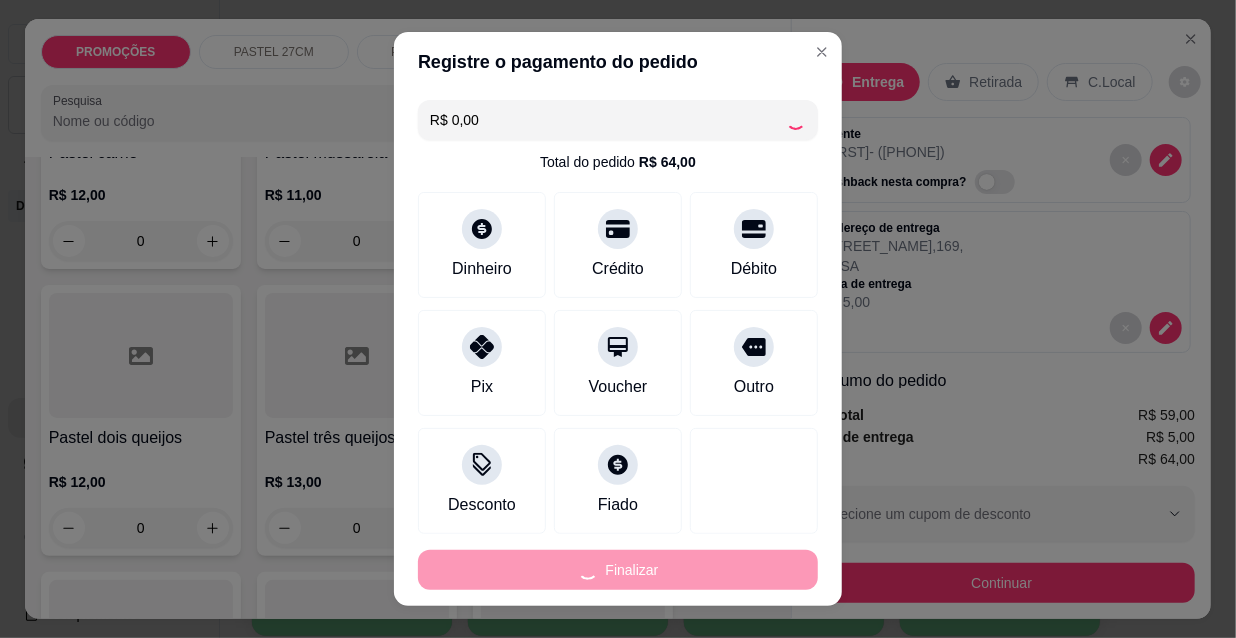 type on "0" 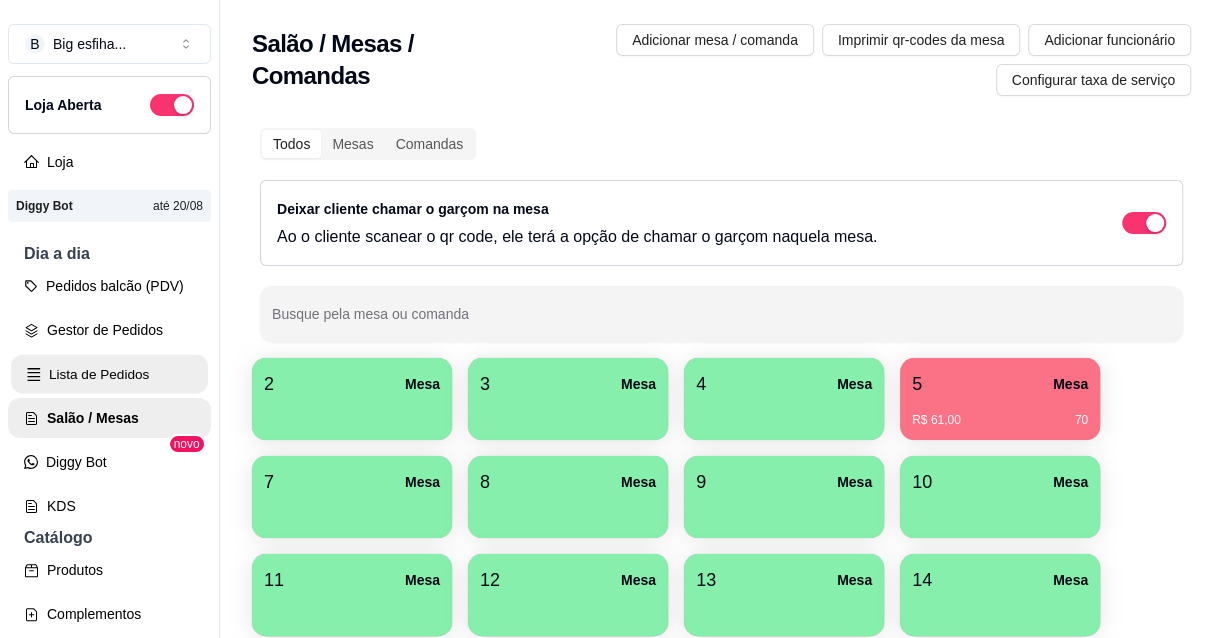 click on "Lista de Pedidos" at bounding box center (109, 374) 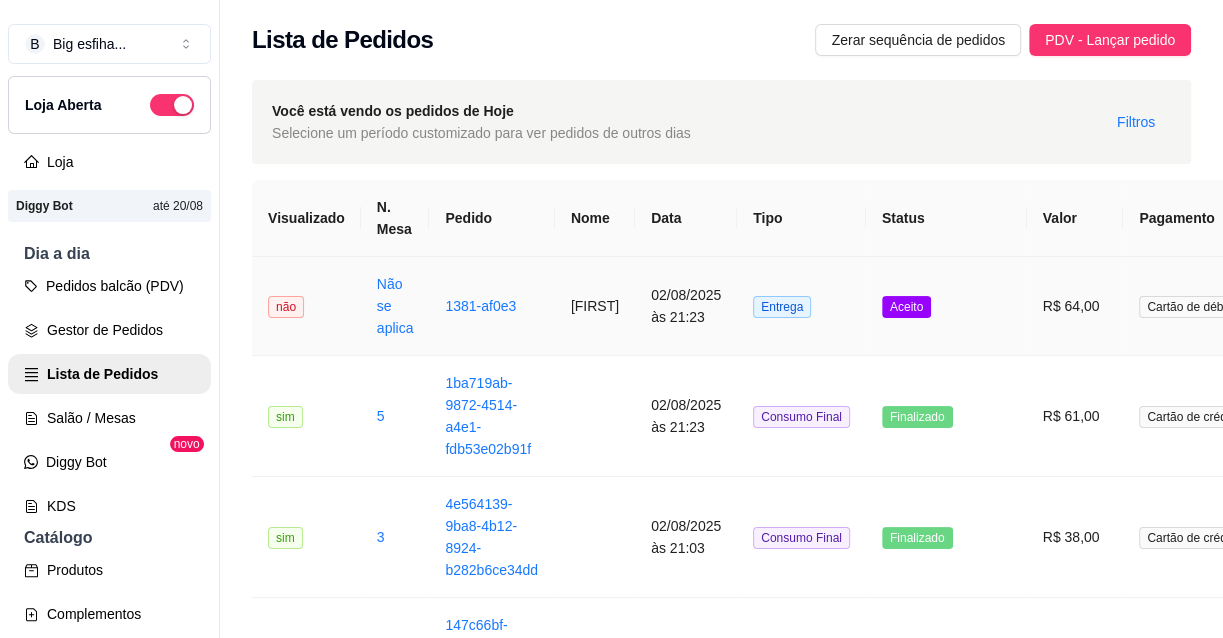 click on "02/08/2025 às 21:23" at bounding box center (686, 306) 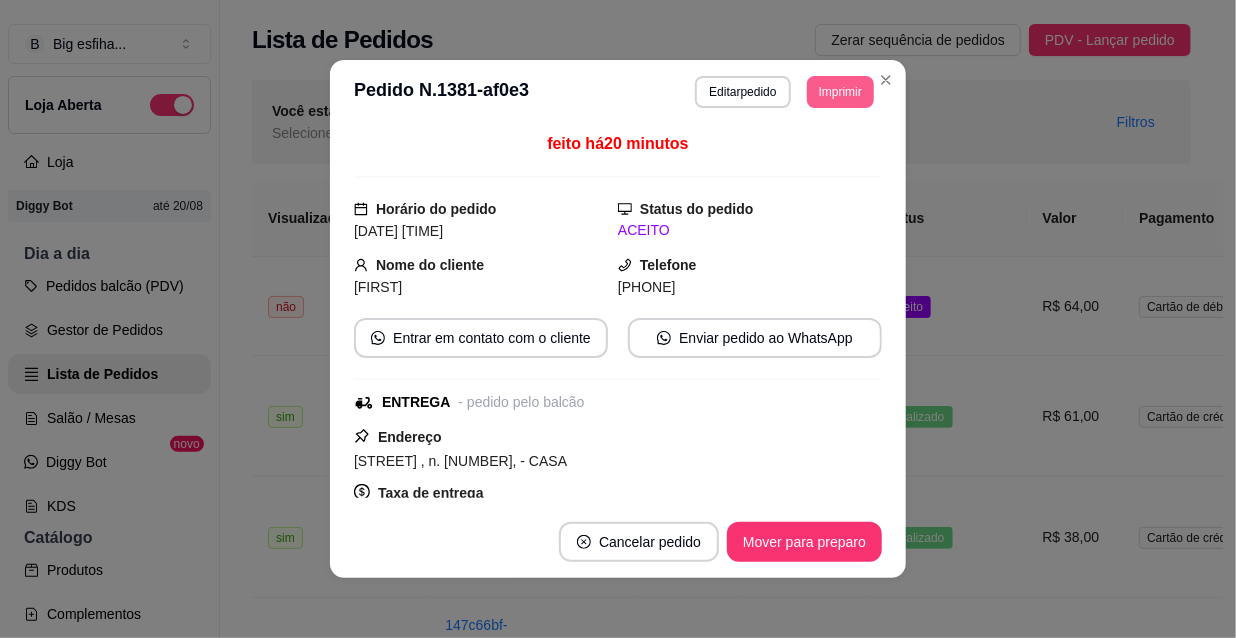 click on "Imprimir" at bounding box center [840, 92] 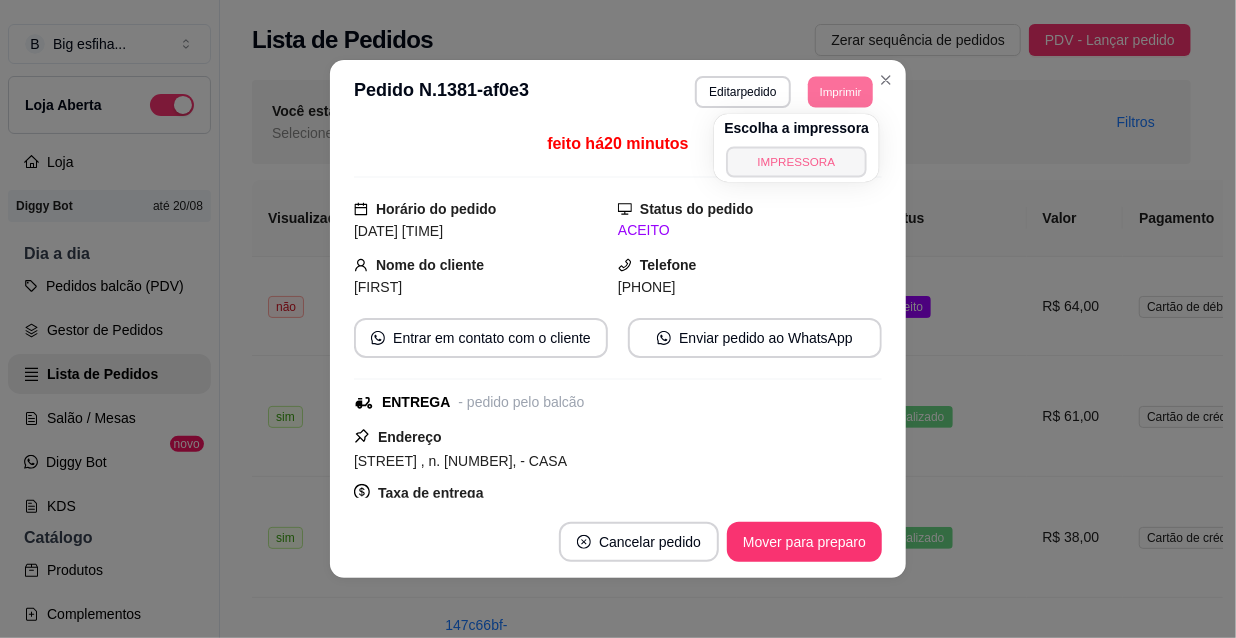 click on "IMPRESSORA" at bounding box center (797, 161) 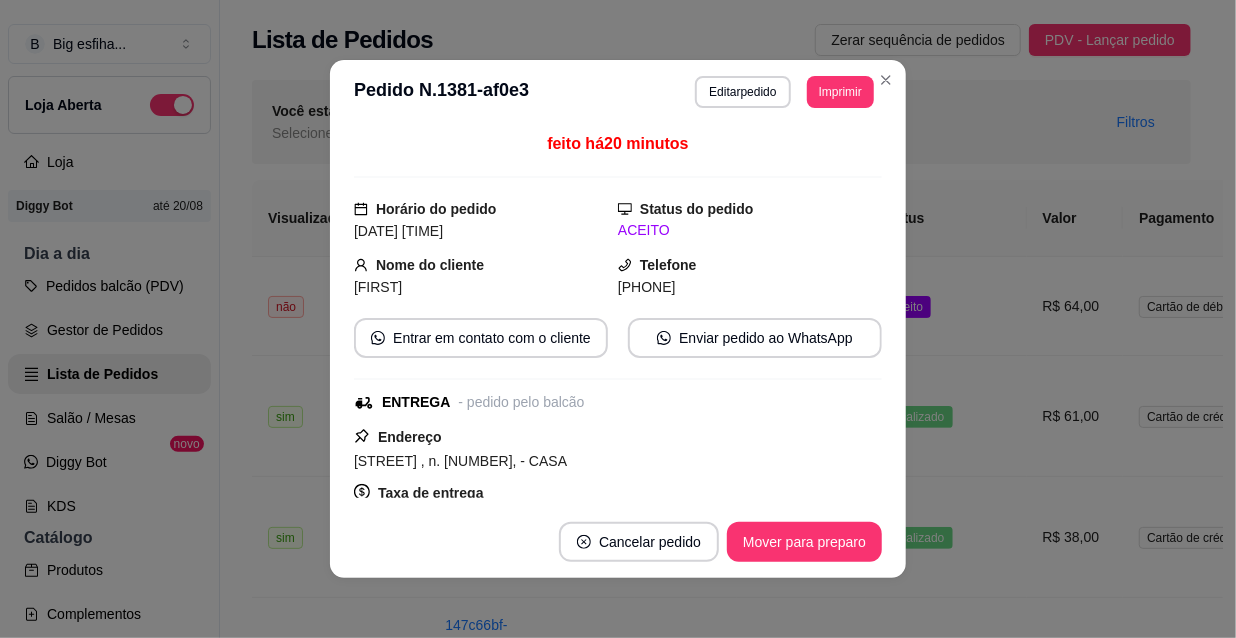 scroll, scrollTop: 3, scrollLeft: 0, axis: vertical 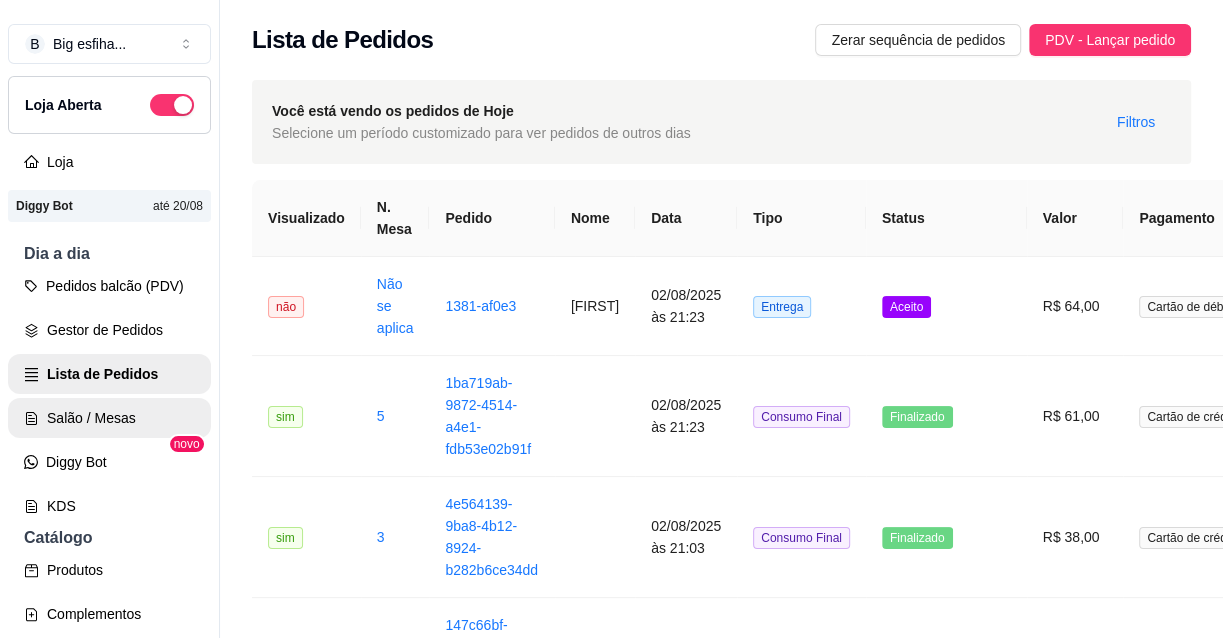 click on "Salão / Mesas" at bounding box center [109, 418] 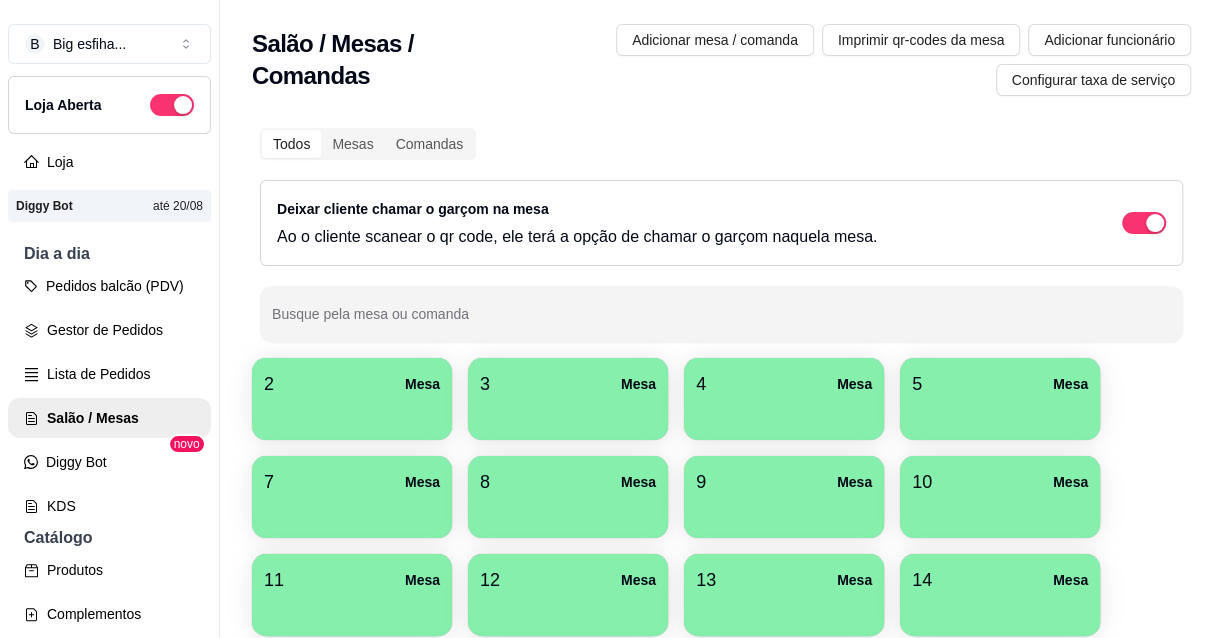 click on "2 Mesa" at bounding box center [352, 384] 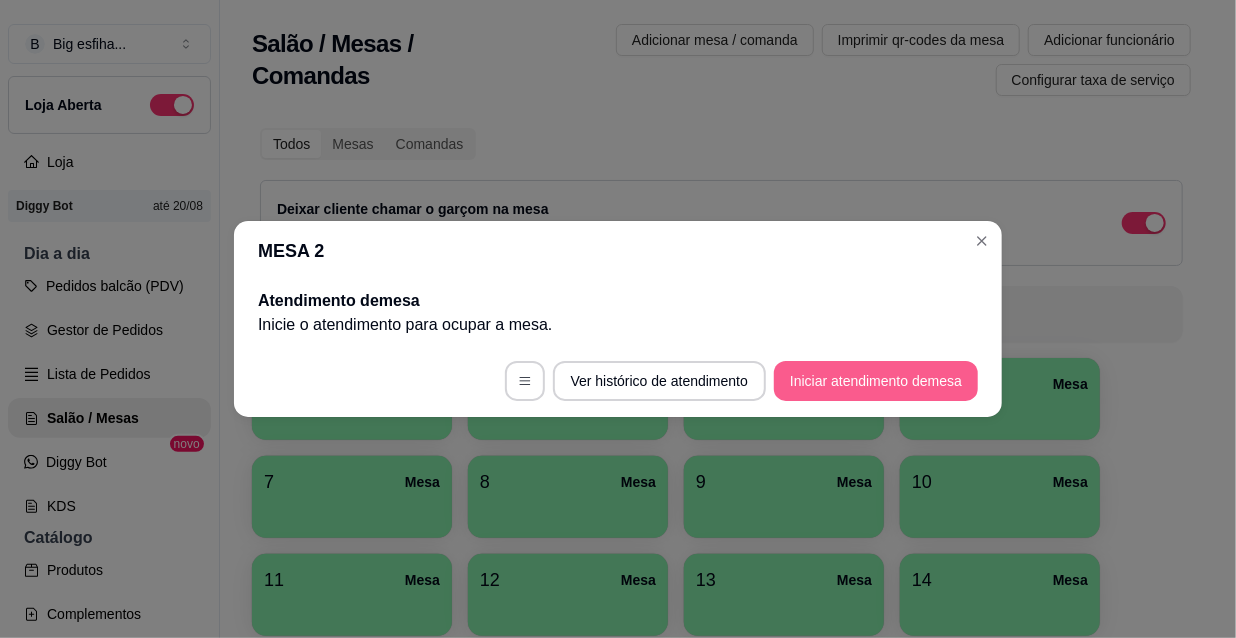 click on "Iniciar atendimento de  mesa" at bounding box center (876, 381) 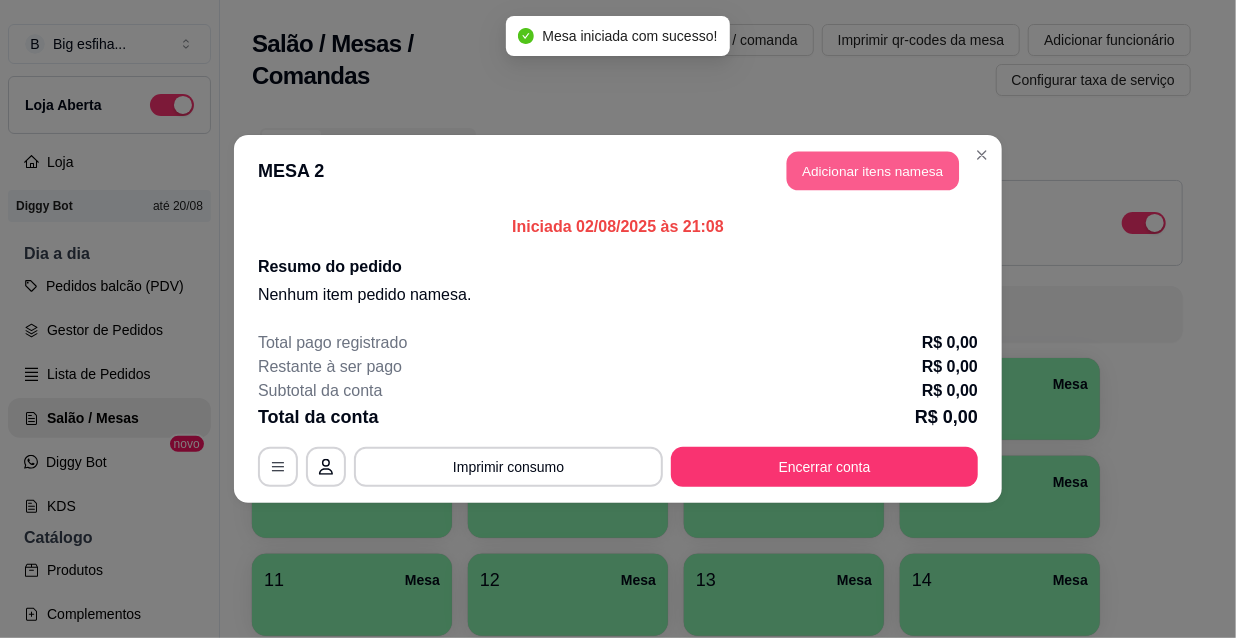 click on "MESA 2 Adicionar itens na  mesa" at bounding box center (618, 171) 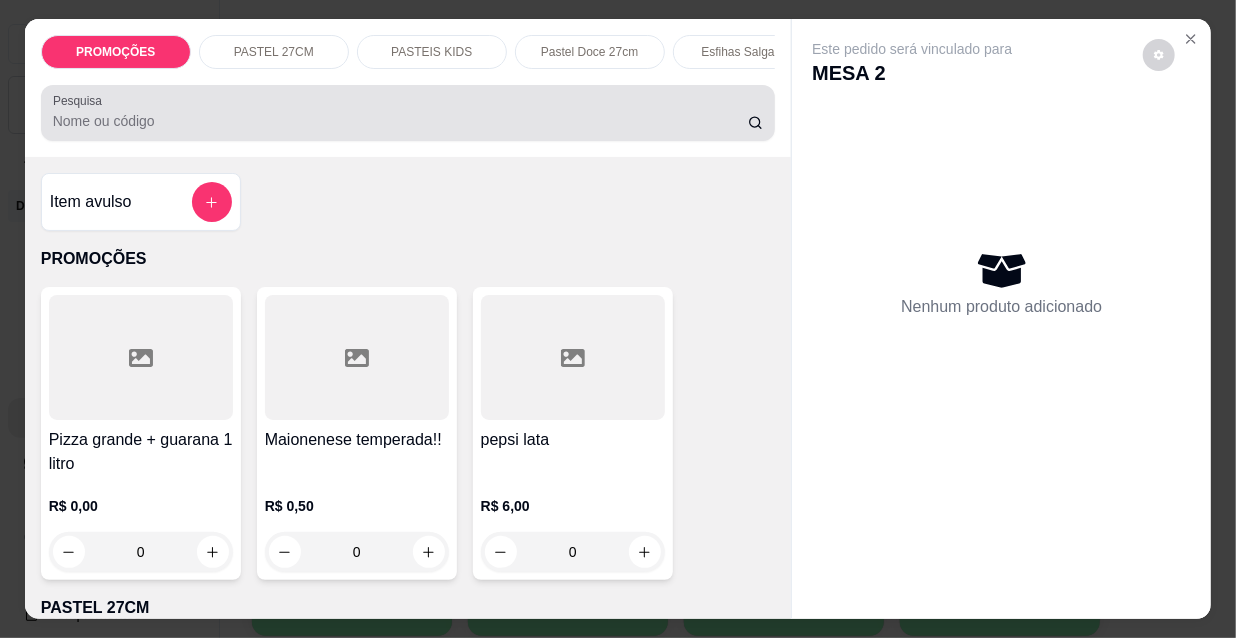 click on "Pesquisa" at bounding box center (408, 113) 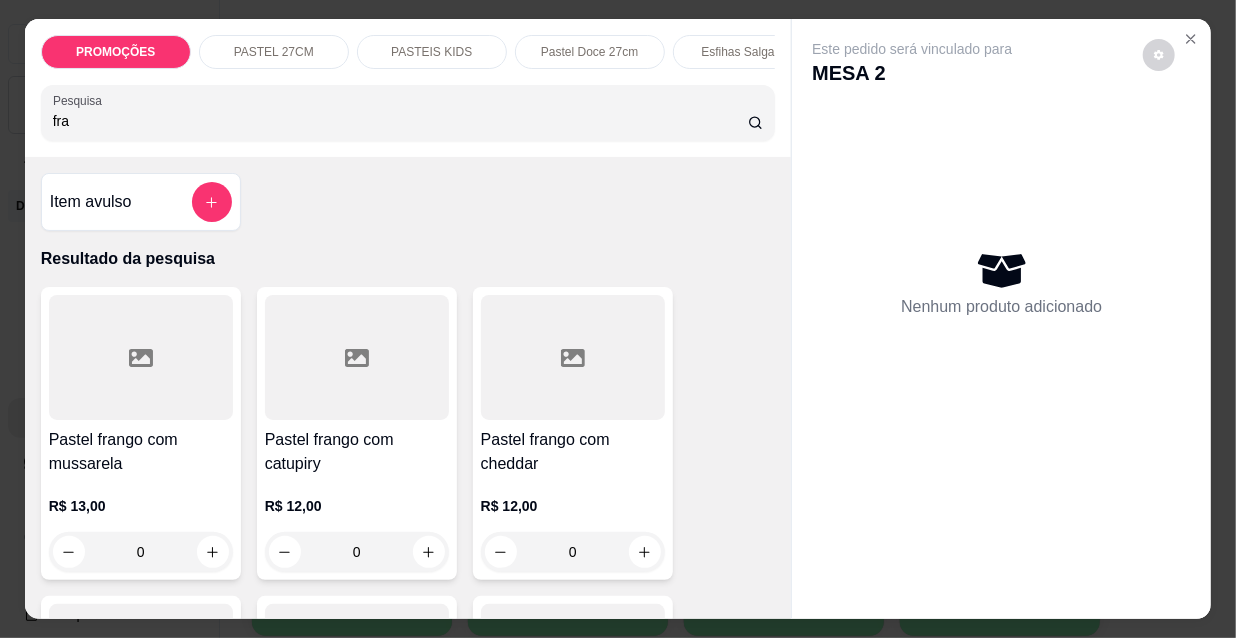 type on "fra" 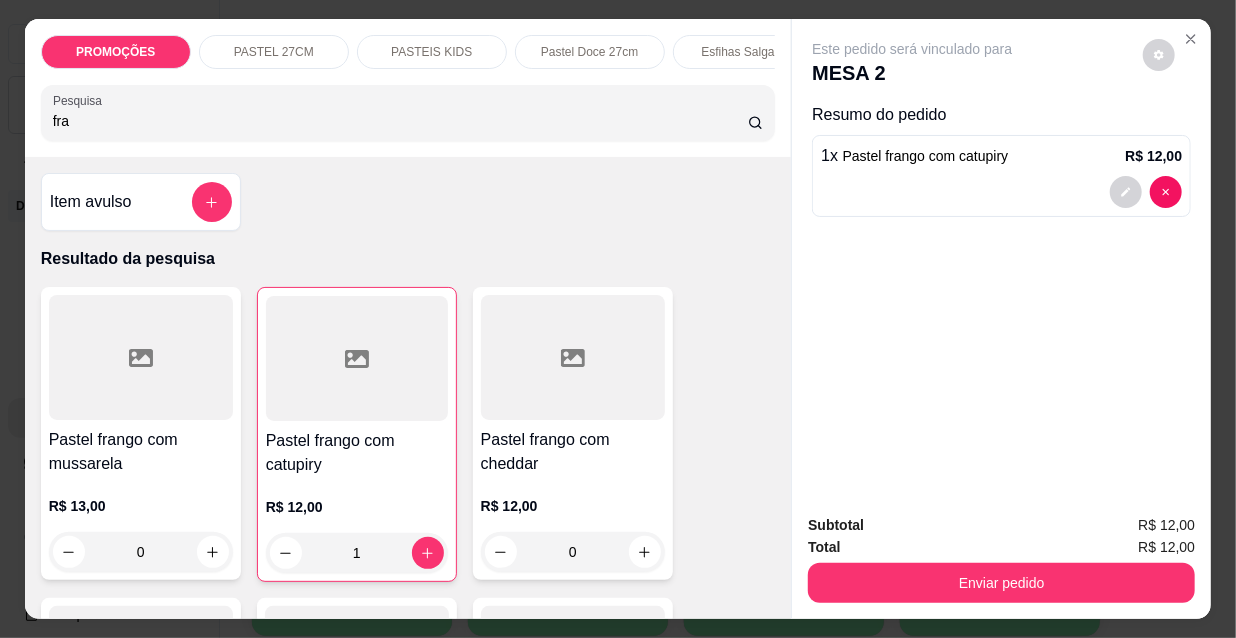 type on "1" 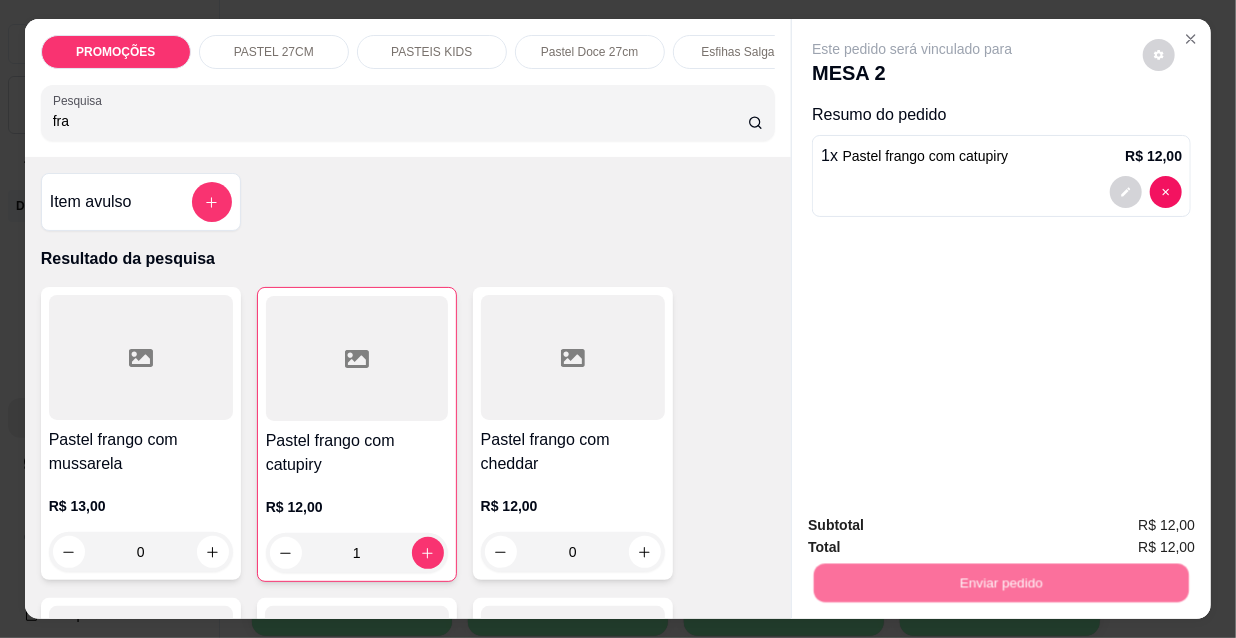 click on "Não registrar e enviar pedido" at bounding box center (937, 527) 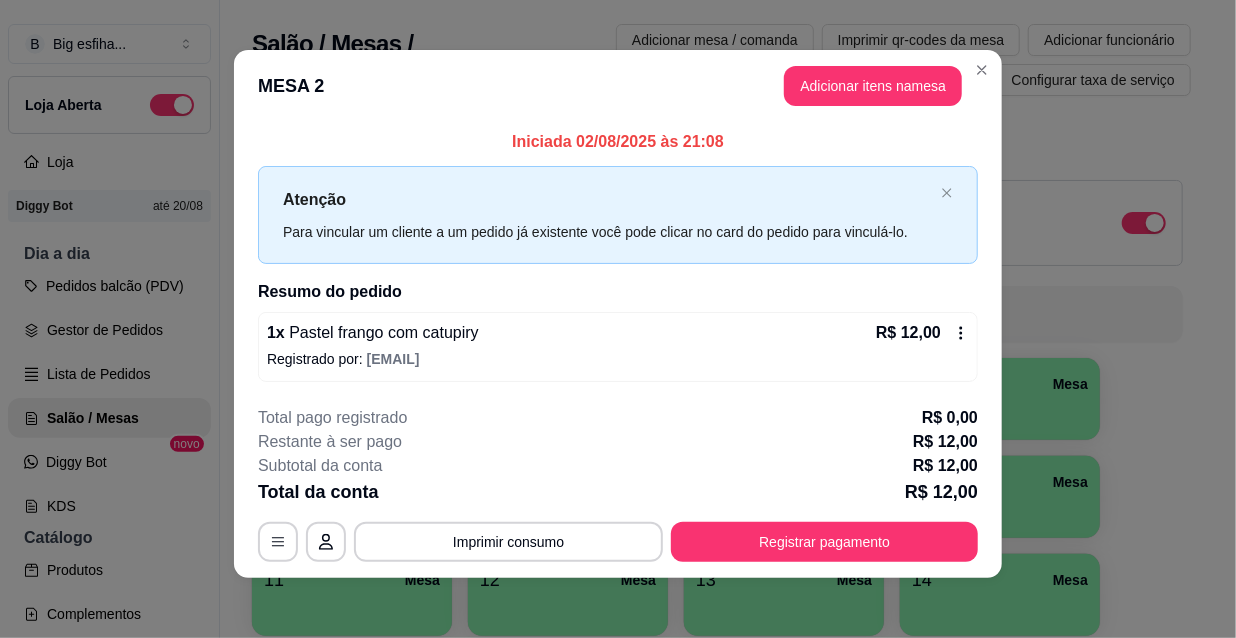 scroll, scrollTop: 8, scrollLeft: 0, axis: vertical 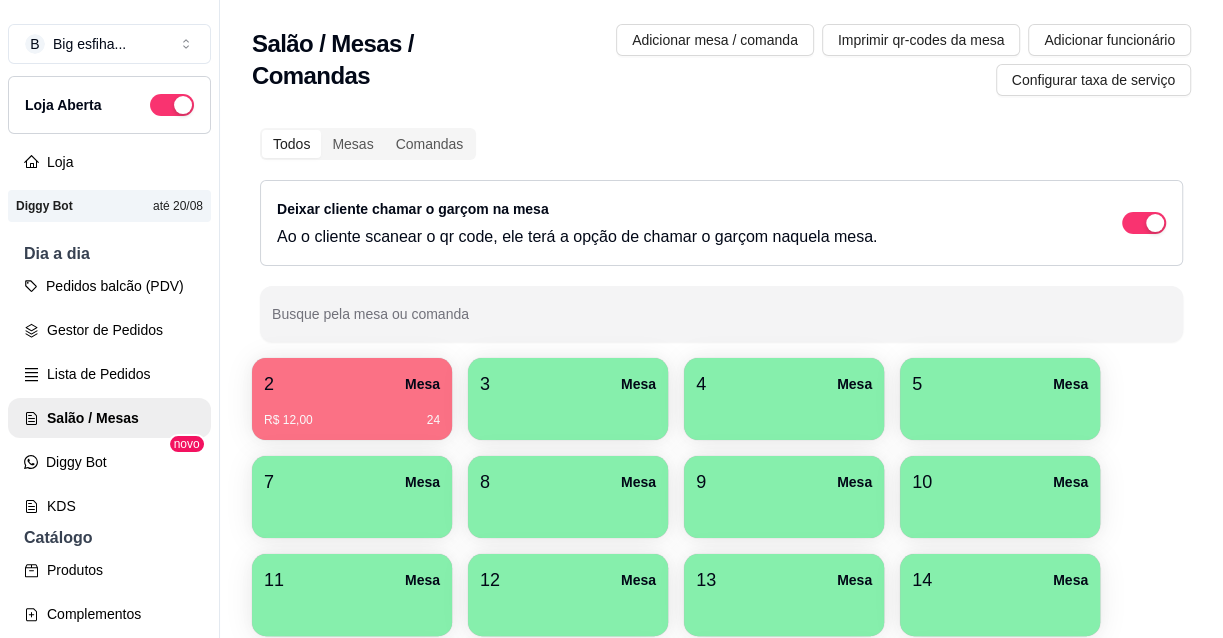 click on "3 Mesa" at bounding box center (568, 384) 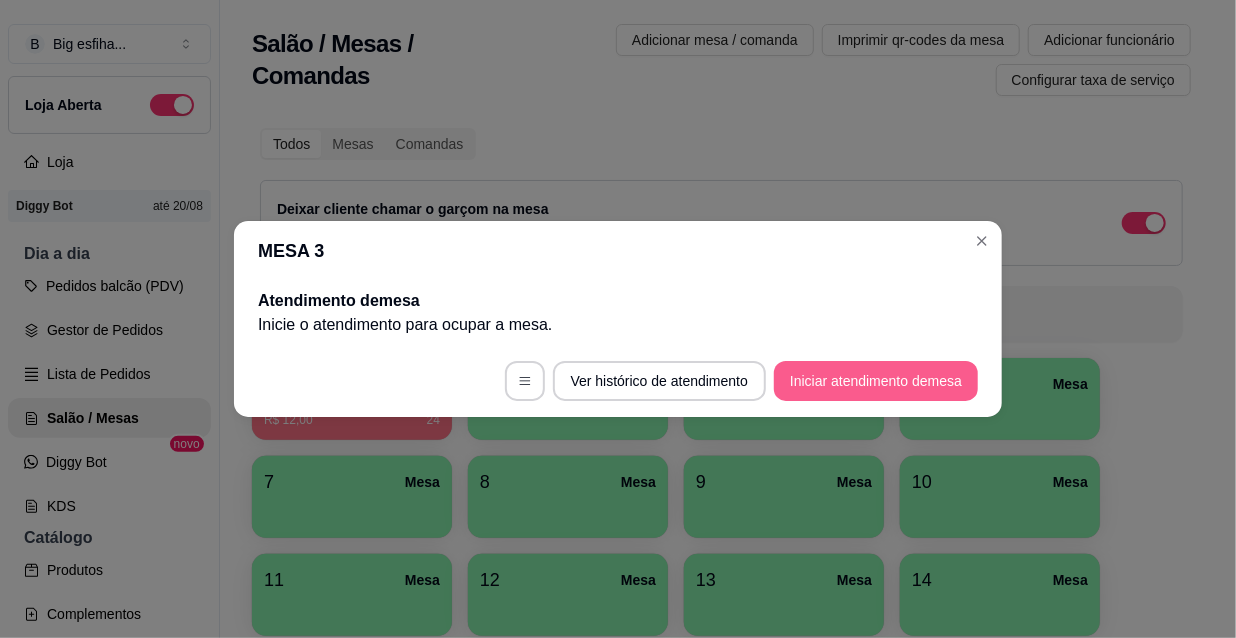 click on "Iniciar atendimento de  mesa" at bounding box center (876, 381) 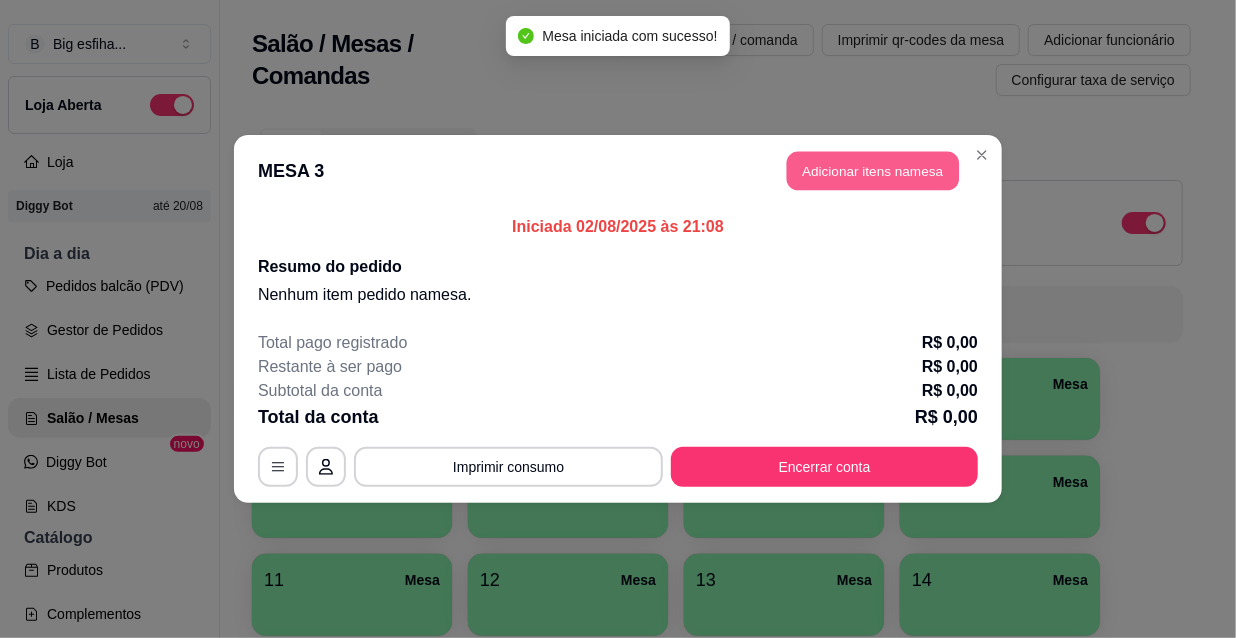 click on "Adicionar itens na  mesa" at bounding box center (873, 171) 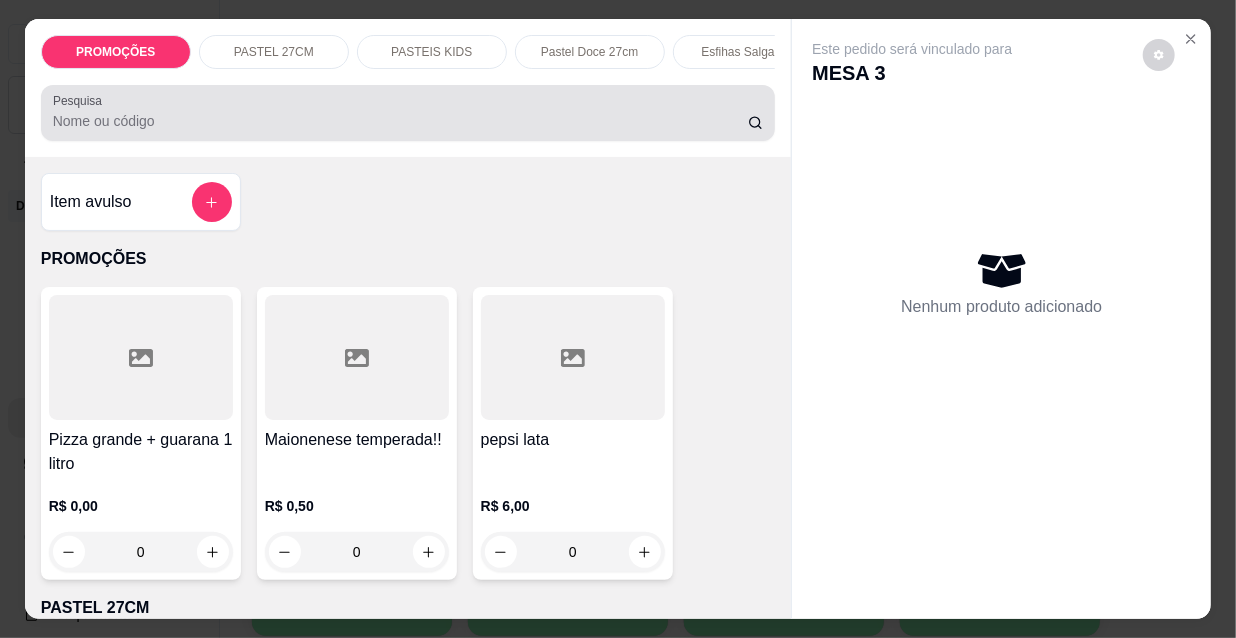 click on "Pesquisa" at bounding box center [400, 121] 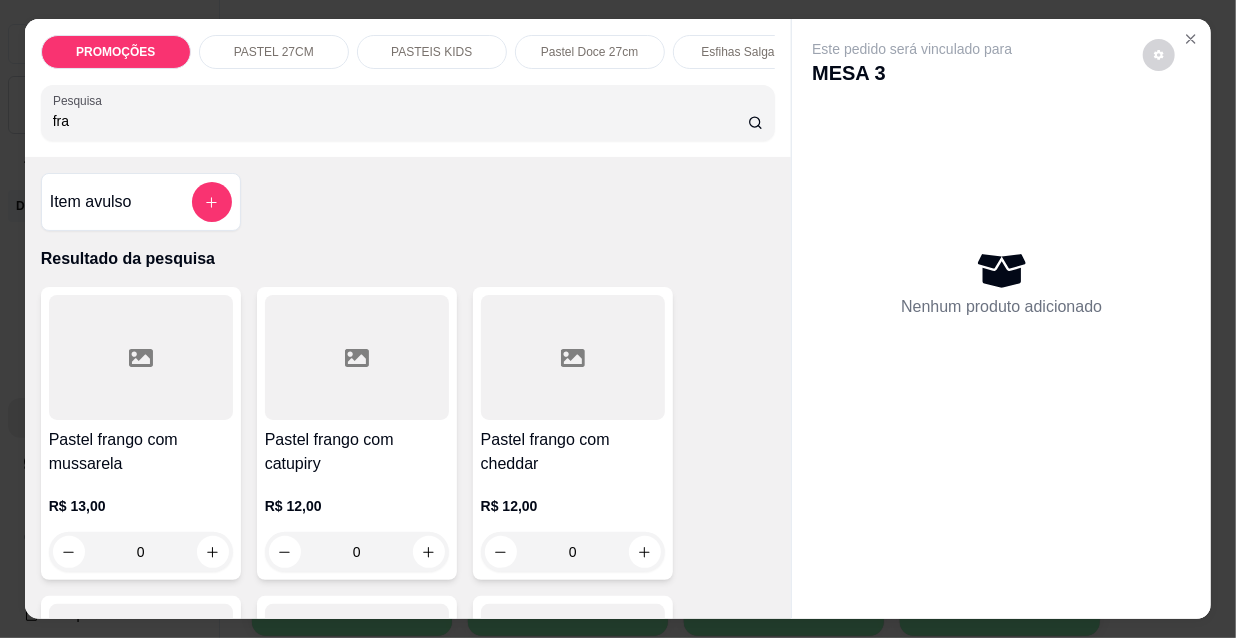 type on "fra" 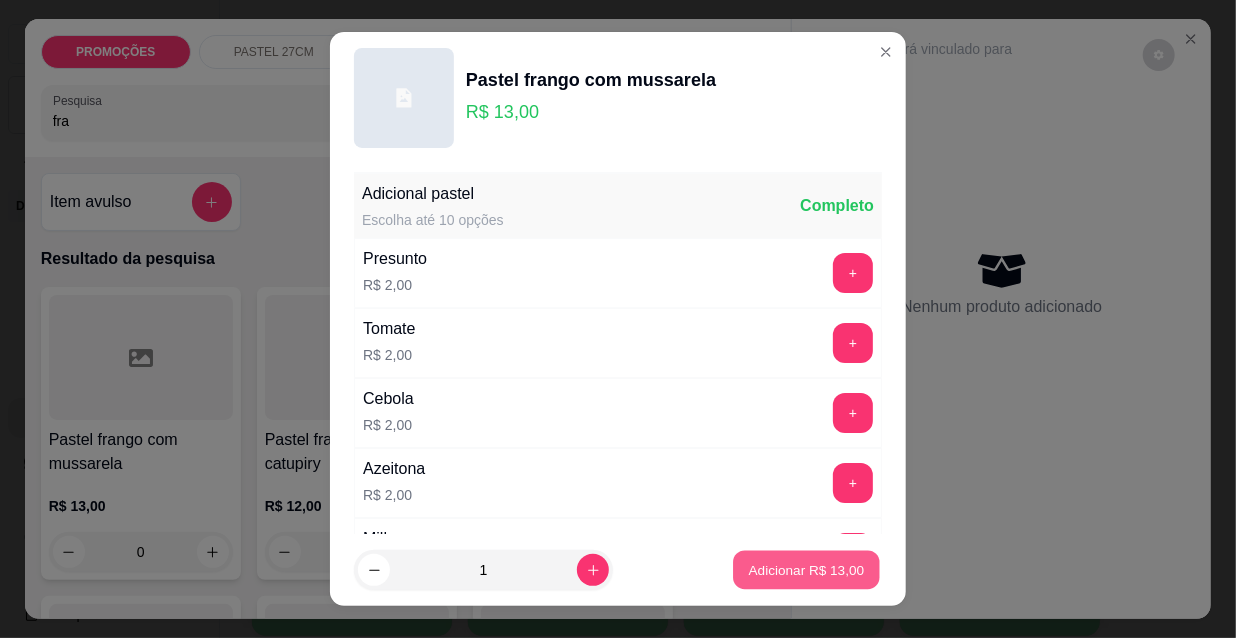 click on "Adicionar   R$ 13,00" at bounding box center (807, 569) 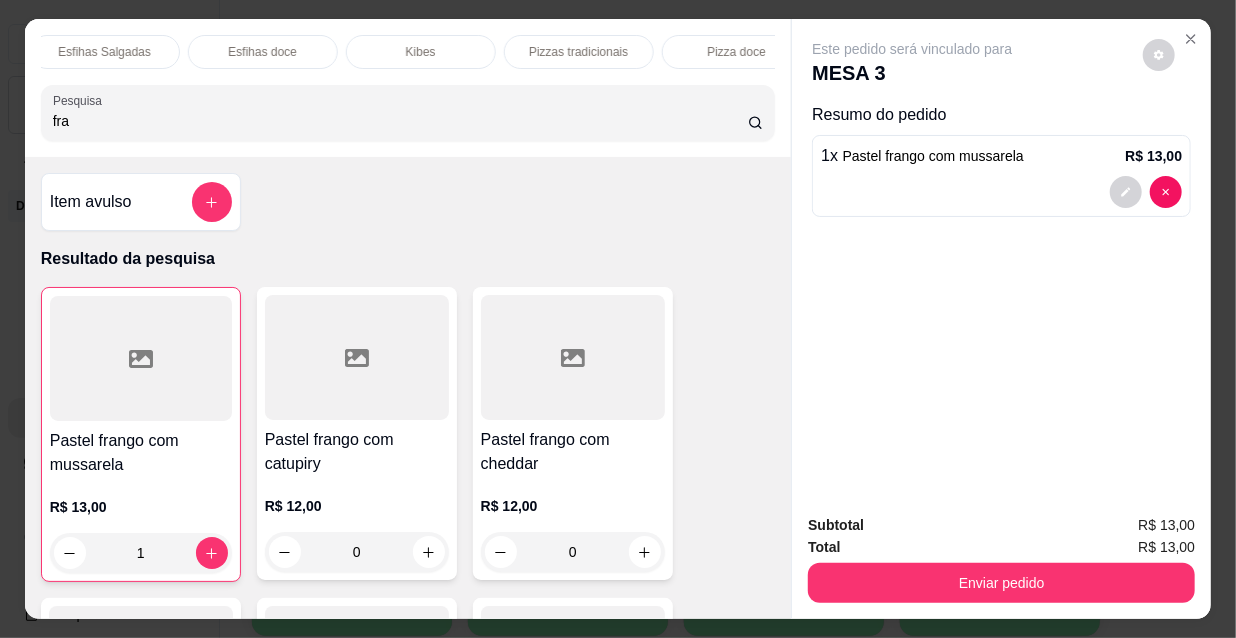 scroll, scrollTop: 0, scrollLeft: 1152, axis: horizontal 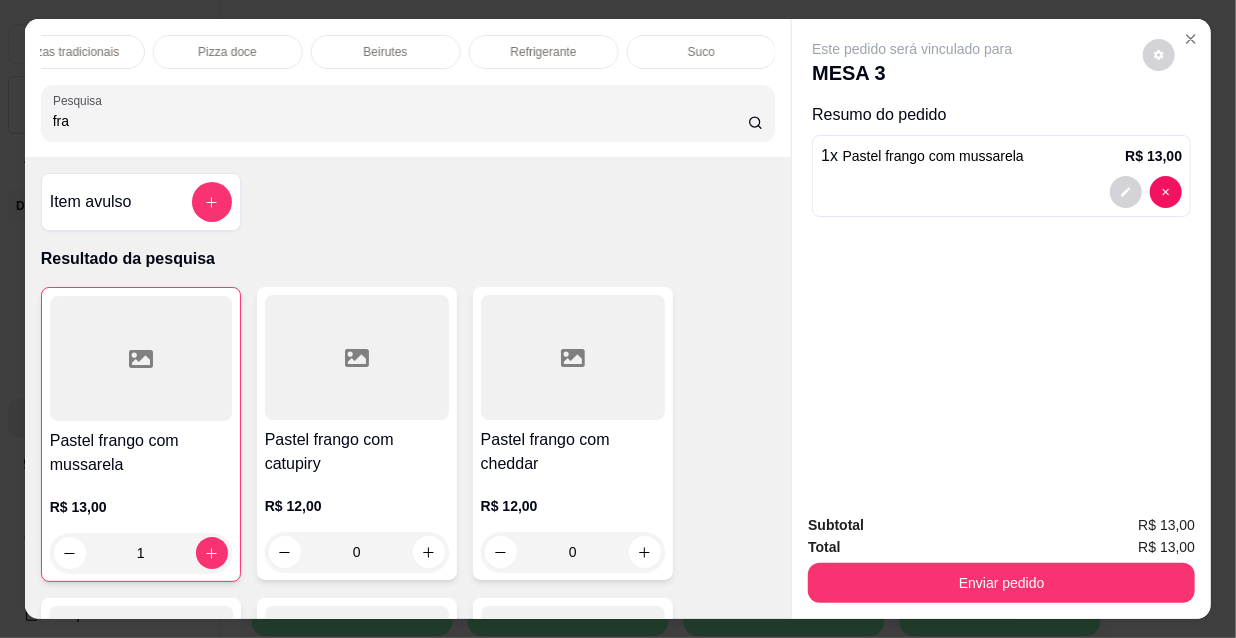 click on "Refrigerante" at bounding box center [544, 52] 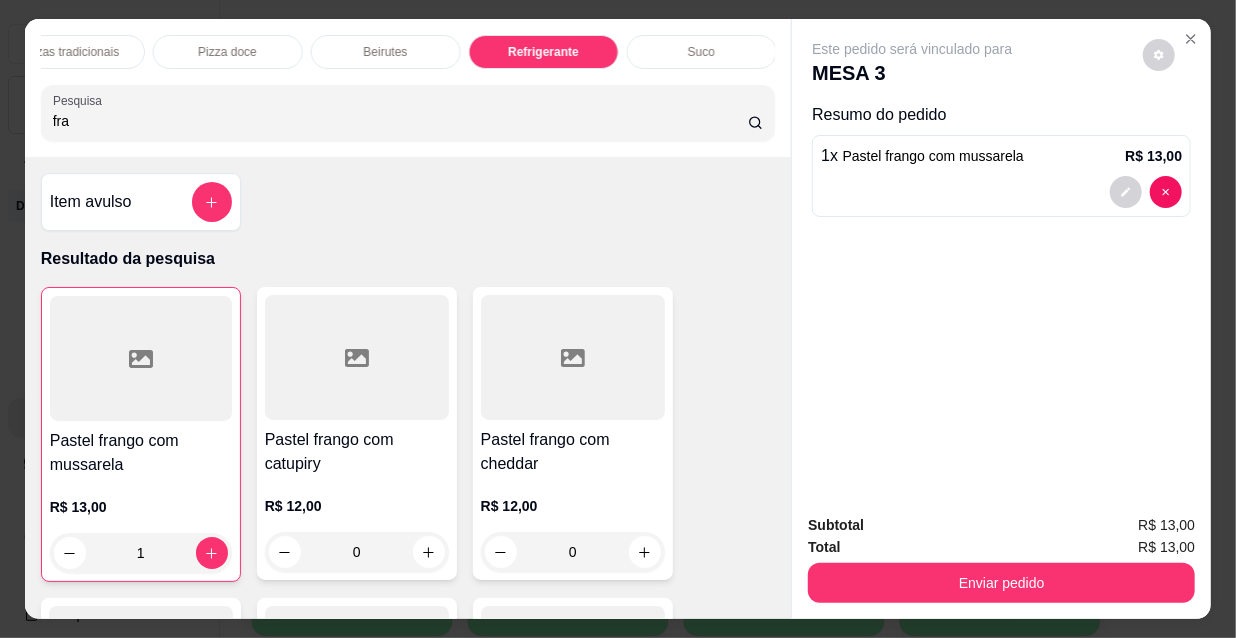 scroll, scrollTop: 19278, scrollLeft: 0, axis: vertical 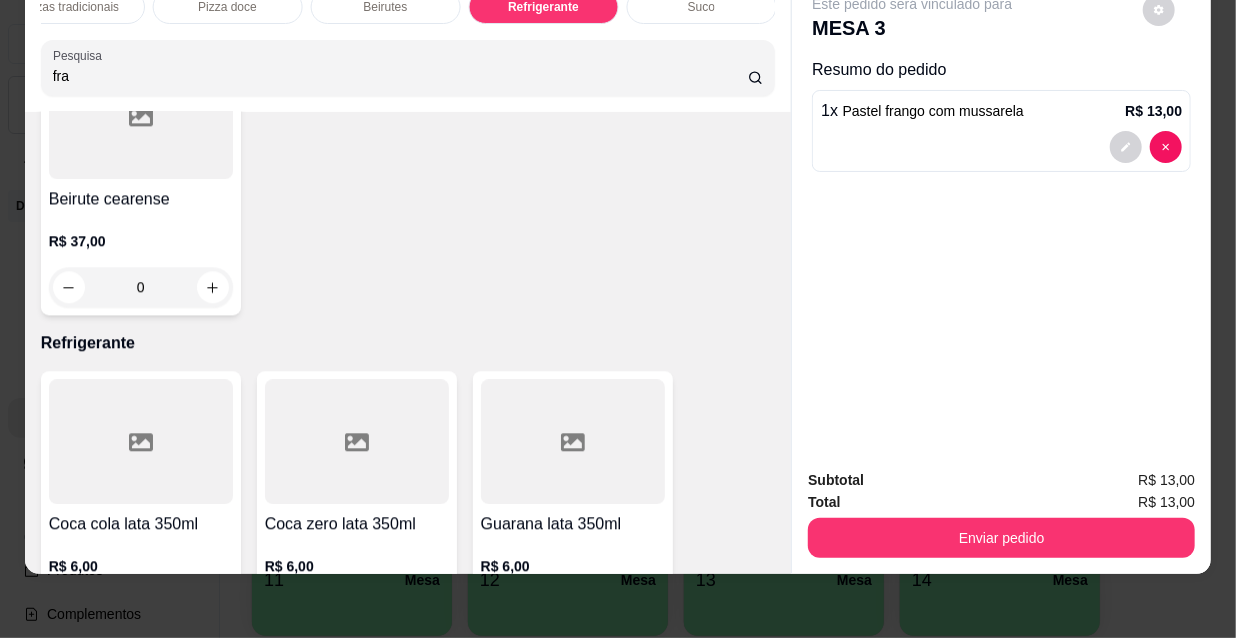 click 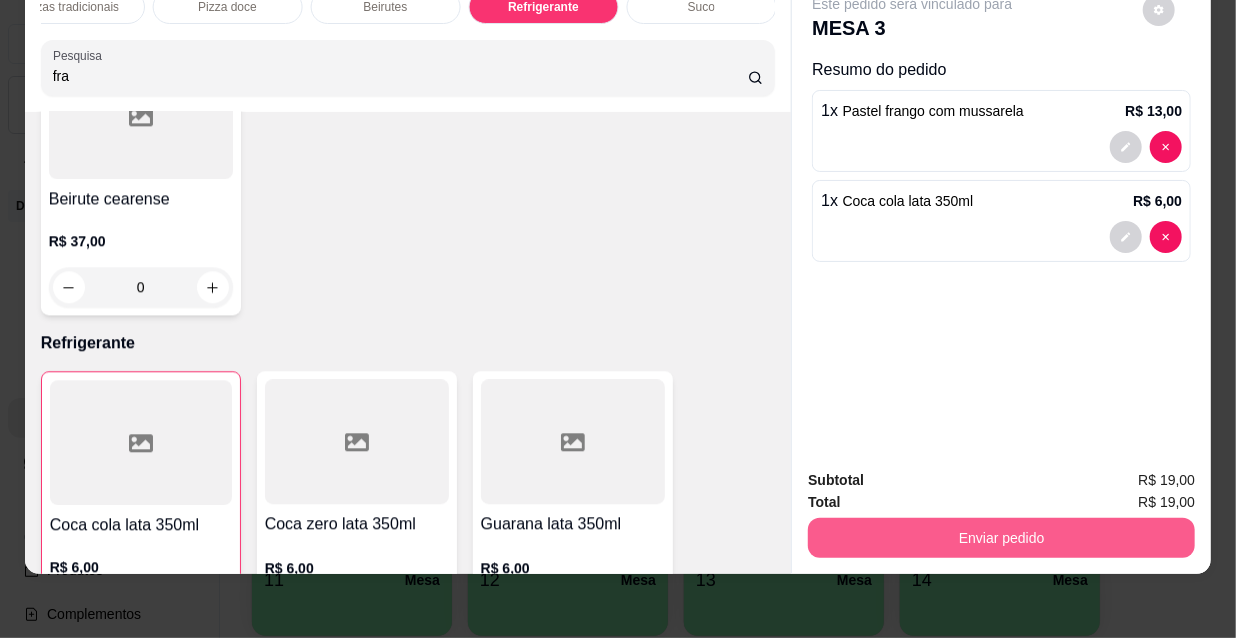 click on "Enviar pedido" at bounding box center (1001, 535) 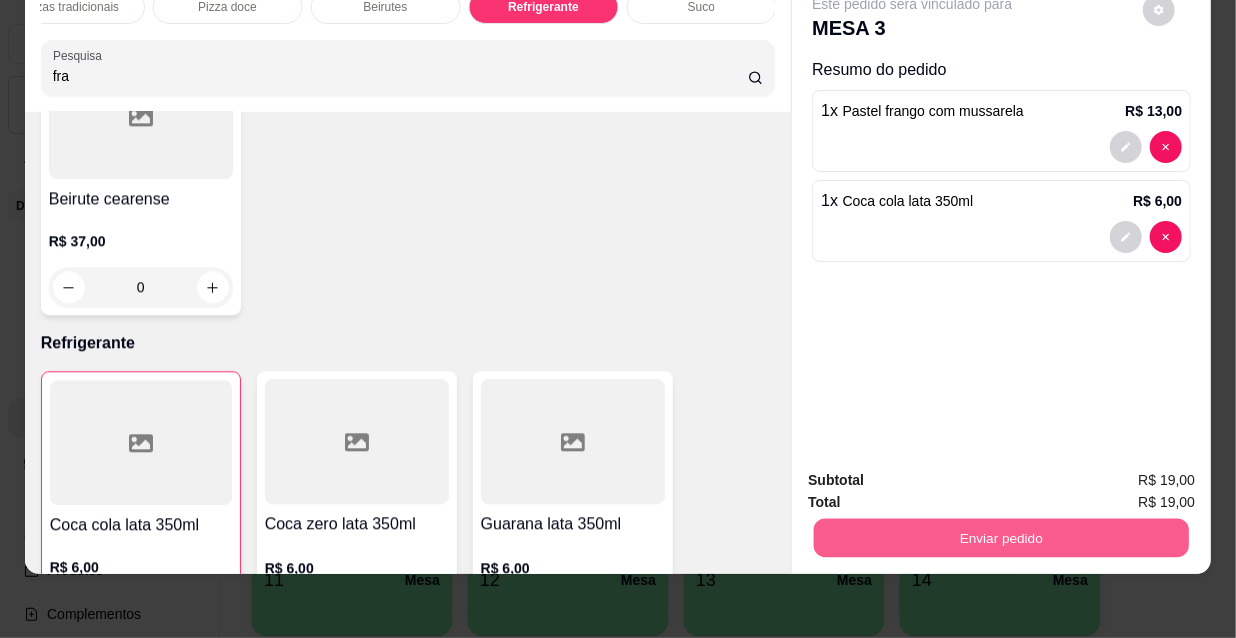 click on "Enviar pedido" at bounding box center (1001, 537) 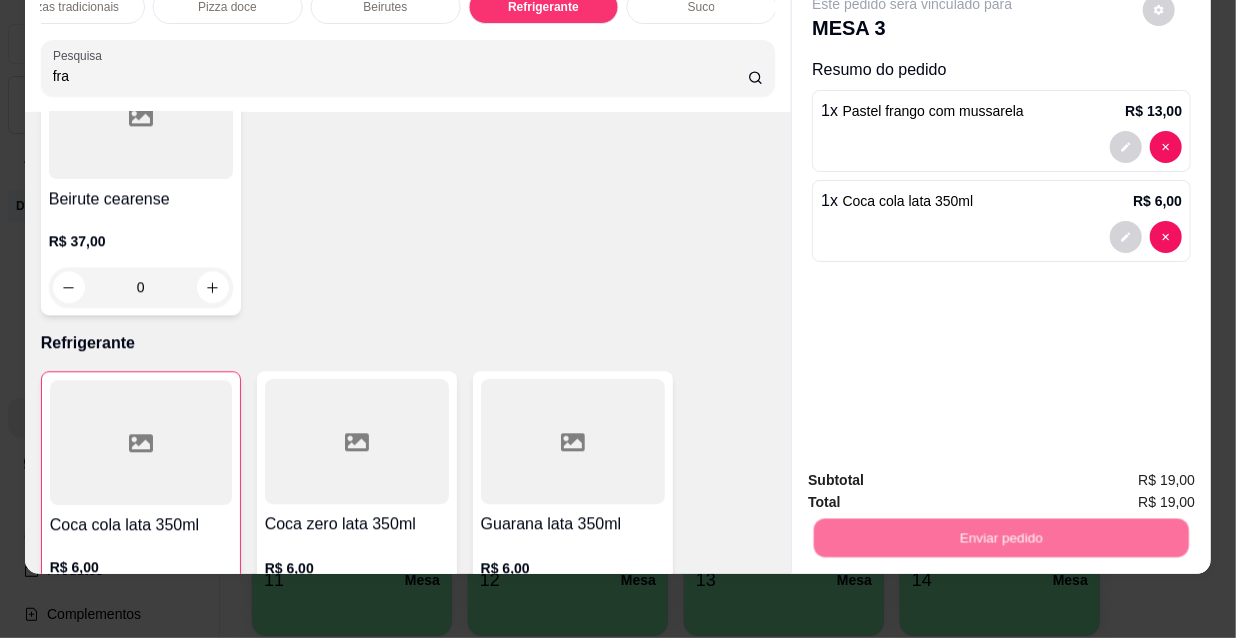 click on "Não registrar e enviar pedido" at bounding box center (937, 475) 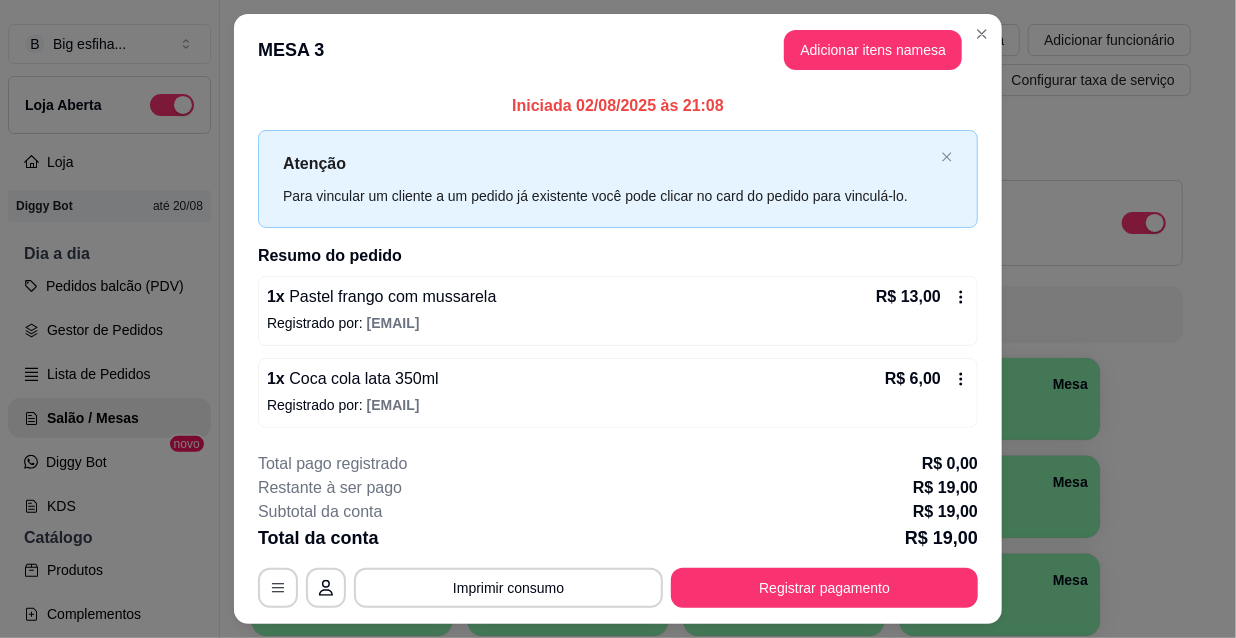 click on "**********" at bounding box center [618, 530] 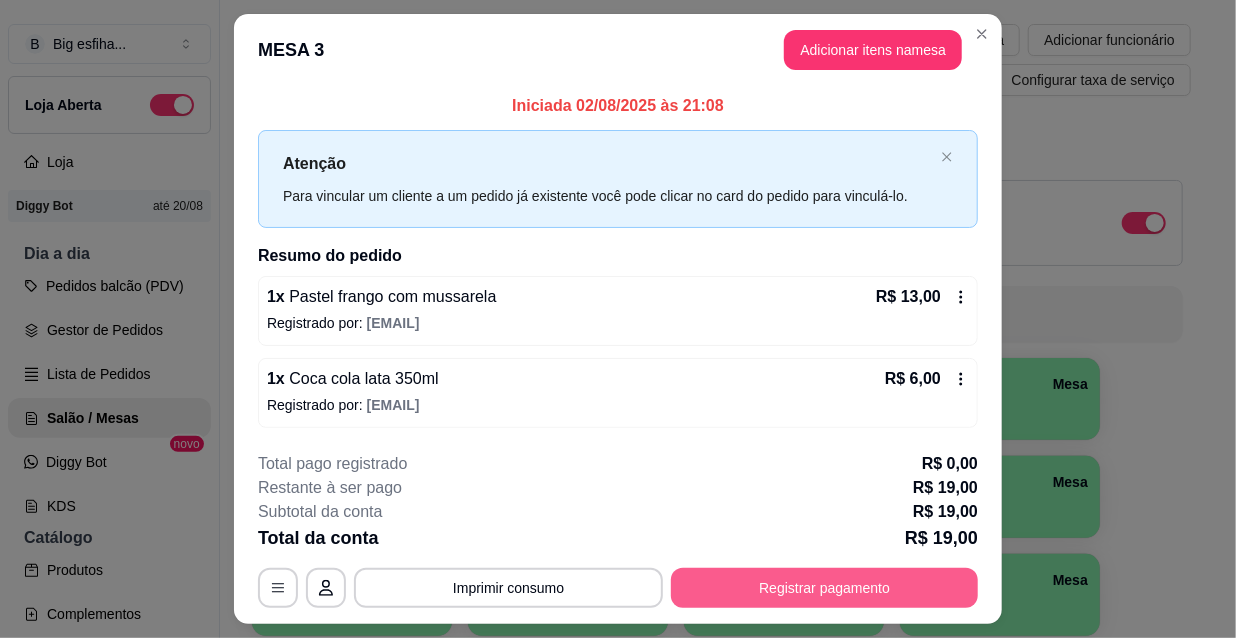 click on "Registrar pagamento" at bounding box center (824, 588) 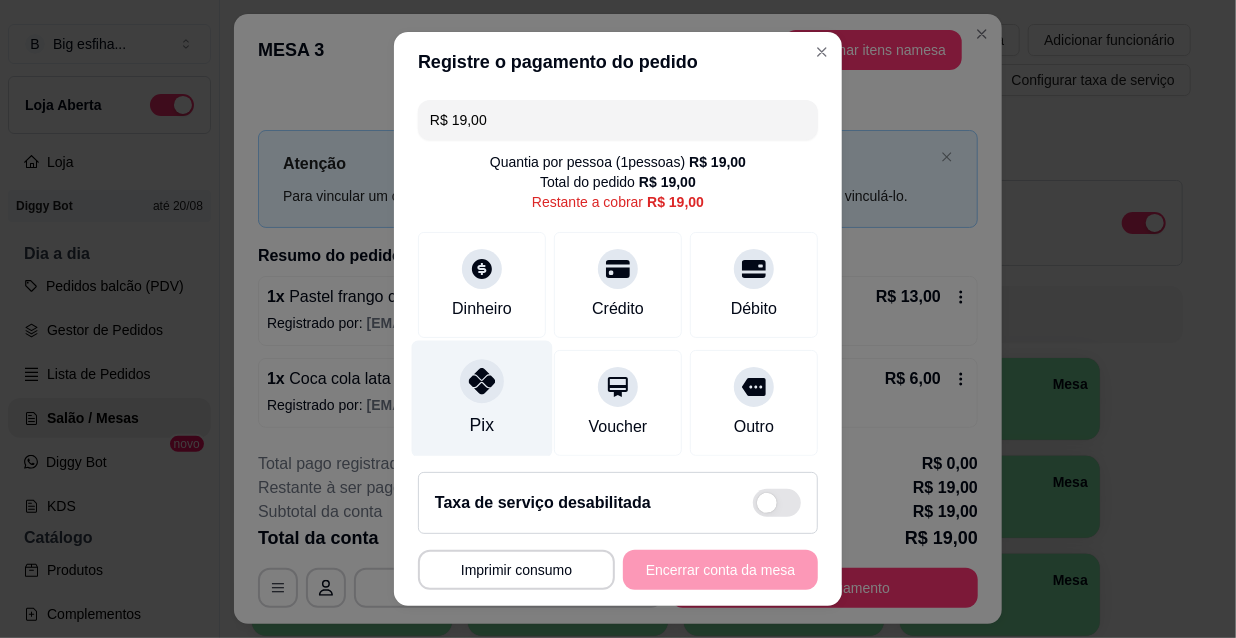 click on "Pix" at bounding box center (482, 399) 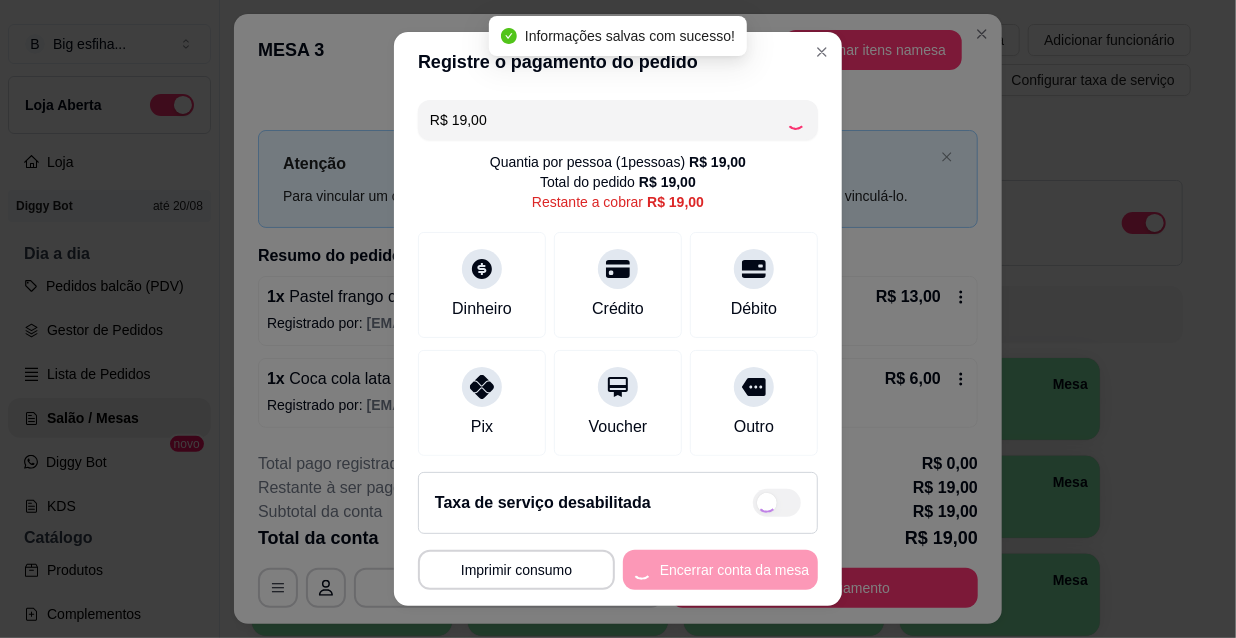 type on "R$ 0,00" 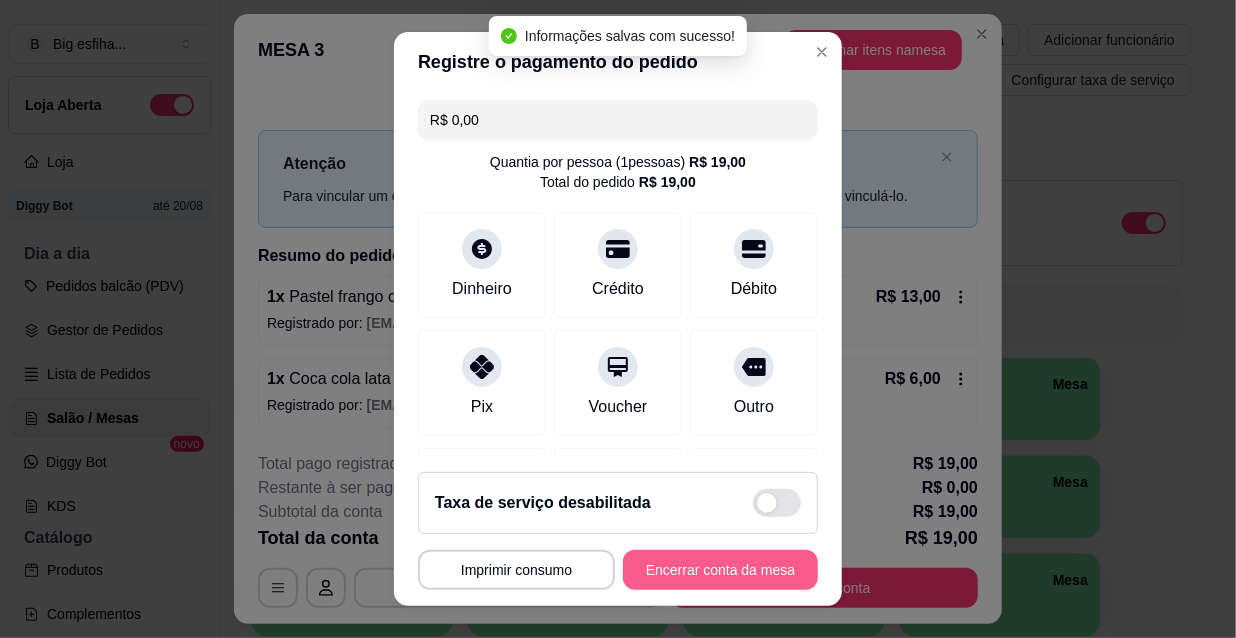 click on "Encerrar conta da mesa" at bounding box center (720, 570) 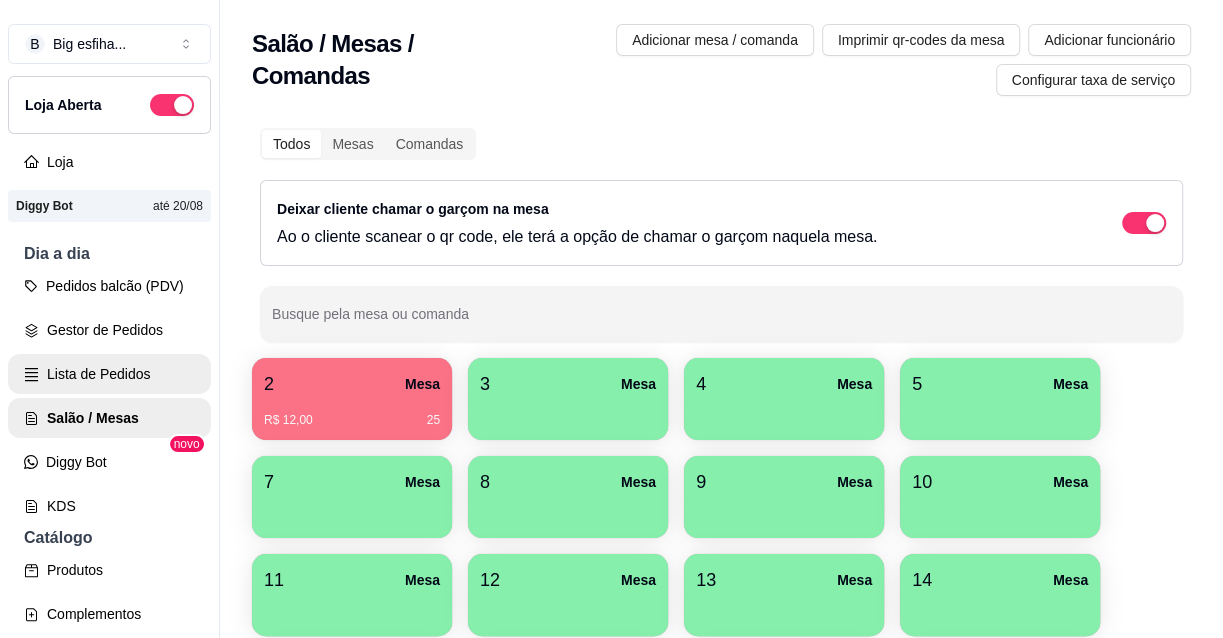 click on "Lista de Pedidos" at bounding box center [109, 374] 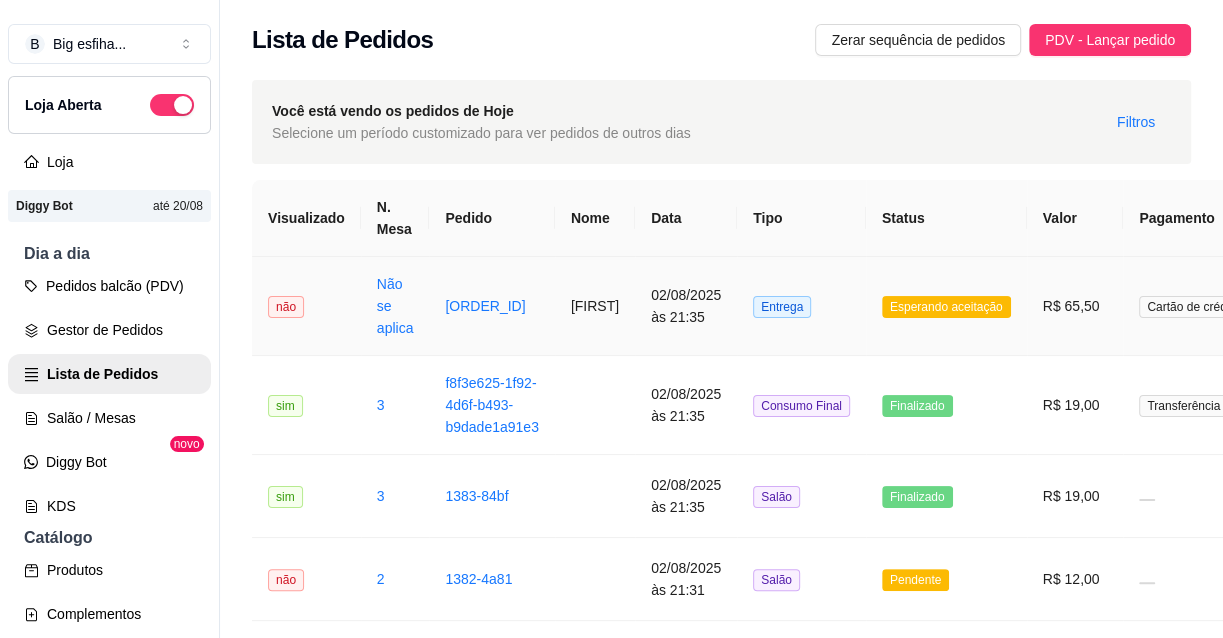 click on "Não se aplica" at bounding box center (395, 306) 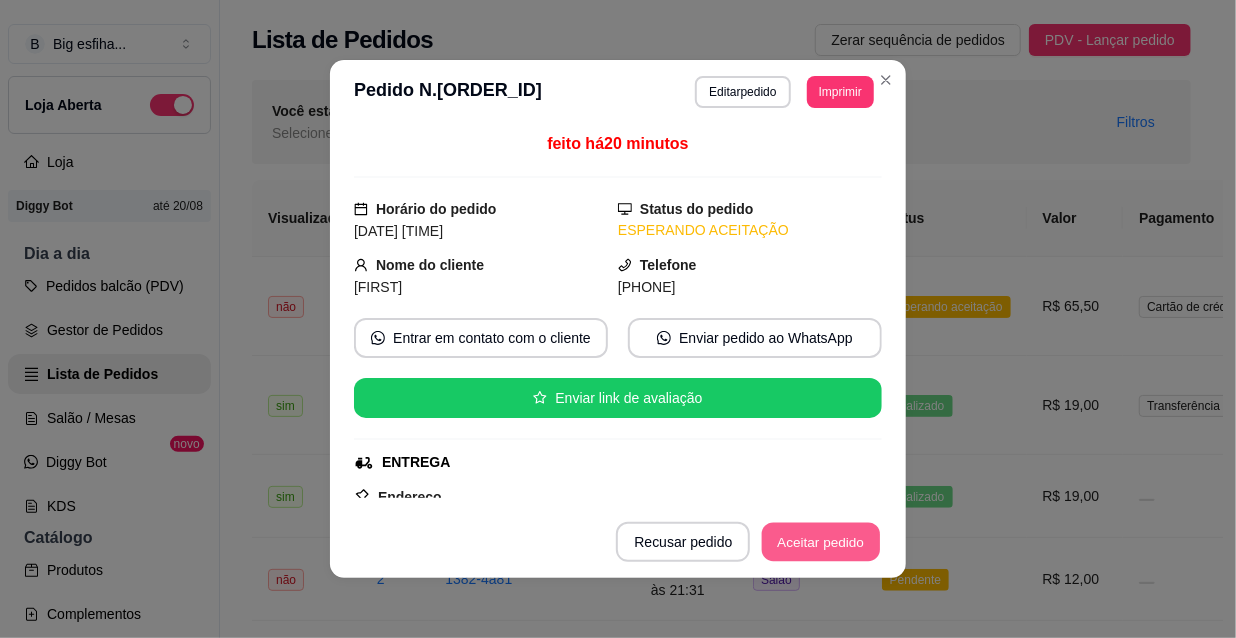 click on "Aceitar pedido" at bounding box center (821, 542) 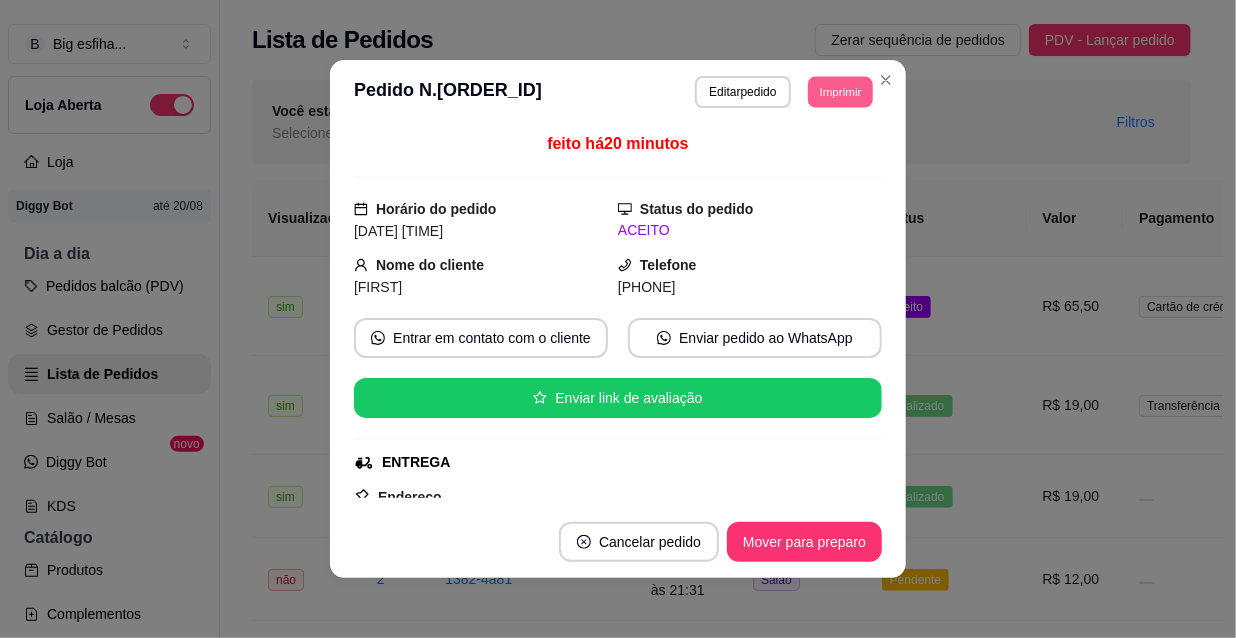 click on "Imprimir" at bounding box center (840, 91) 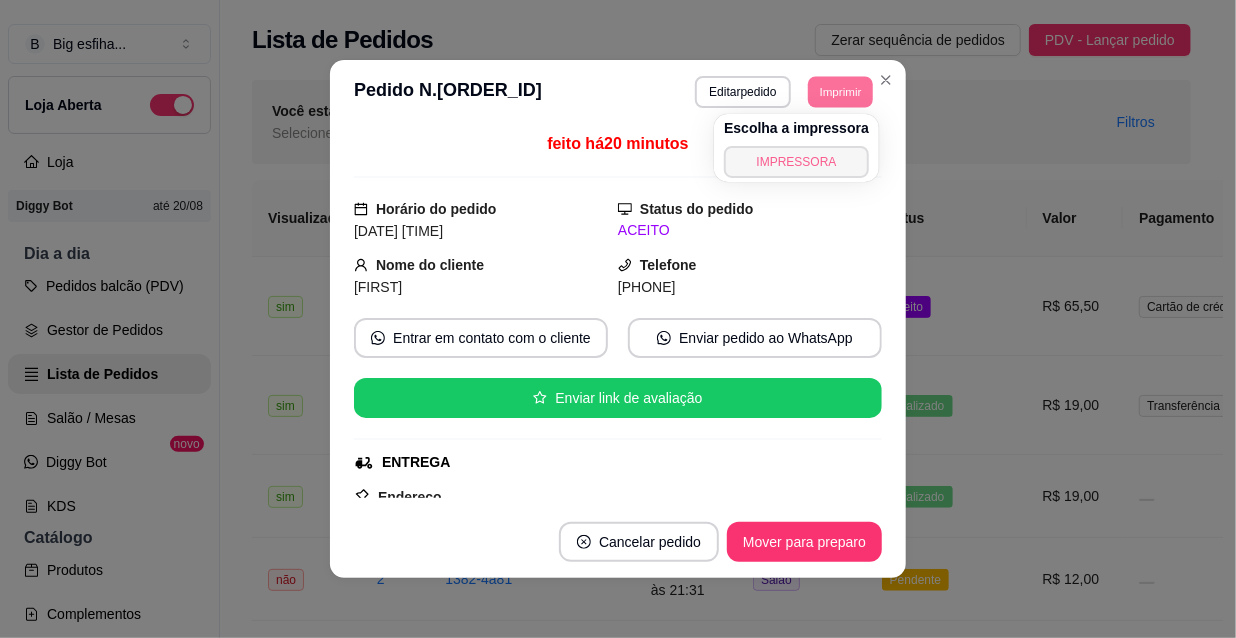 click on "IMPRESSORA" at bounding box center [796, 162] 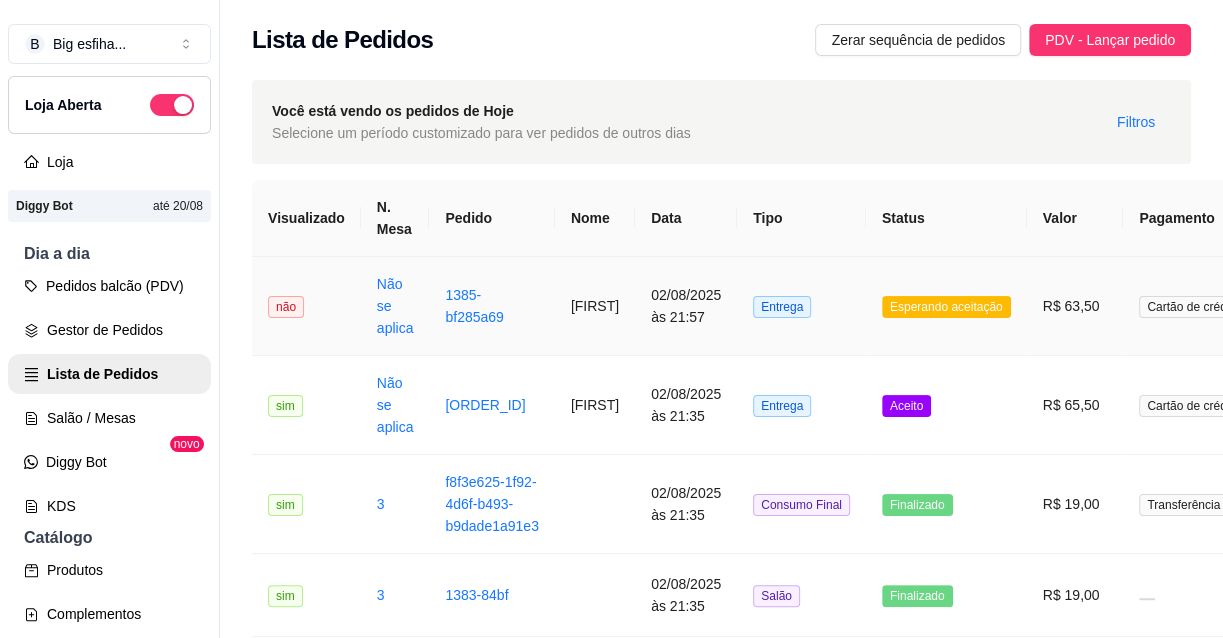 click on "Entrega" at bounding box center [801, 306] 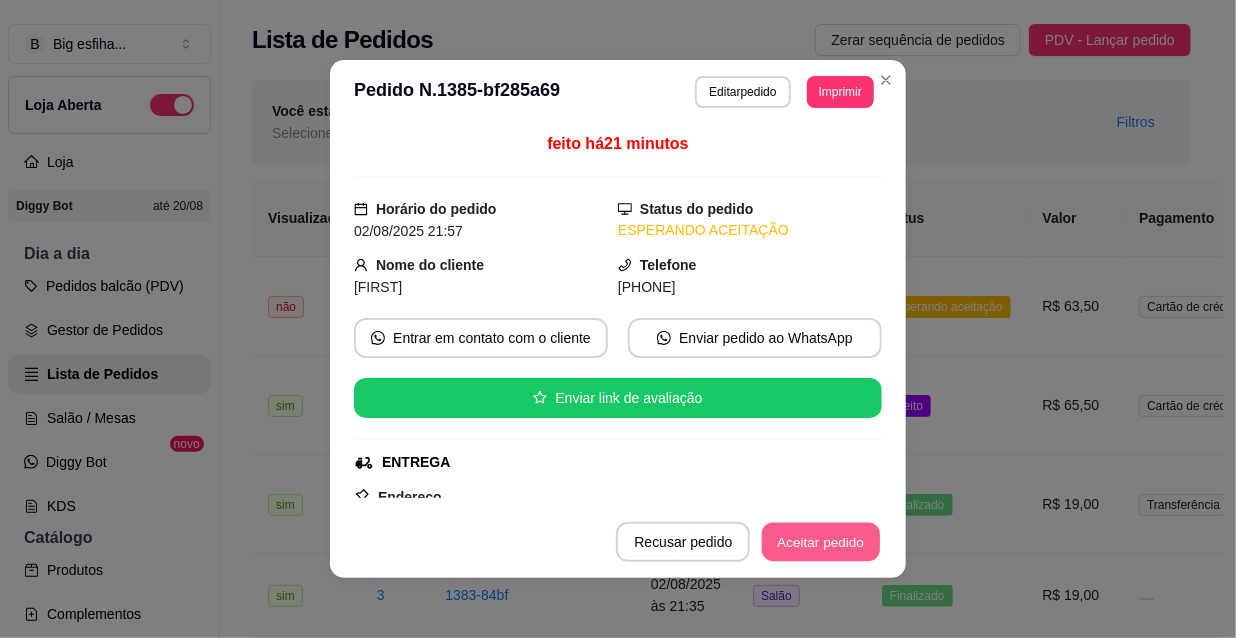 click on "Aceitar pedido" at bounding box center [821, 542] 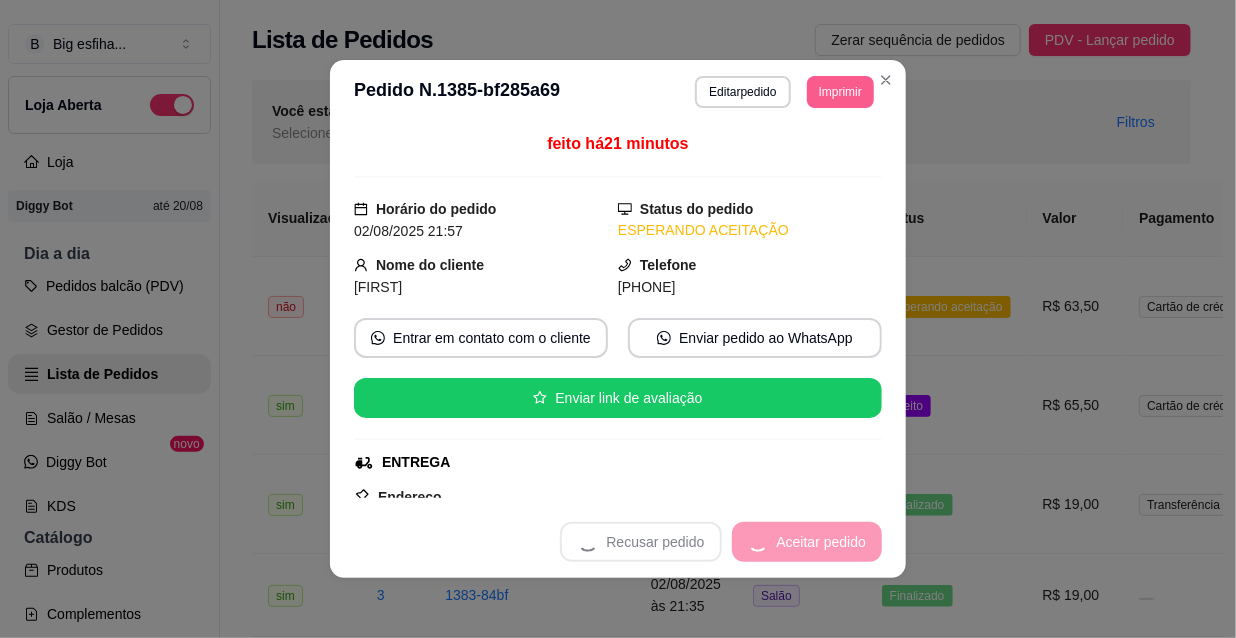 click on "Imprimir" at bounding box center (840, 92) 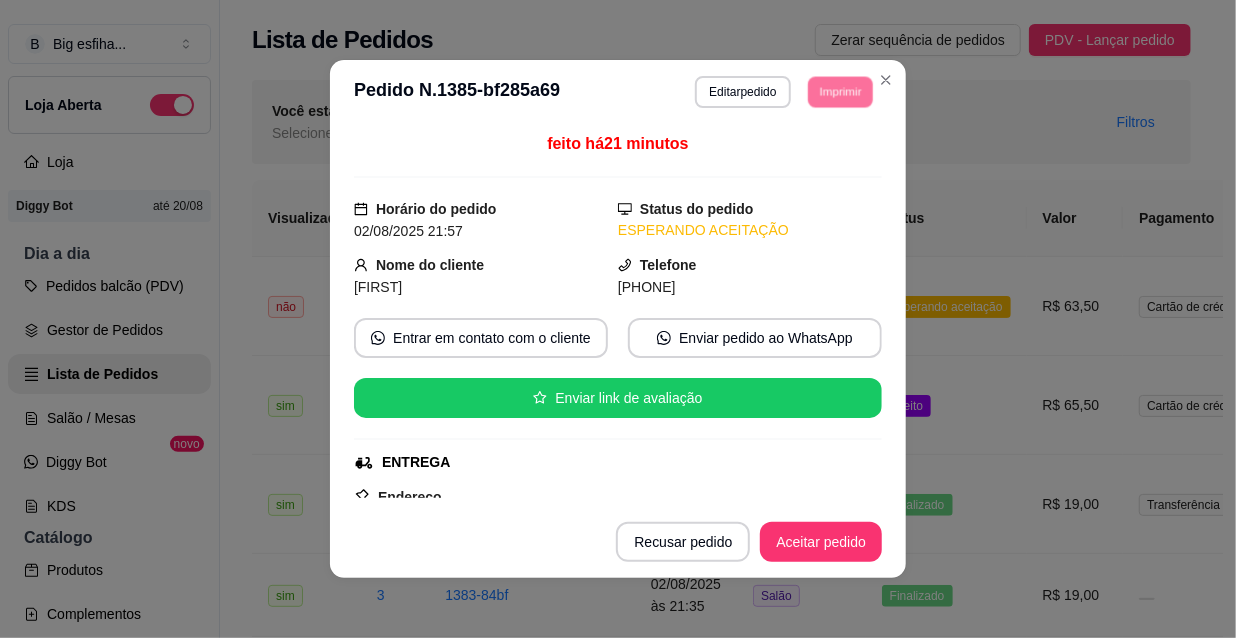click on "IMPRESSORA" at bounding box center [813, 153] 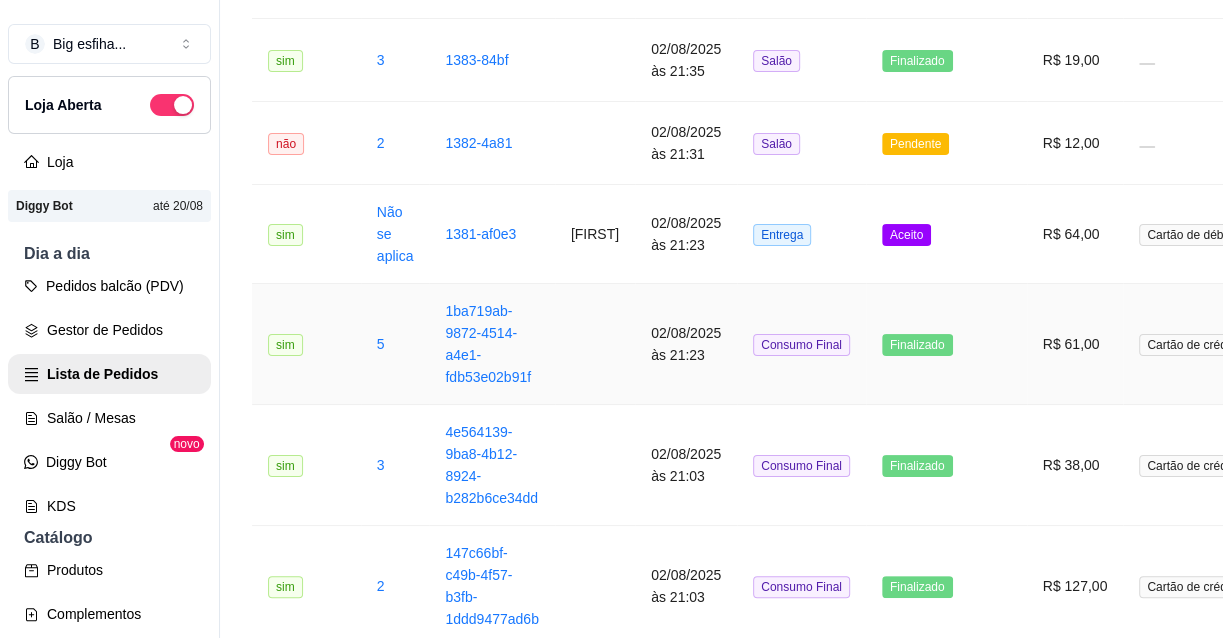 scroll, scrollTop: 545, scrollLeft: 0, axis: vertical 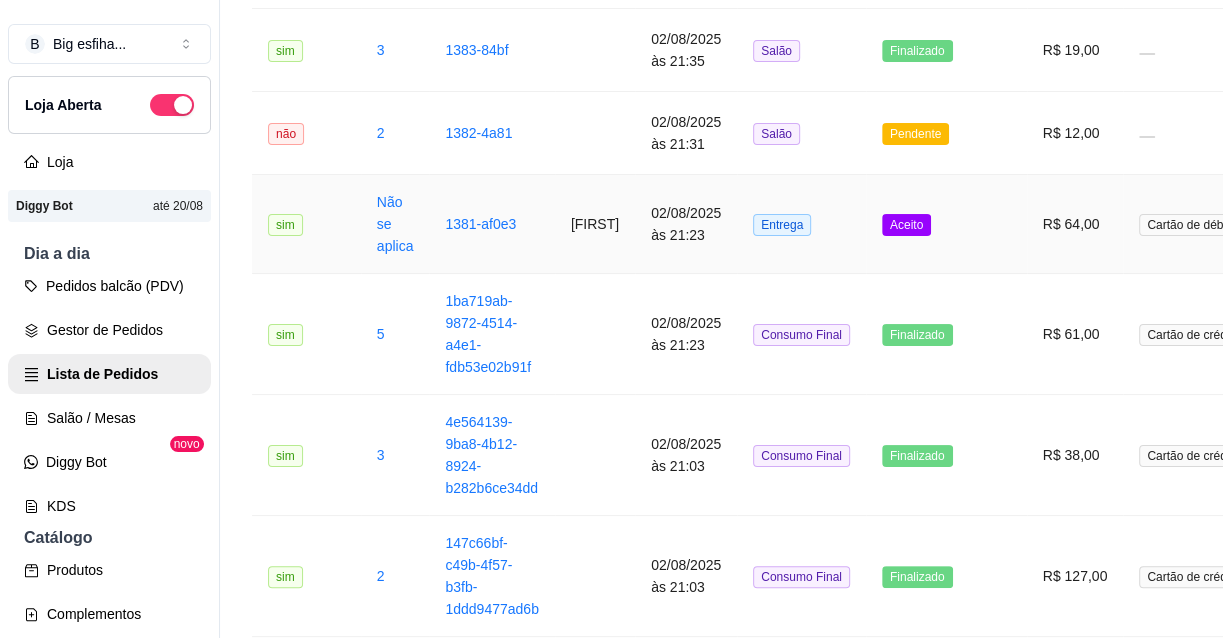 click on "02/08/2025 às 21:23" at bounding box center [686, 224] 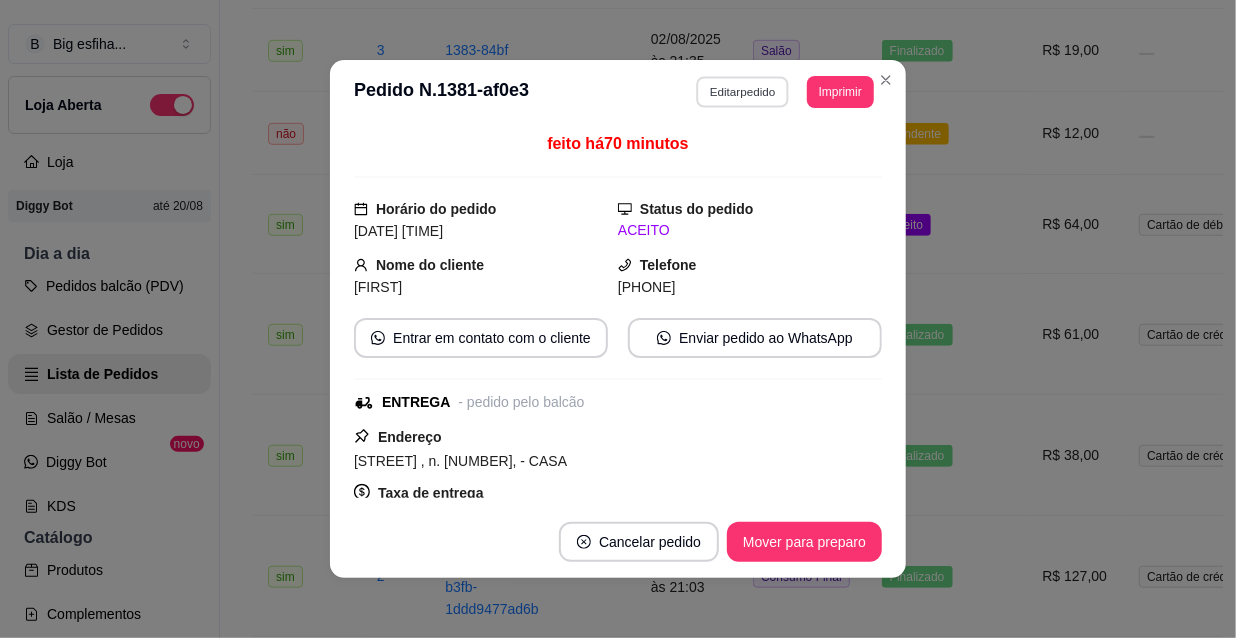 click on "Editar  pedido" at bounding box center [743, 91] 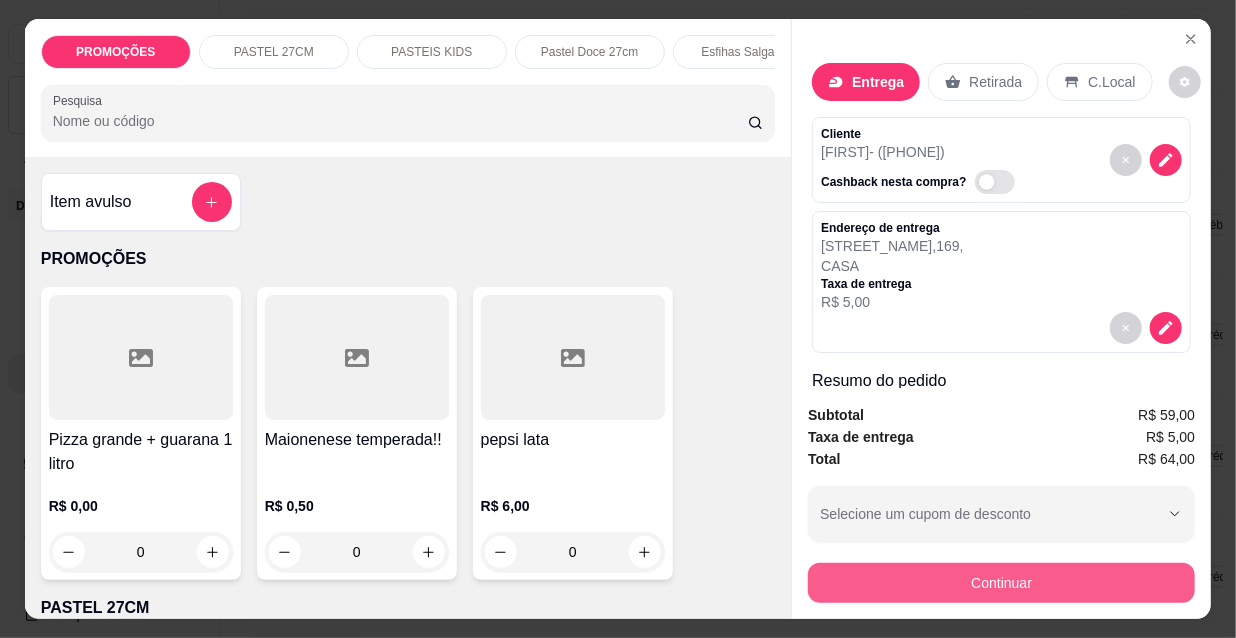 click on "Continuar" at bounding box center (1001, 583) 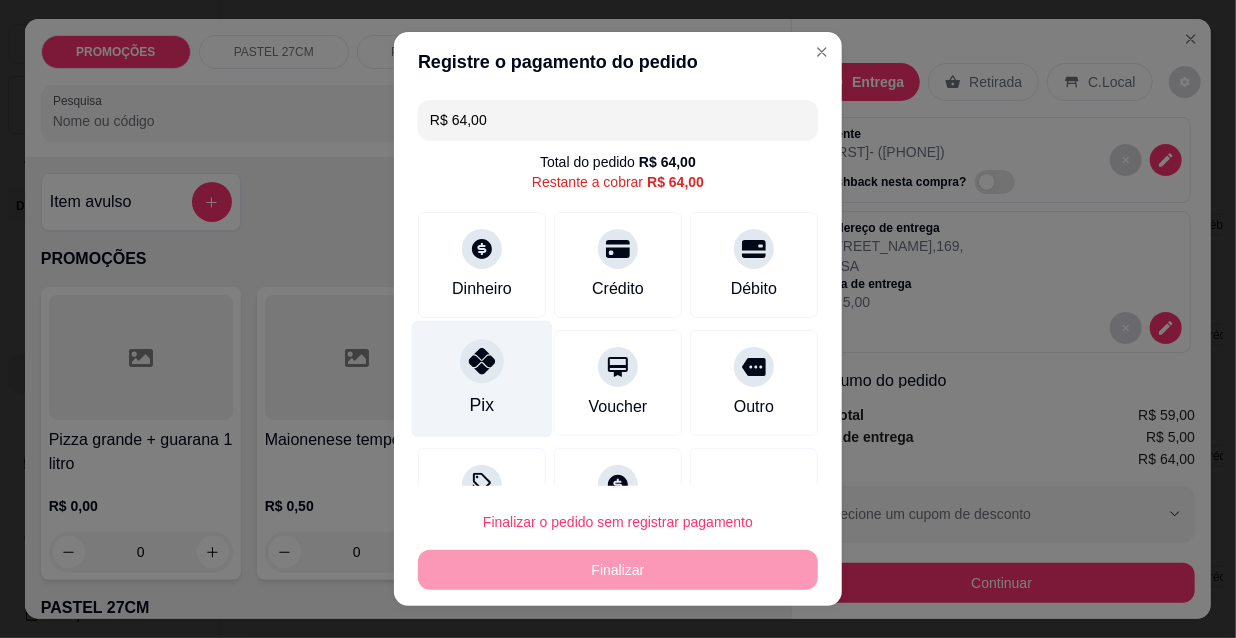 click on "Pix" at bounding box center [482, 379] 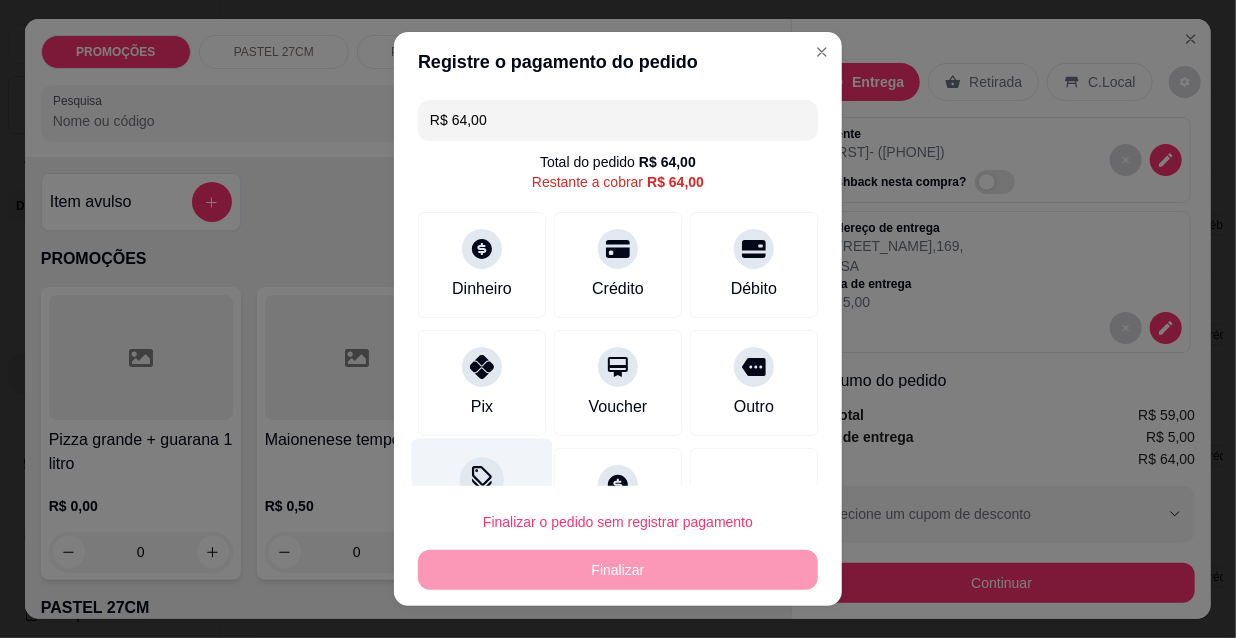 type on "R$ 0,00" 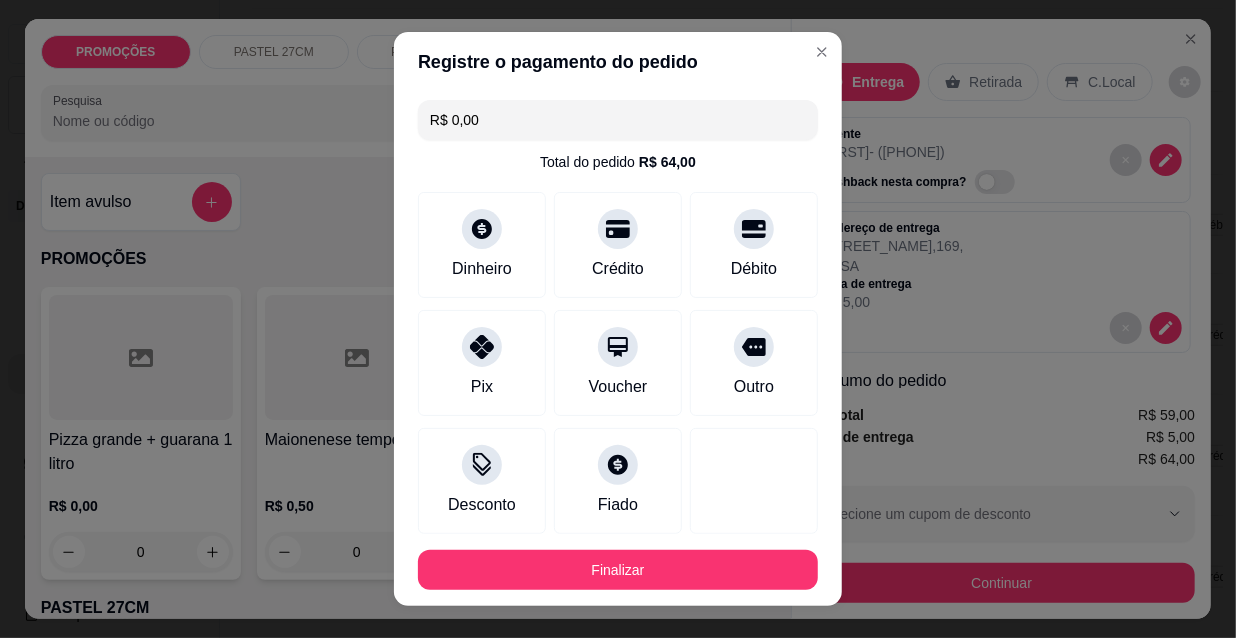click on "Finalizar" at bounding box center (618, 570) 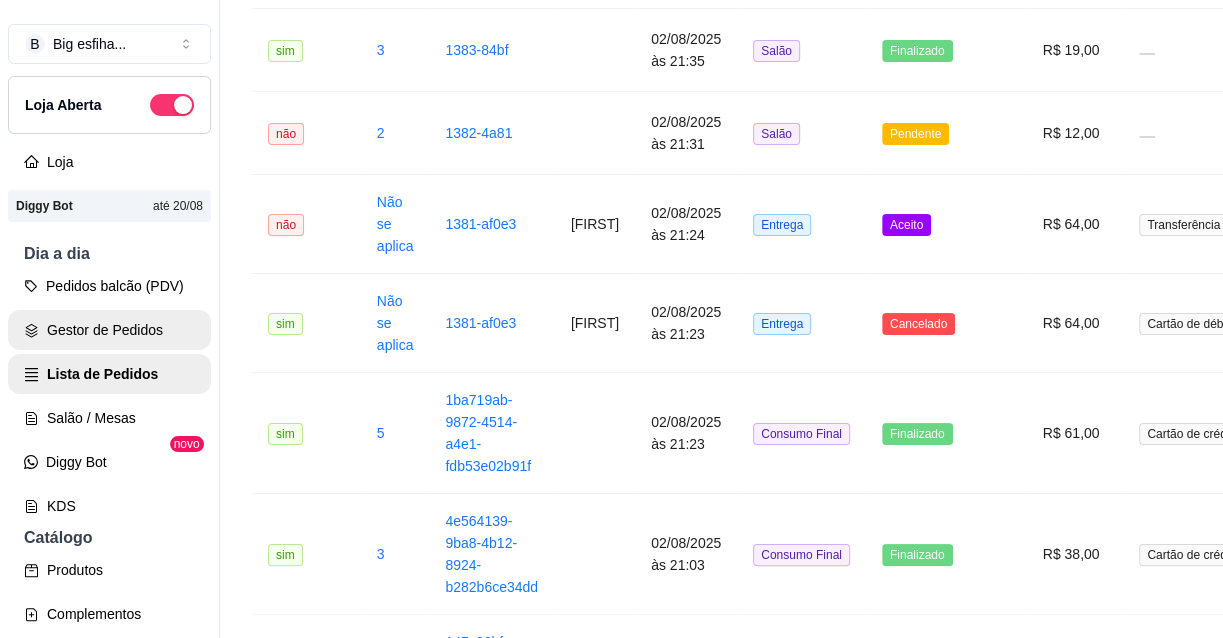 click on "Gestor de Pedidos" at bounding box center (109, 330) 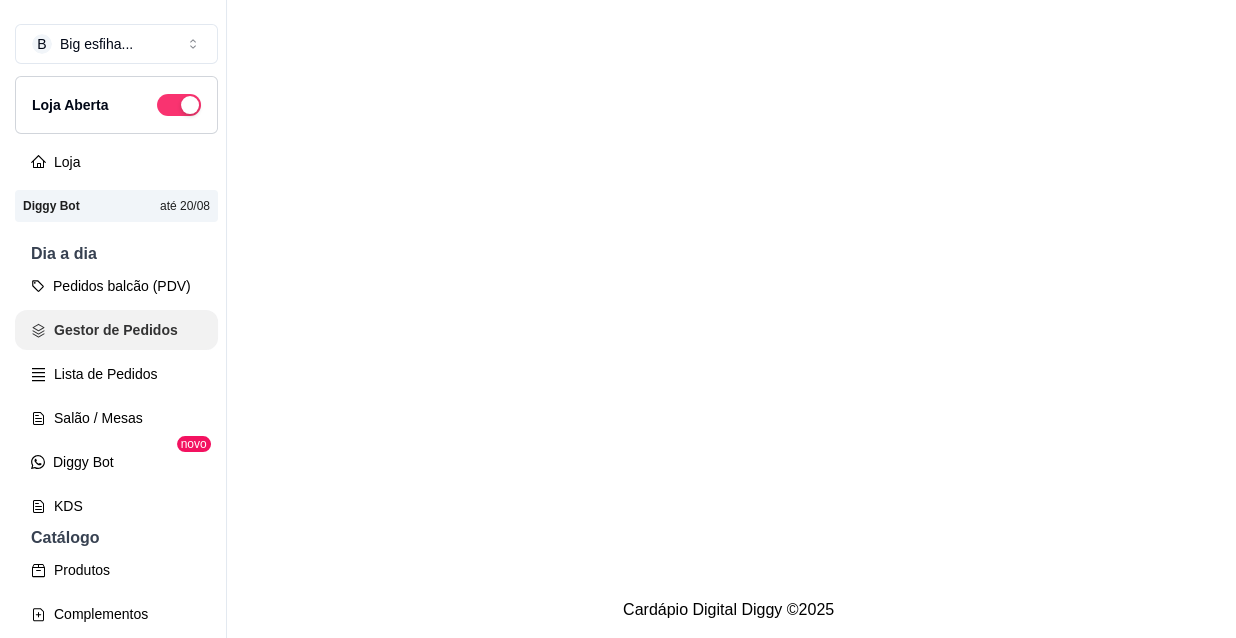scroll, scrollTop: 0, scrollLeft: 0, axis: both 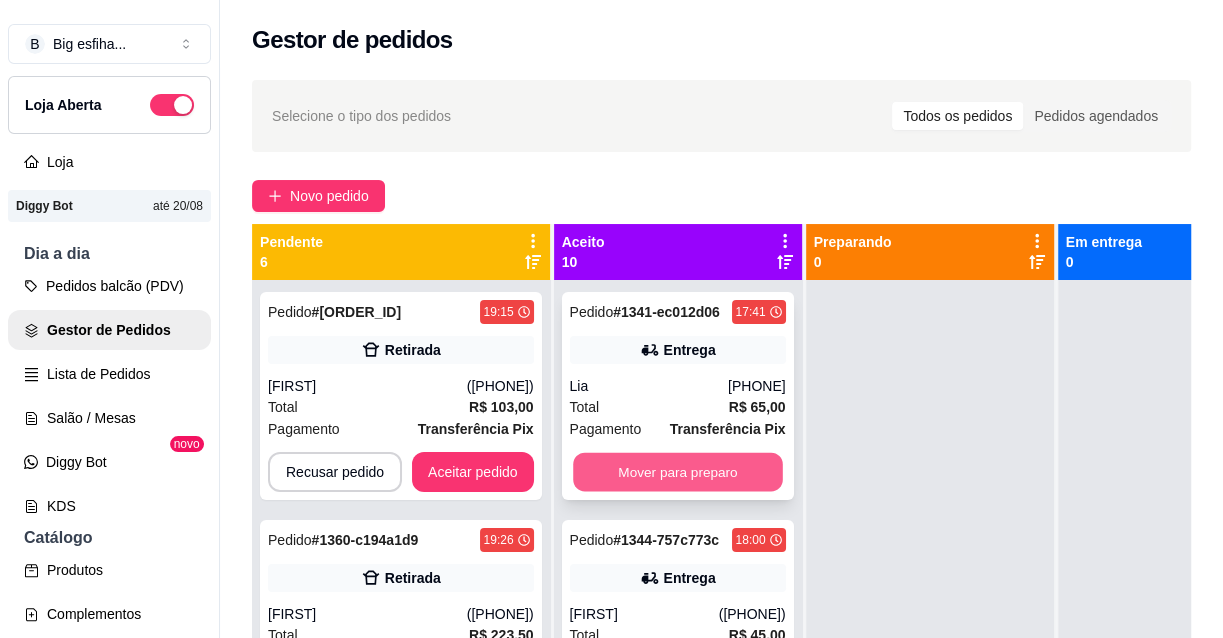 click on "Mover para preparo" at bounding box center (678, 472) 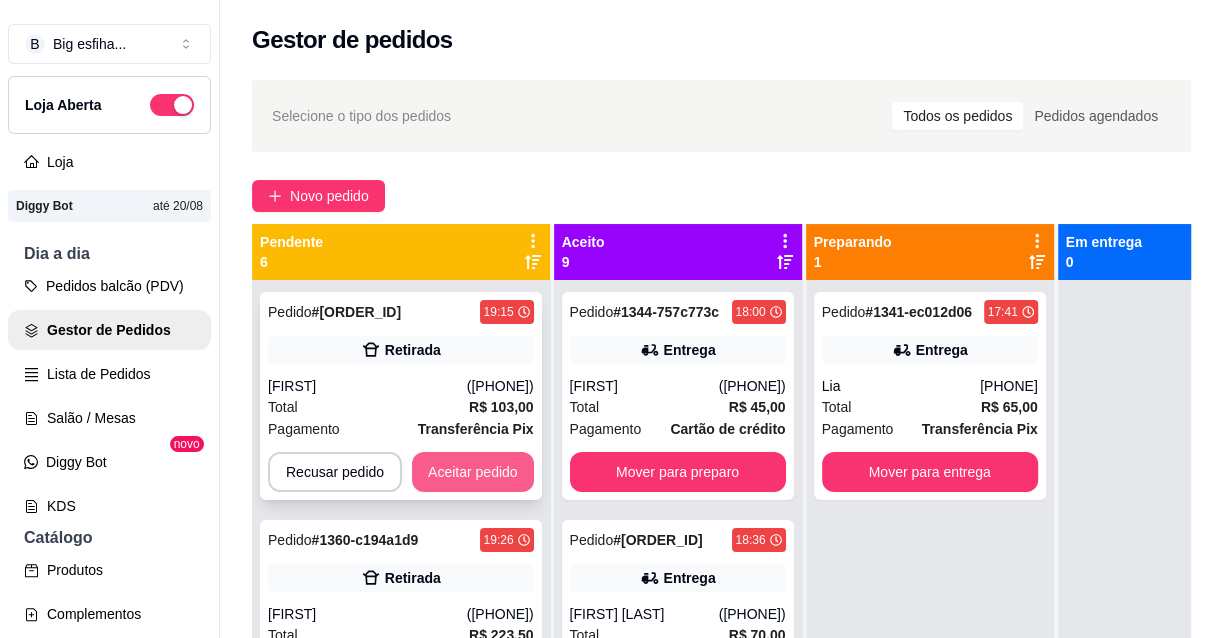 click on "Aceitar pedido" at bounding box center (473, 472) 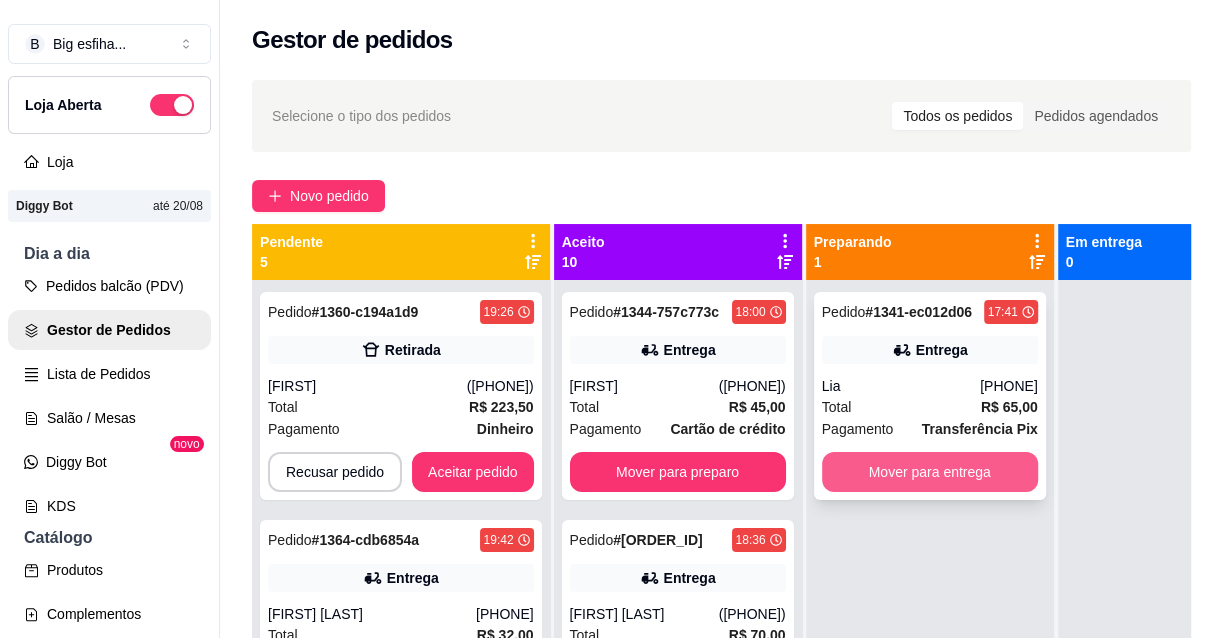 click on "Mover para entrega" at bounding box center (930, 472) 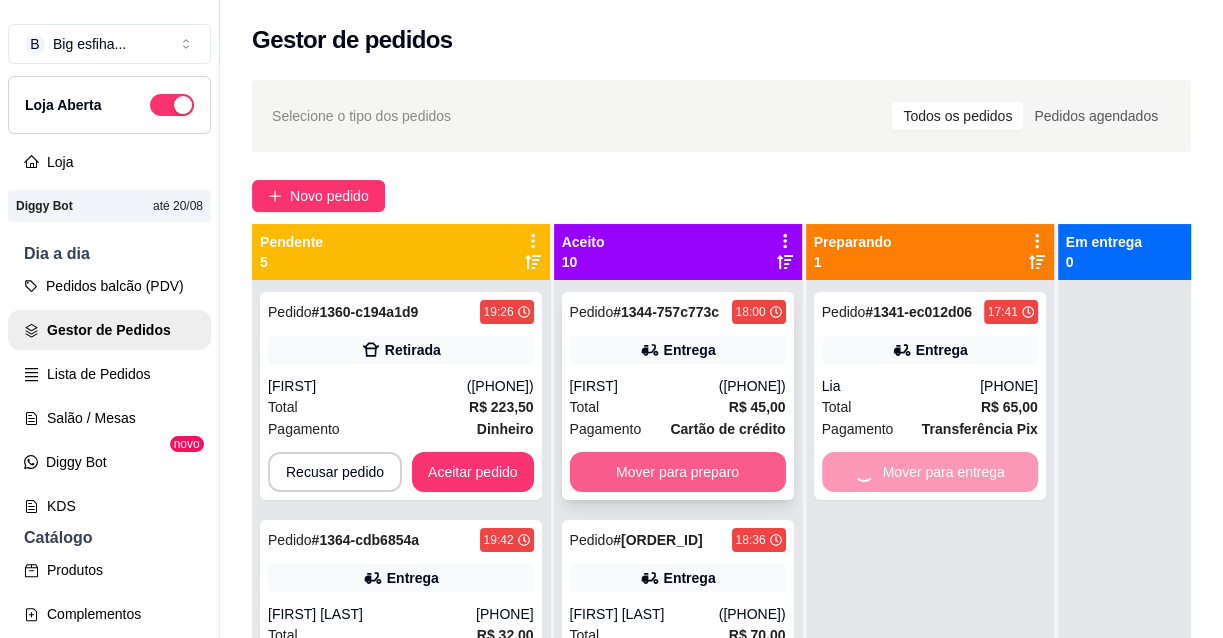 click on "Mover para preparo" at bounding box center (678, 472) 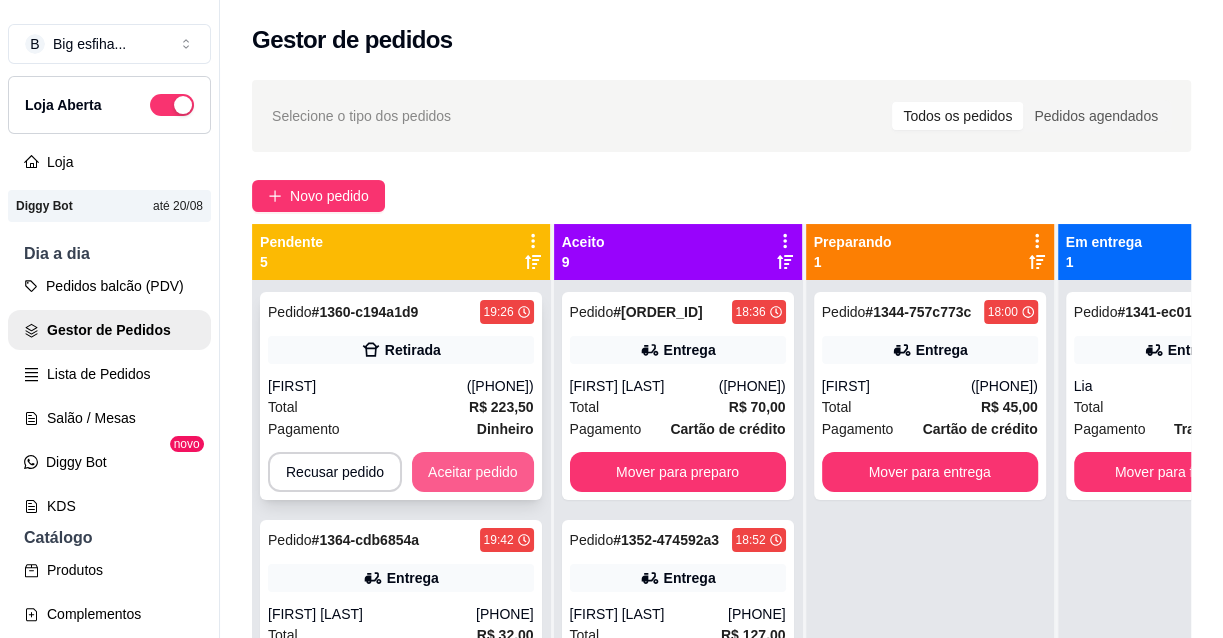 click on "Aceitar pedido" at bounding box center (473, 472) 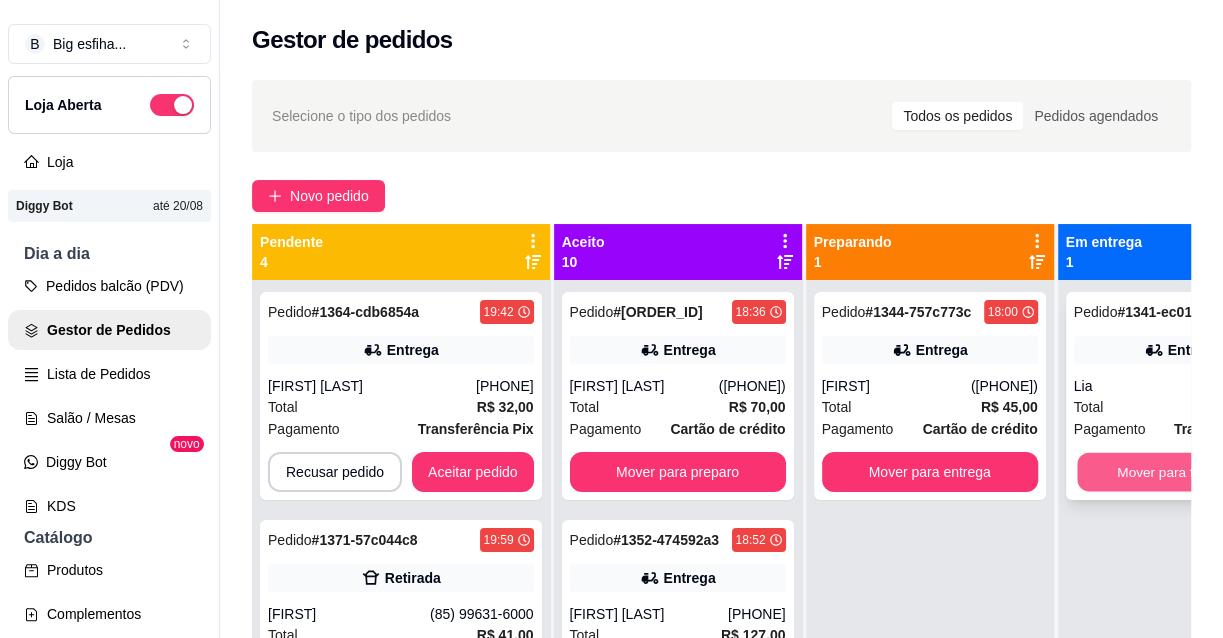 click on "Mover para finalizado" at bounding box center [1182, 472] 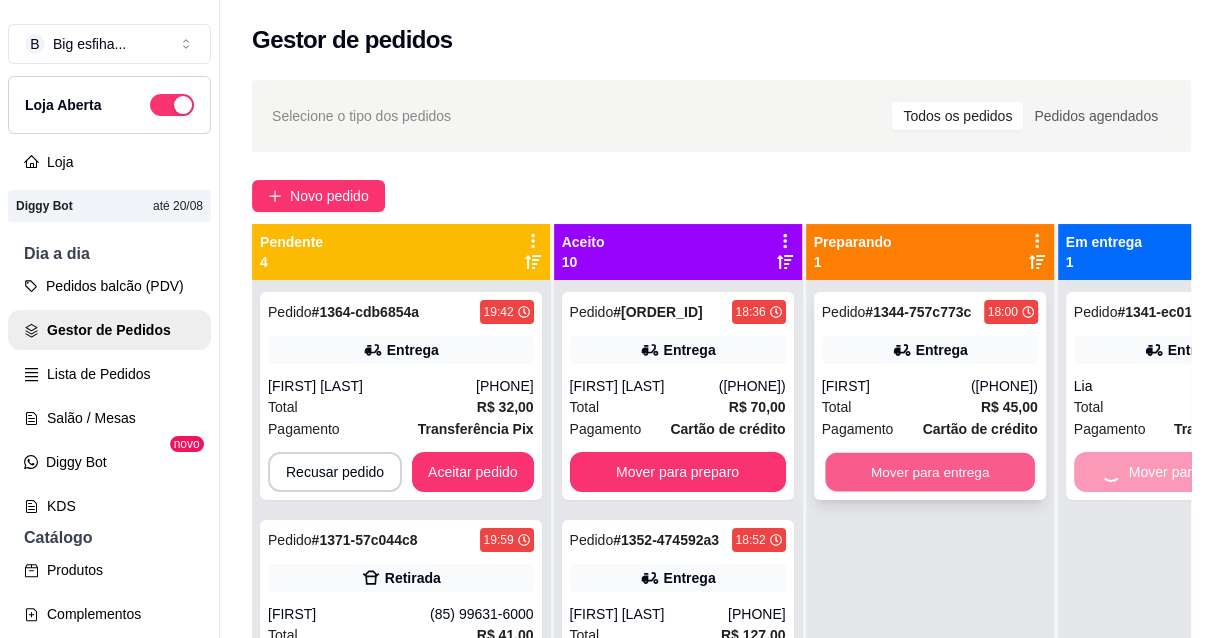 click on "Mover para entrega" at bounding box center [930, 472] 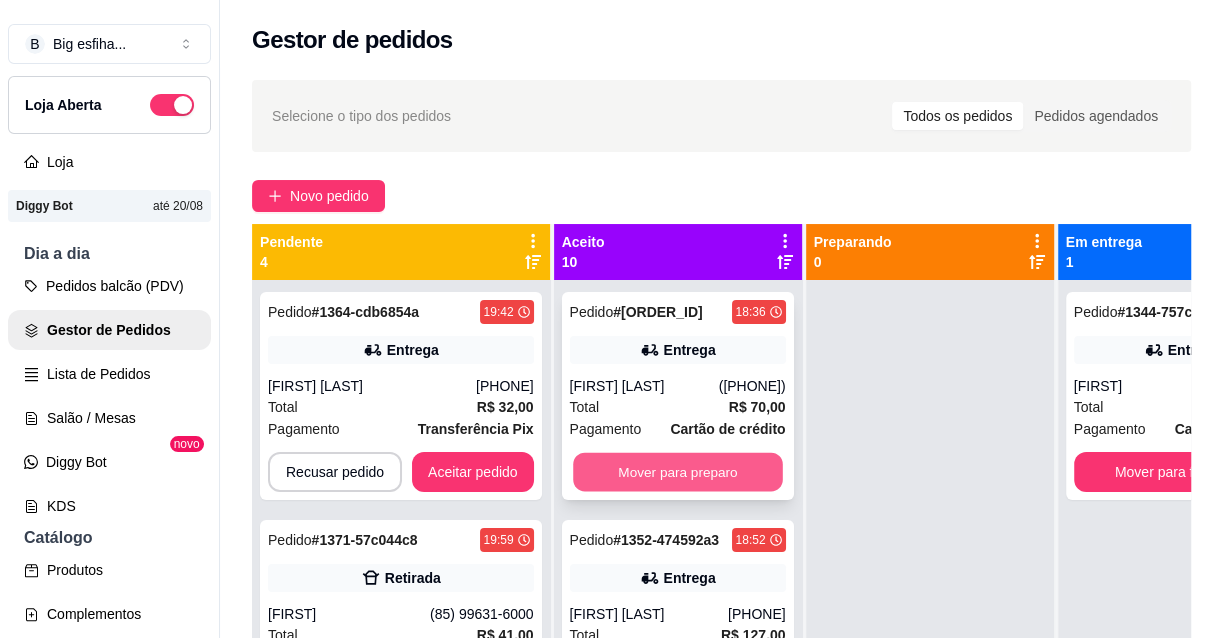 click on "Mover para preparo" at bounding box center (678, 472) 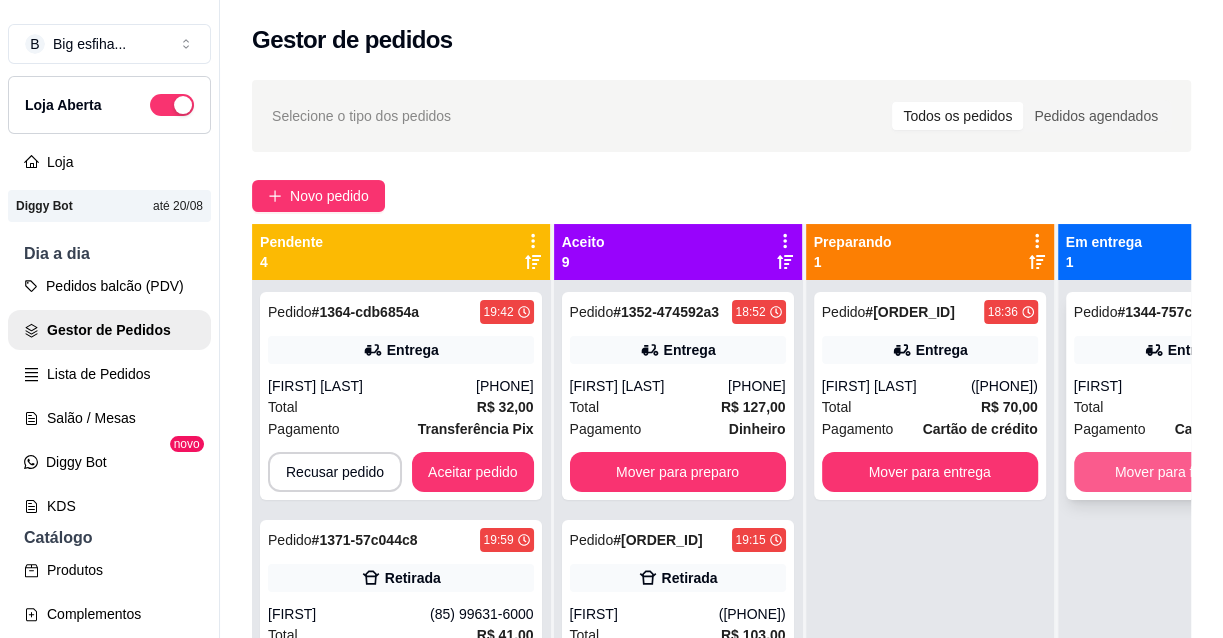 click on "Mover para finalizado" at bounding box center (1182, 472) 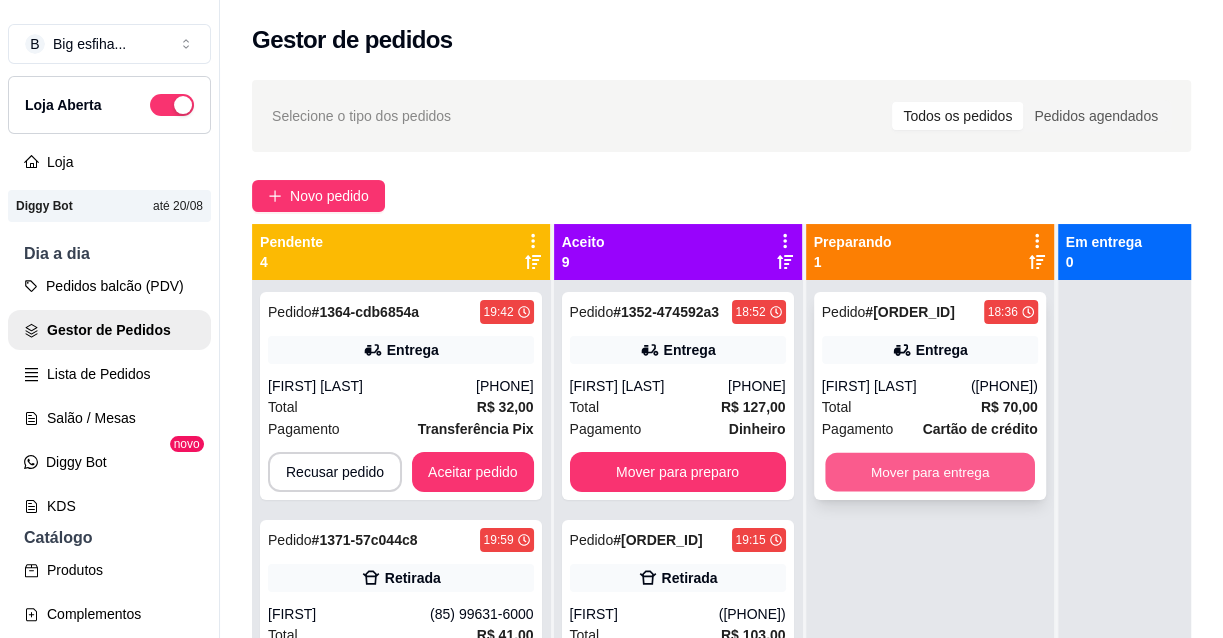 click on "Mover para entrega" at bounding box center [930, 472] 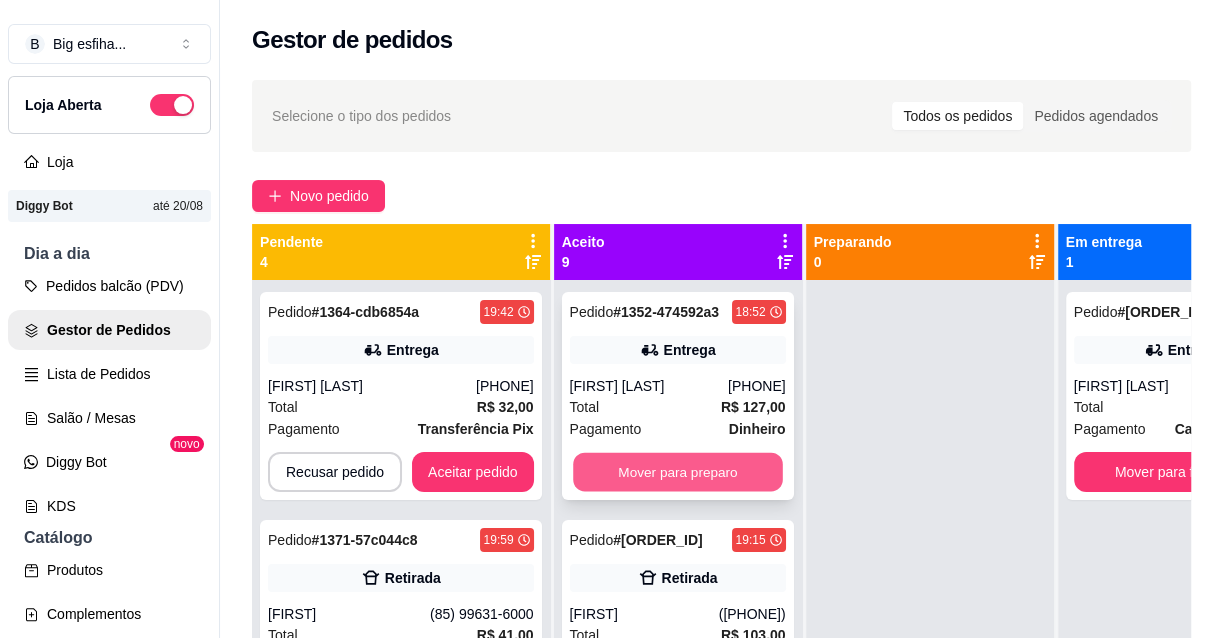 click on "Mover para preparo" at bounding box center (678, 472) 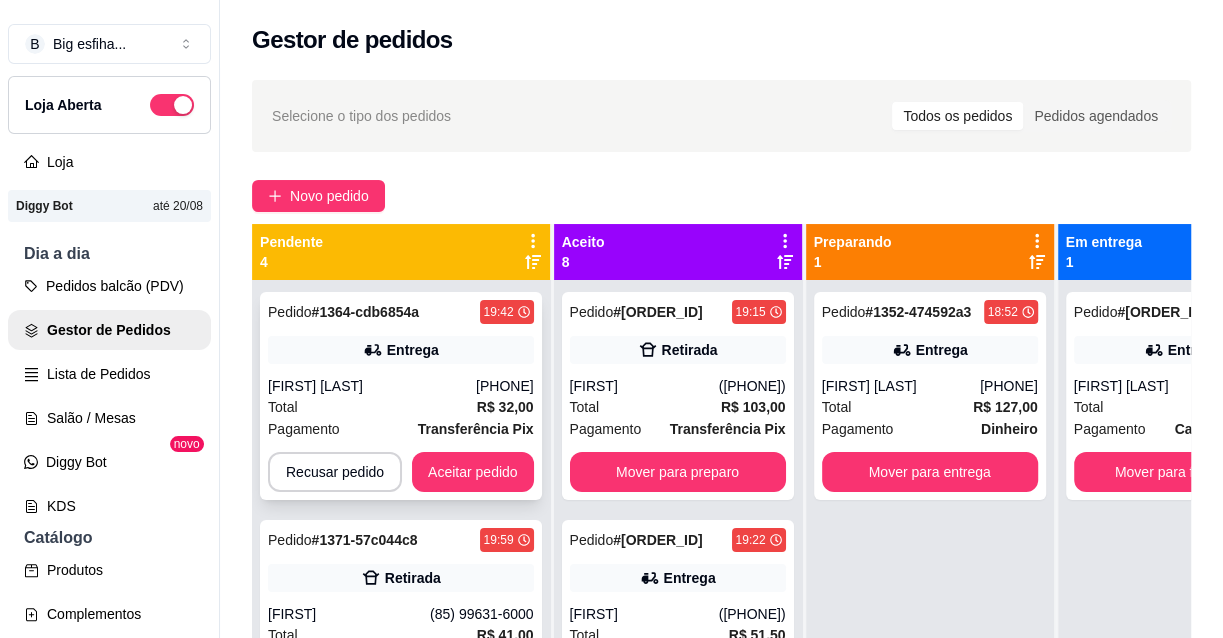 click on "Aceitar pedido" at bounding box center (473, 472) 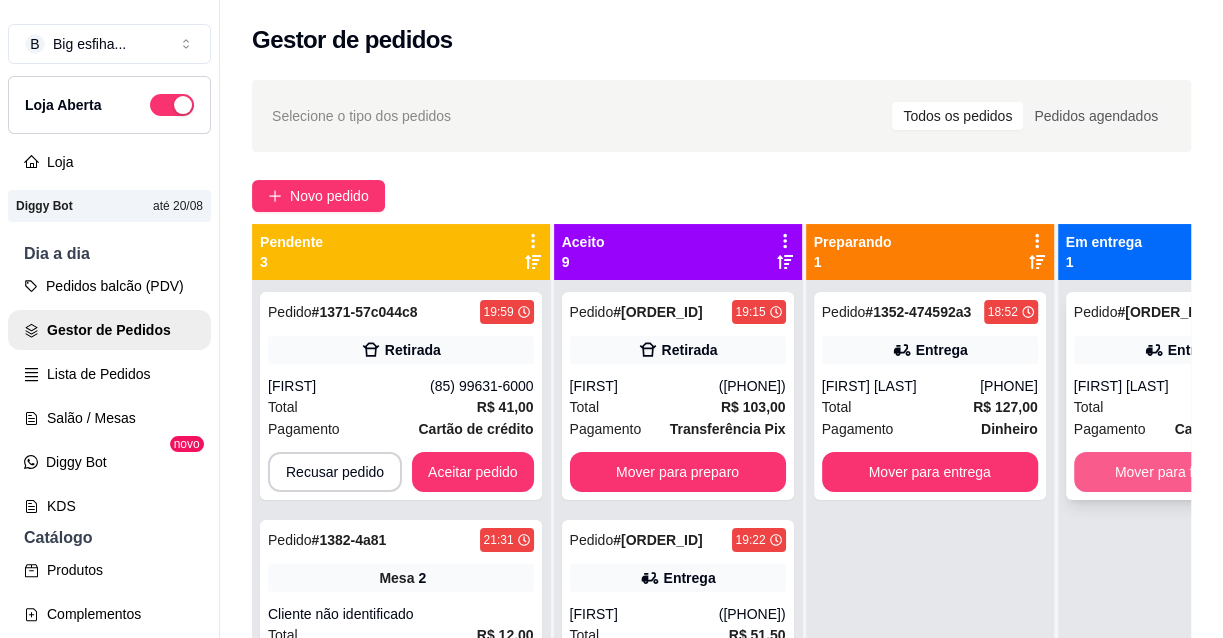 click on "Mover para finalizado" at bounding box center [1182, 472] 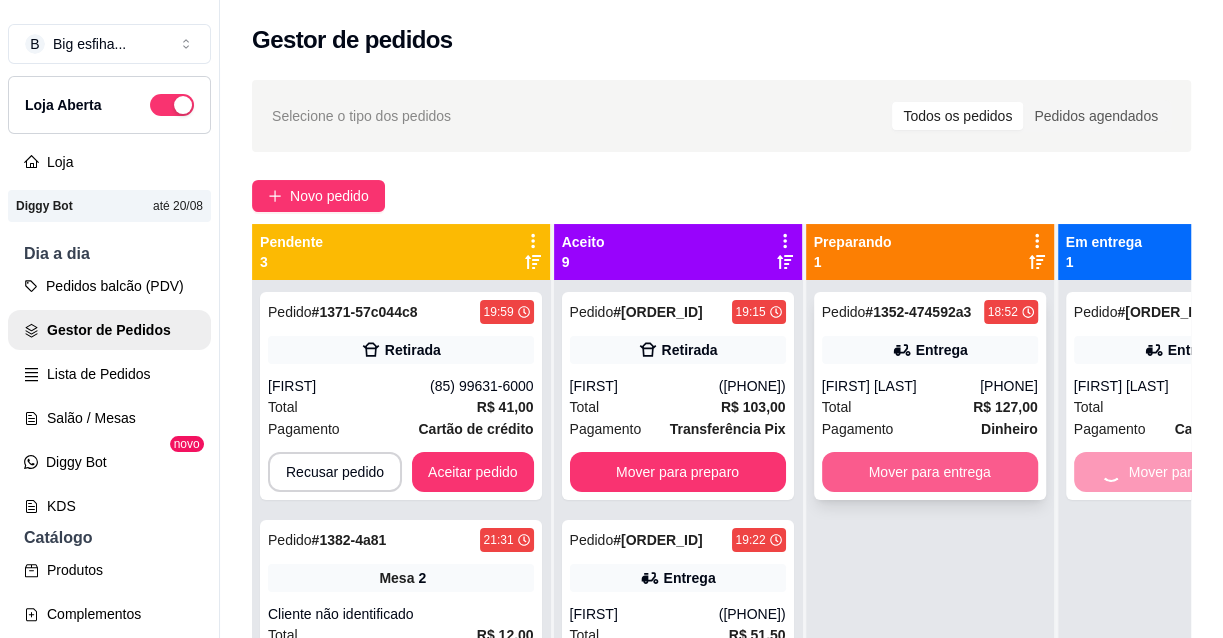 click on "Mover para entrega" at bounding box center (930, 472) 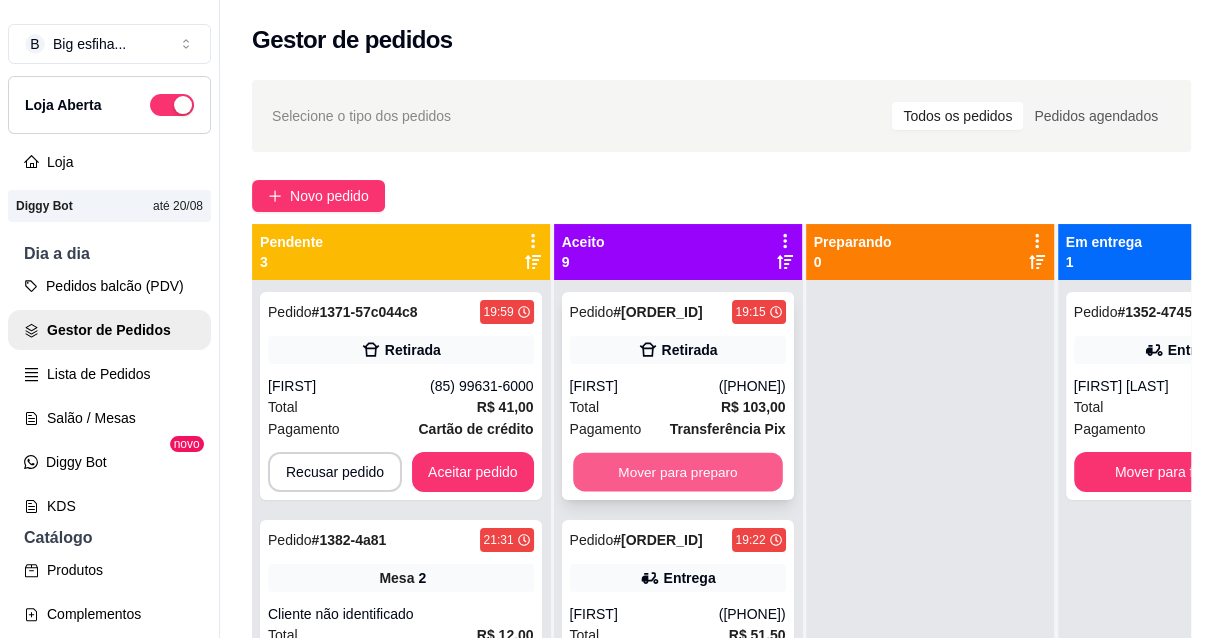 click on "Mover para preparo" at bounding box center (678, 472) 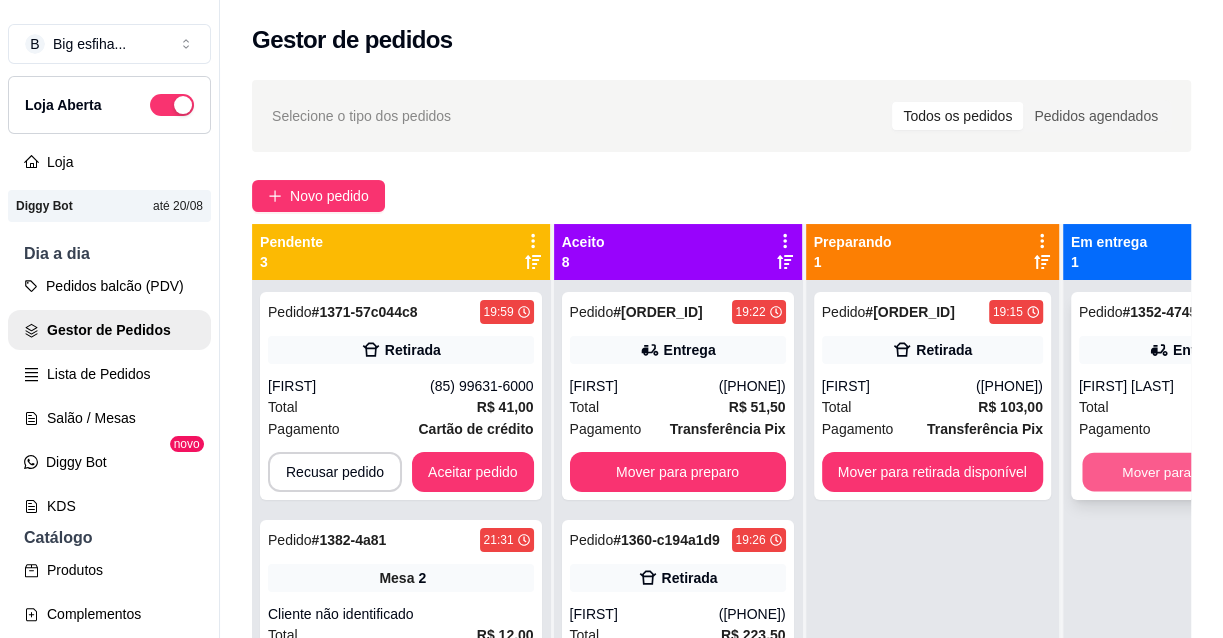 click on "Mover para finalizado" at bounding box center [1187, 472] 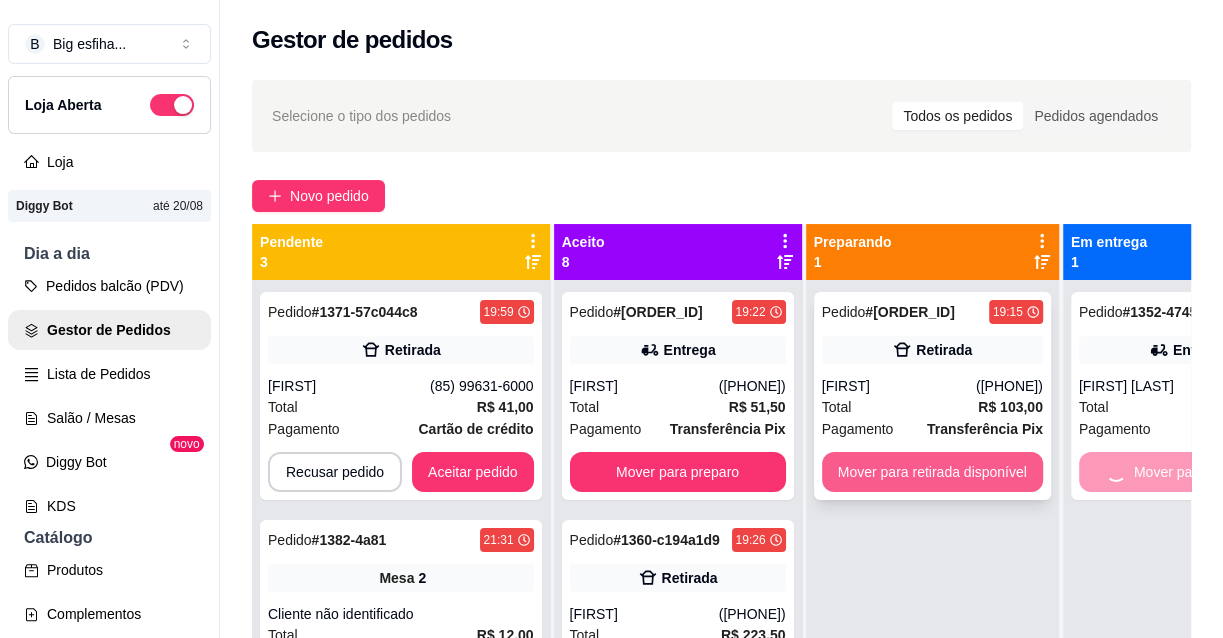 click on "Mover para retirada disponível" at bounding box center [932, 472] 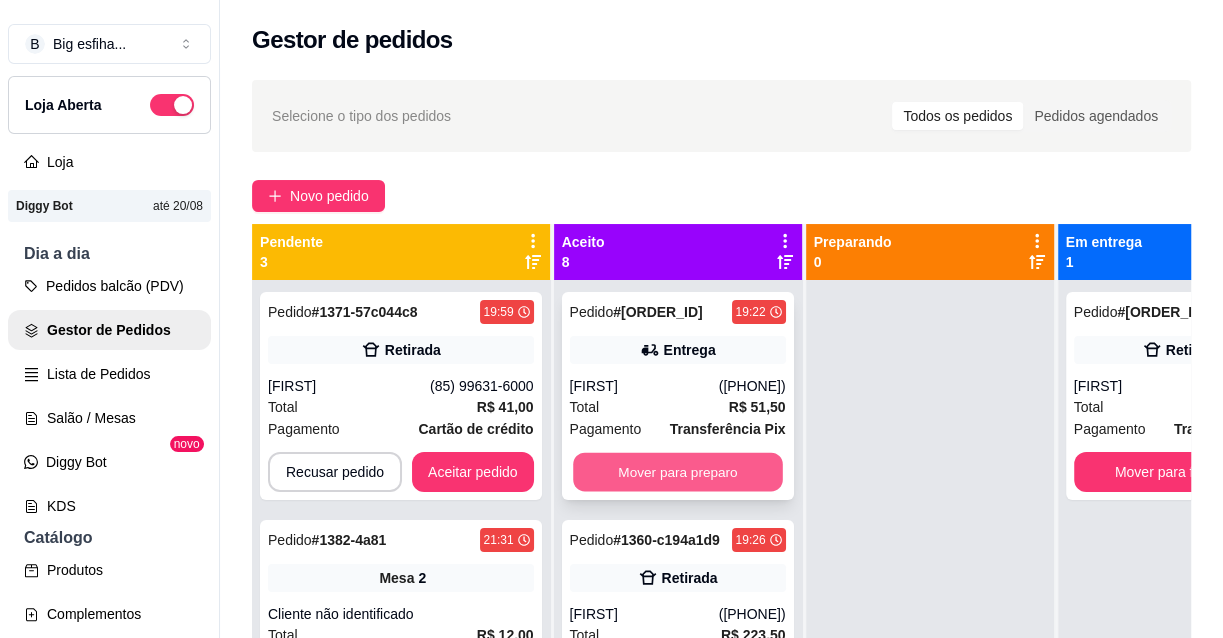 click on "Mover para preparo" at bounding box center (678, 472) 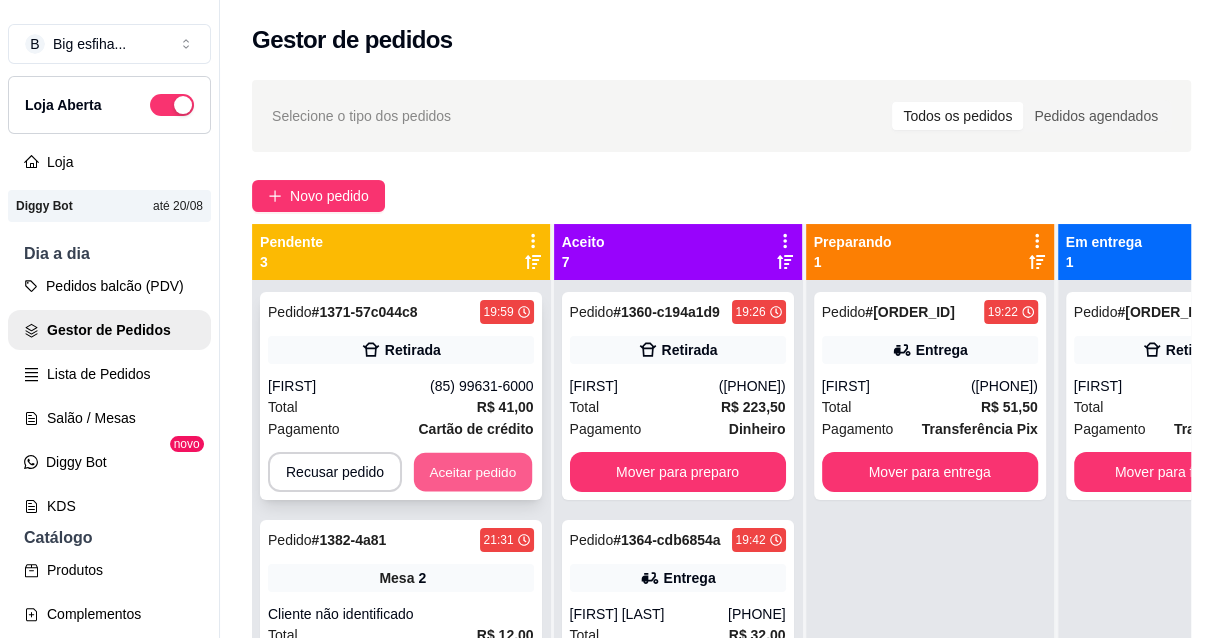 click on "Aceitar pedido" at bounding box center (473, 472) 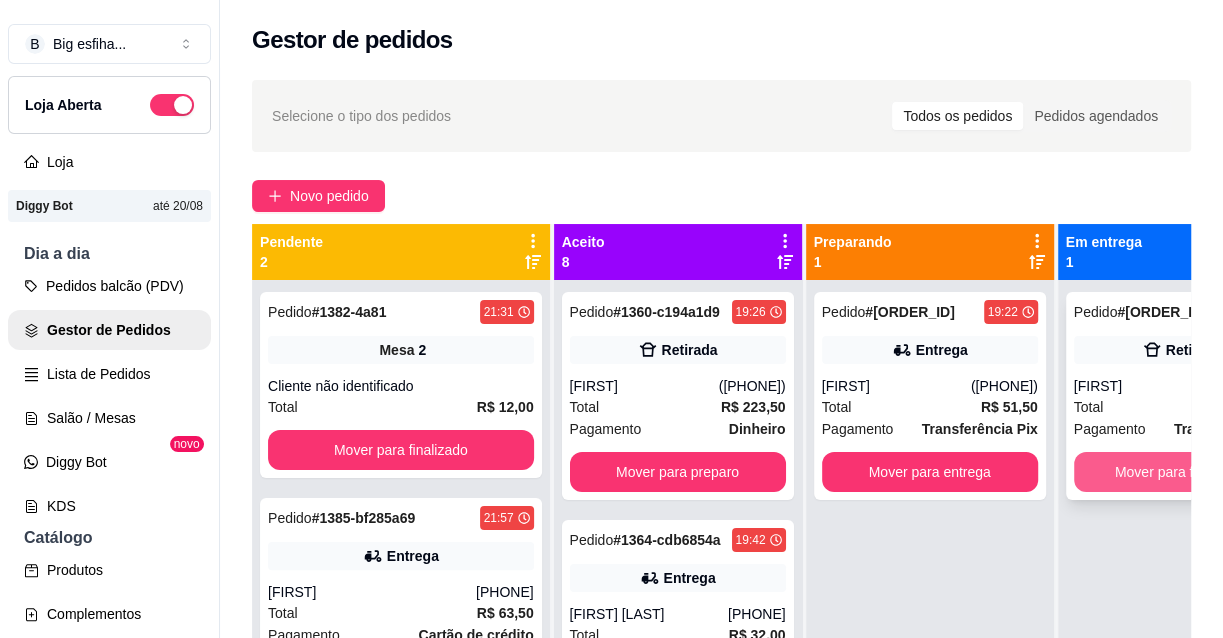 click on "Mover para finalizado" at bounding box center [1182, 472] 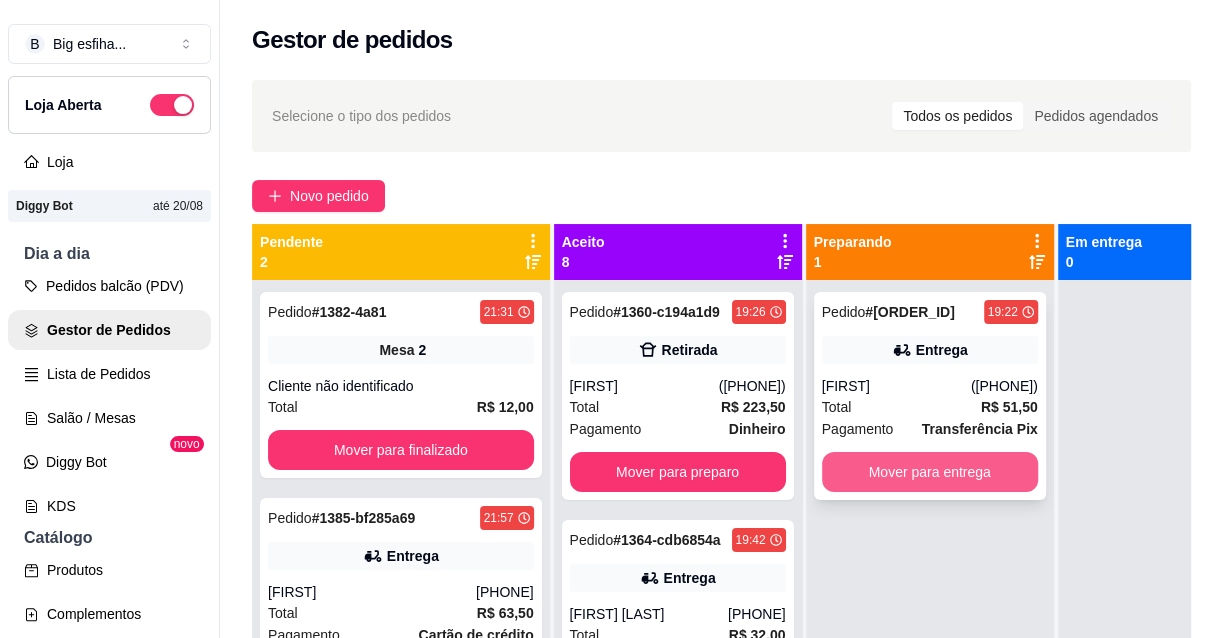 click on "Mover para entrega" at bounding box center [930, 472] 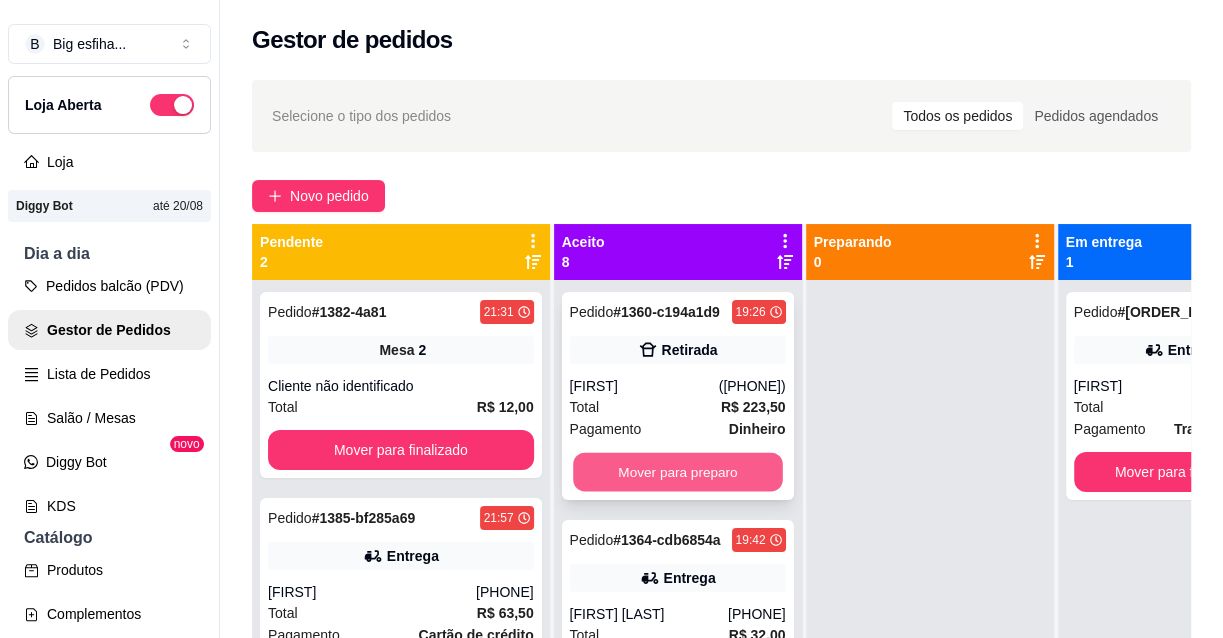 click on "Mover para preparo" at bounding box center (678, 472) 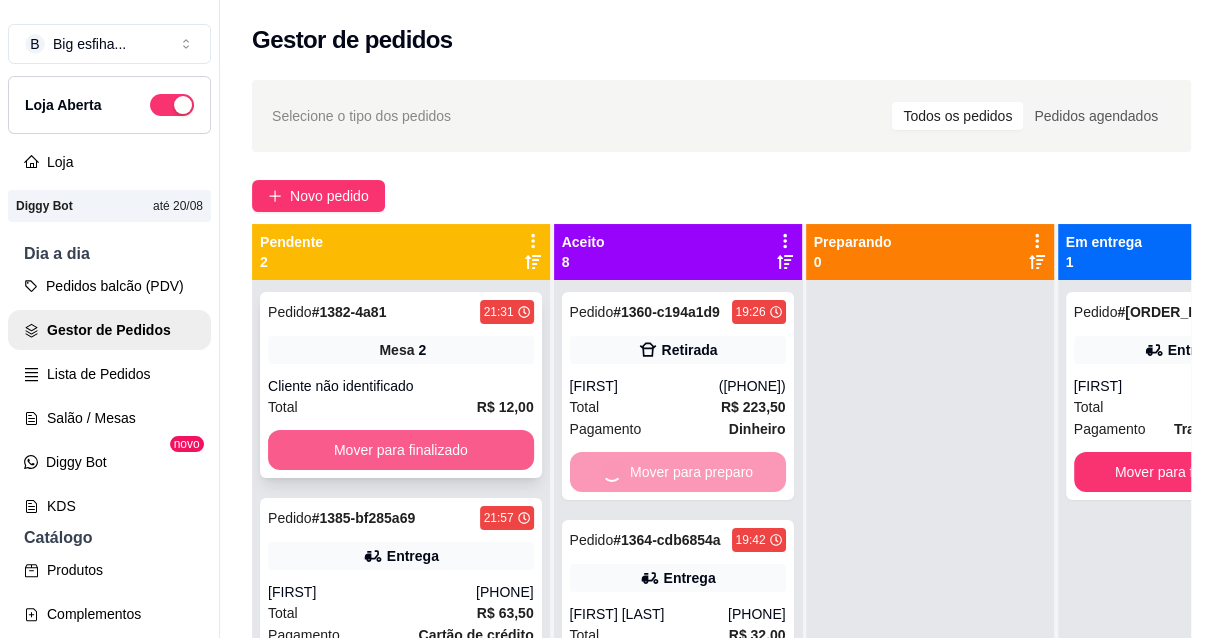 click on "Mover para finalizado" at bounding box center [401, 450] 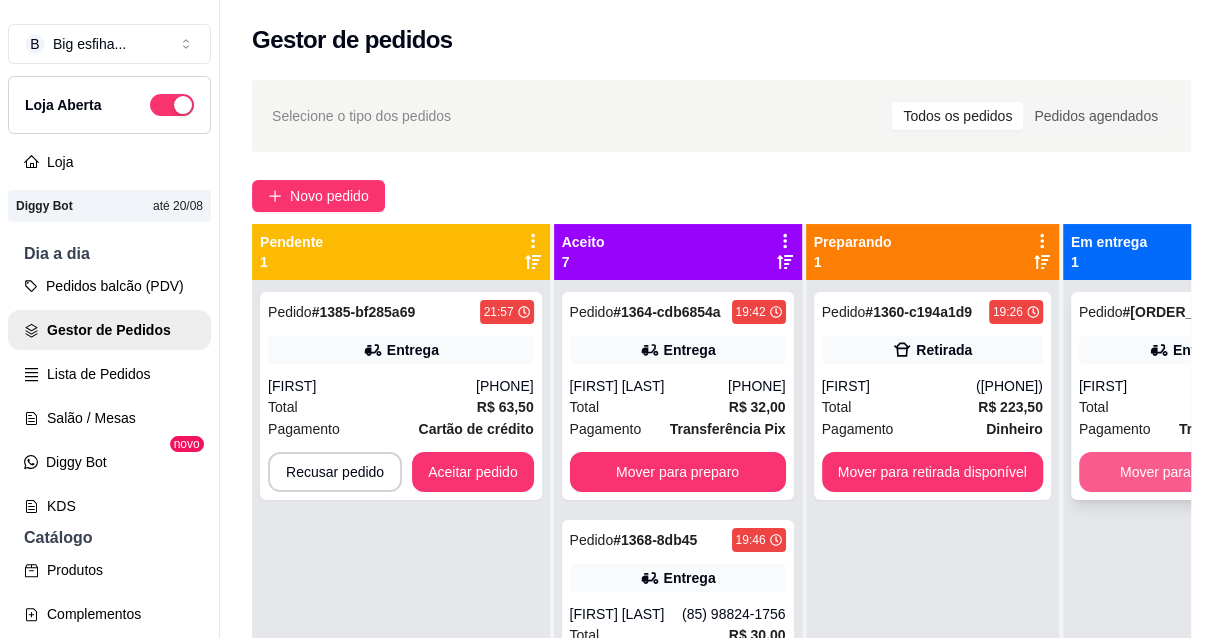 click on "Mover para finalizado" at bounding box center (1187, 472) 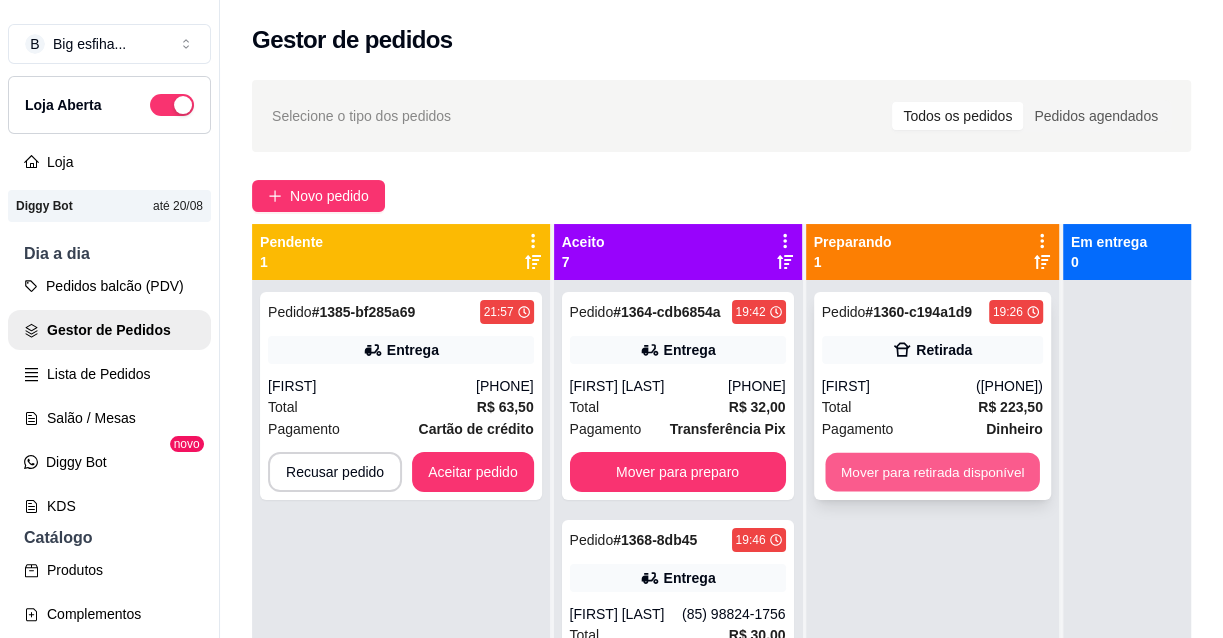 click on "Mover para retirada disponível" at bounding box center [932, 472] 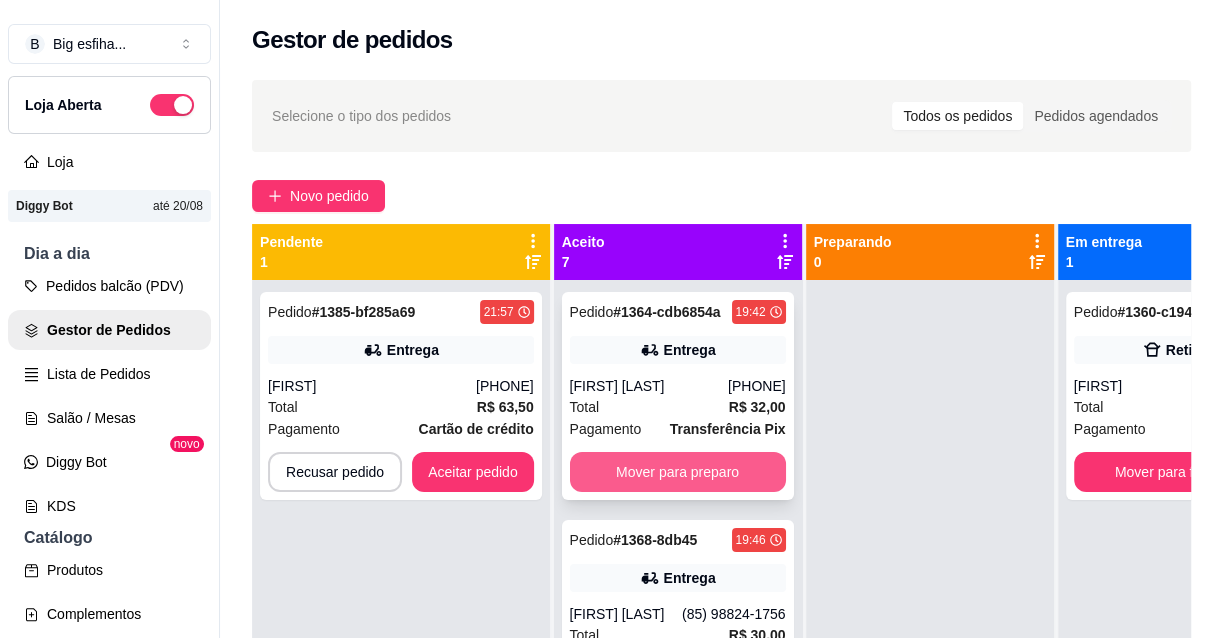 click on "Mover para preparo" at bounding box center [678, 472] 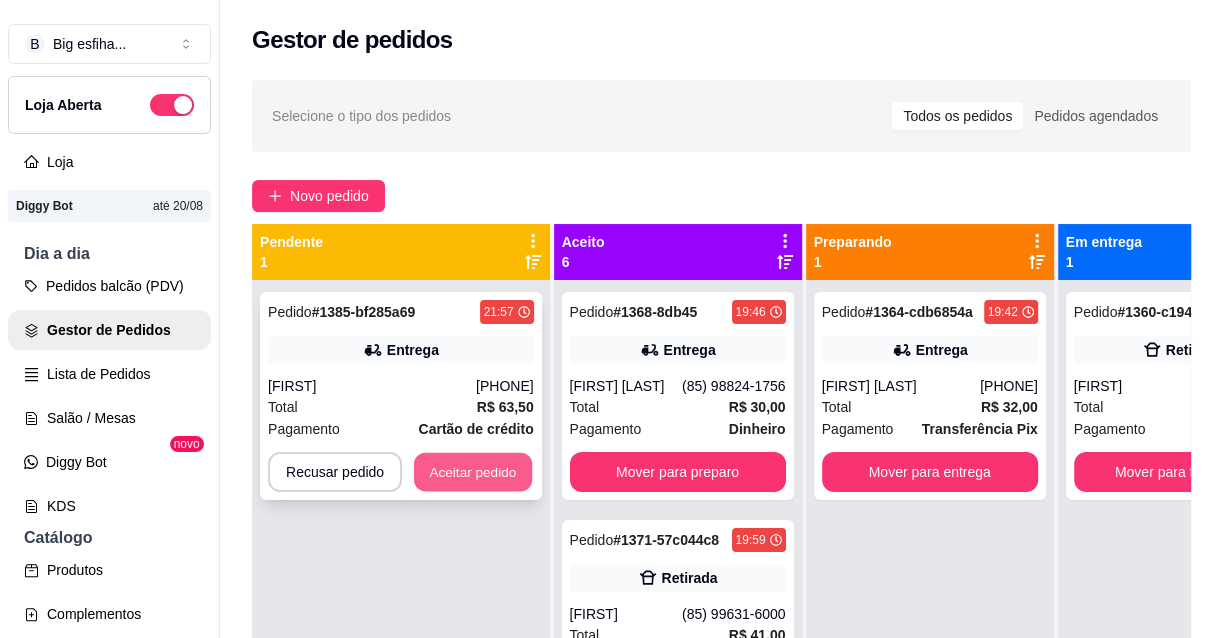click on "Aceitar pedido" at bounding box center [473, 472] 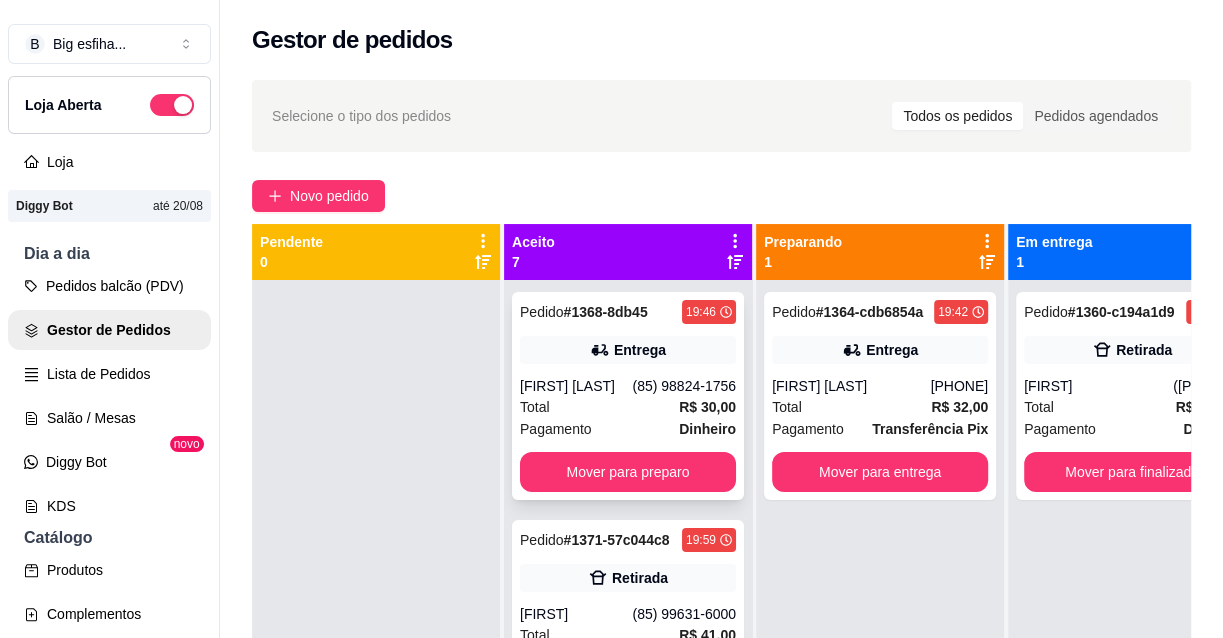 click on "[FIRST] [LAST]" at bounding box center (576, 386) 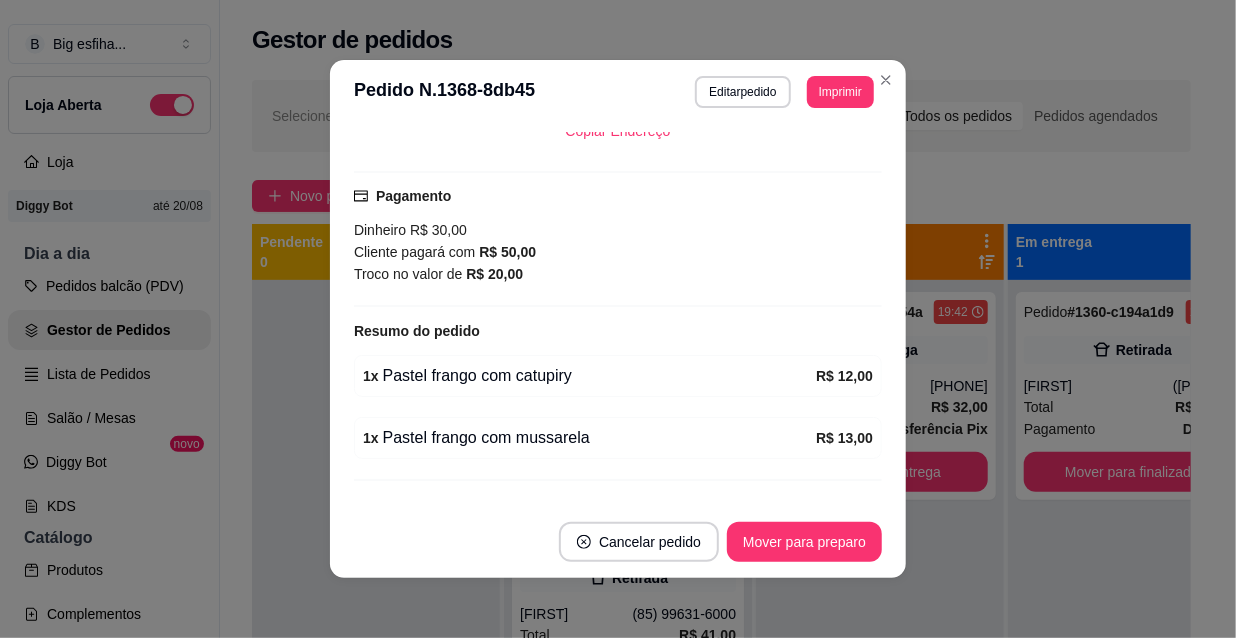 scroll, scrollTop: 455, scrollLeft: 0, axis: vertical 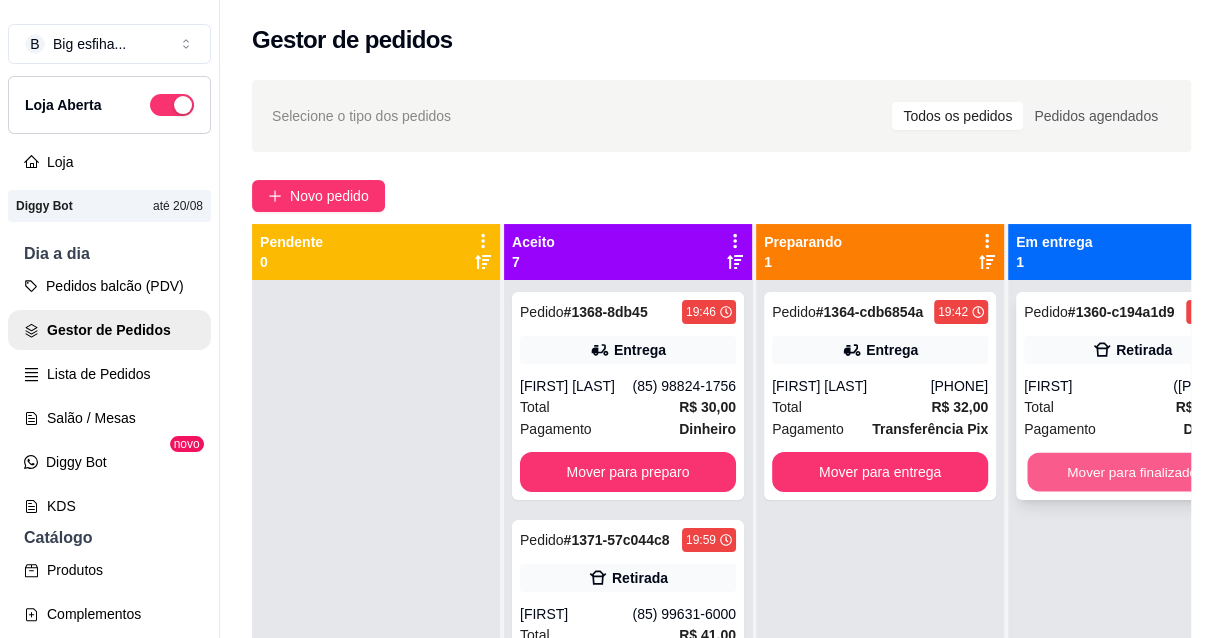 click on "Mover para finalizado" at bounding box center [1132, 472] 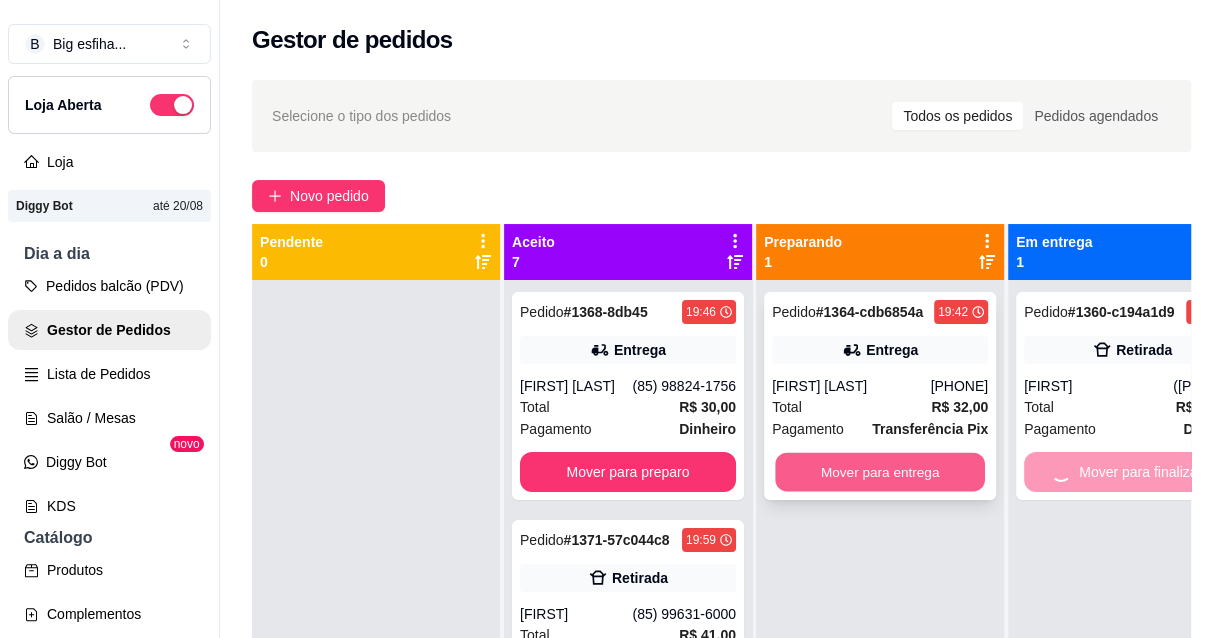 click on "Mover para entrega" at bounding box center [880, 472] 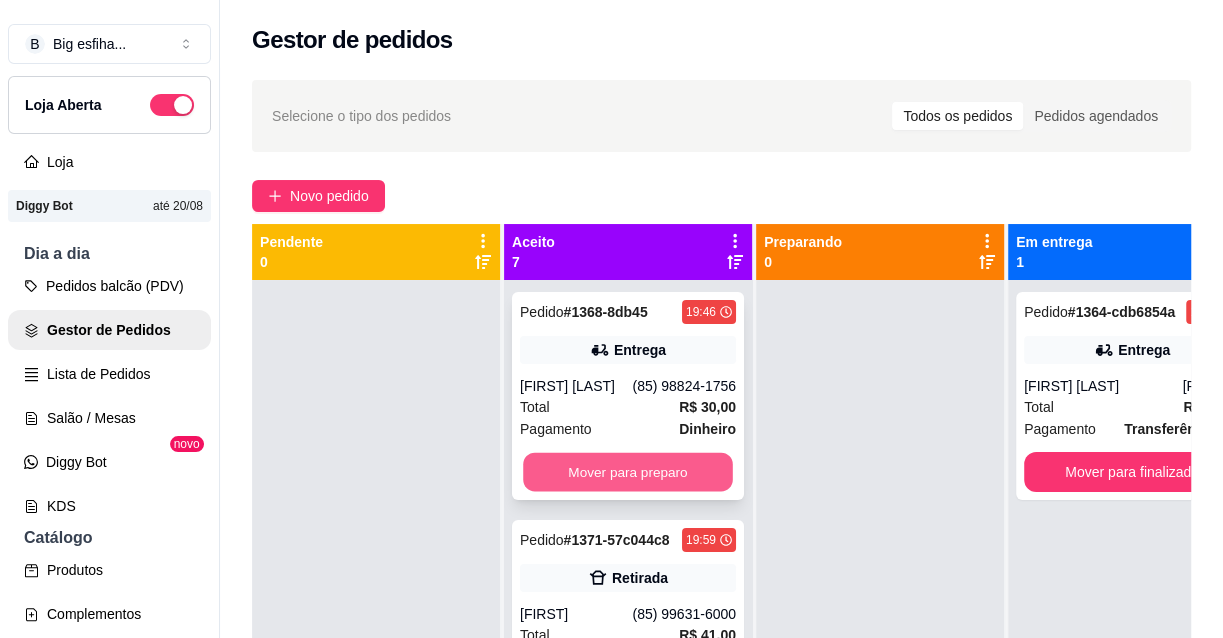 click on "Mover para preparo" at bounding box center (628, 472) 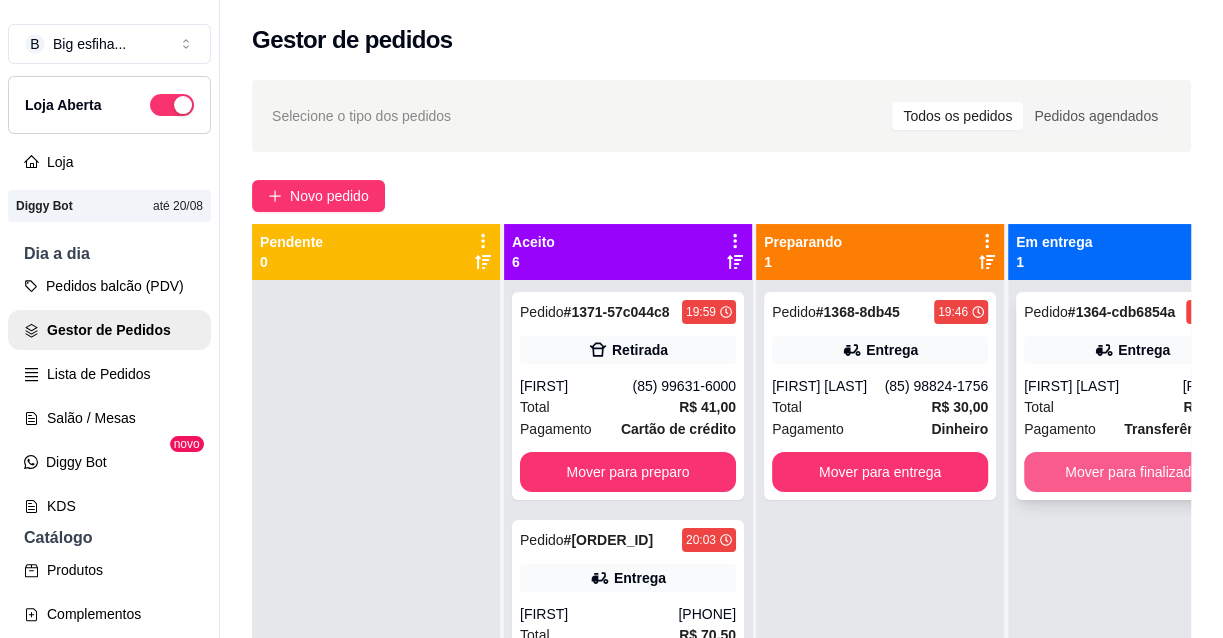 click on "Mover para finalizado" at bounding box center (1132, 472) 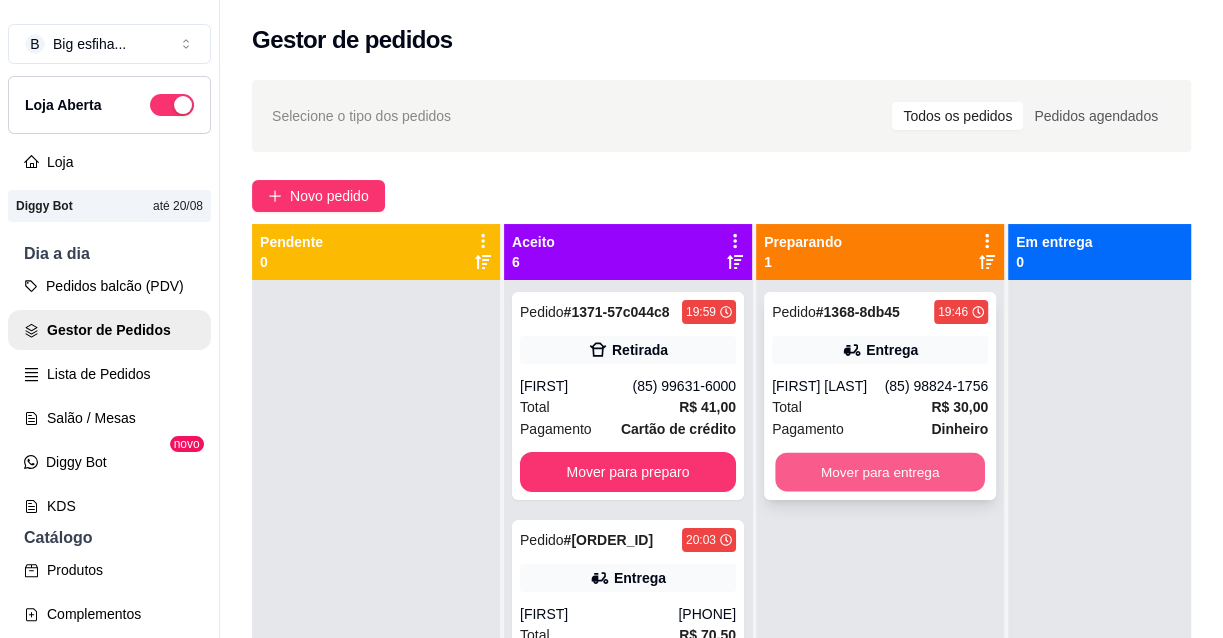 click on "Mover para entrega" at bounding box center (880, 472) 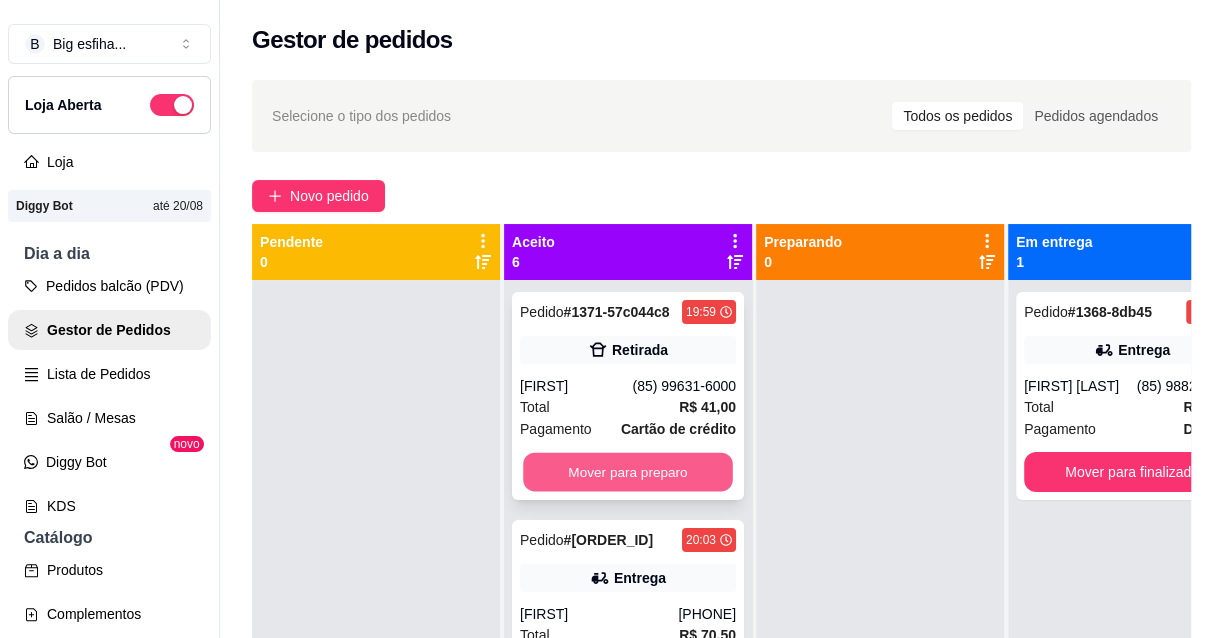 click on "Mover para preparo" at bounding box center [628, 472] 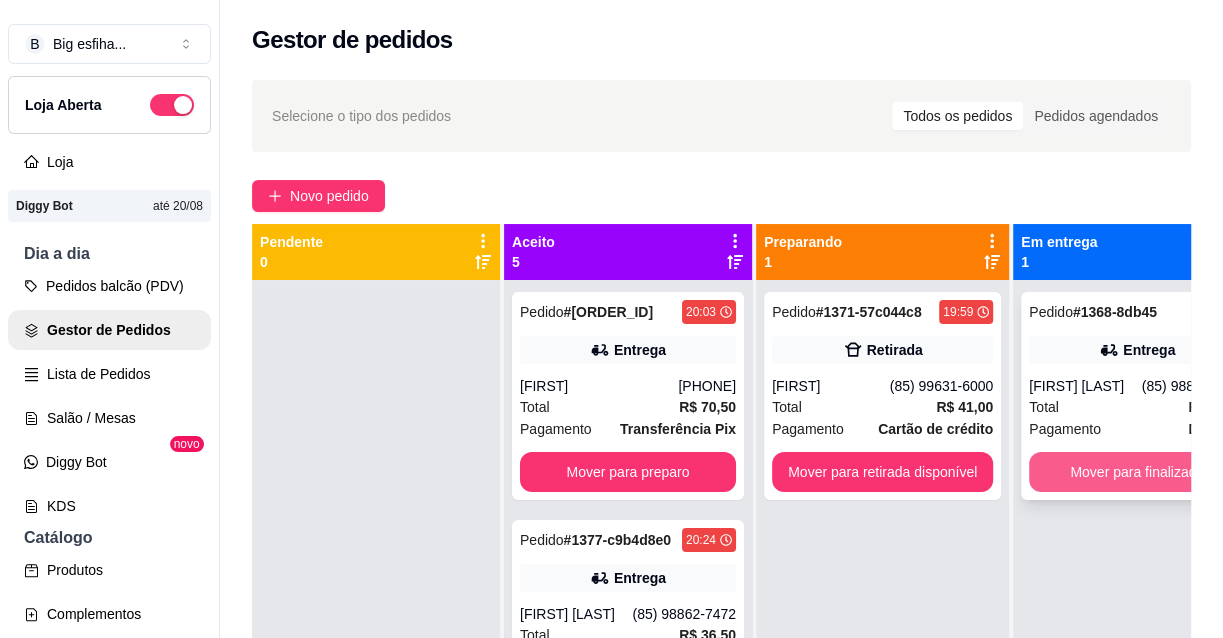 click on "Mover para finalizado" at bounding box center (1137, 472) 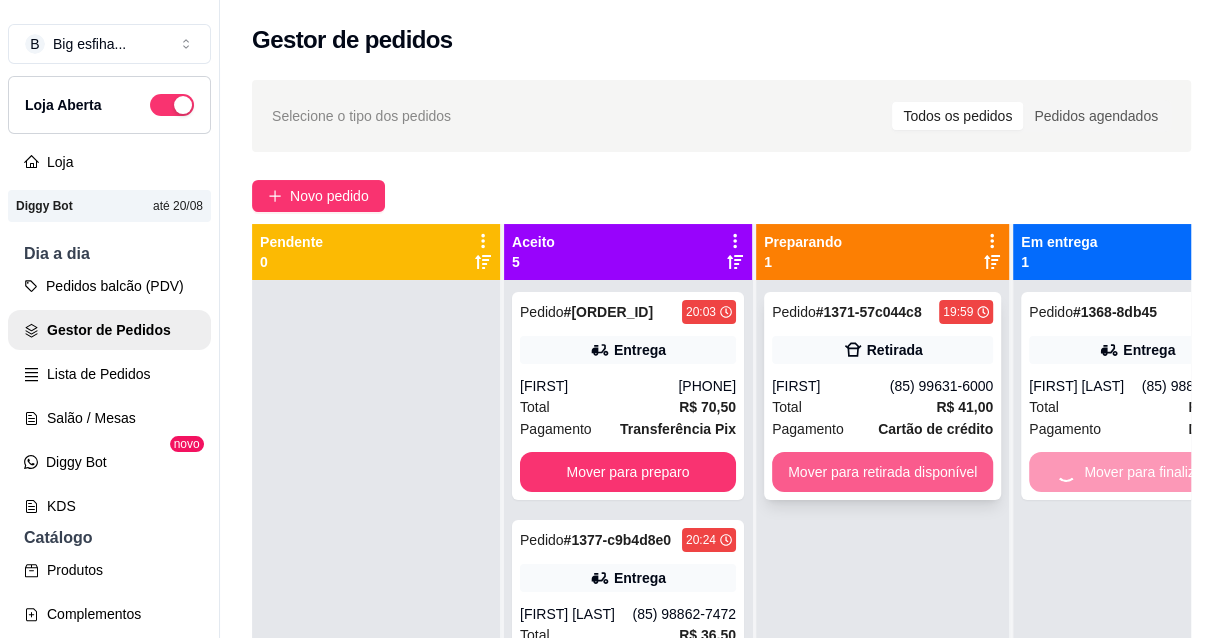 click on "Mover para retirada disponível" at bounding box center (882, 472) 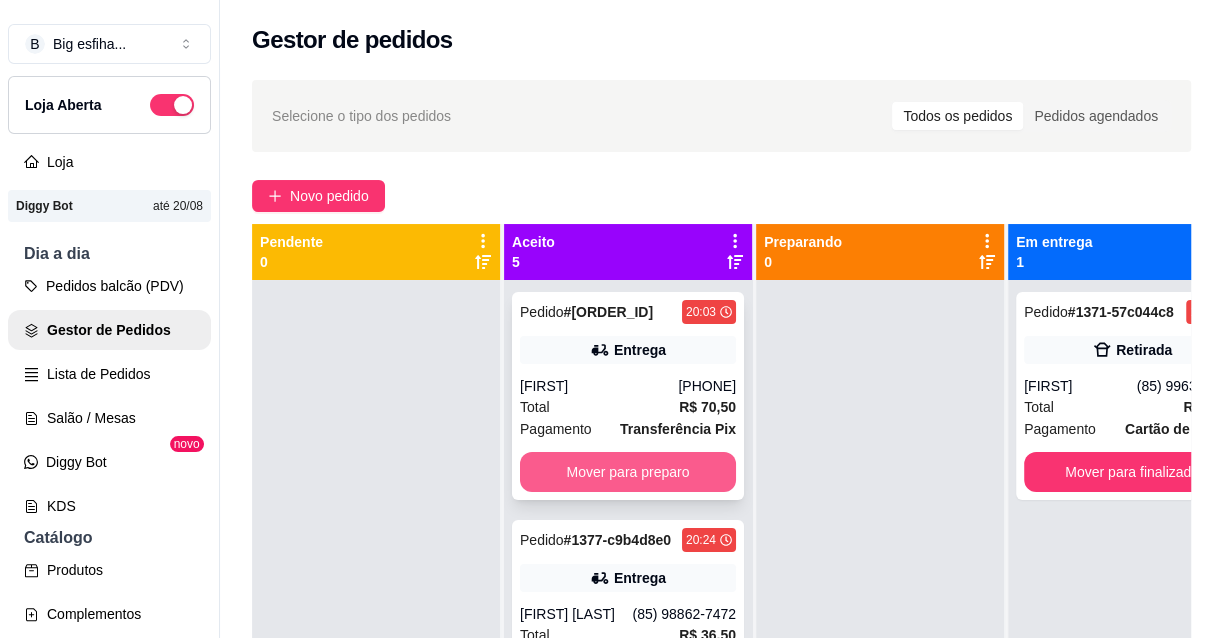 click on "Mover para preparo" at bounding box center [628, 472] 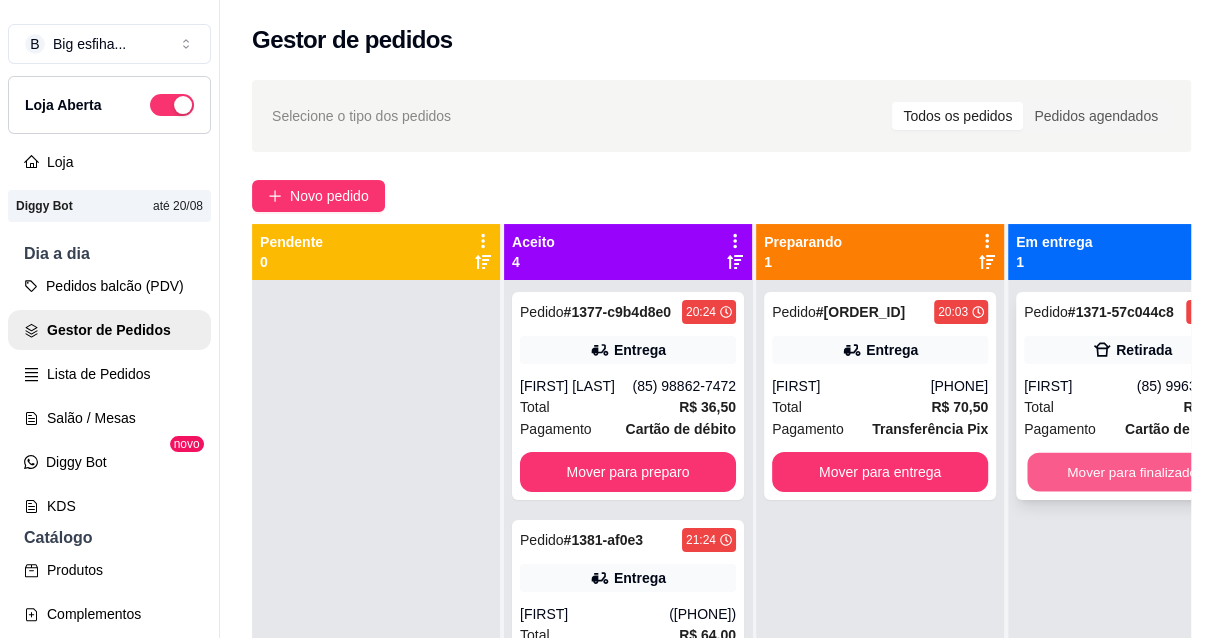 click on "Mover para finalizado" at bounding box center (1132, 472) 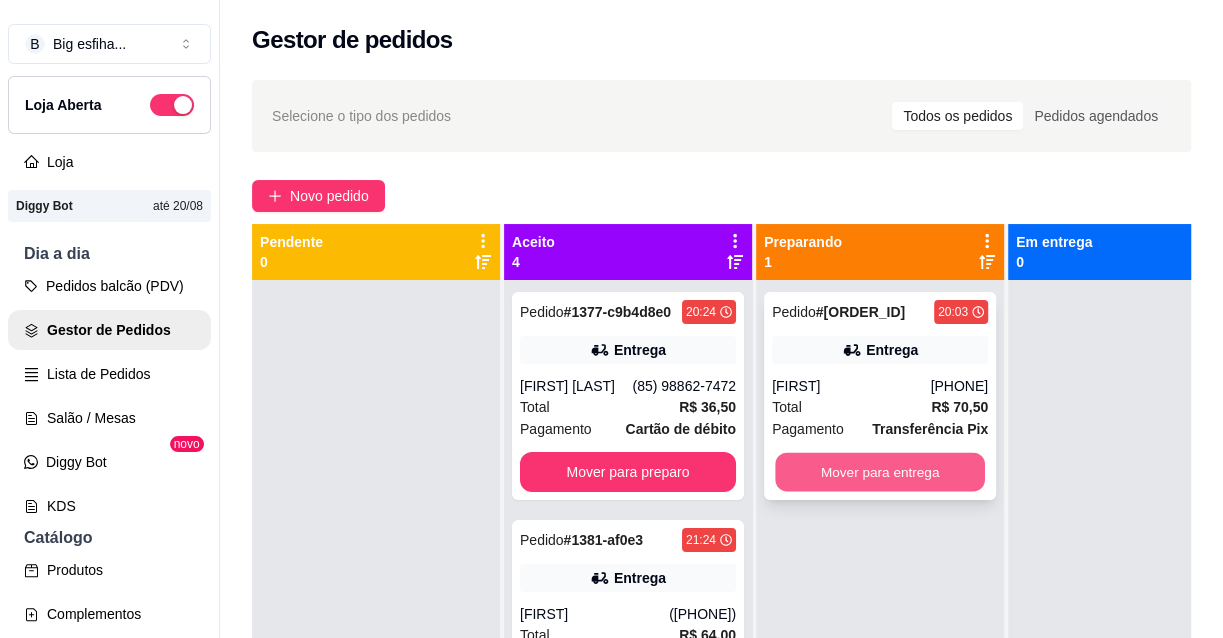 click on "Mover para entrega" at bounding box center (880, 472) 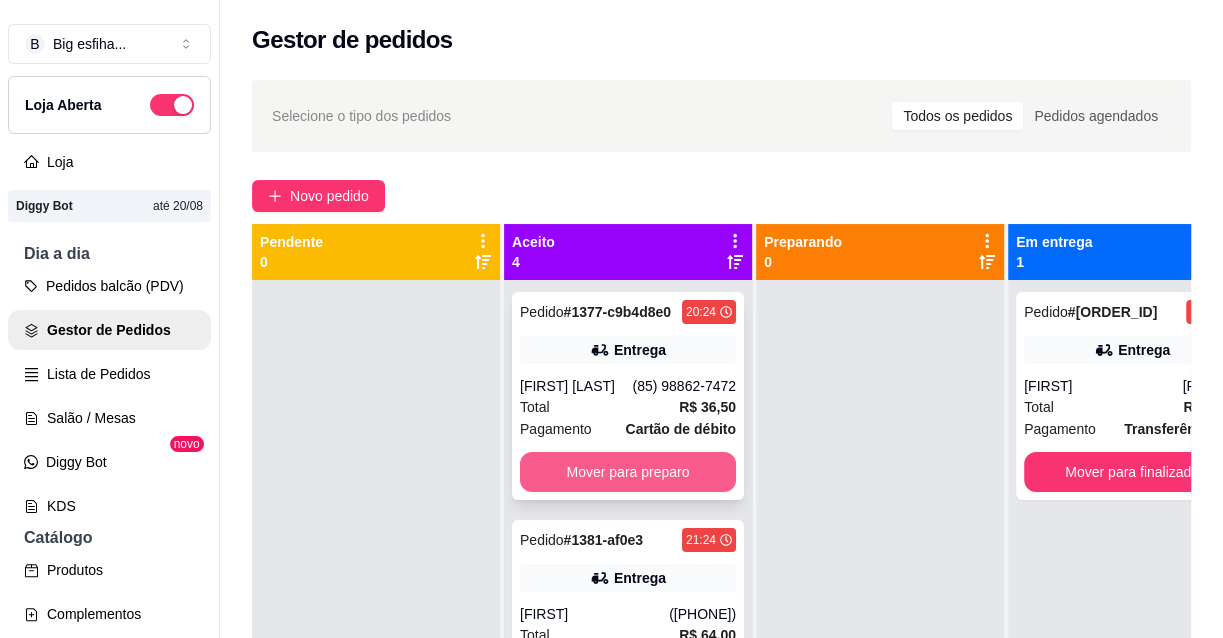 click on "Mover para preparo" at bounding box center [628, 472] 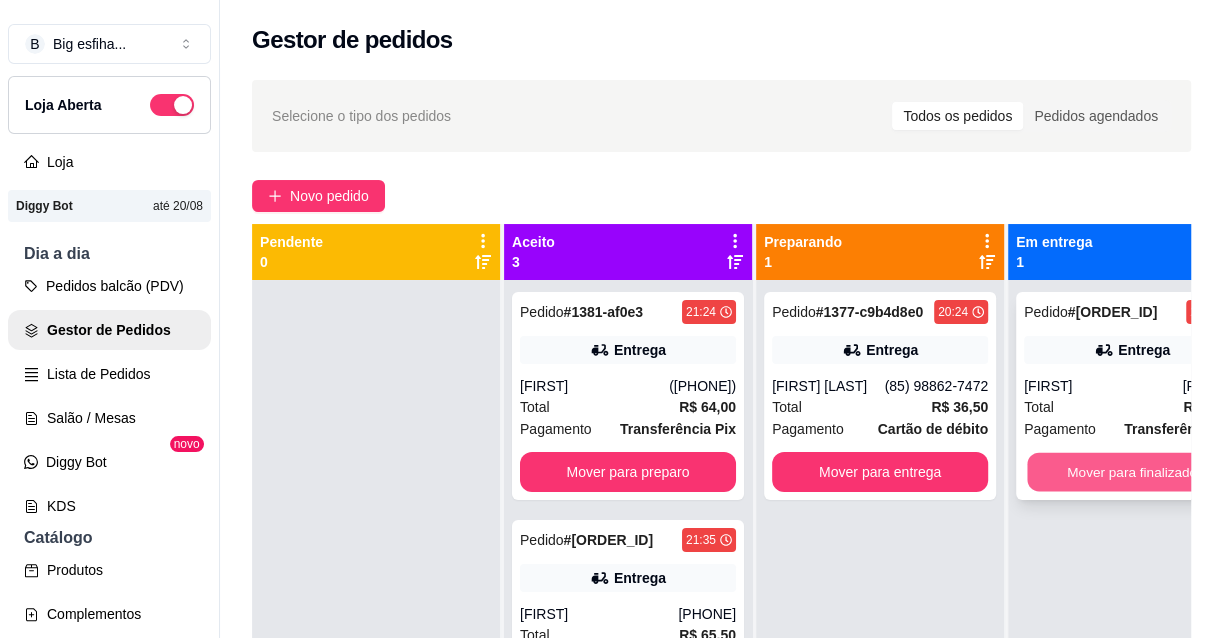 click on "Mover para finalizado" at bounding box center (1132, 472) 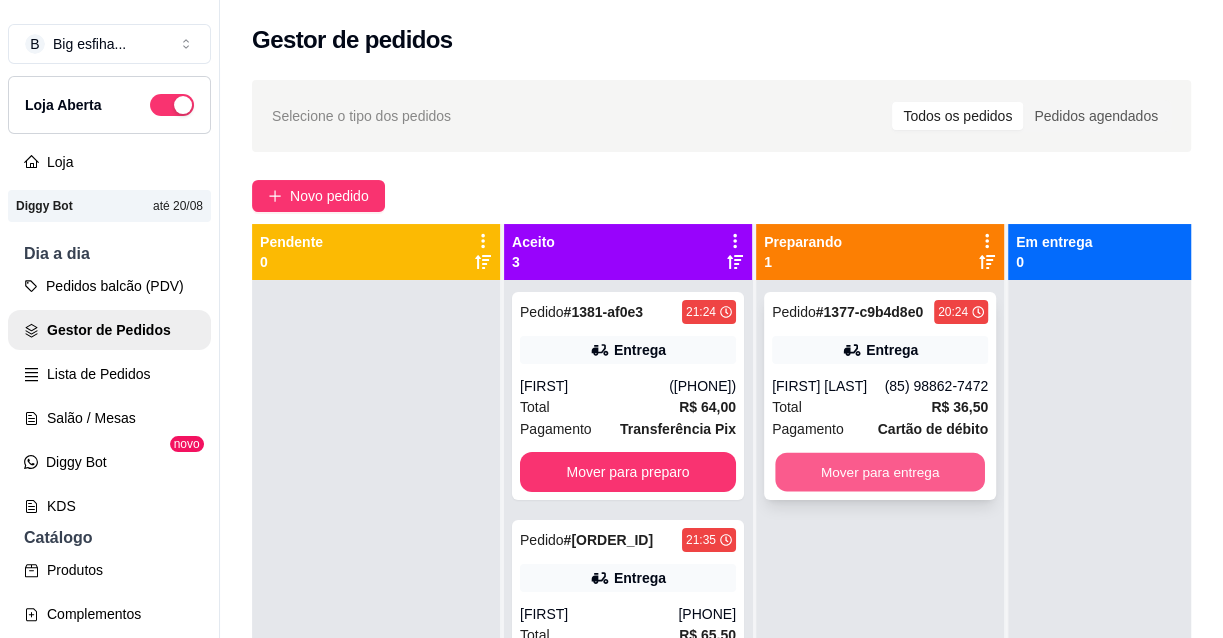 click on "Mover para entrega" at bounding box center (880, 472) 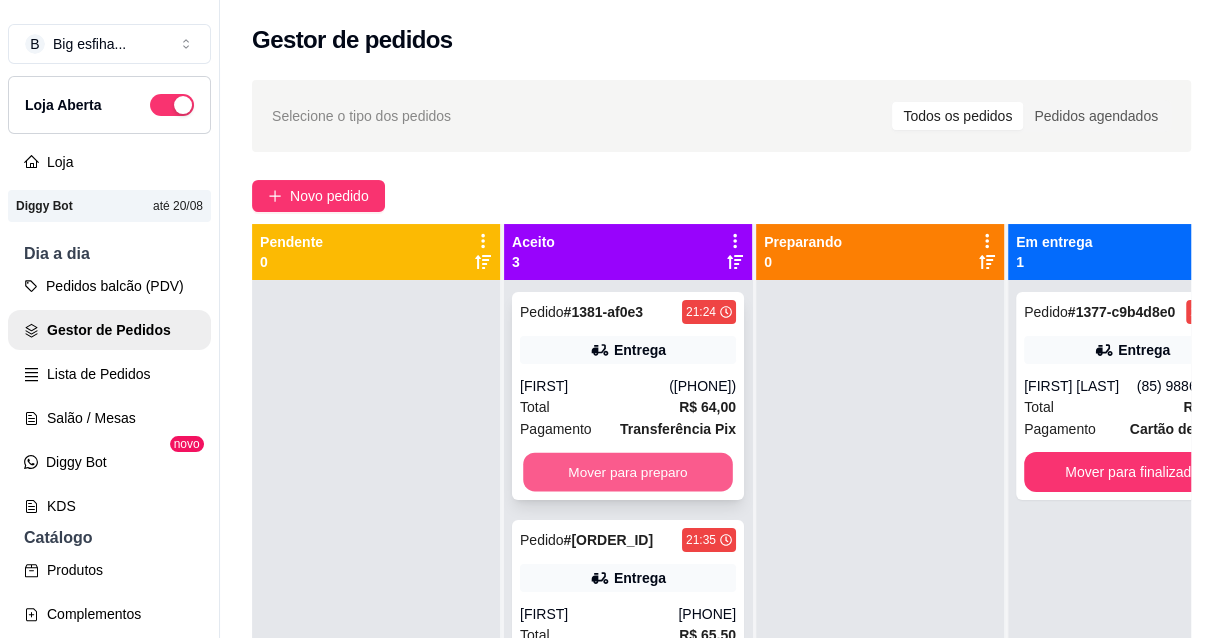 click on "Mover para preparo" at bounding box center [628, 472] 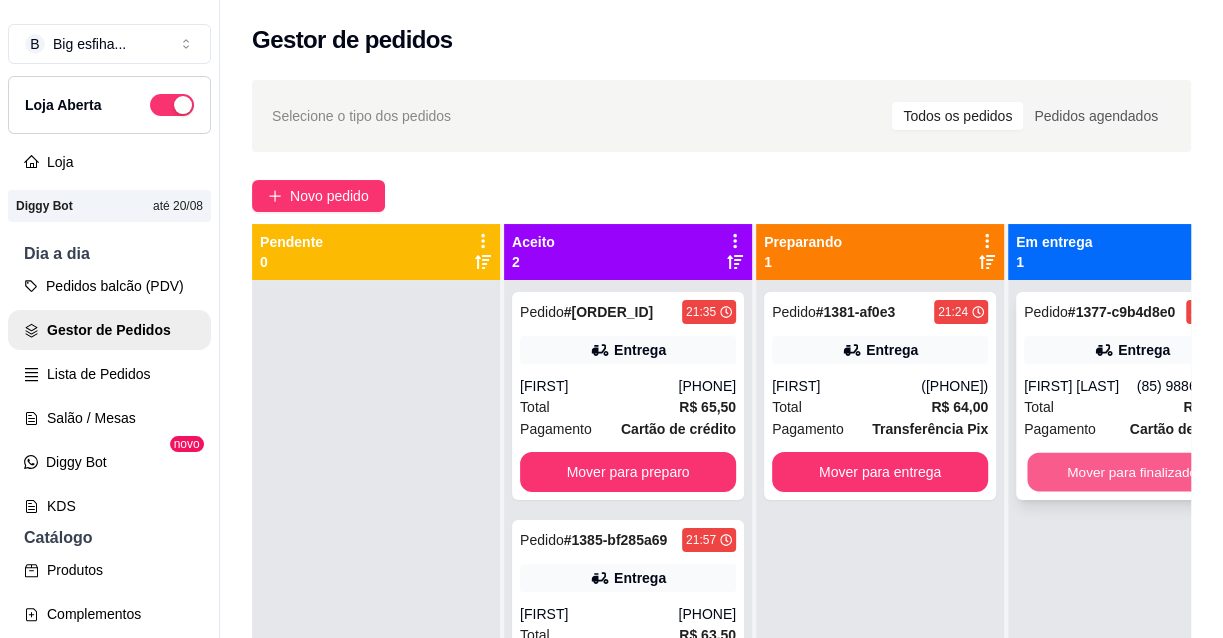 click on "Mover para finalizado" at bounding box center [1132, 472] 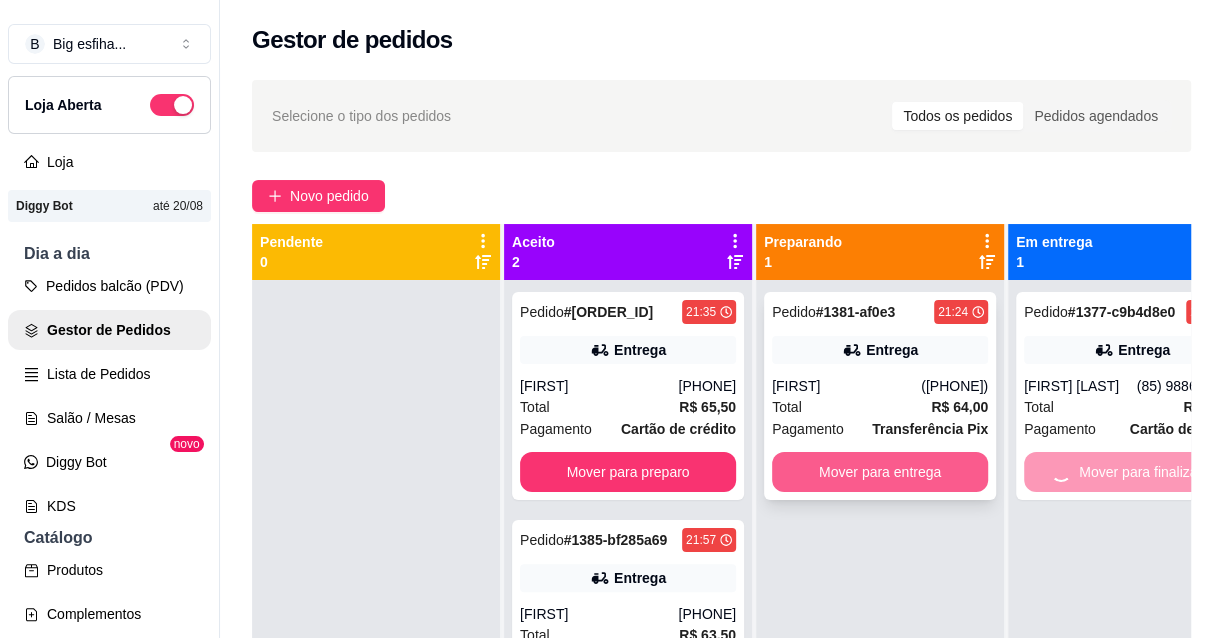 click on "Mover para entrega" at bounding box center [880, 472] 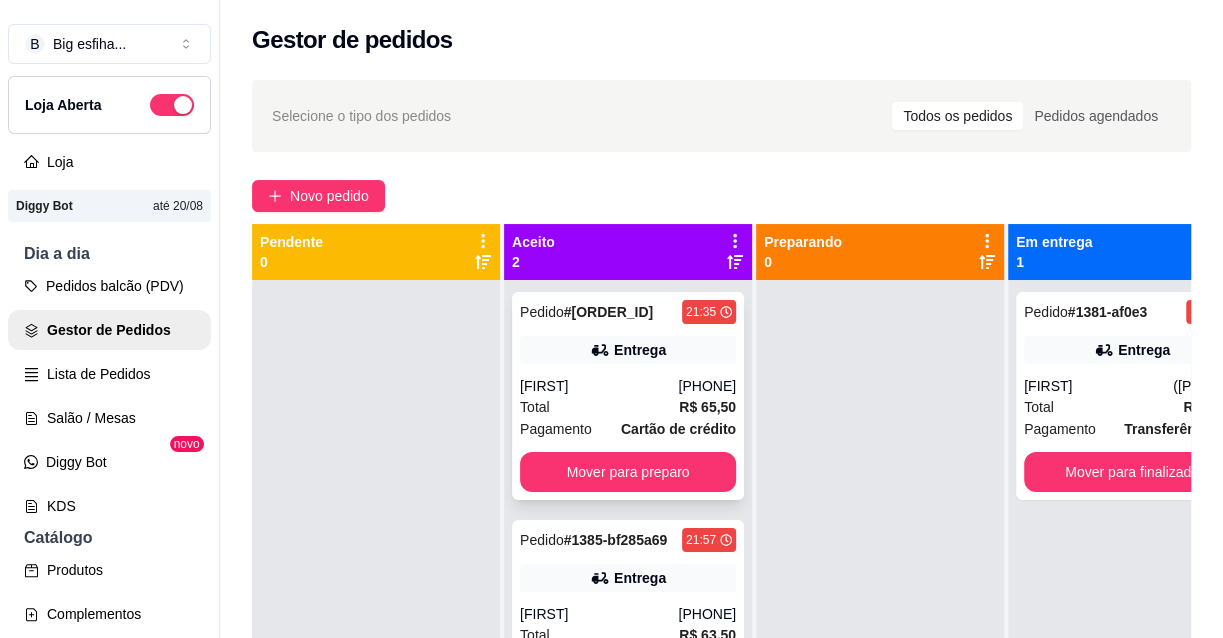 click on "Pedido # [ORDER_ID] [TIME] Entrega [NAME] ([PHONE]) Total R$ 65,50 Pagamento Cartão de crédito Mover para preparo" at bounding box center (628, 396) 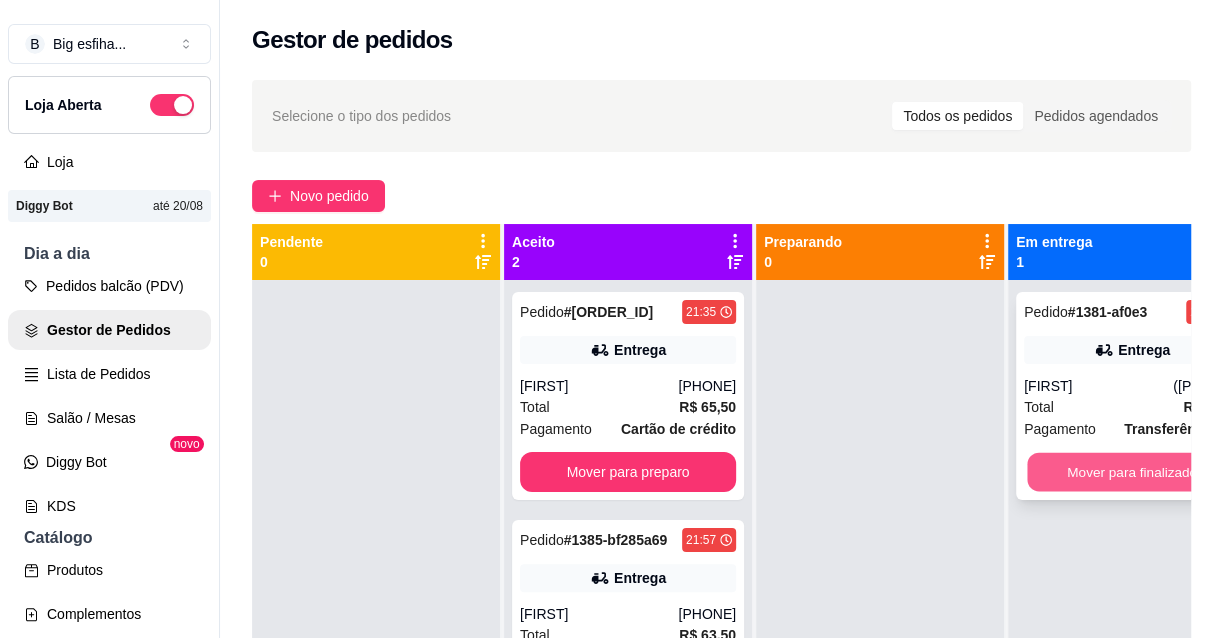 click on "Mover para finalizado" at bounding box center [1132, 472] 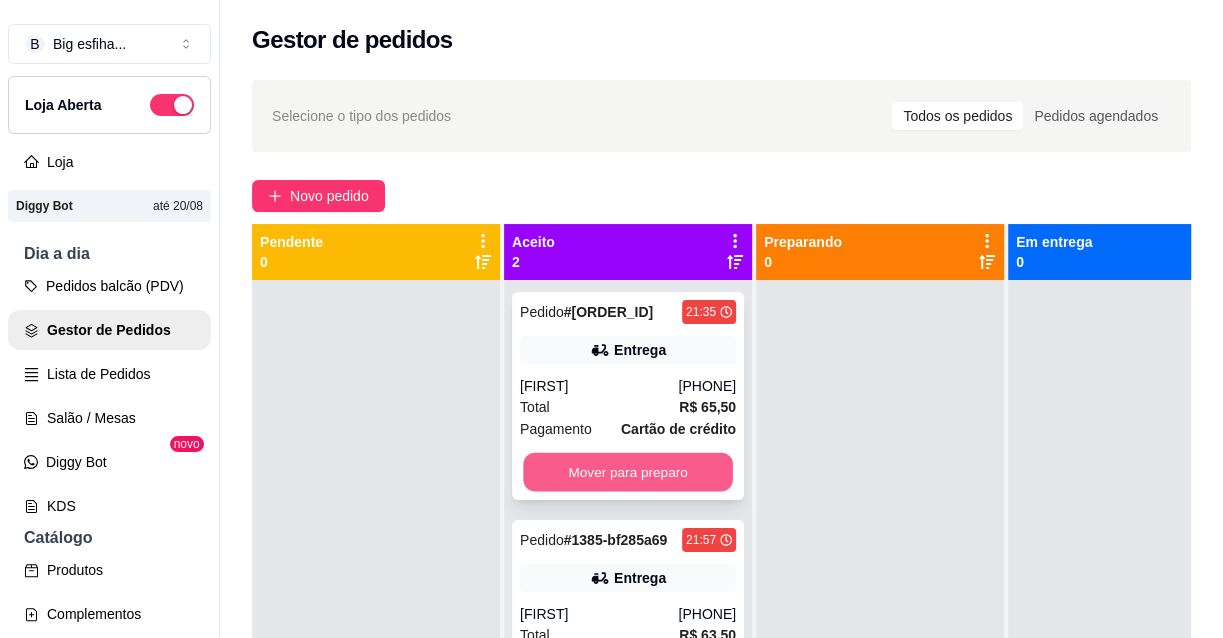 click on "Mover para preparo" at bounding box center (628, 472) 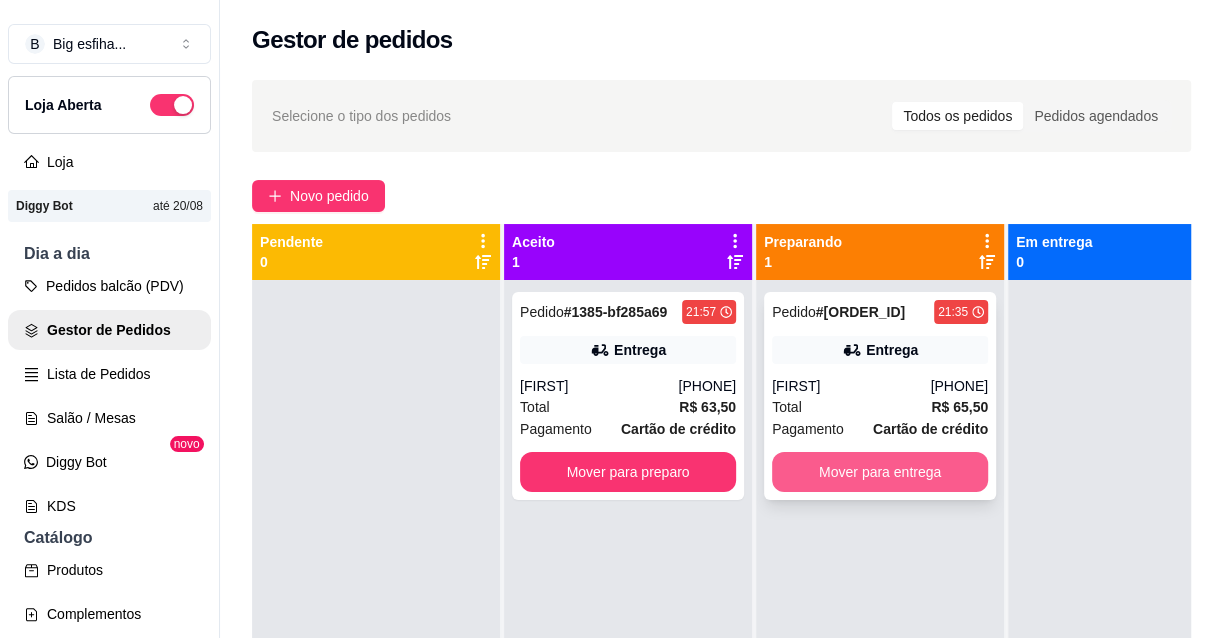 click on "Mover para entrega" at bounding box center [880, 472] 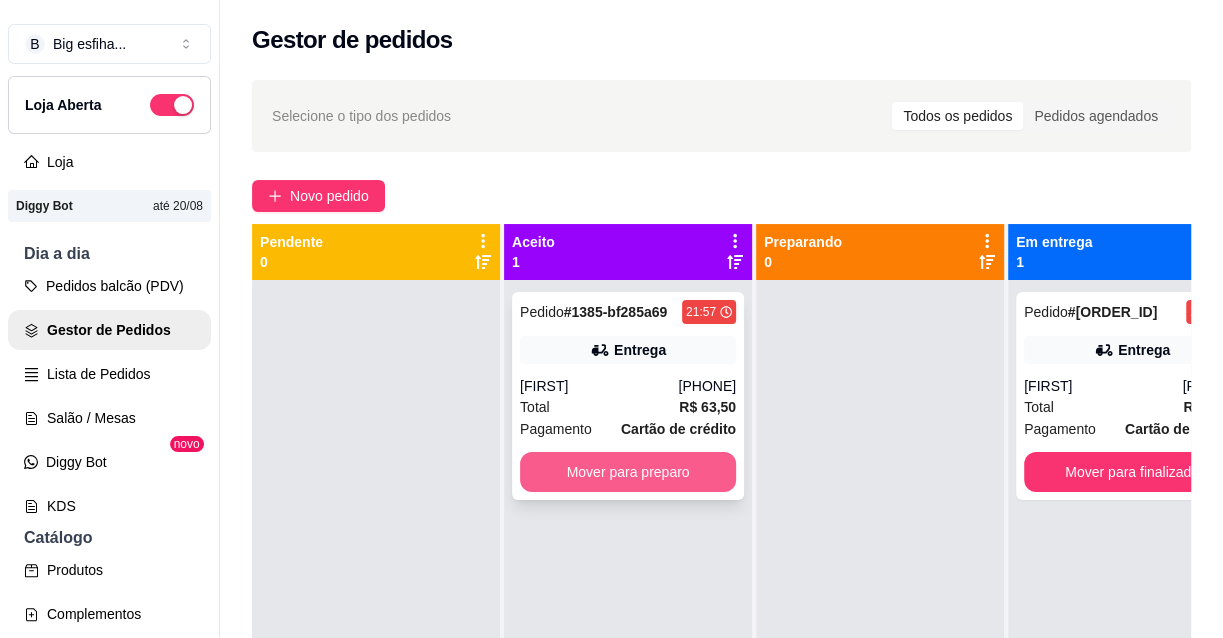 click on "Mover para preparo" at bounding box center (628, 472) 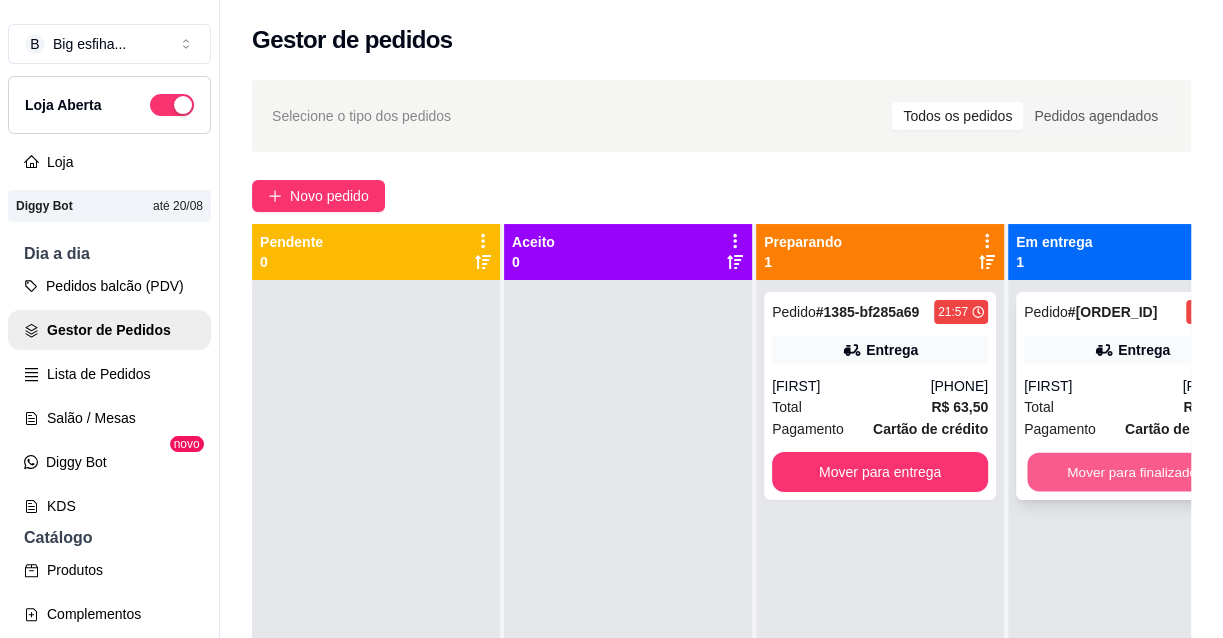 click on "Mover para finalizado" at bounding box center (1132, 472) 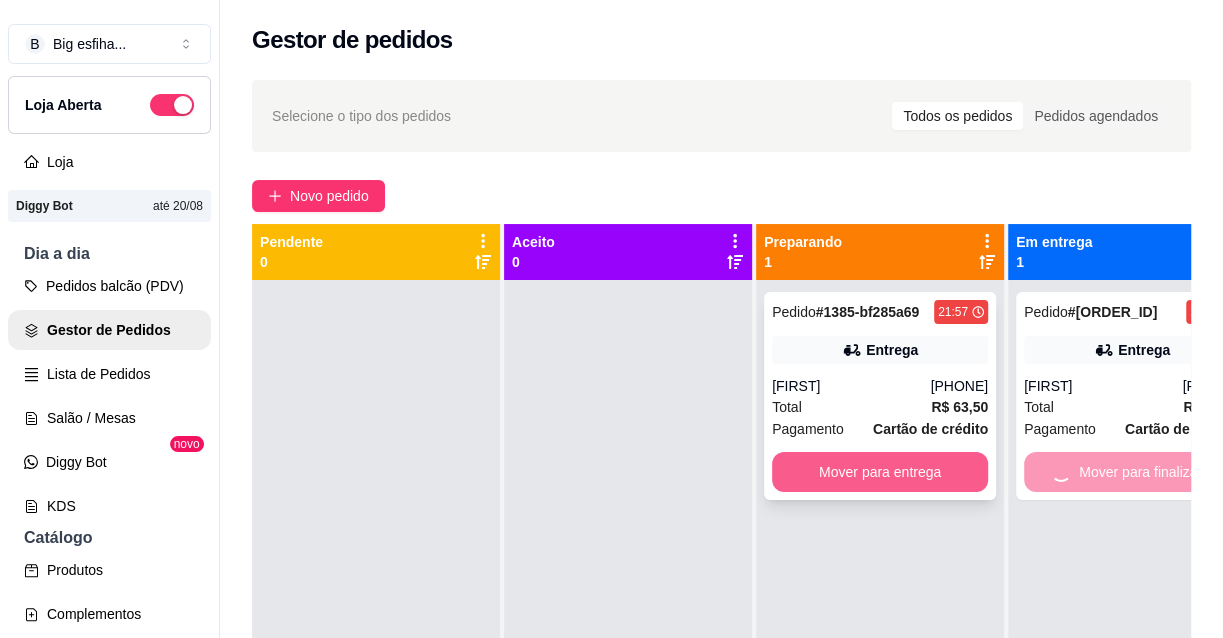 click on "Mover para entrega" at bounding box center [880, 472] 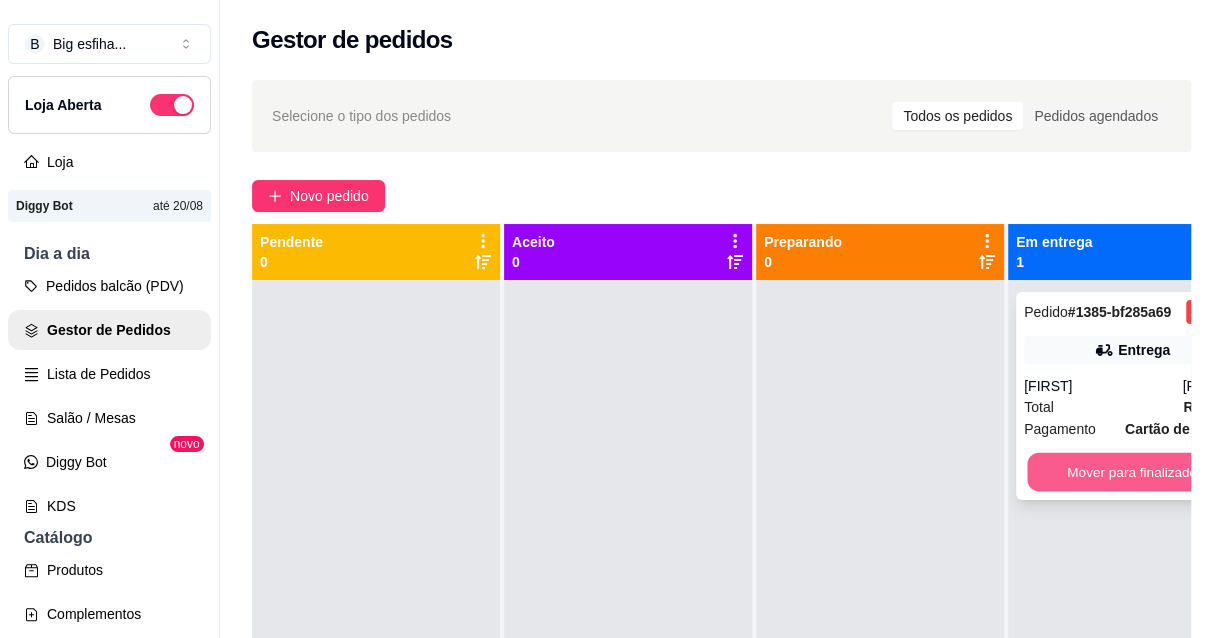 click on "Mover para finalizado" at bounding box center [1132, 472] 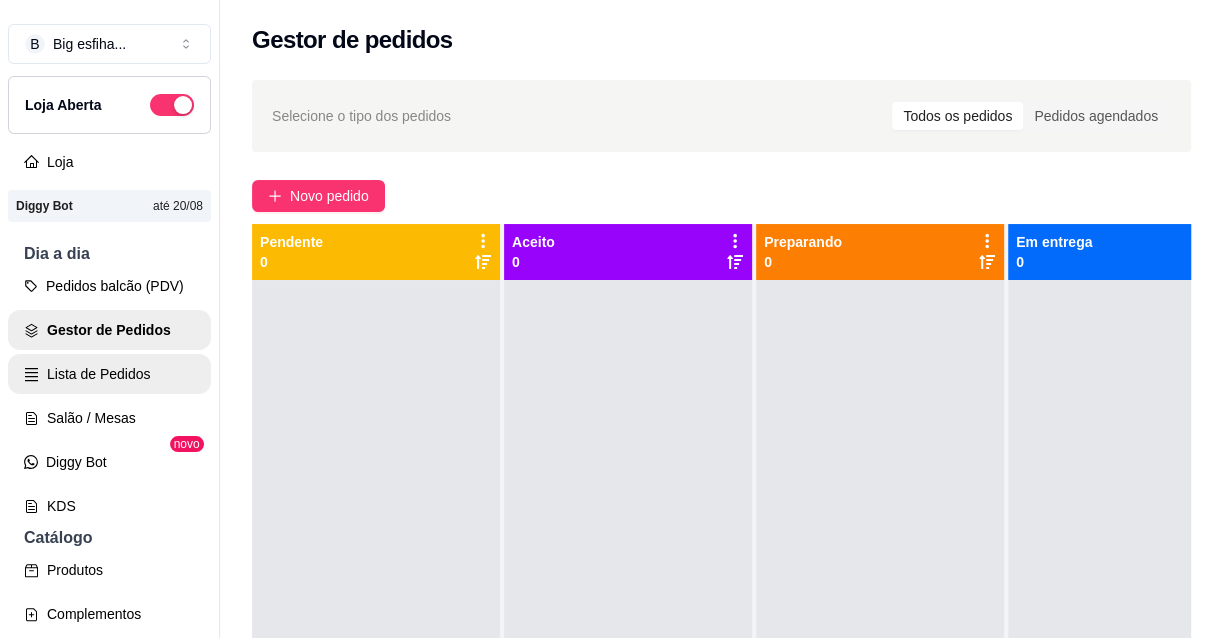 click on "Lista de Pedidos" at bounding box center [109, 374] 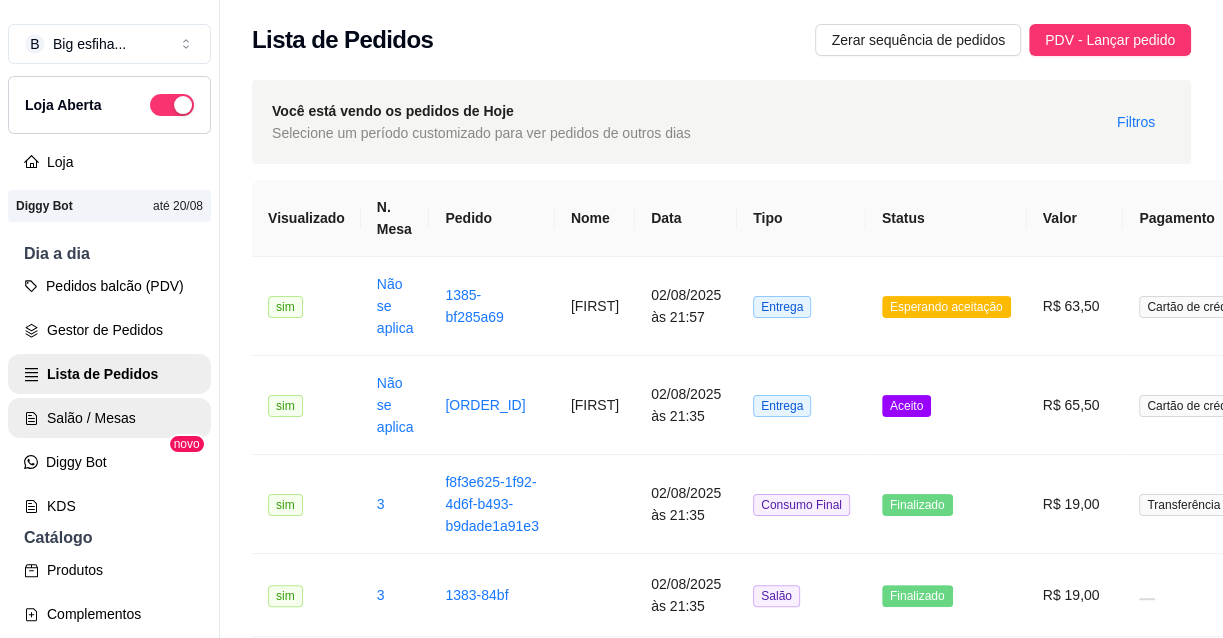 click on "Salão / Mesas" at bounding box center [109, 418] 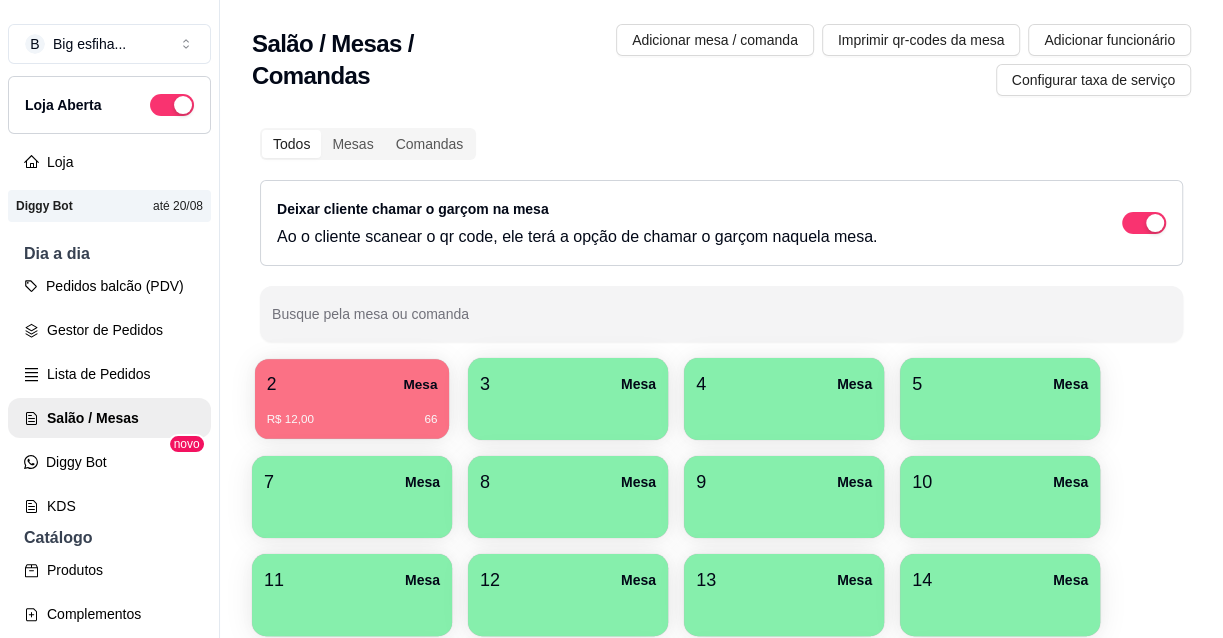 click on "2 Mesa" at bounding box center [352, 384] 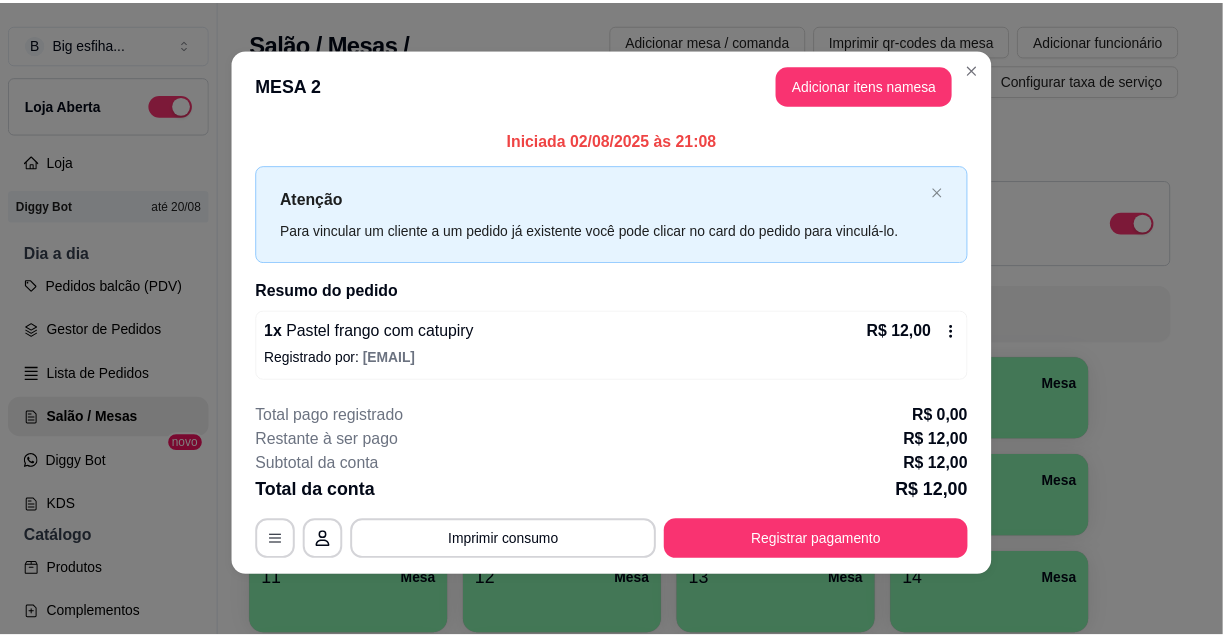 scroll, scrollTop: 8, scrollLeft: 0, axis: vertical 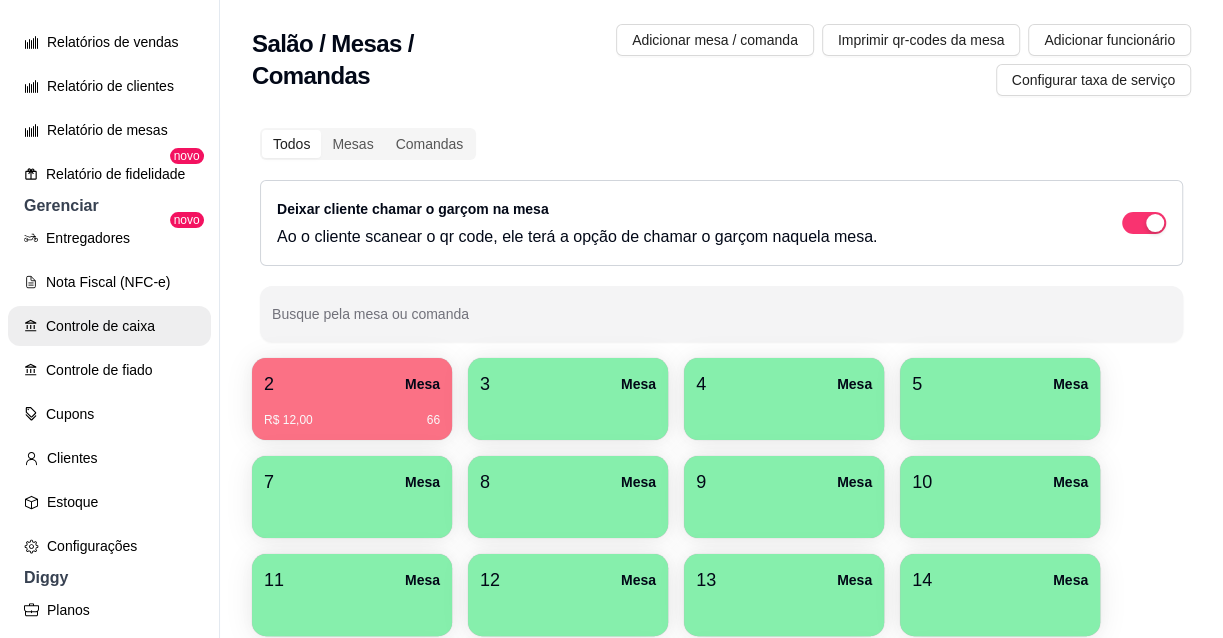 click on "Controle de caixa" at bounding box center (109, 326) 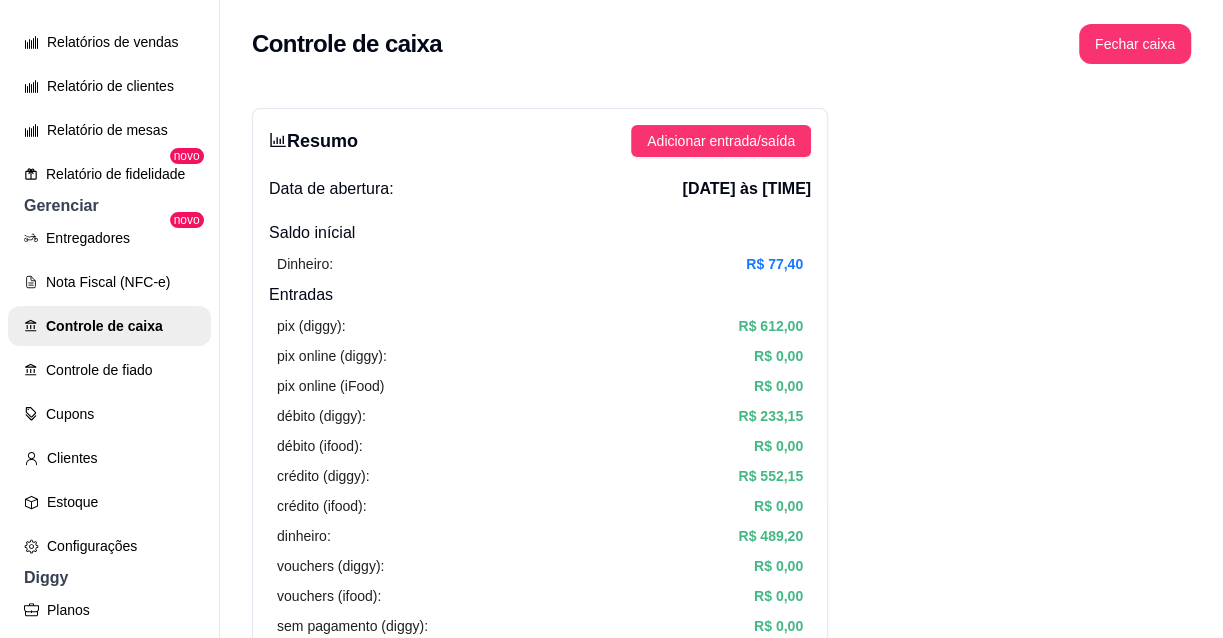 click on "pix (diggy): R$ 612,00 pix online (diggy): R$ 0,00 pix online (iFood) R$ 0,00 débito (diggy): R$ 233,15 débito (ifood): R$ 0,00 crédito (diggy): R$ 552,15 crédito (ifood): R$ 0,00 dinheiro: R$ 489,20 vouchers (diggy): R$ 0,00 vouchers (ifood): R$ 0,00 sem pagamento (diggy): R$ 0,00 fiado: R$ 0,00 outros: R$ 0,00" at bounding box center (540, 506) 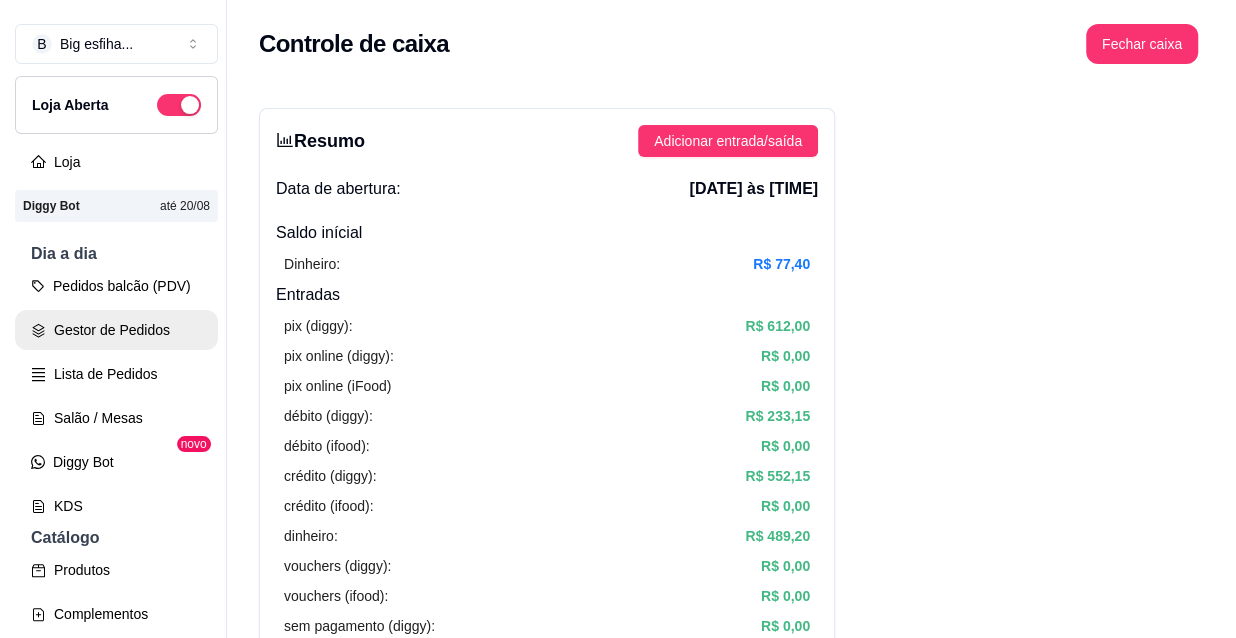 scroll, scrollTop: 0, scrollLeft: 0, axis: both 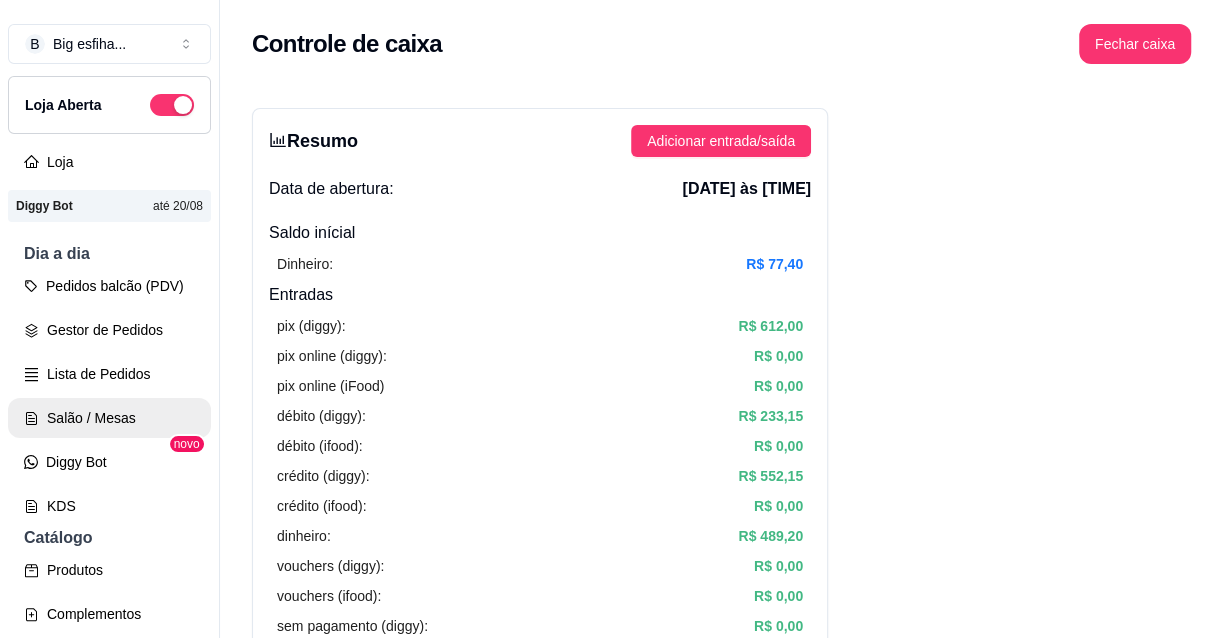 click on "Salão / Mesas" at bounding box center (109, 418) 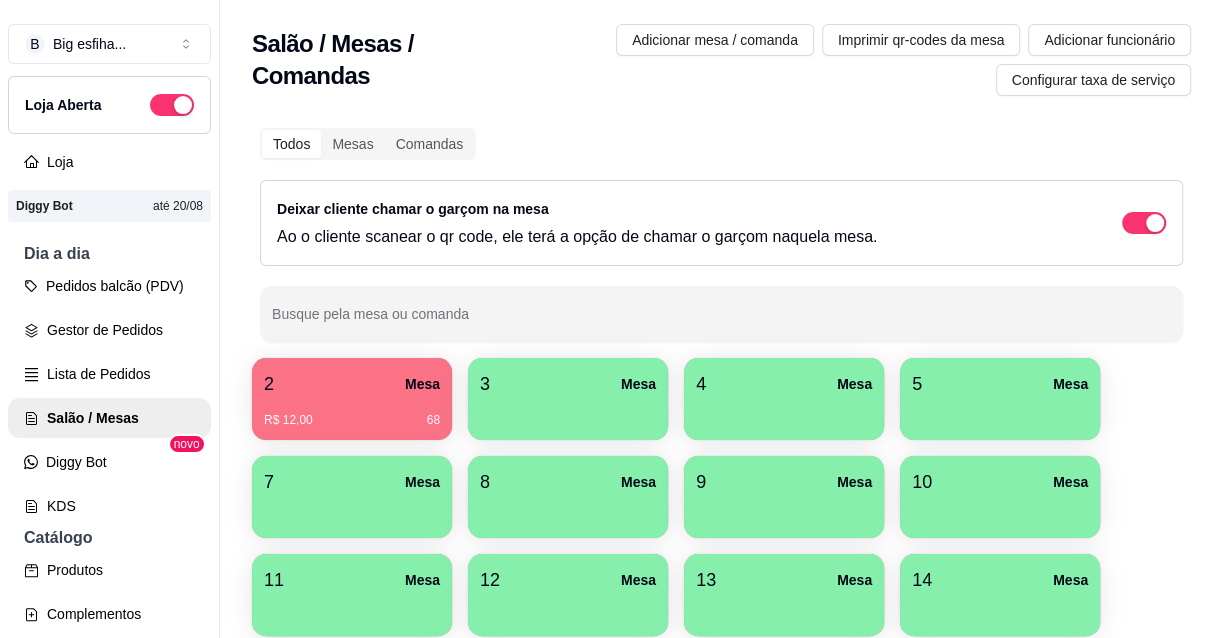 click on "R$ 12,00 68" at bounding box center [352, 413] 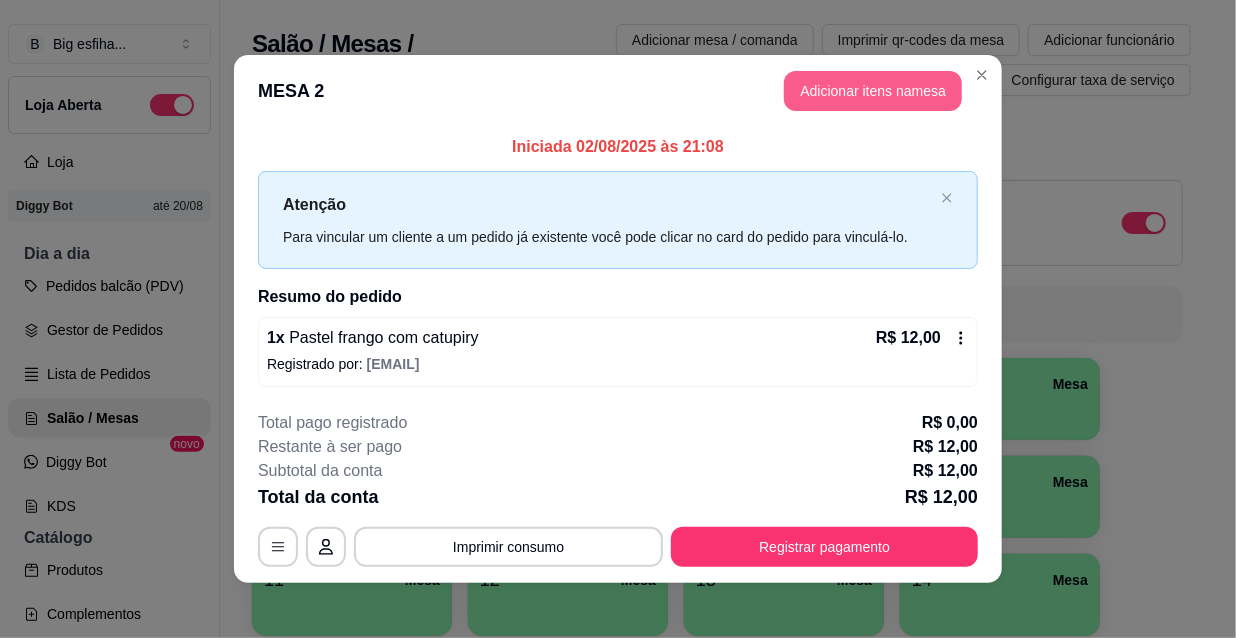 click on "Adicionar itens na  mesa" at bounding box center [873, 91] 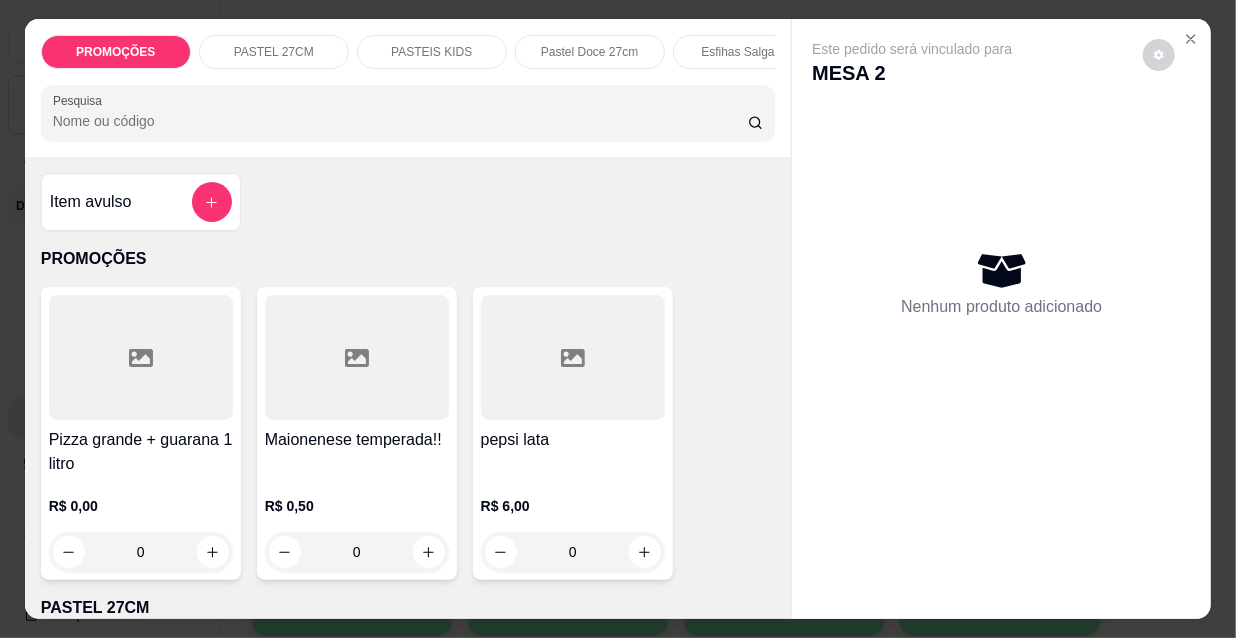 scroll, scrollTop: 0, scrollLeft: 1152, axis: horizontal 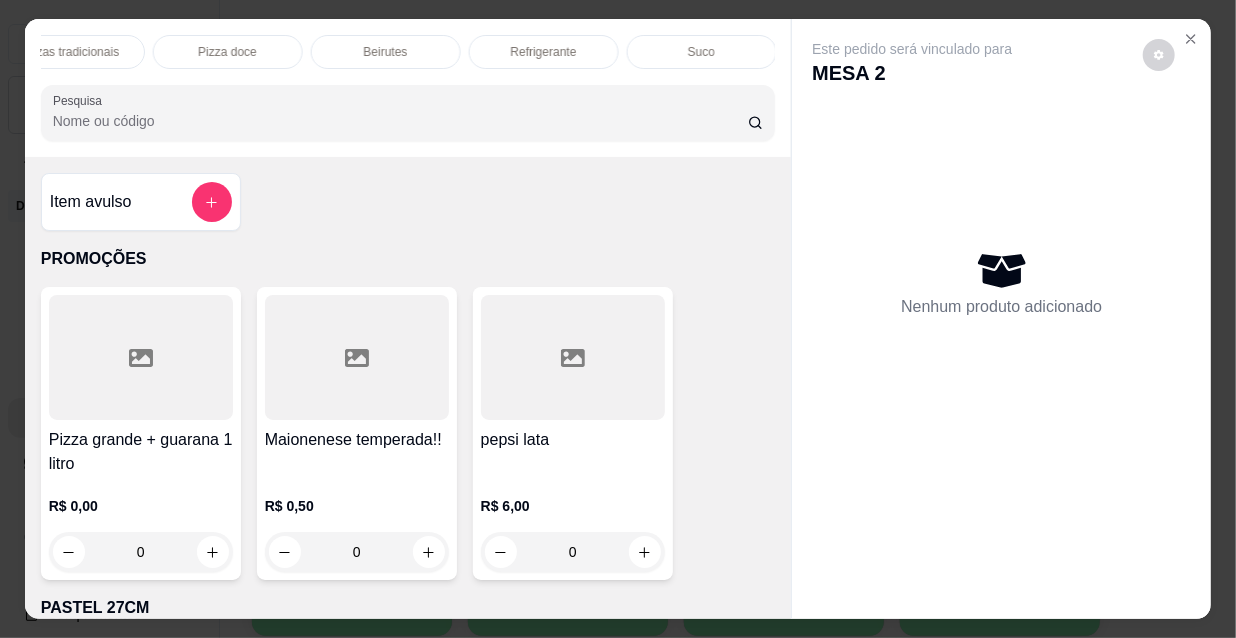 click on "Refrigerante" at bounding box center [544, 52] 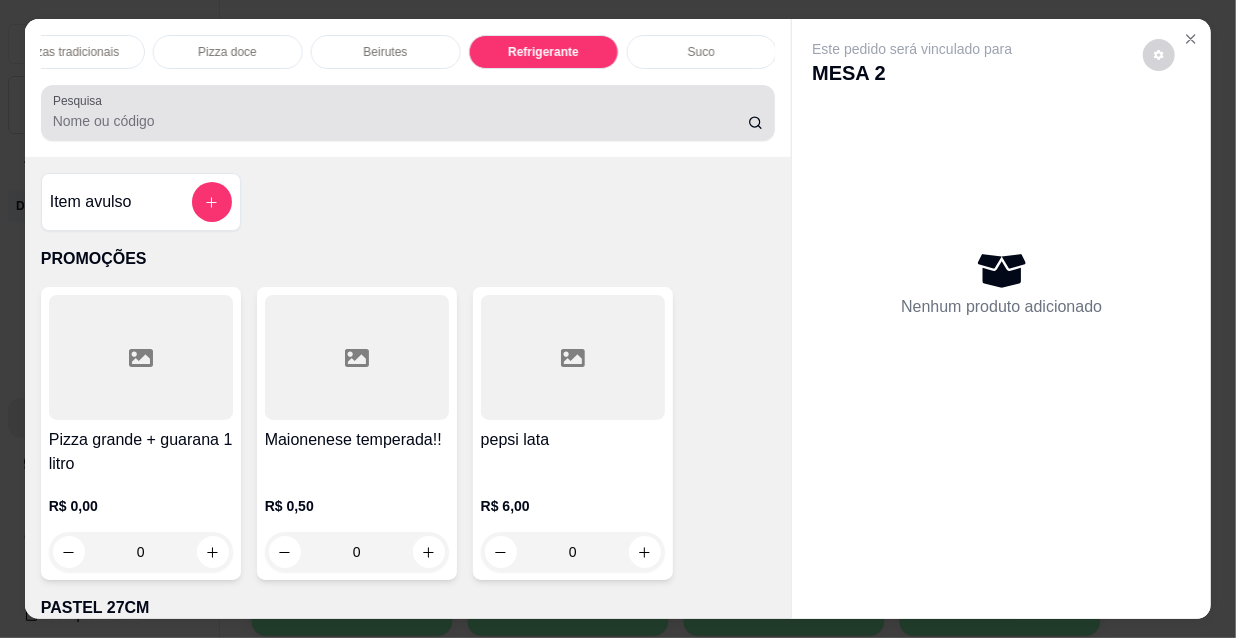 scroll, scrollTop: 18022, scrollLeft: 0, axis: vertical 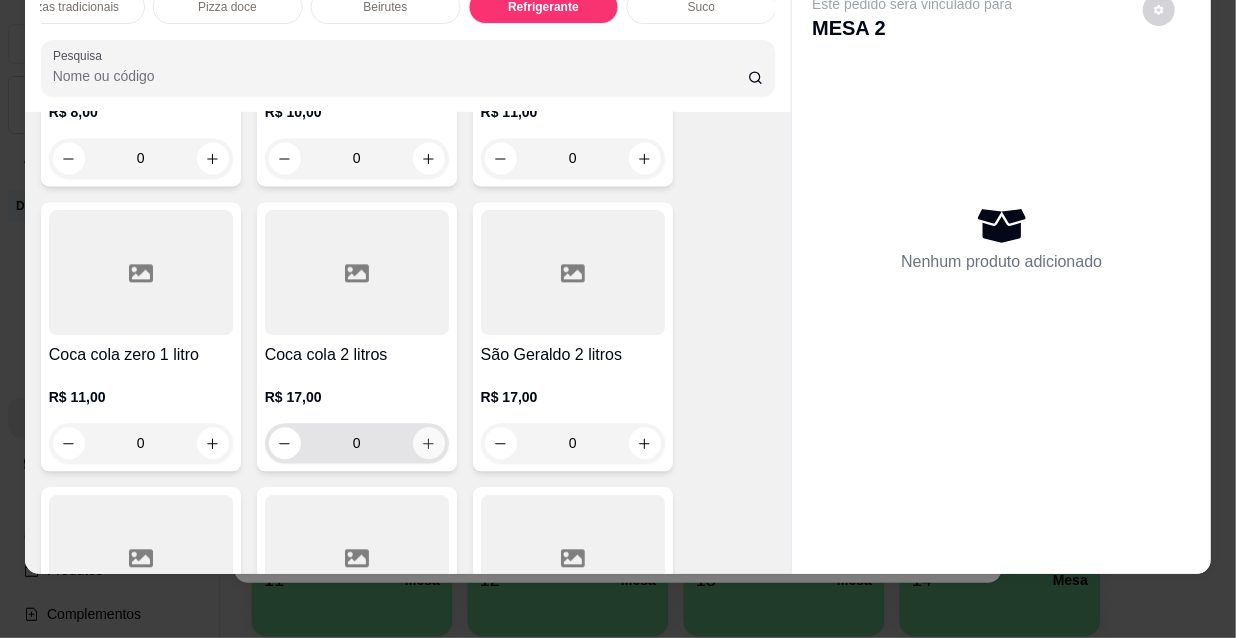 click at bounding box center (429, 443) 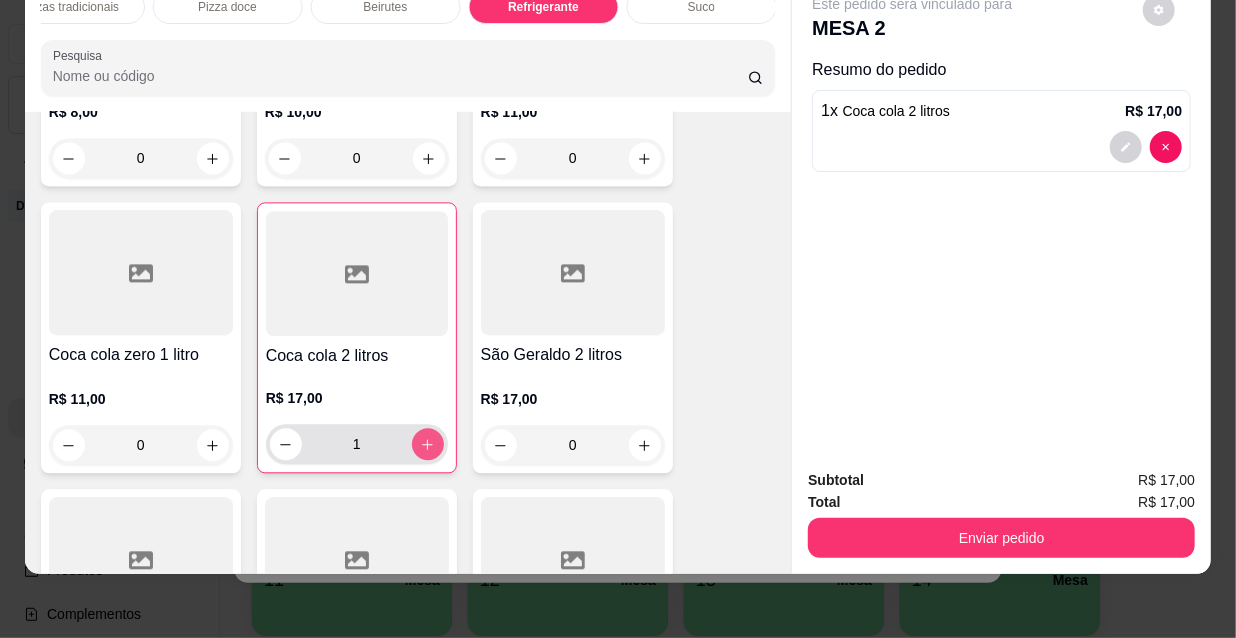 type on "1" 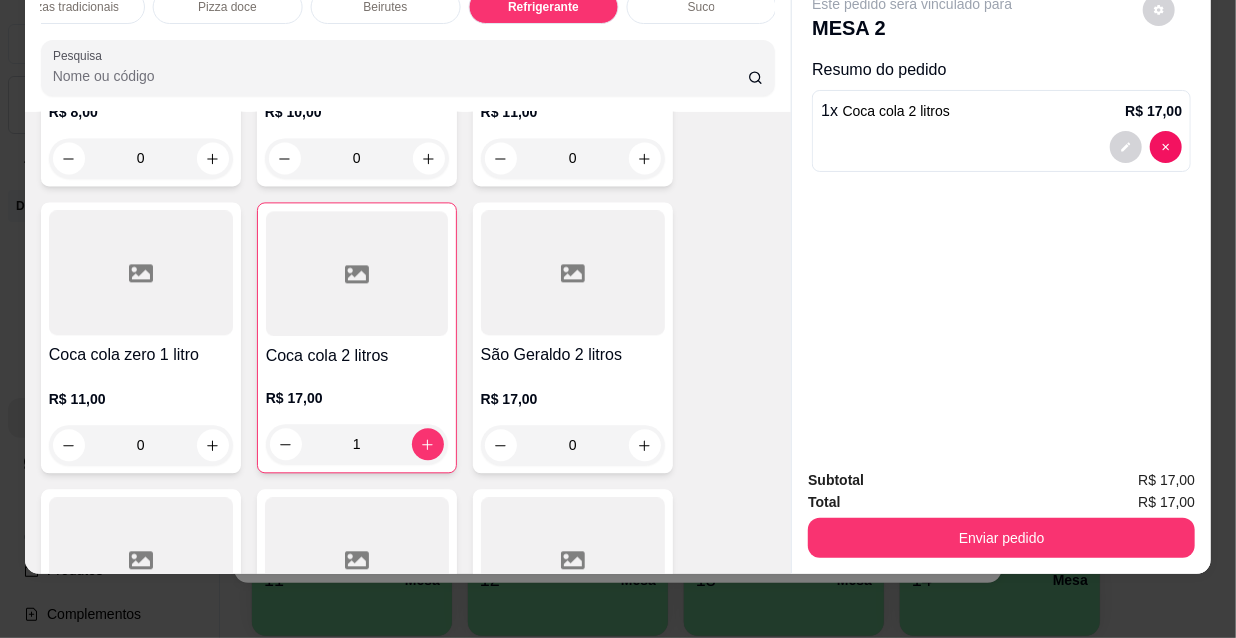 click on "Enviar pedido" at bounding box center [1001, 538] 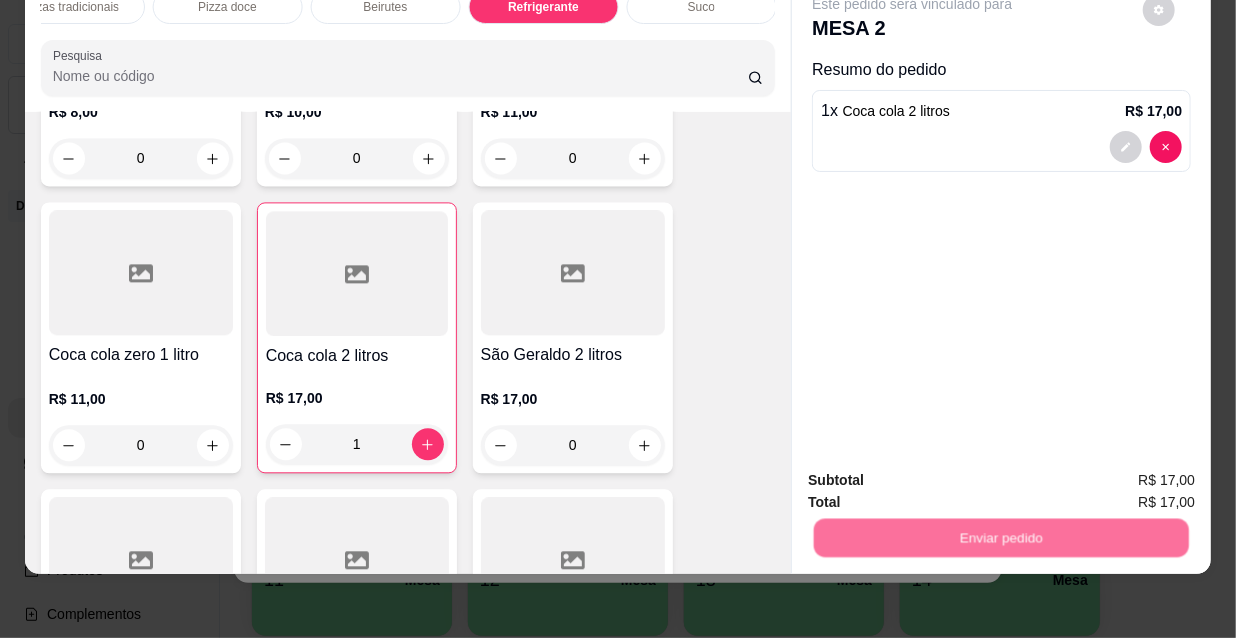 click on "Não registrar e enviar pedido" at bounding box center (937, 475) 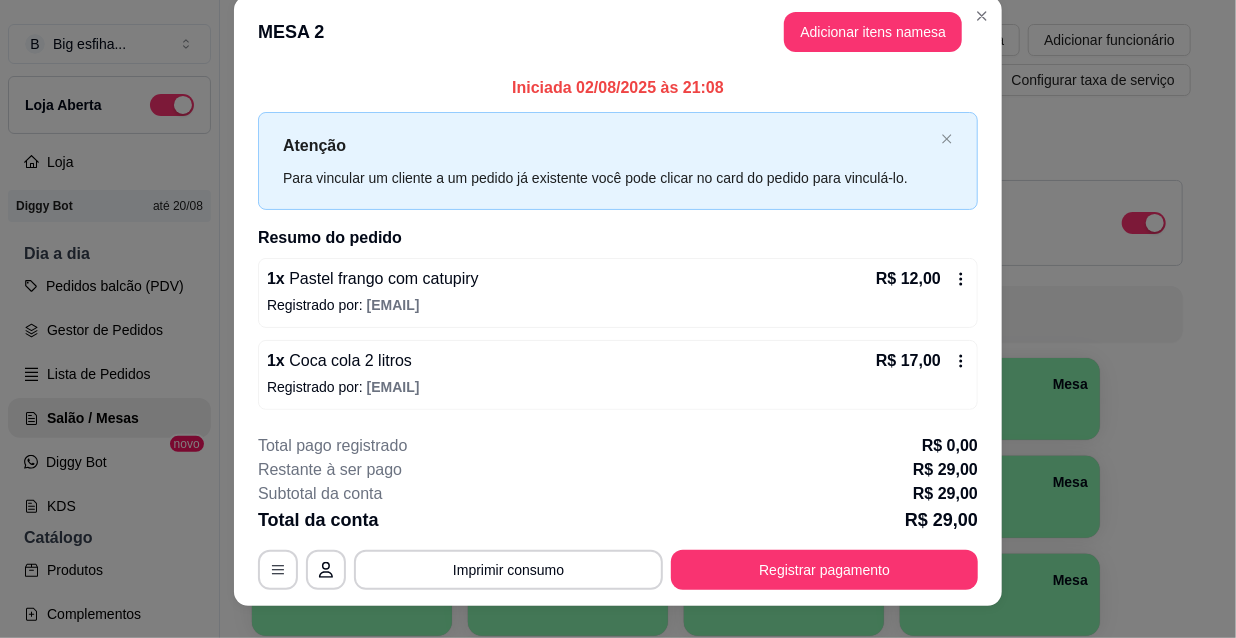 scroll, scrollTop: 49, scrollLeft: 0, axis: vertical 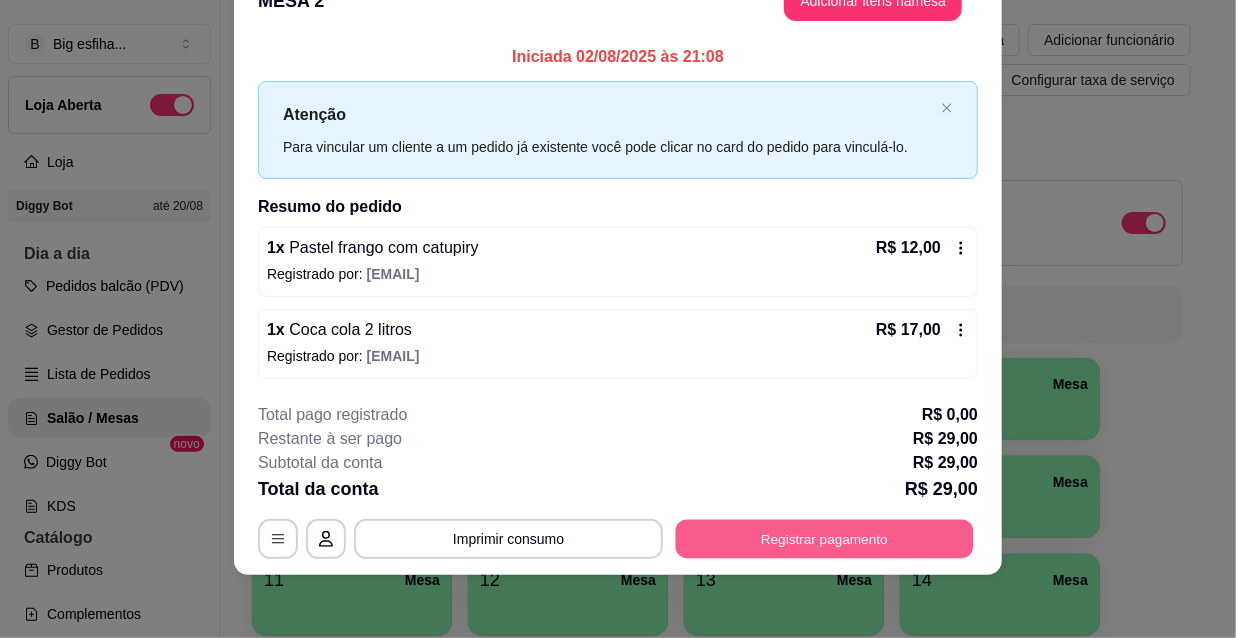 click on "Registrar pagamento" at bounding box center [825, 538] 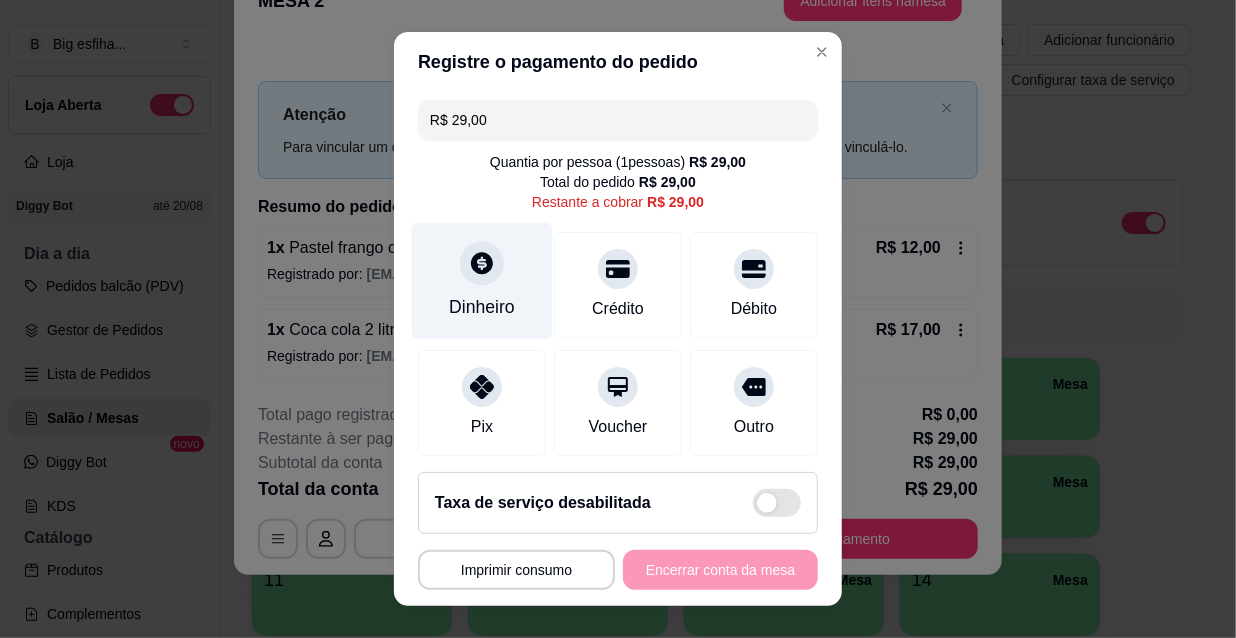 click on "Dinheiro" at bounding box center [482, 281] 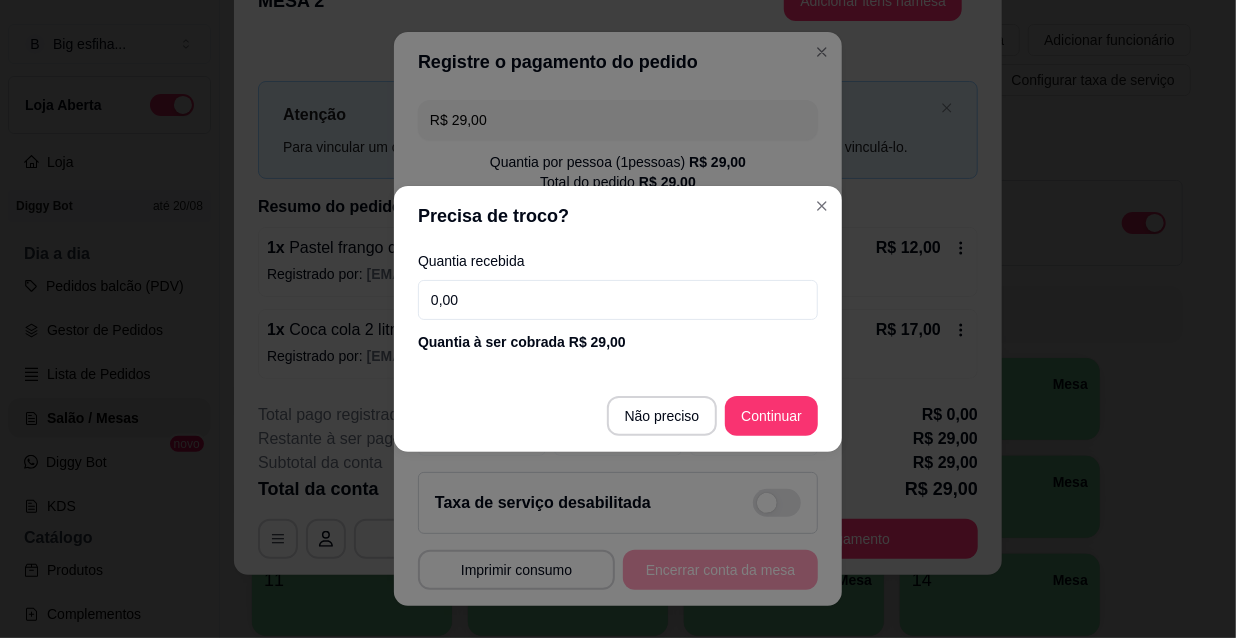 click on "0,00" at bounding box center [618, 300] 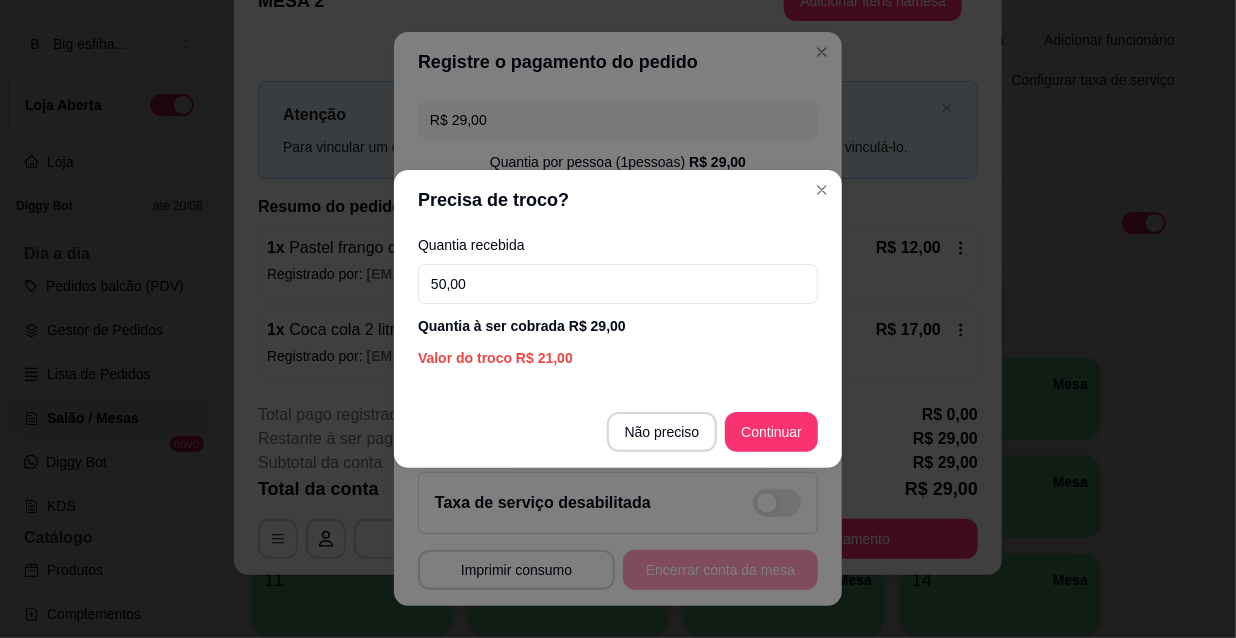 type on "50,00" 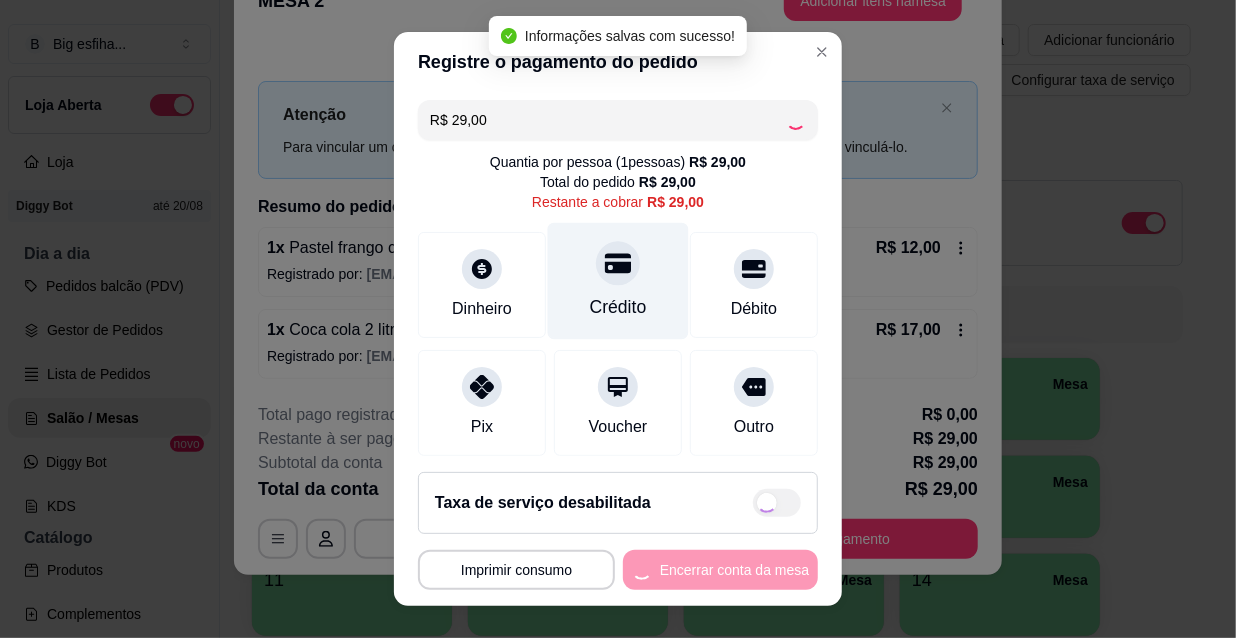 type on "R$ 0,00" 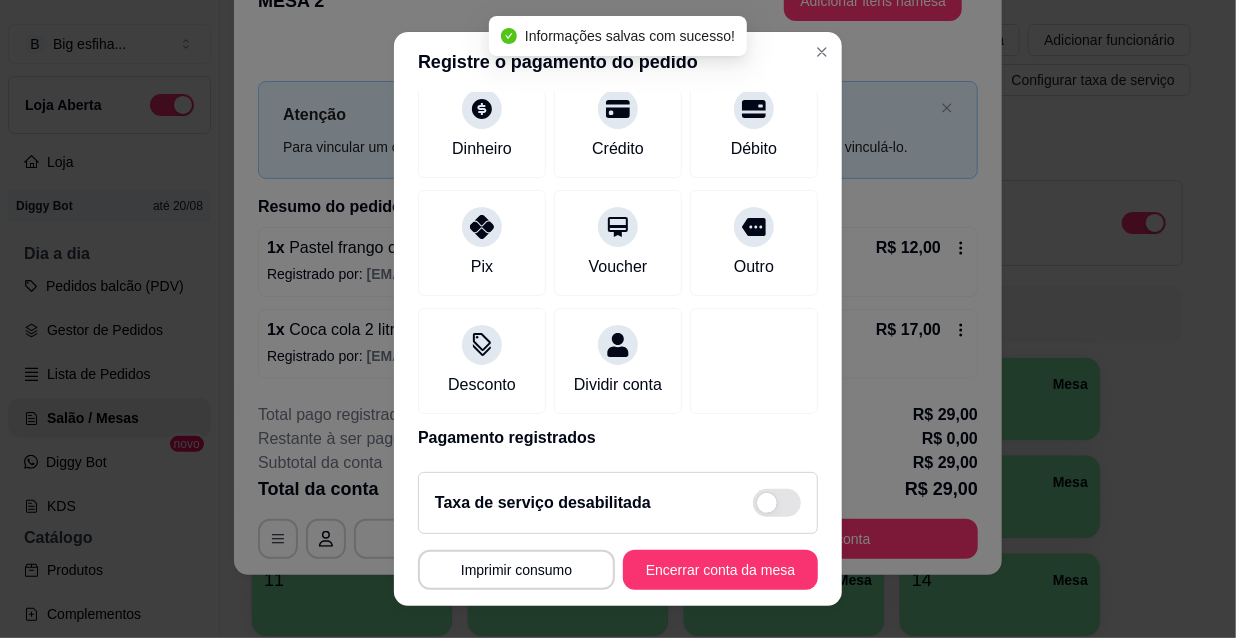 scroll, scrollTop: 232, scrollLeft: 0, axis: vertical 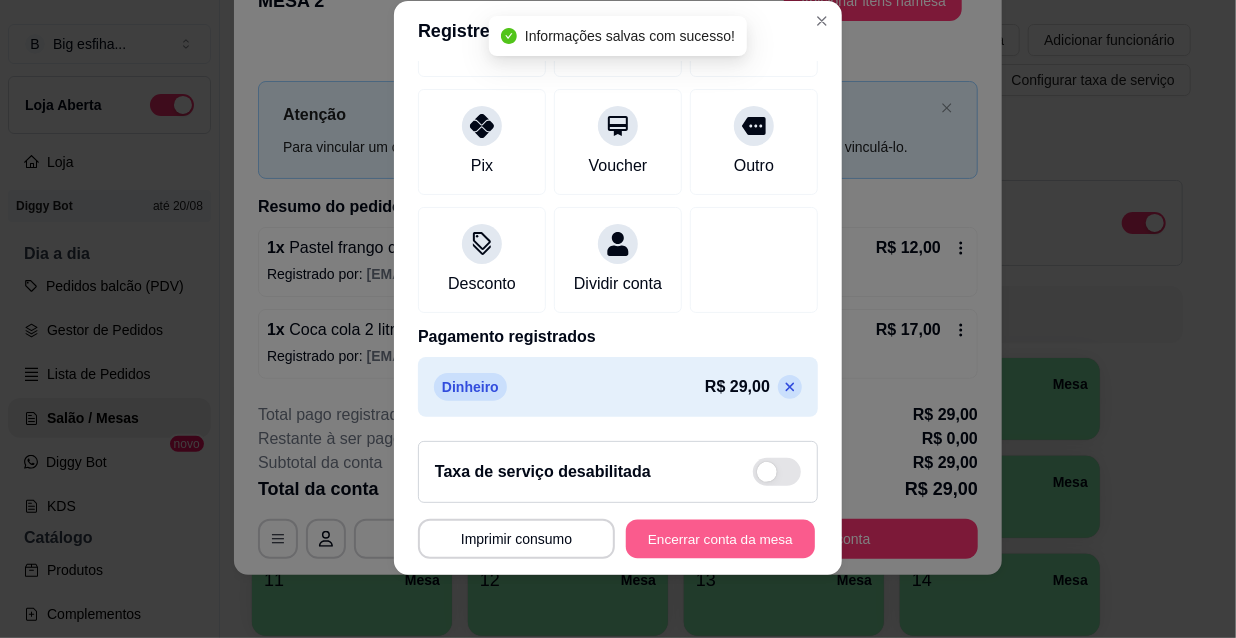 click on "Encerrar conta da mesa" at bounding box center (720, 539) 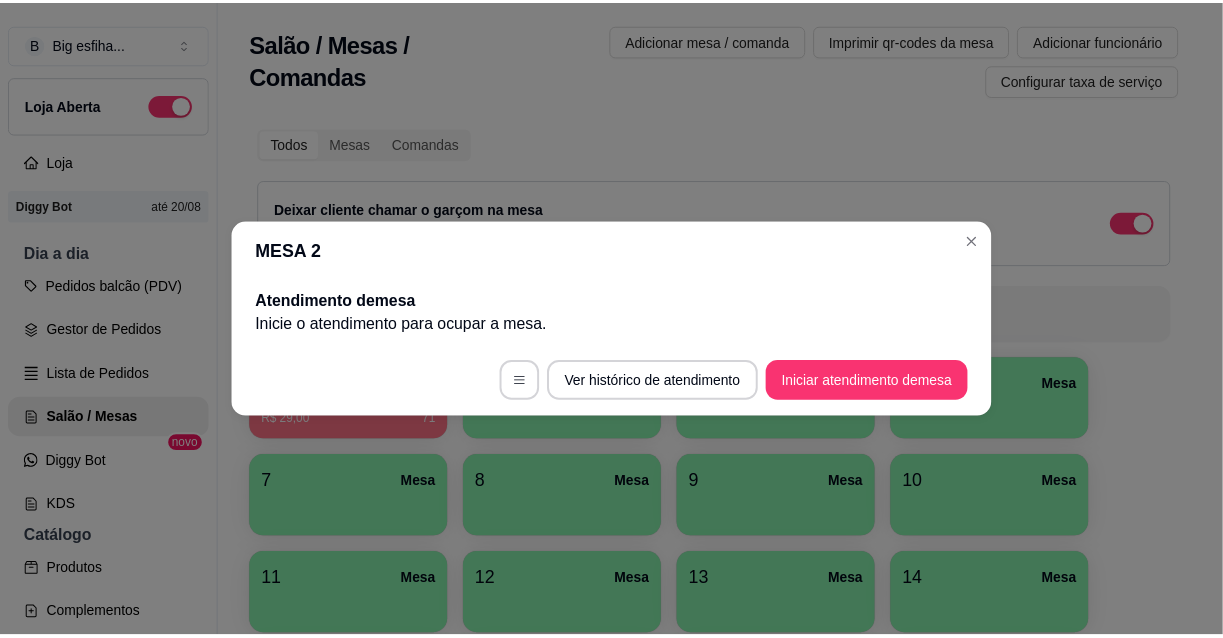 scroll, scrollTop: 0, scrollLeft: 0, axis: both 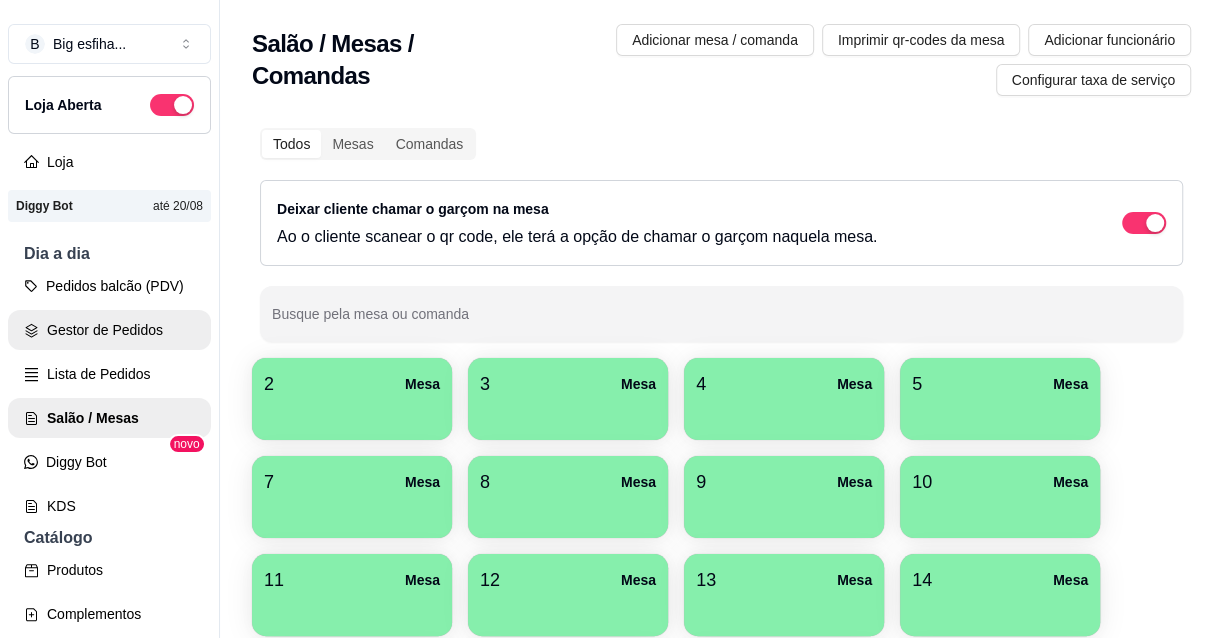 click on "Gestor de Pedidos" at bounding box center (109, 330) 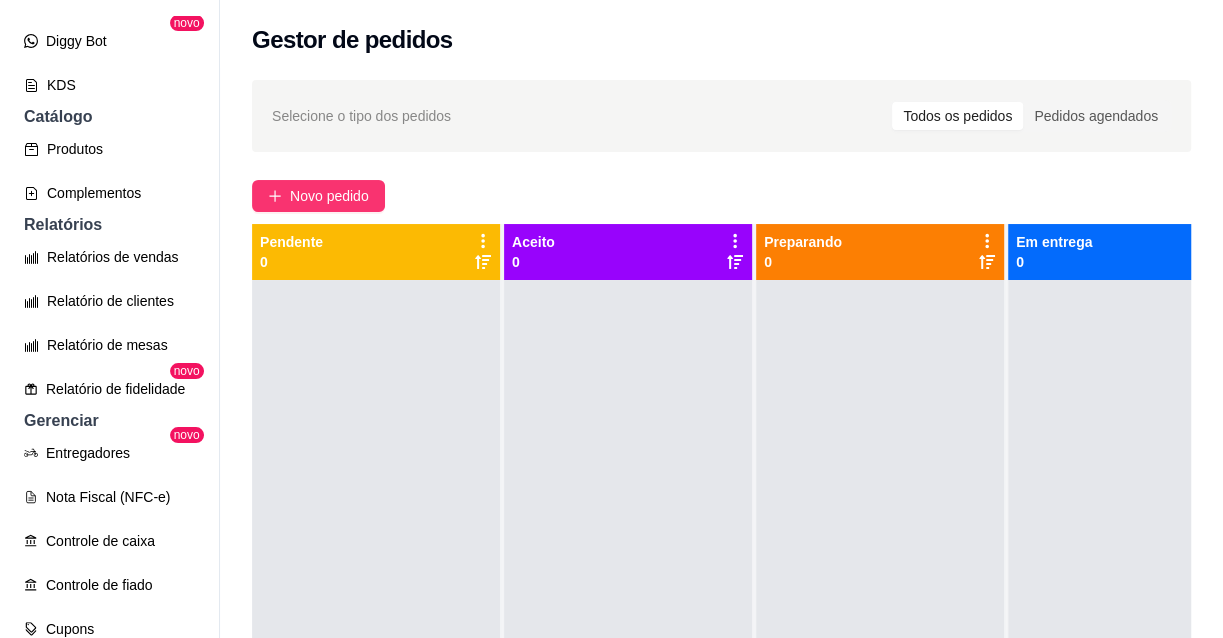 scroll, scrollTop: 454, scrollLeft: 0, axis: vertical 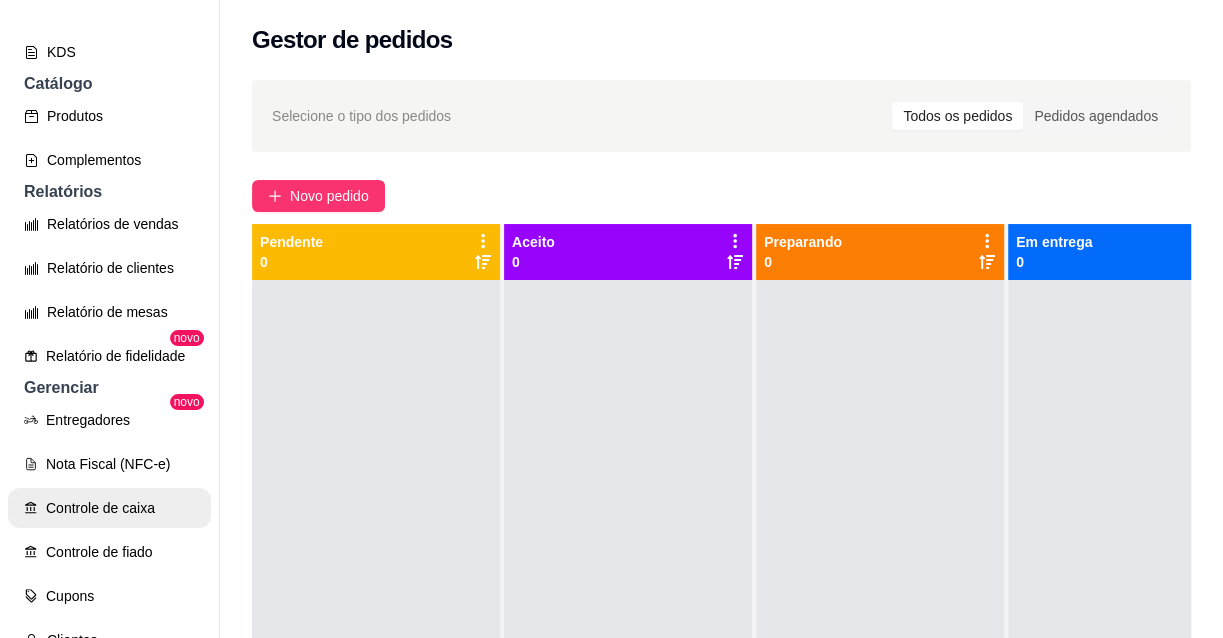 click on "Controle de caixa" at bounding box center (109, 508) 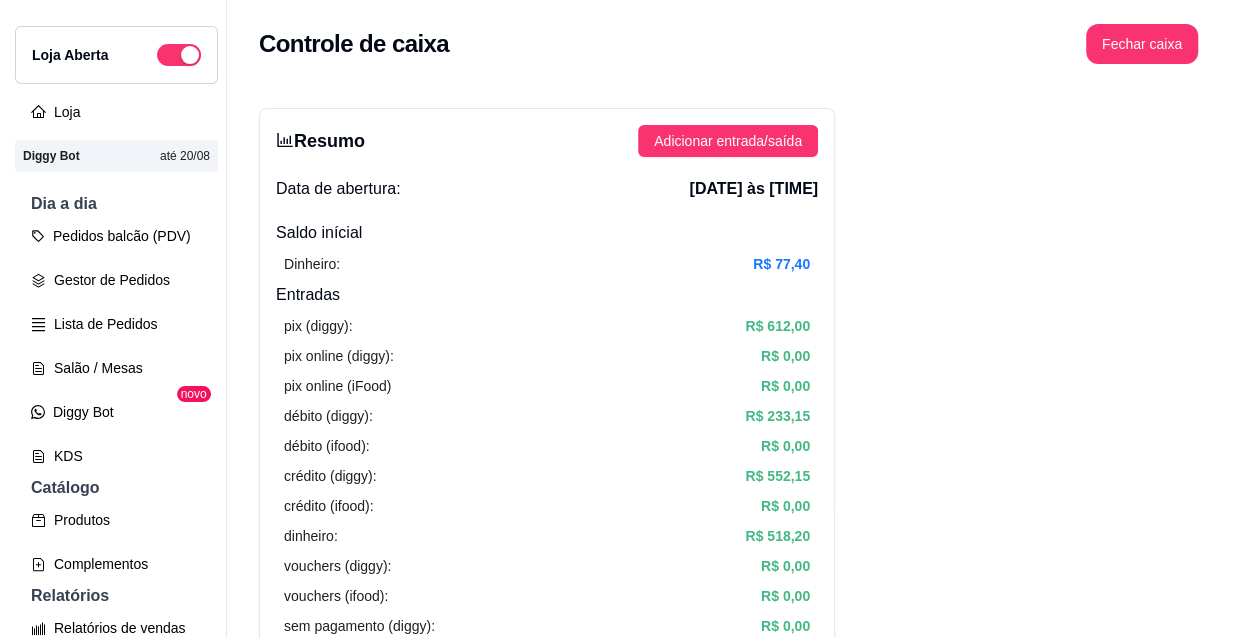 scroll, scrollTop: 0, scrollLeft: 0, axis: both 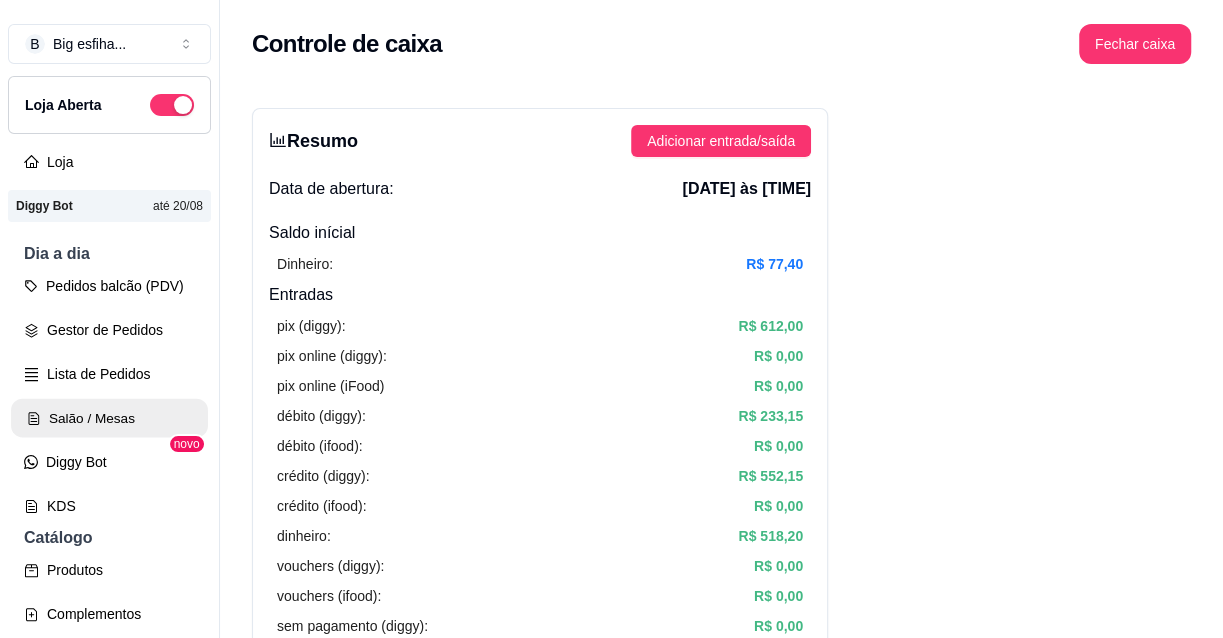 click on "Salão / Mesas" at bounding box center (109, 418) 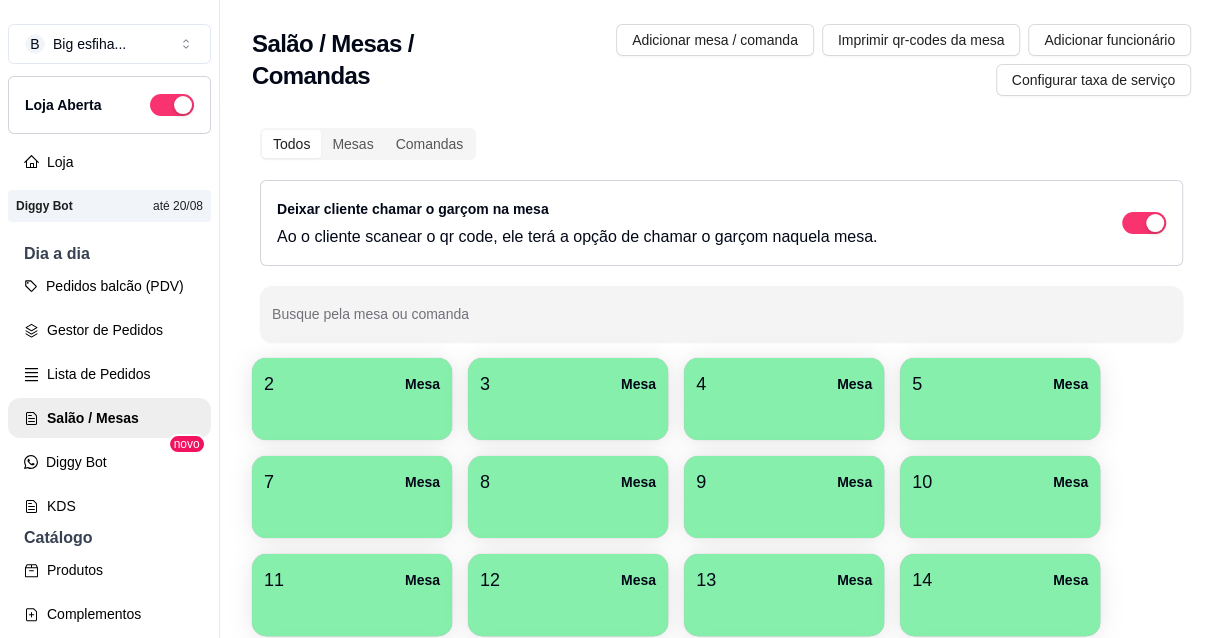 click on "2 Mesa" at bounding box center (352, 384) 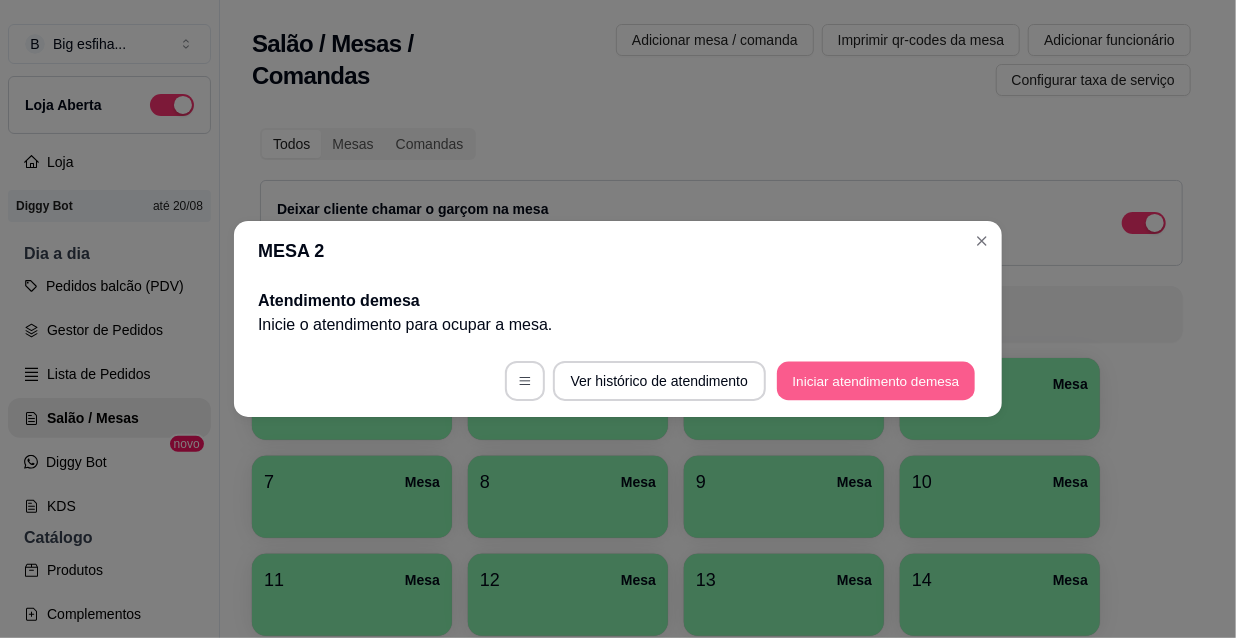 click on "Iniciar atendimento de  mesa" at bounding box center (876, 381) 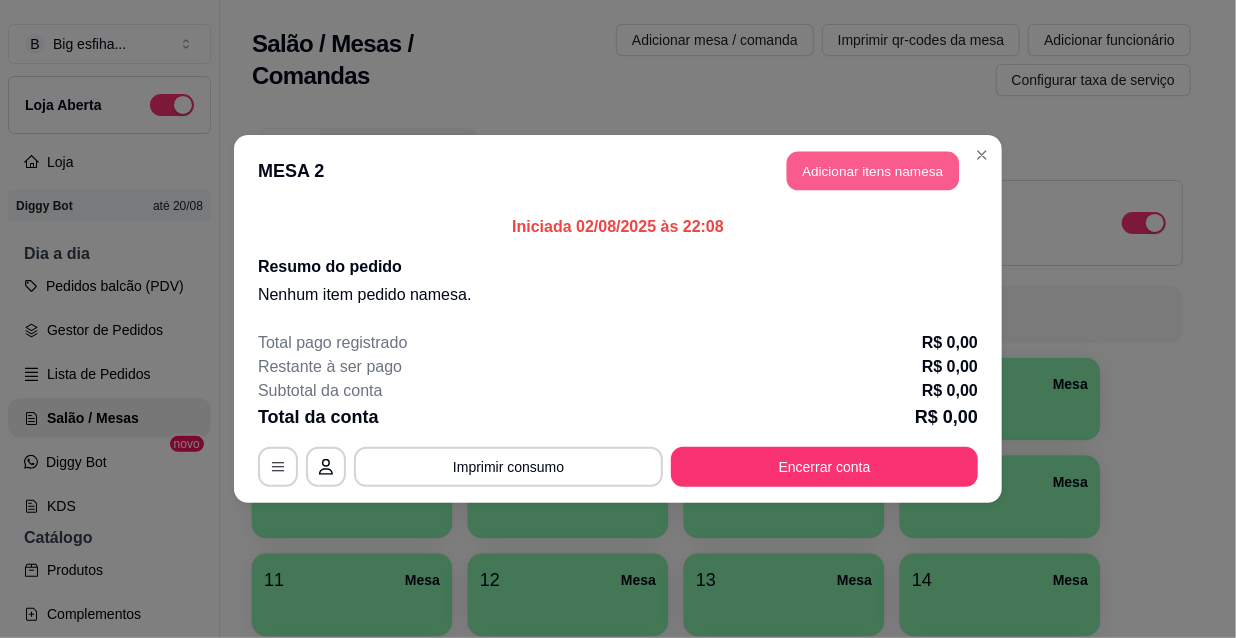 click on "Adicionar itens na  mesa" at bounding box center (873, 171) 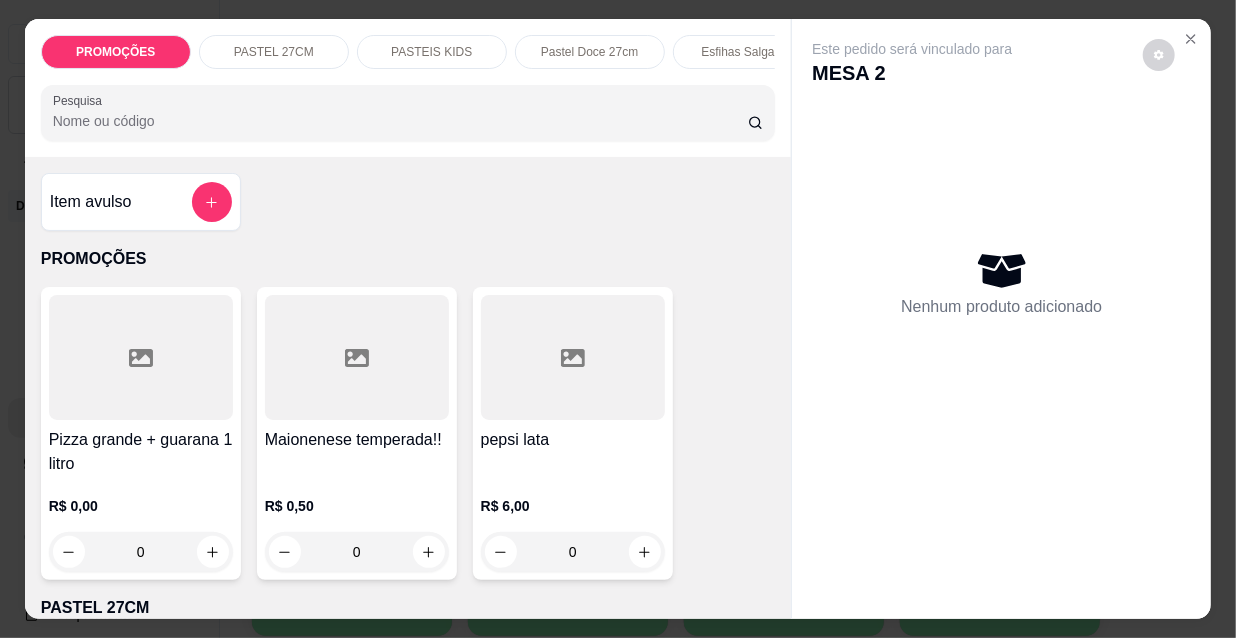 click on "Esfihas Salgadas" at bounding box center (748, 52) 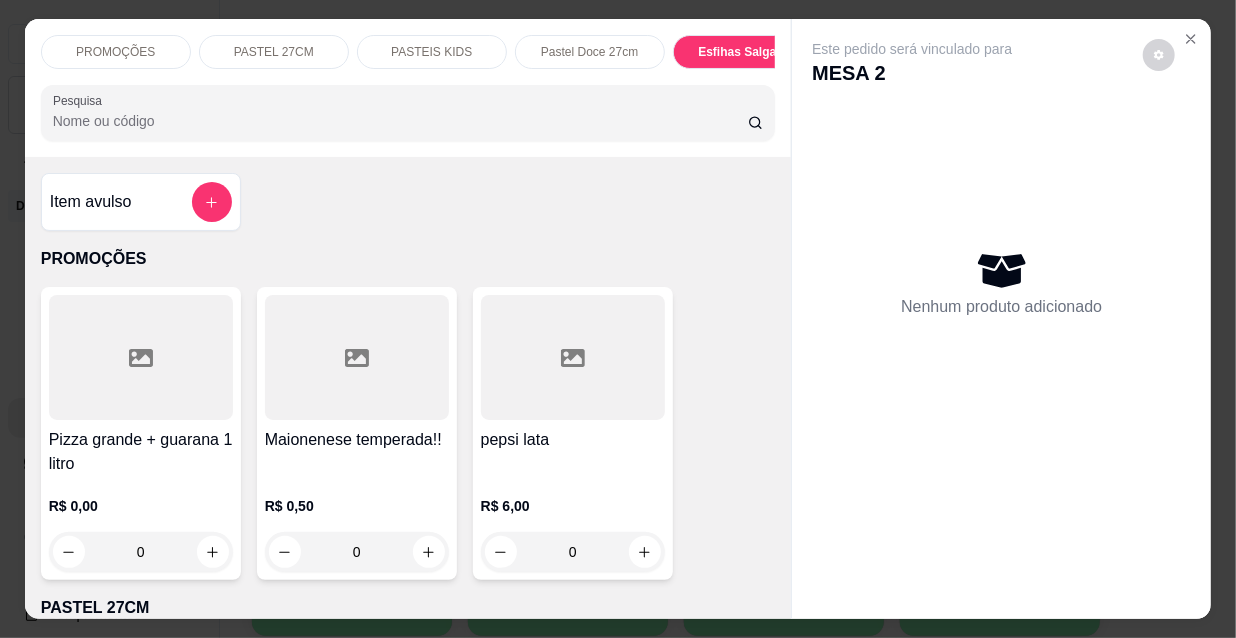 scroll, scrollTop: 9230, scrollLeft: 0, axis: vertical 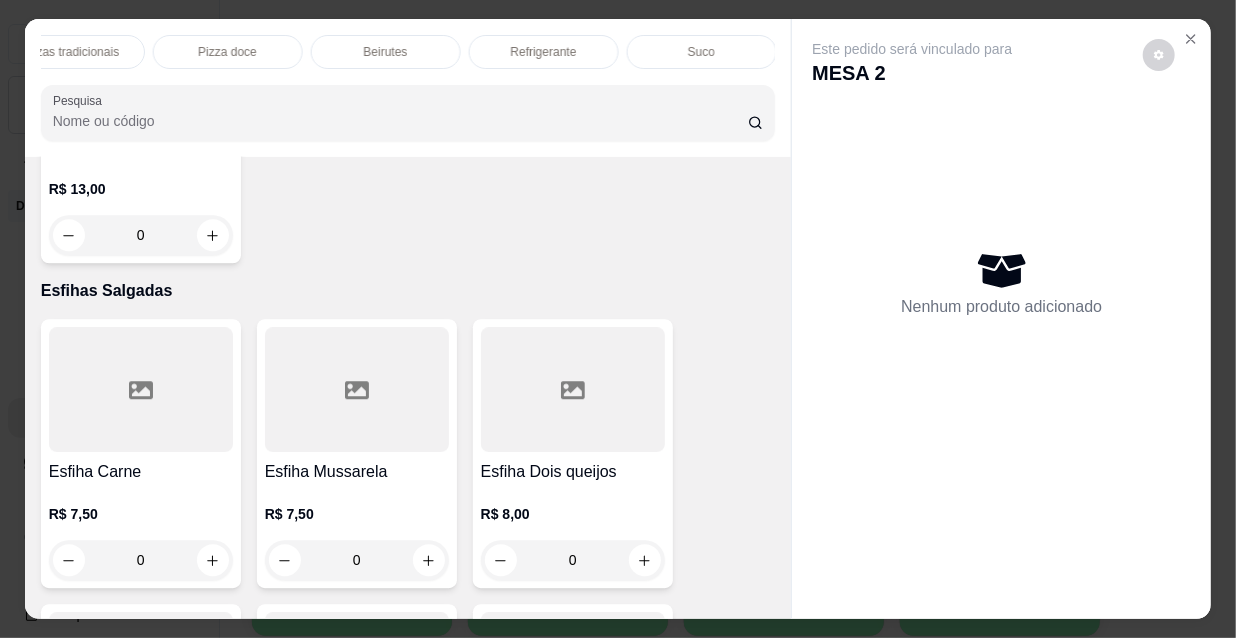 click on "Refrigerante" at bounding box center (544, 52) 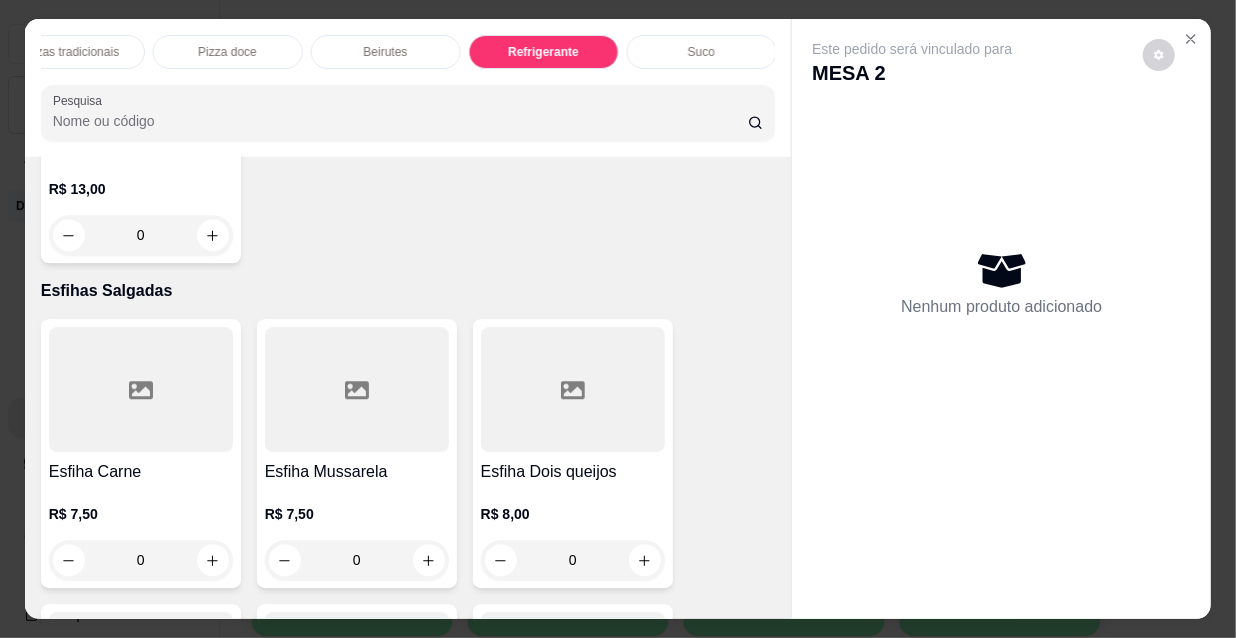 scroll, scrollTop: 18022, scrollLeft: 0, axis: vertical 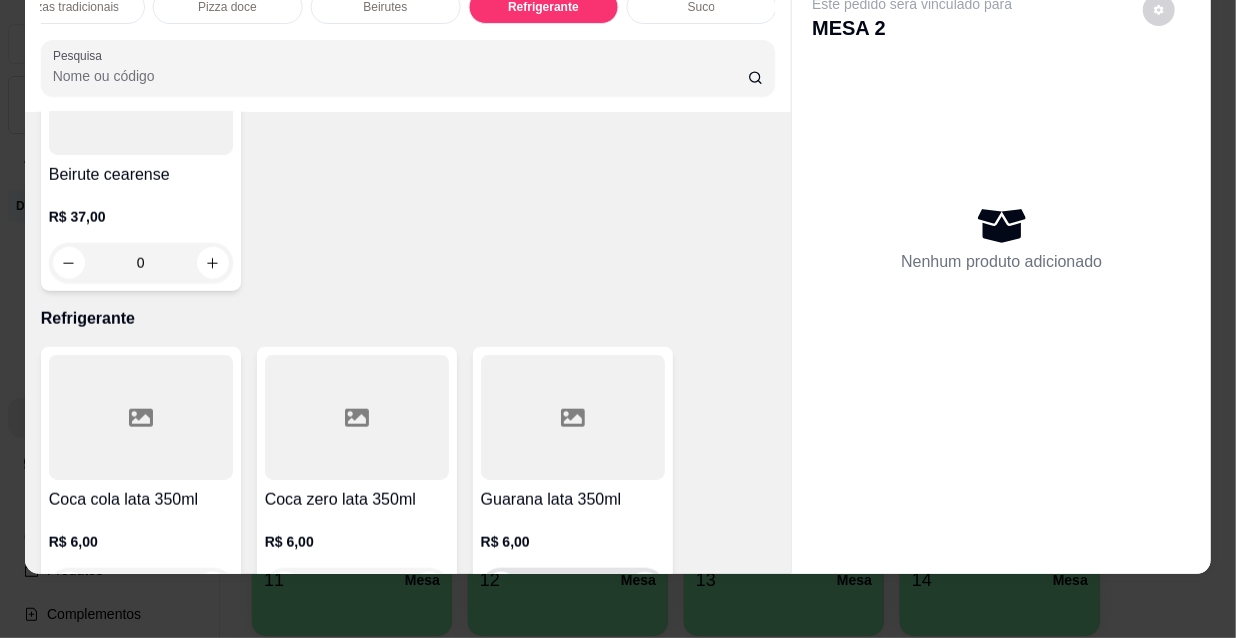 click 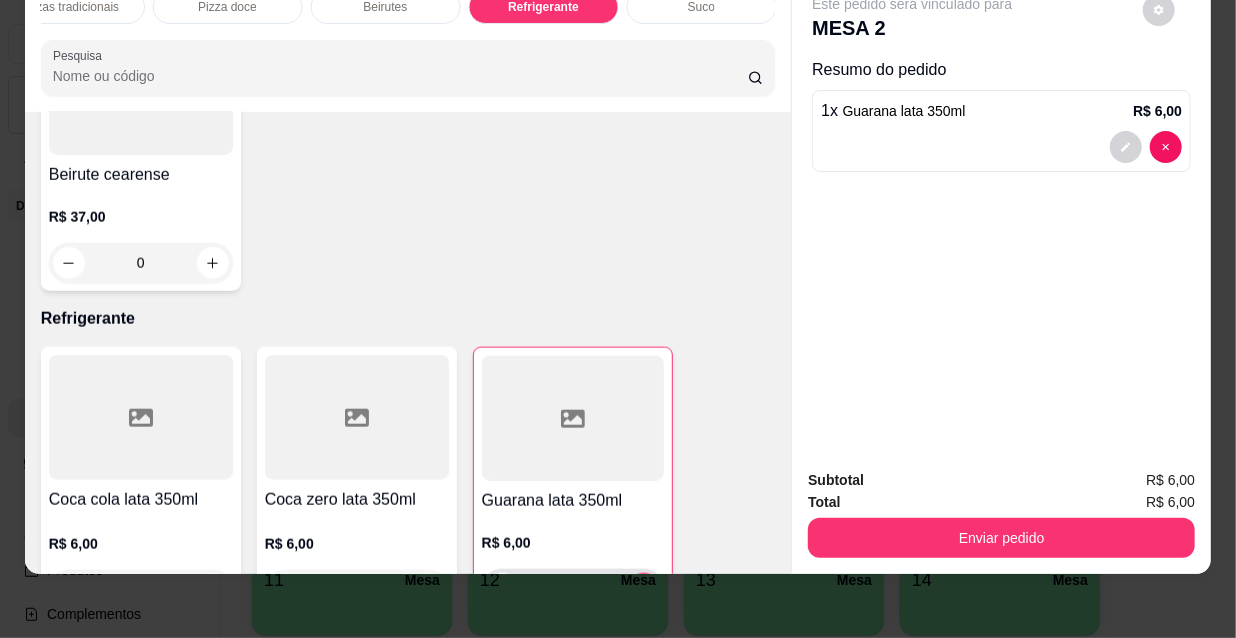 type on "1" 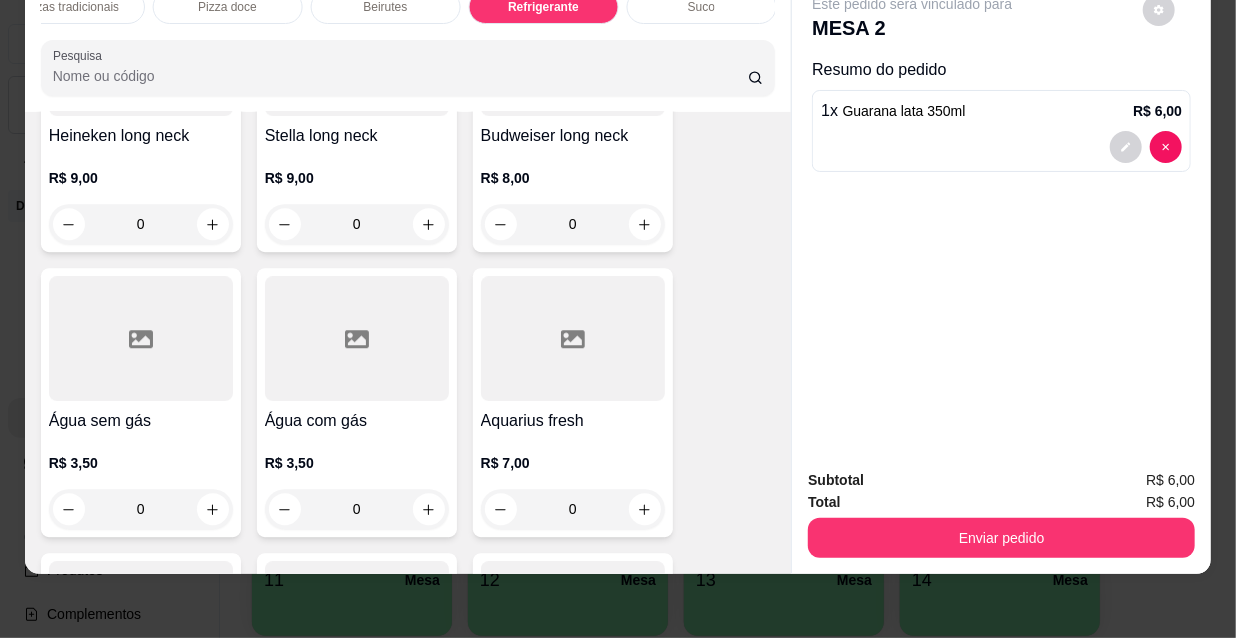 scroll, scrollTop: 19477, scrollLeft: 0, axis: vertical 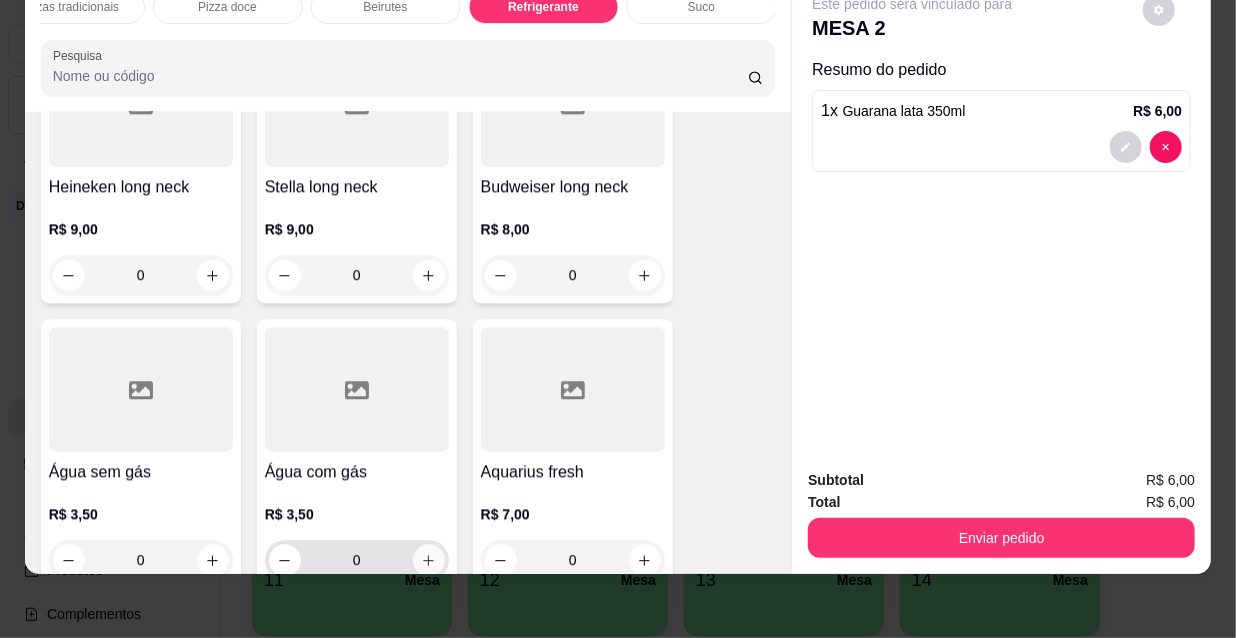 click at bounding box center (429, 560) 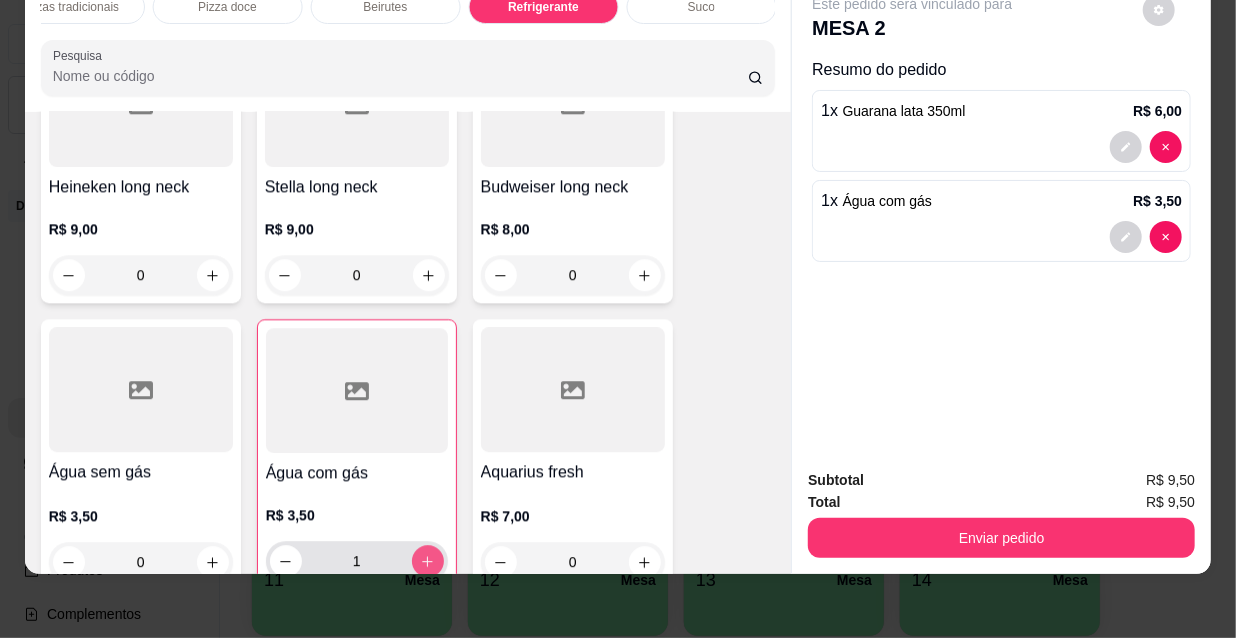 type on "1" 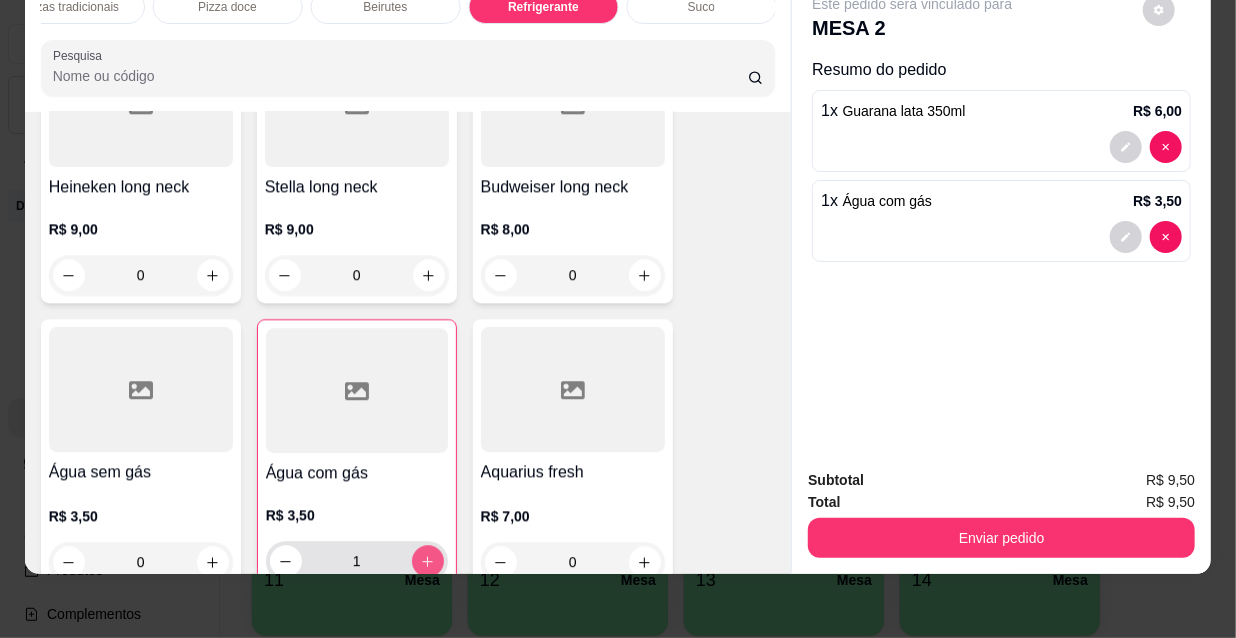 click on "Enviar pedido" at bounding box center (1001, 538) 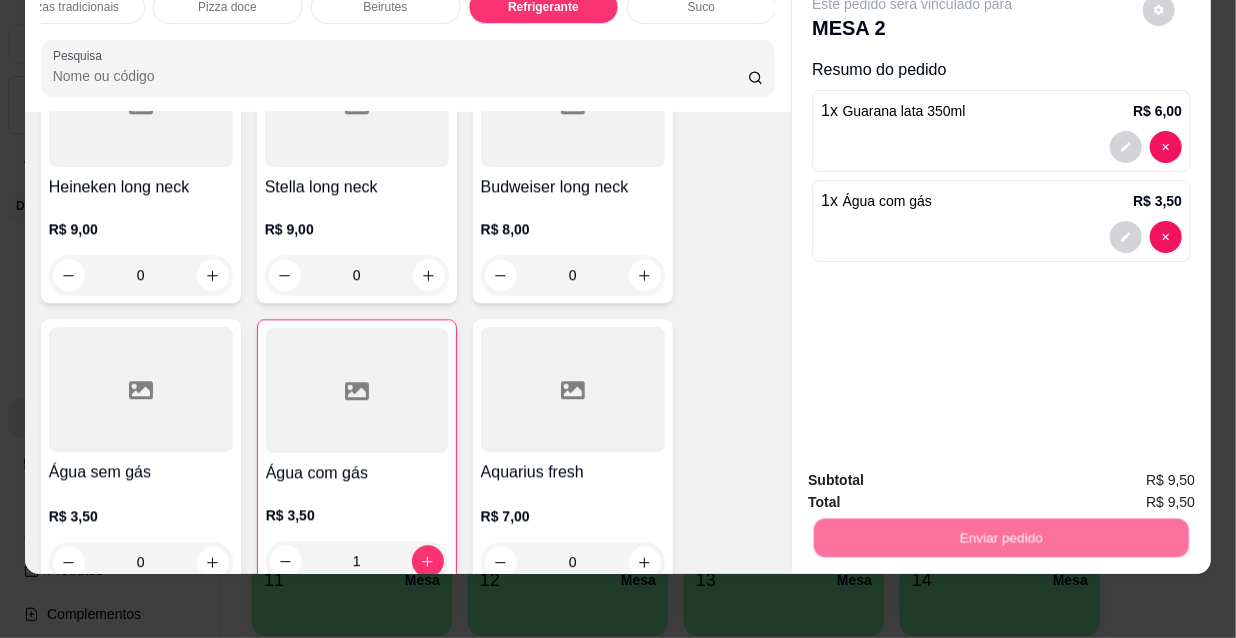 click on "Não registrar e enviar pedido" at bounding box center [937, 475] 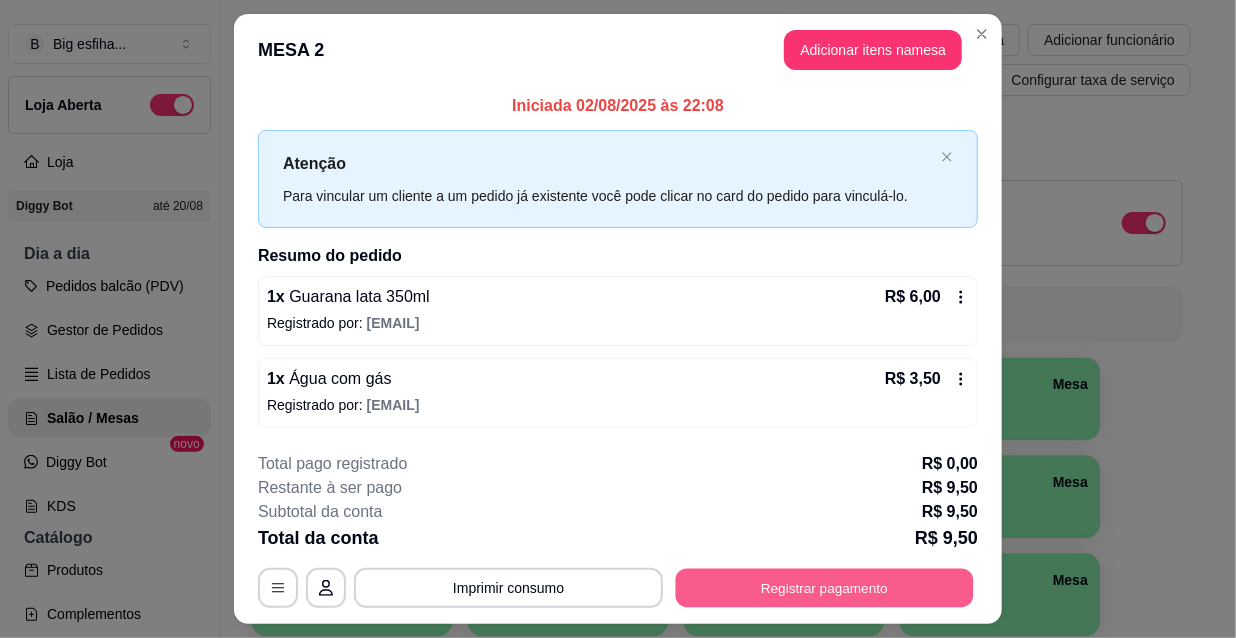 click on "Registrar pagamento" at bounding box center (825, 587) 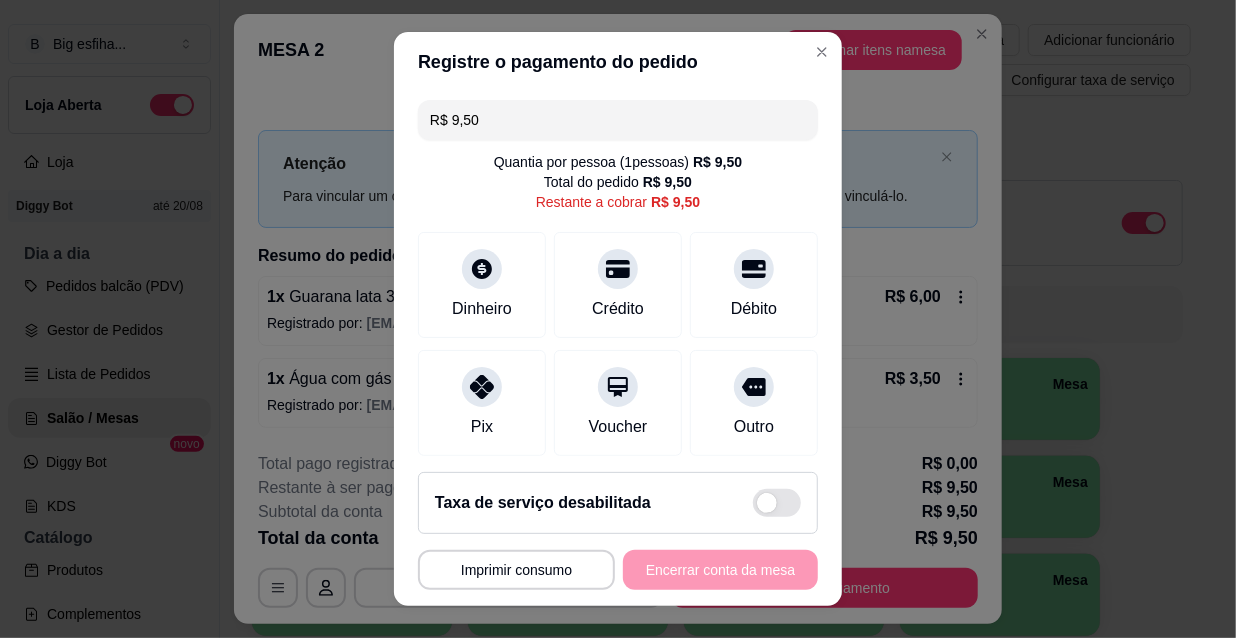 scroll, scrollTop: 149, scrollLeft: 0, axis: vertical 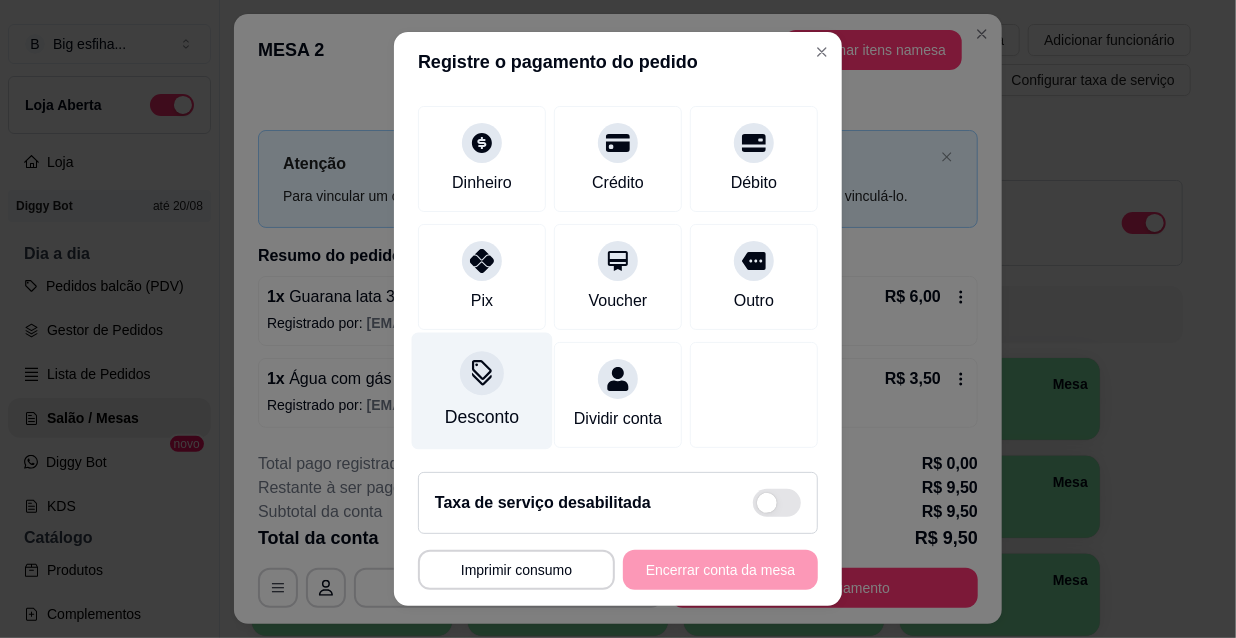 click on "Desconto" at bounding box center [482, 391] 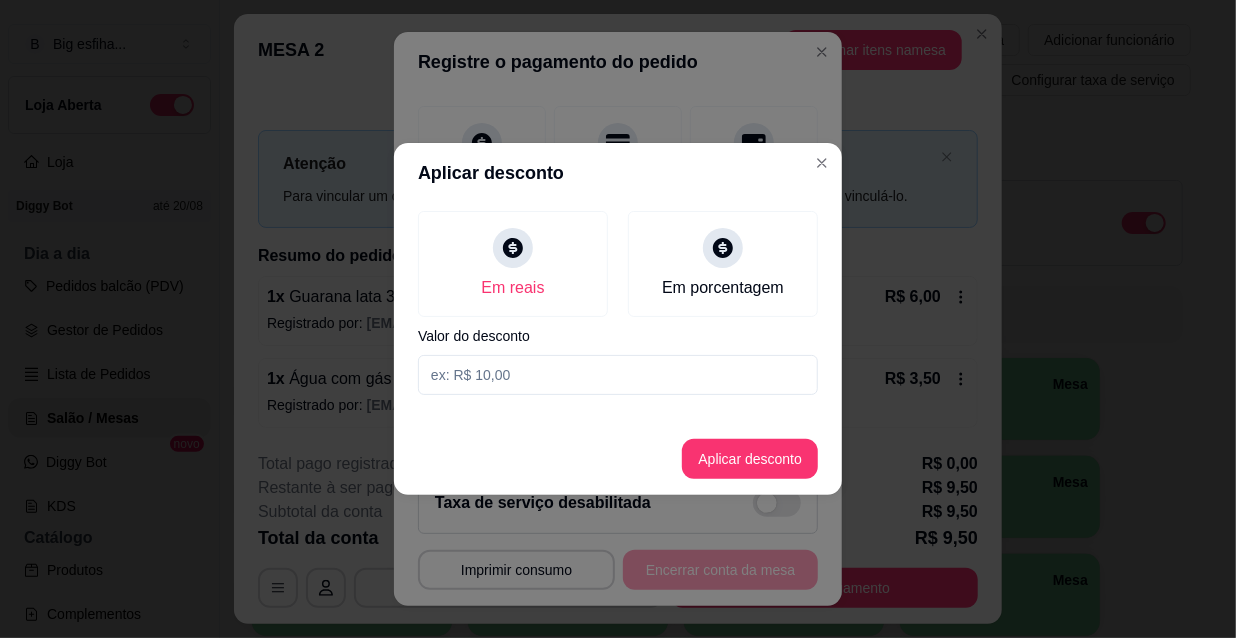 click at bounding box center (618, 375) 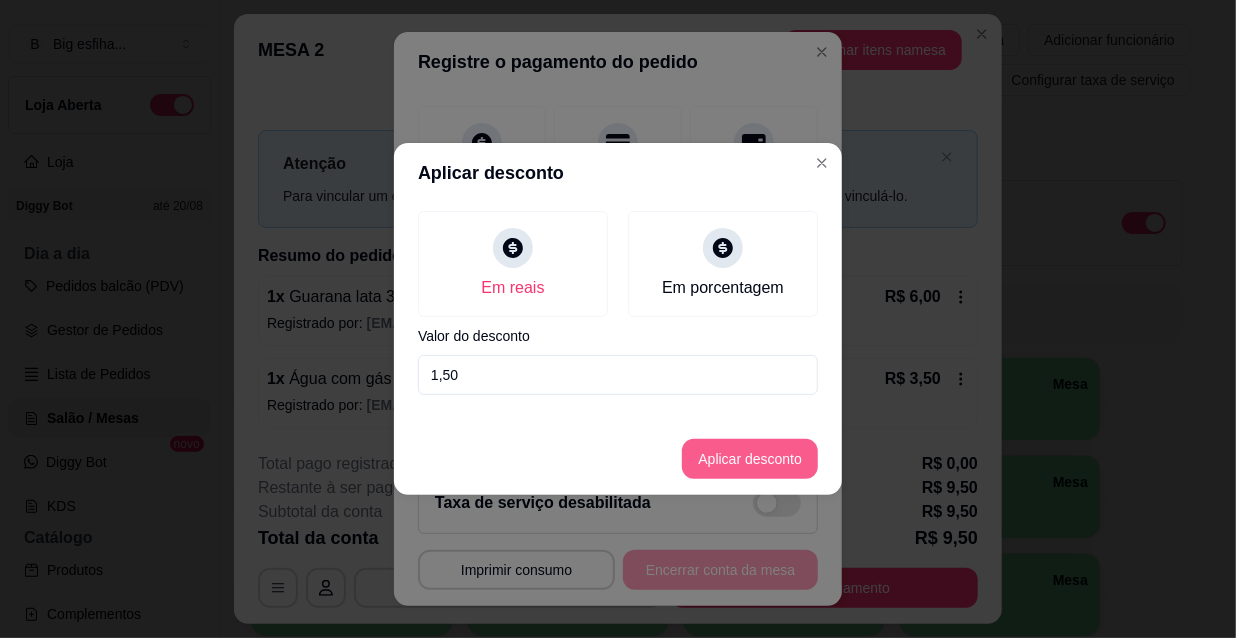 type on "1,50" 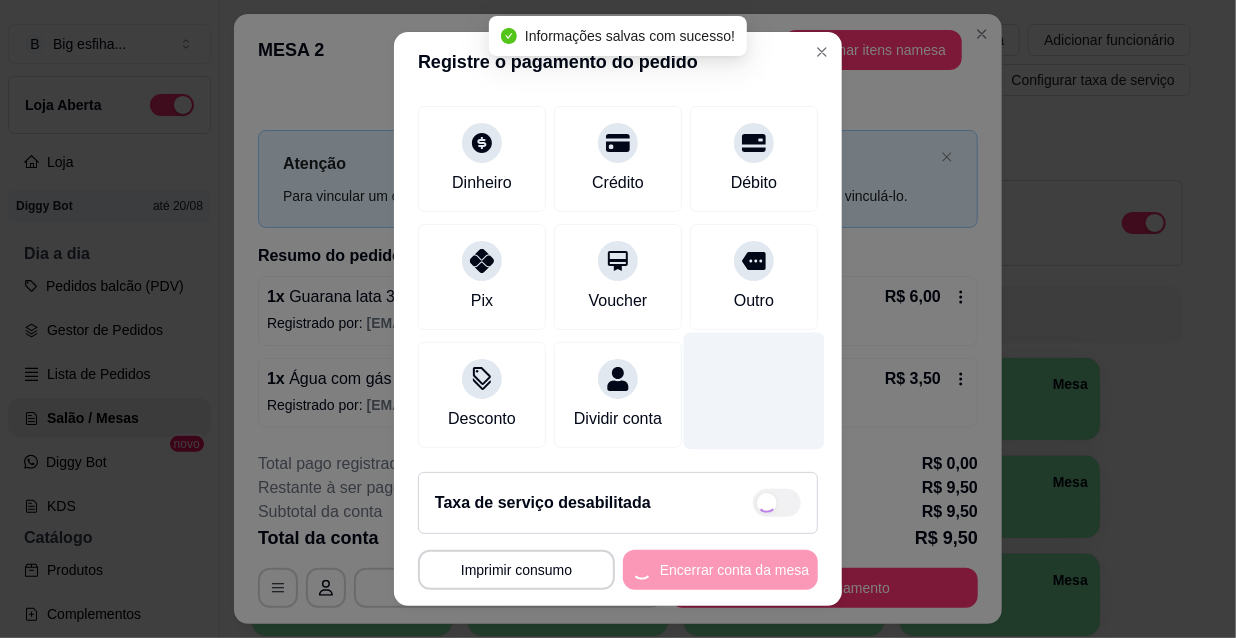 scroll, scrollTop: 31, scrollLeft: 0, axis: vertical 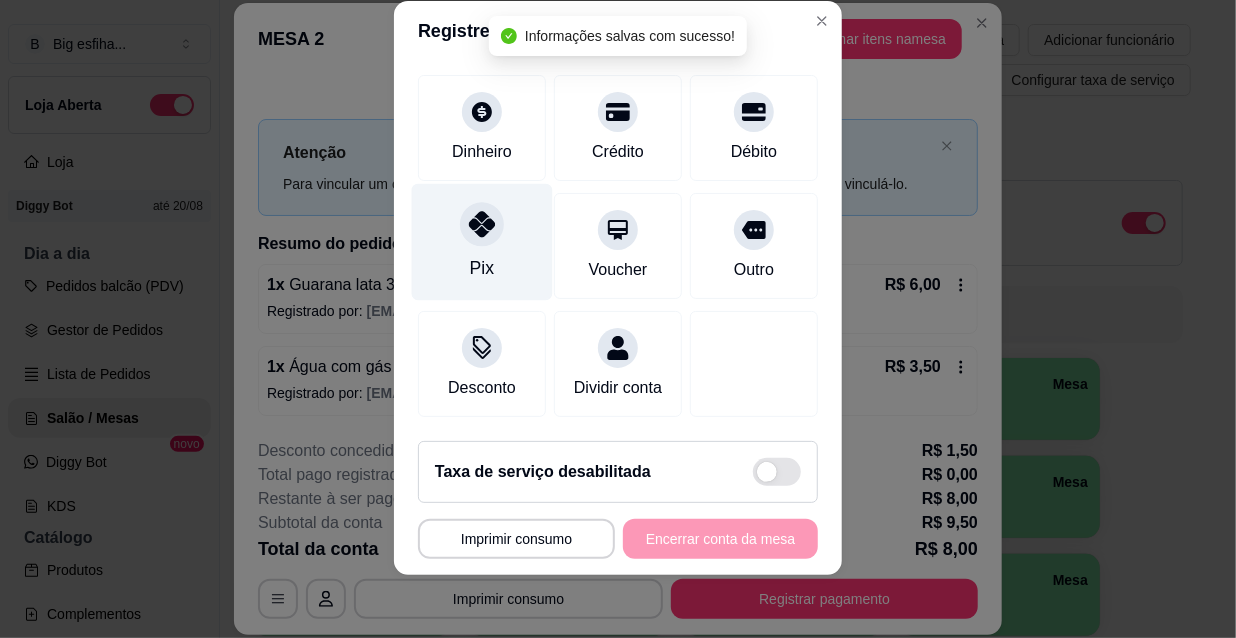 click on "Pix" at bounding box center [482, 242] 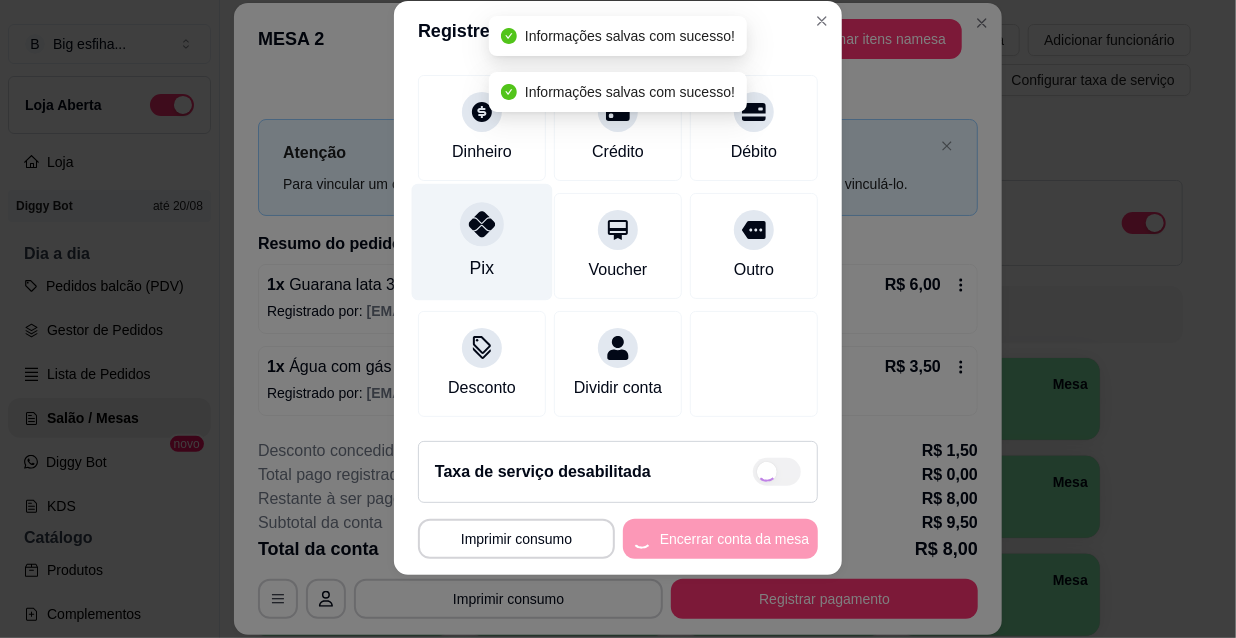 type on "R$ 0,00" 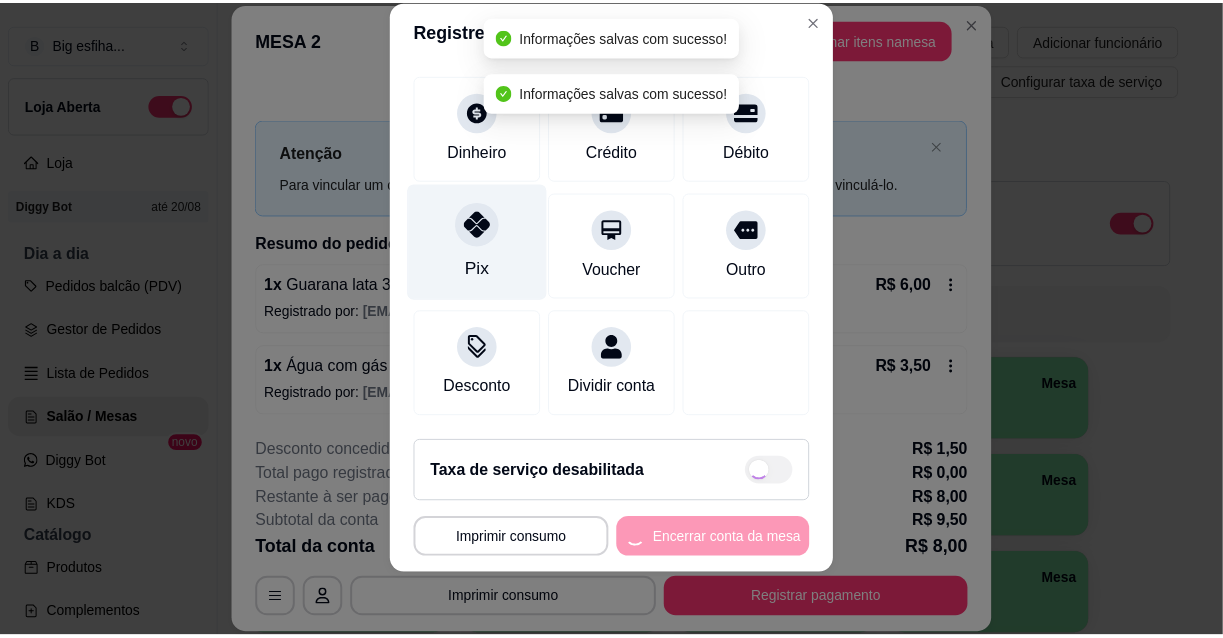 scroll, scrollTop: 149, scrollLeft: 0, axis: vertical 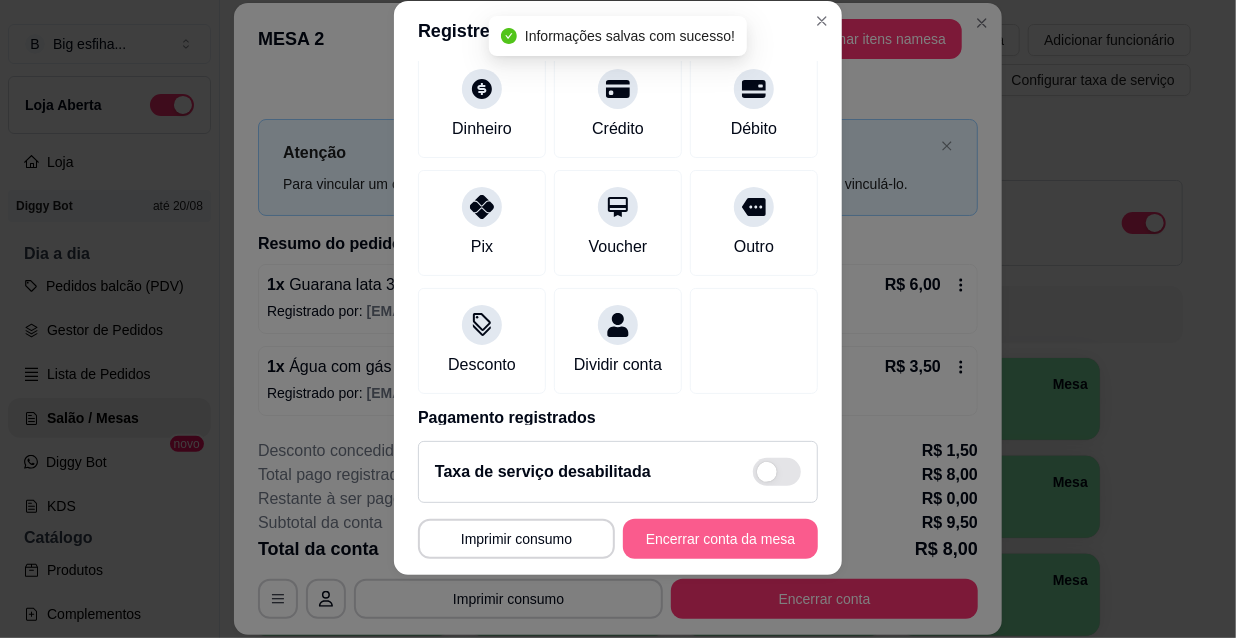 click on "Encerrar conta da mesa" at bounding box center [720, 539] 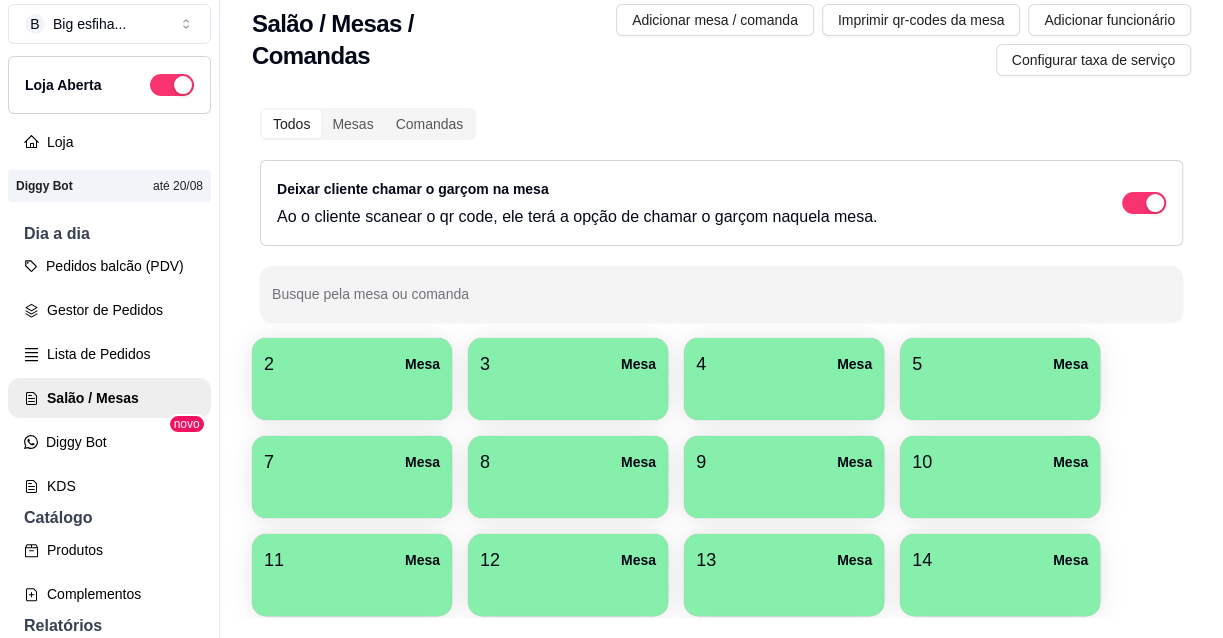 scroll, scrollTop: 31, scrollLeft: 0, axis: vertical 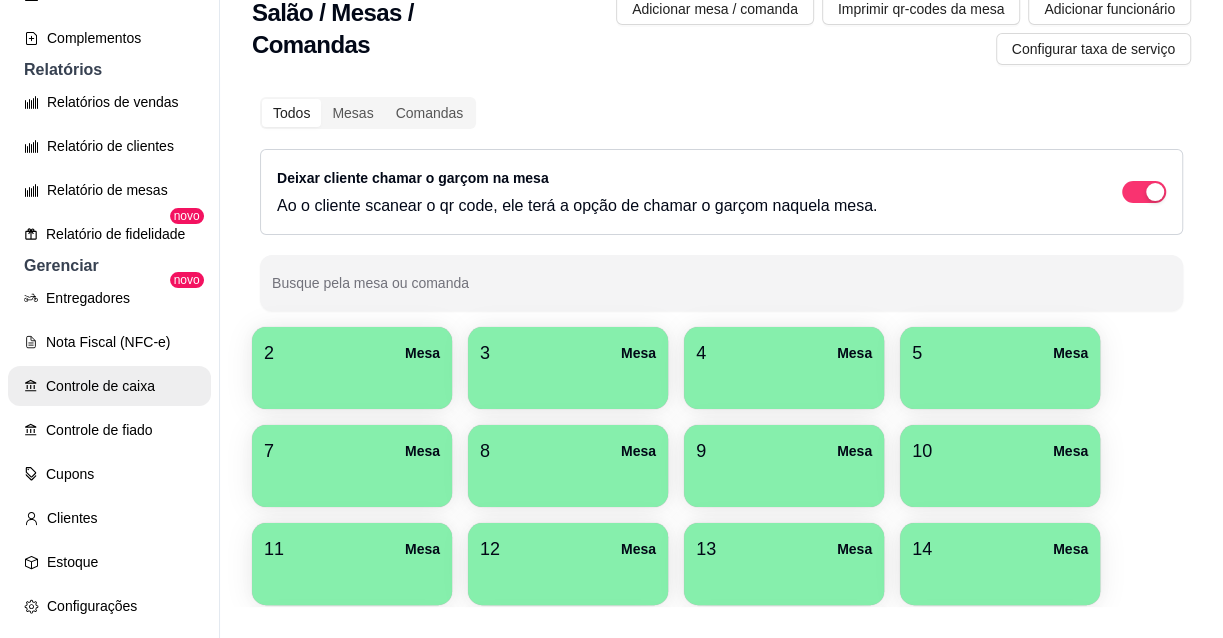 click on "Controle de caixa" at bounding box center (109, 386) 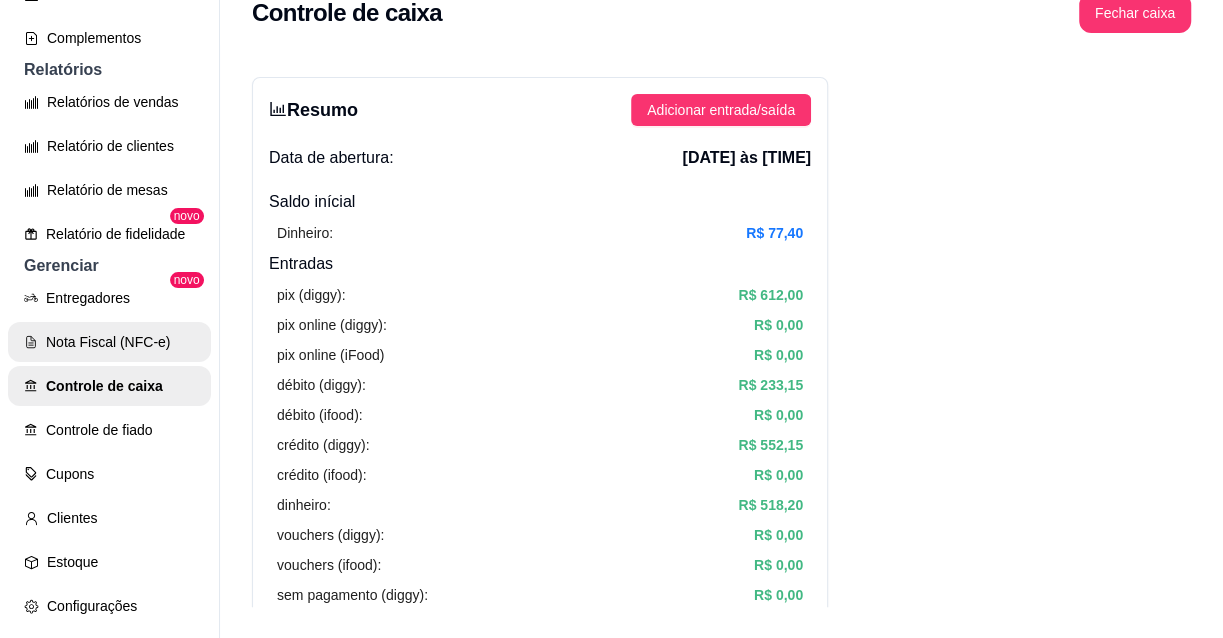scroll, scrollTop: 0, scrollLeft: 0, axis: both 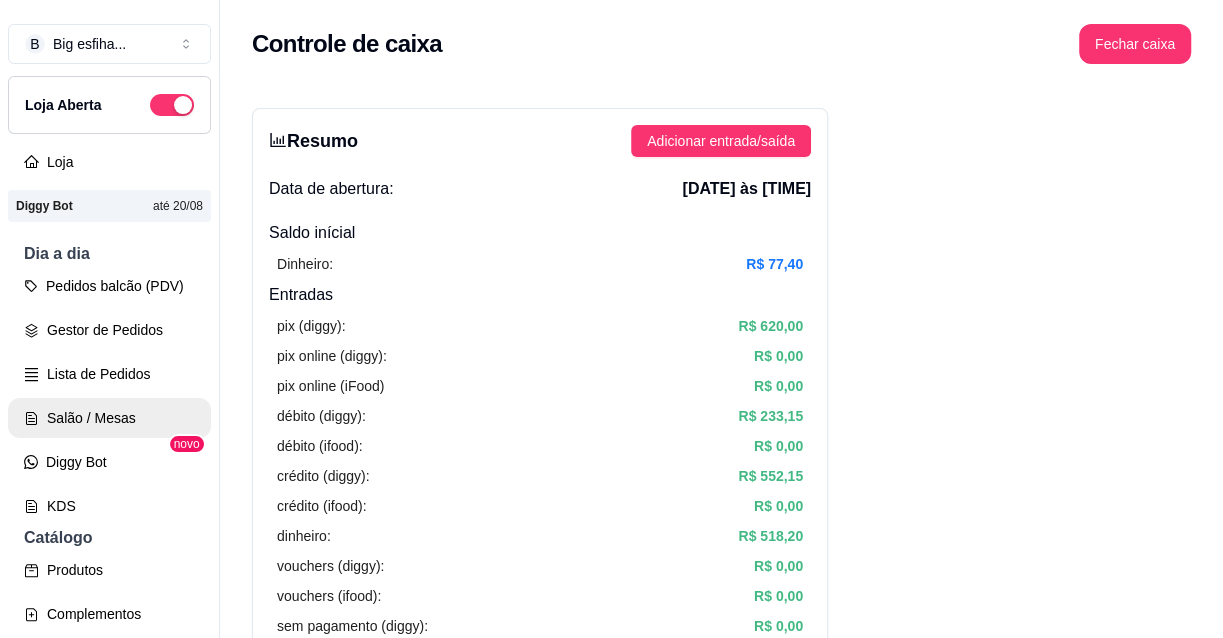 click on "Salão / Mesas" at bounding box center [109, 418] 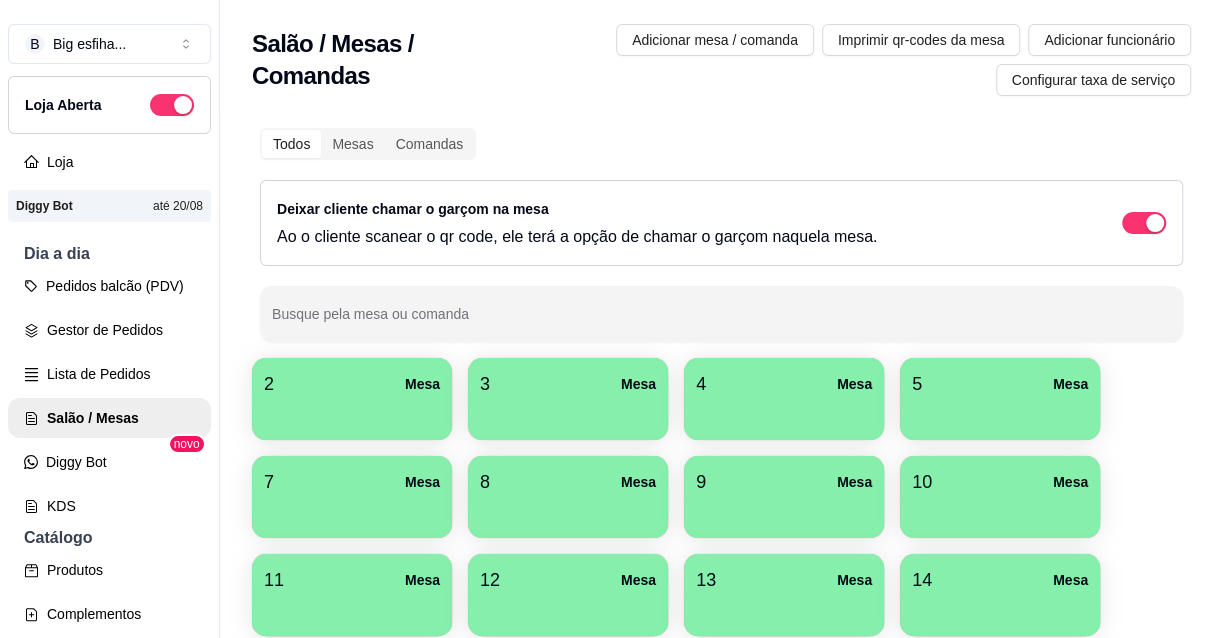 click on "2 Mesa" at bounding box center [352, 384] 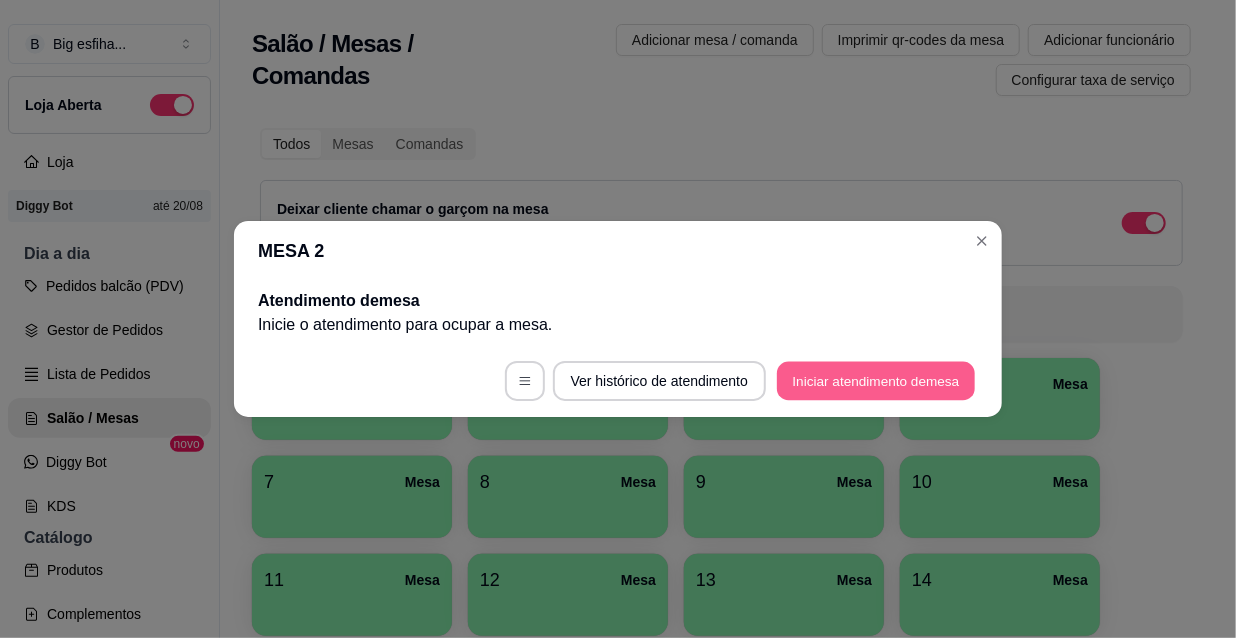click on "Iniciar atendimento de  mesa" at bounding box center [876, 381] 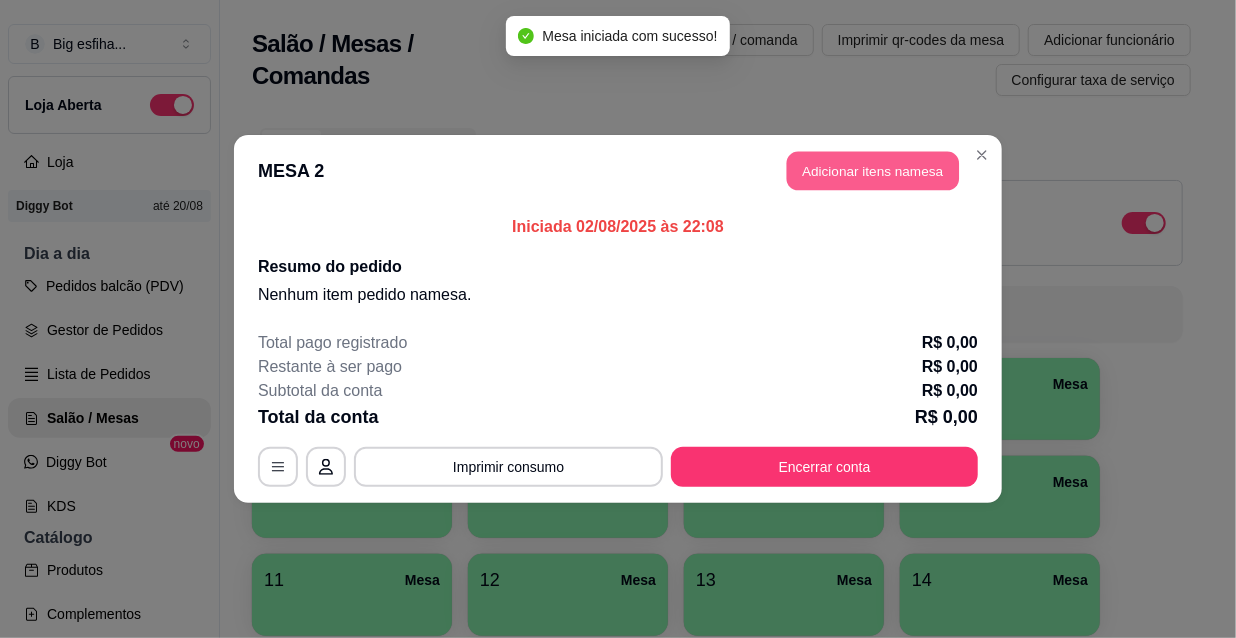 click on "Adicionar itens na  mesa" at bounding box center (873, 171) 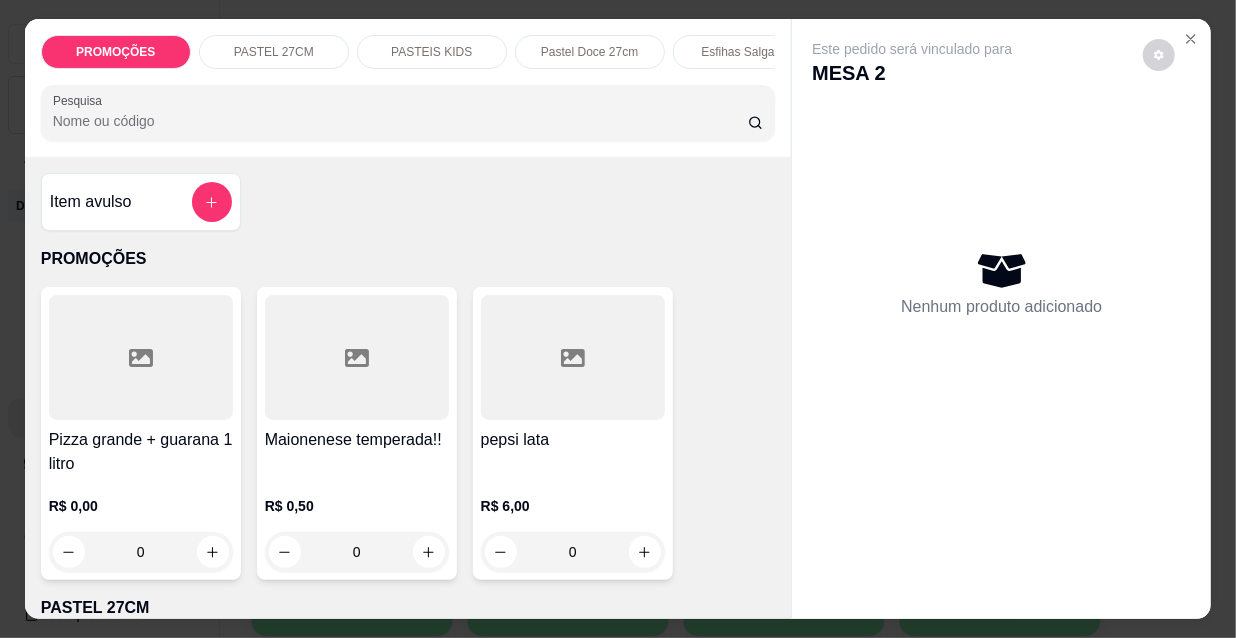 scroll, scrollTop: 0, scrollLeft: 1152, axis: horizontal 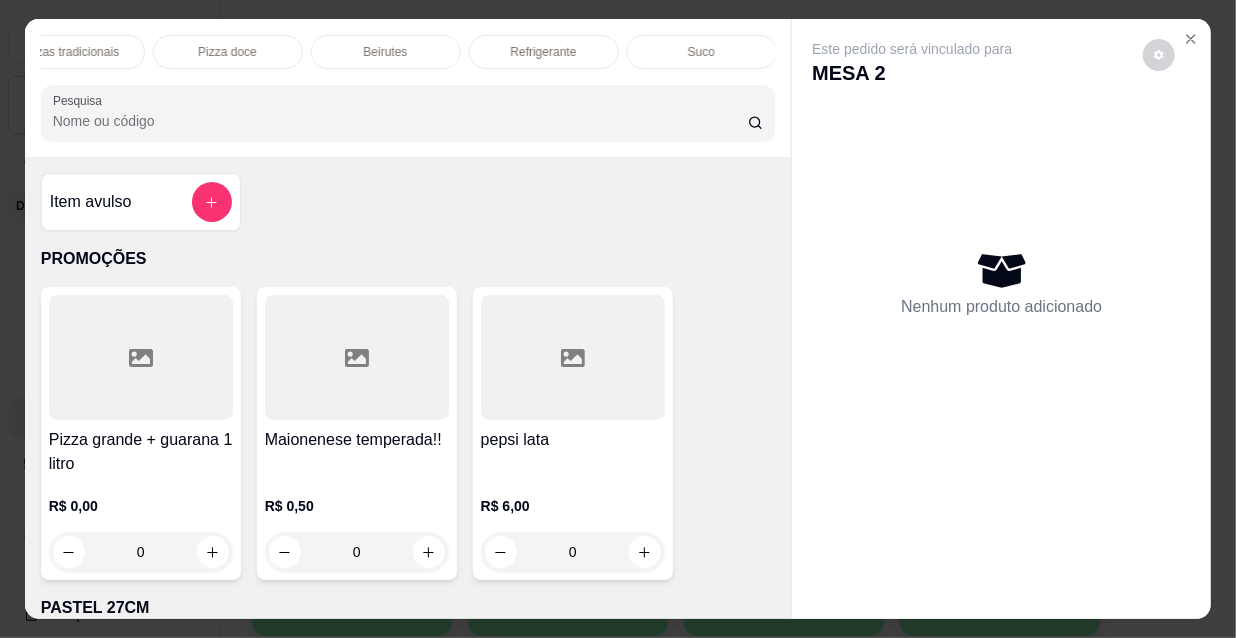 click on "Refrigerante" at bounding box center [544, 52] 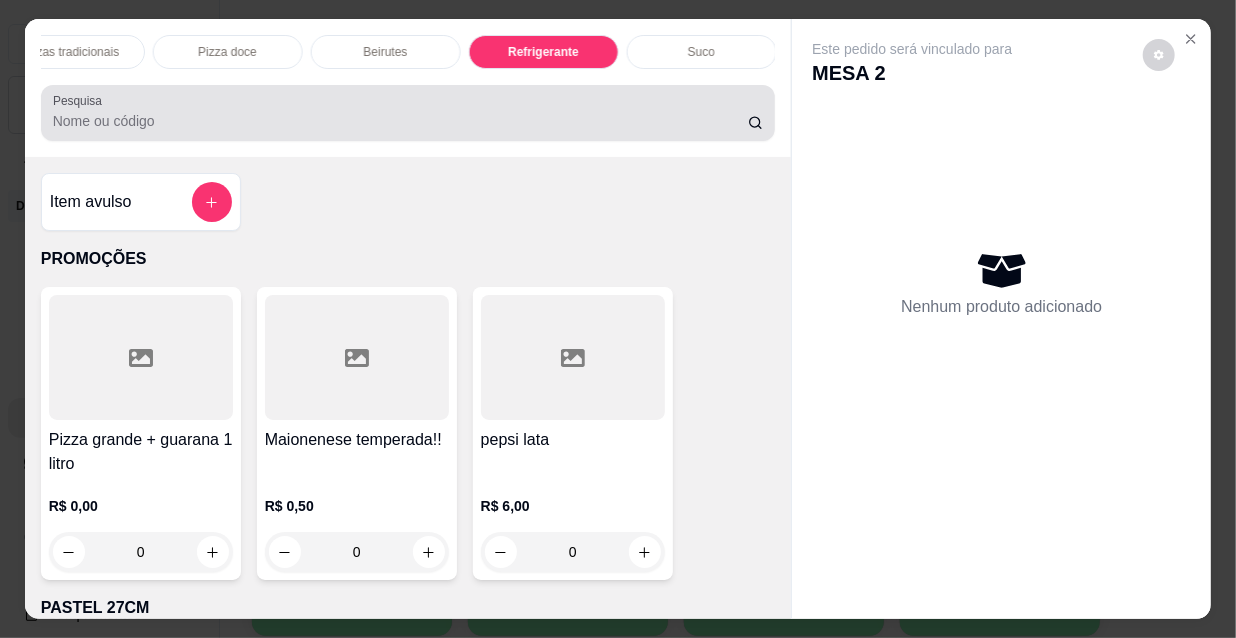 scroll, scrollTop: 18022, scrollLeft: 0, axis: vertical 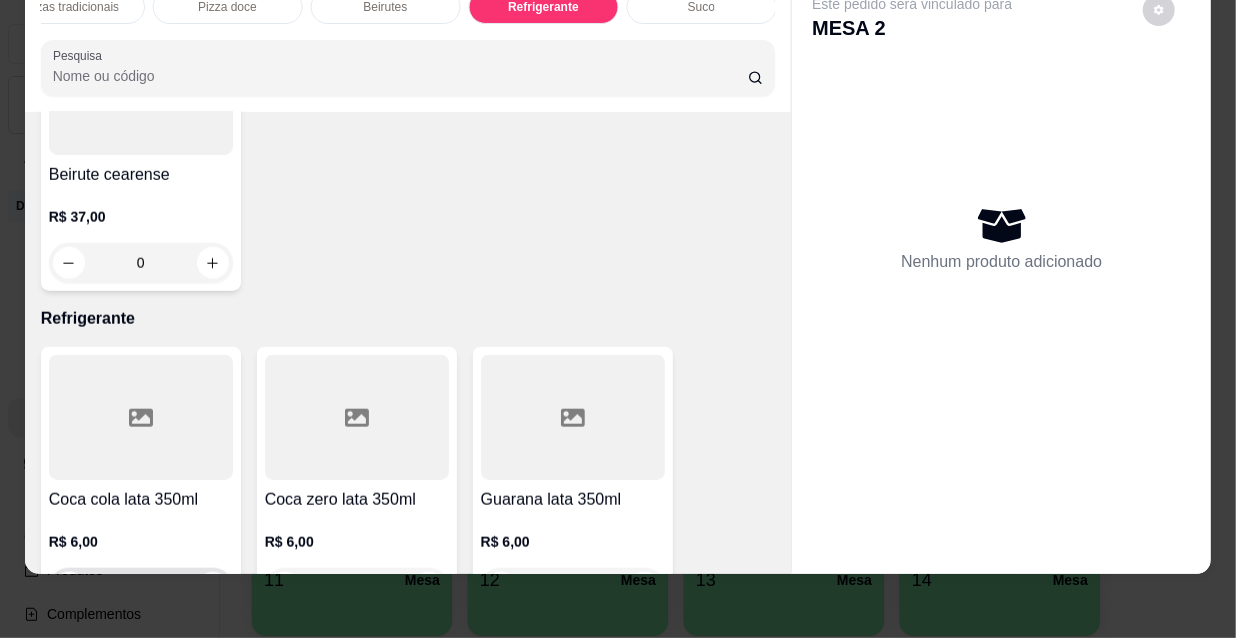 click 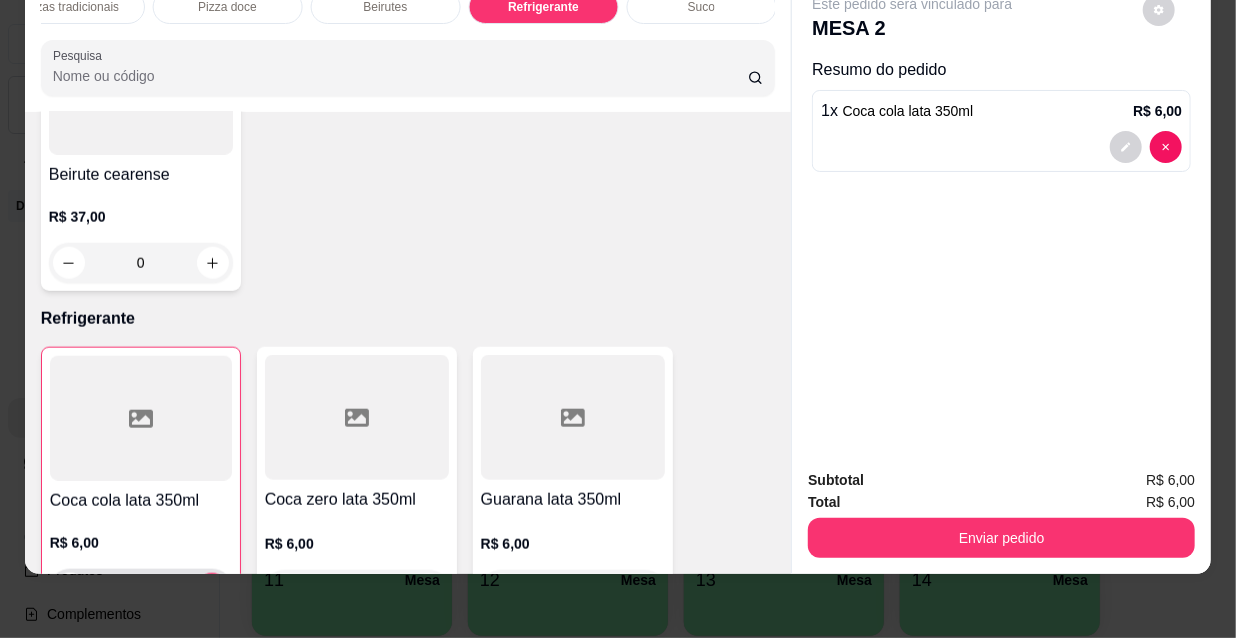 type on "1" 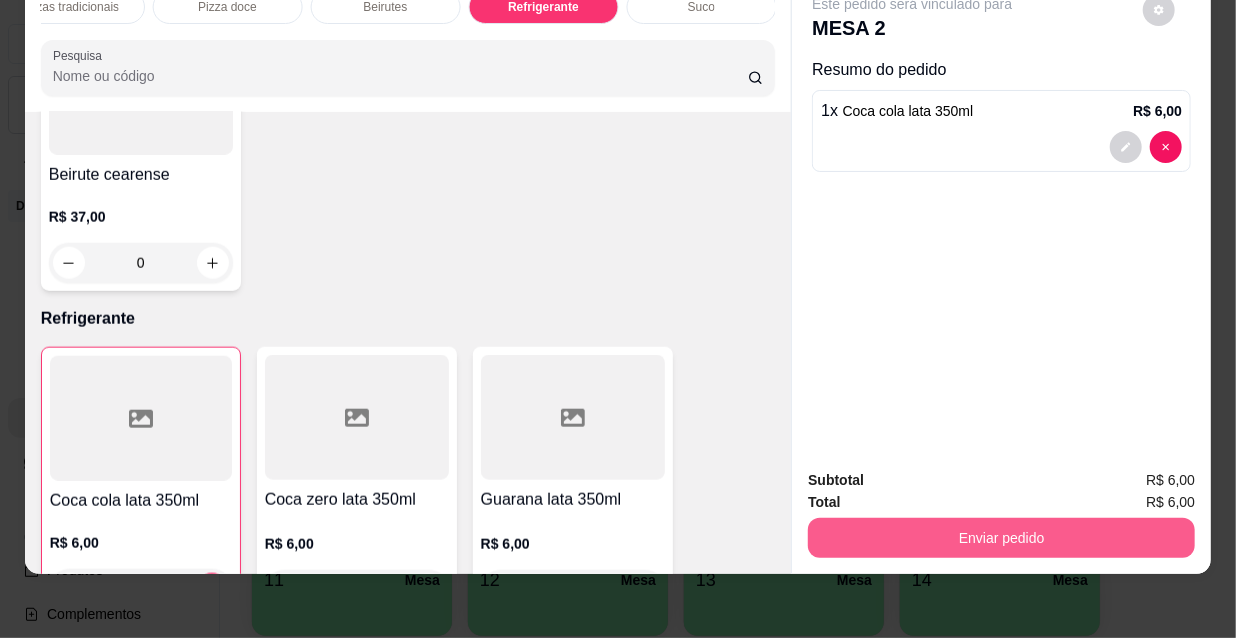 click on "Enviar pedido" at bounding box center [1001, 538] 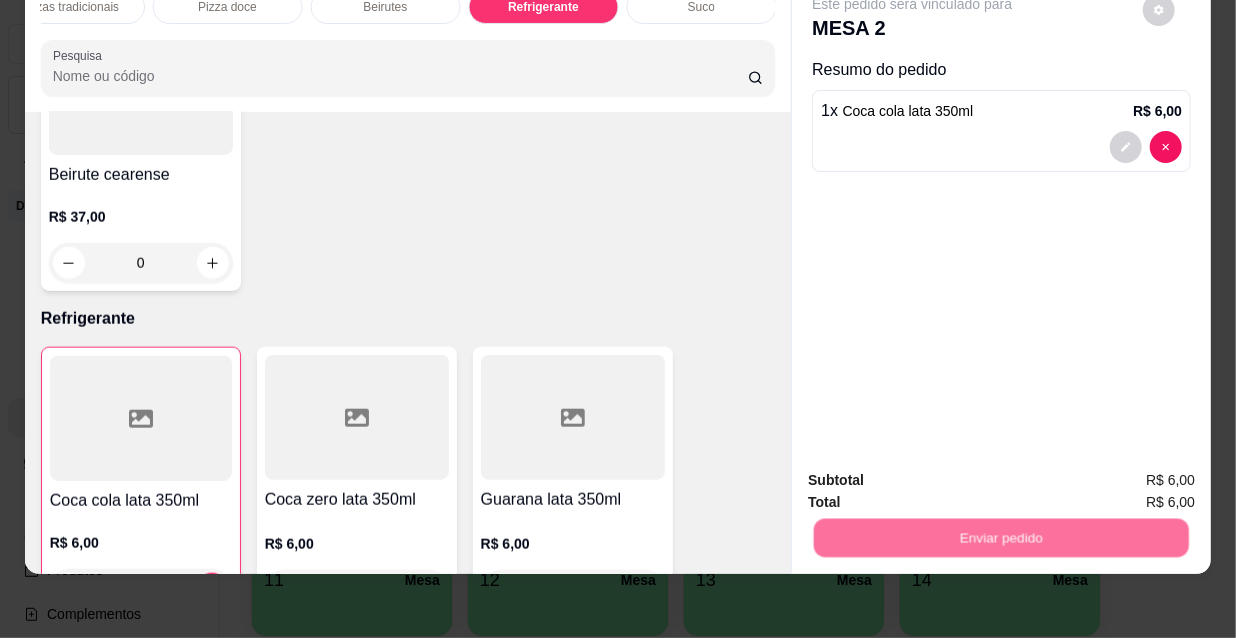 click on "Não registrar e enviar pedido" at bounding box center [937, 475] 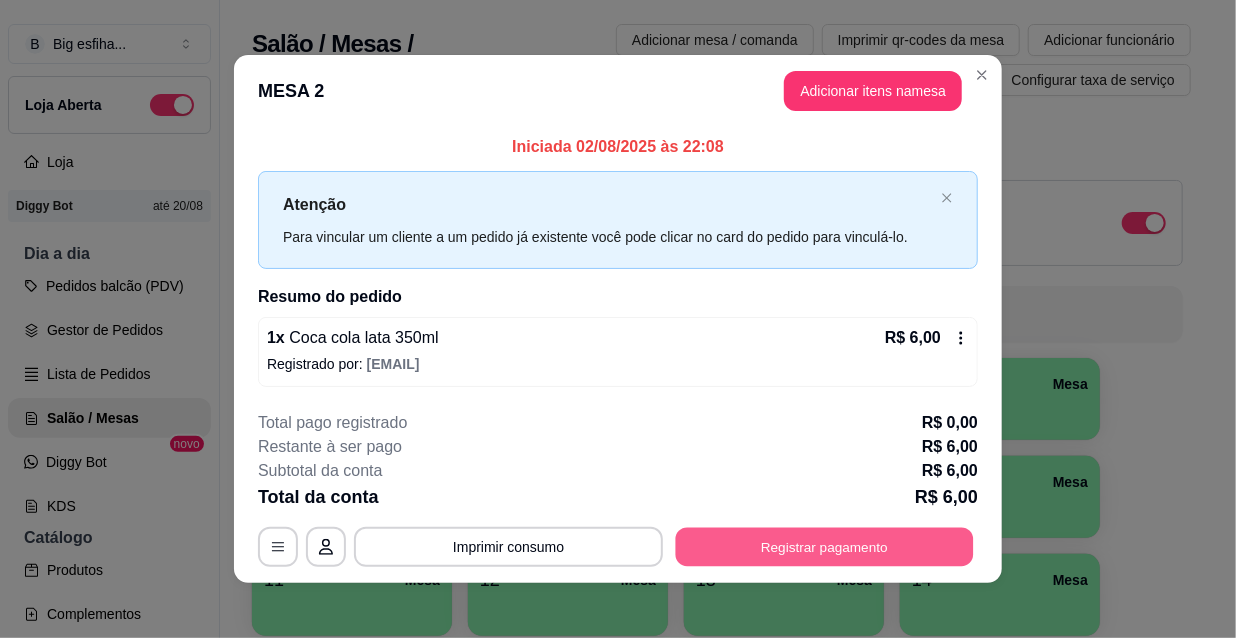 click on "Registrar pagamento" at bounding box center [825, 546] 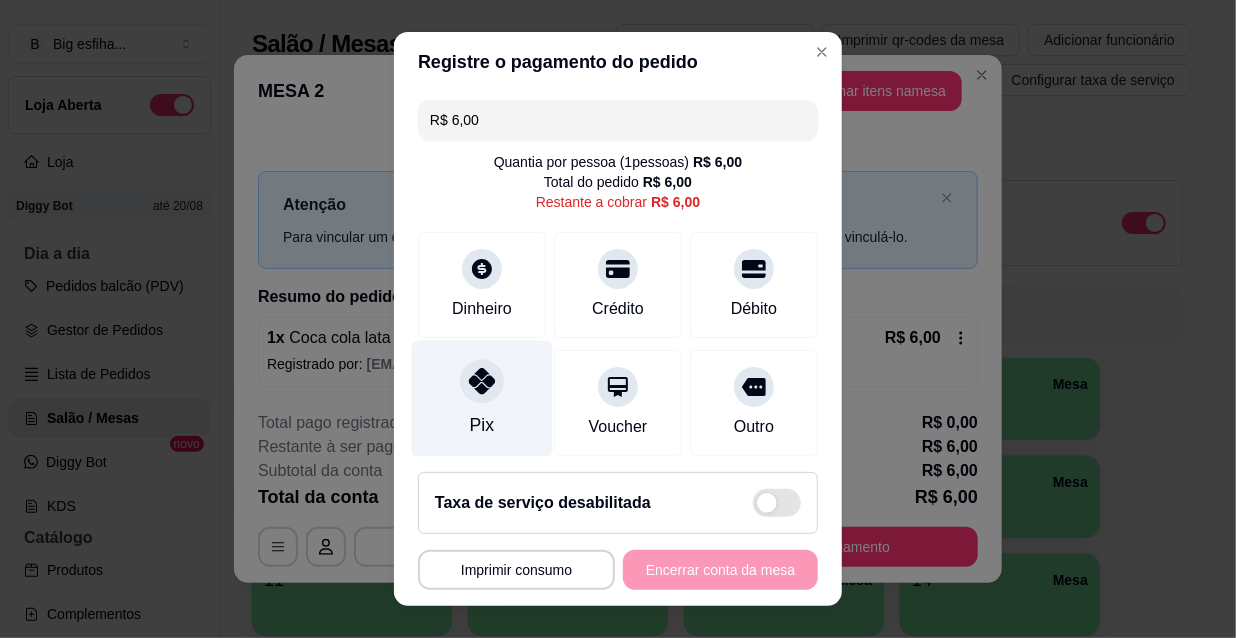 click 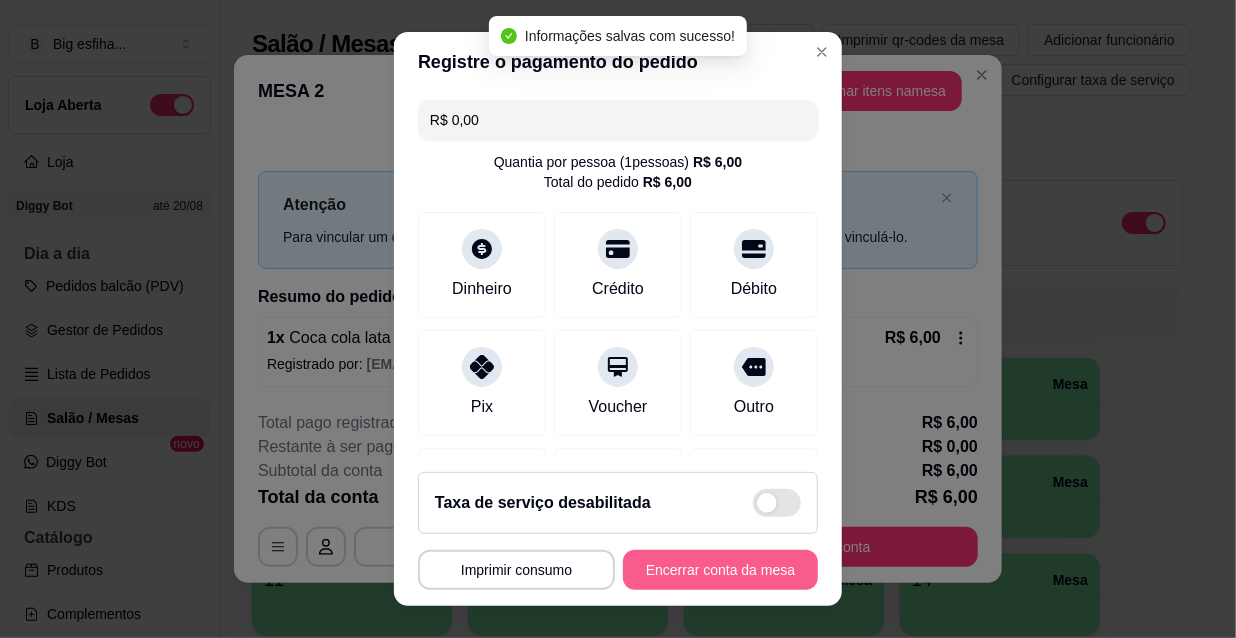 type on "R$ 0,00" 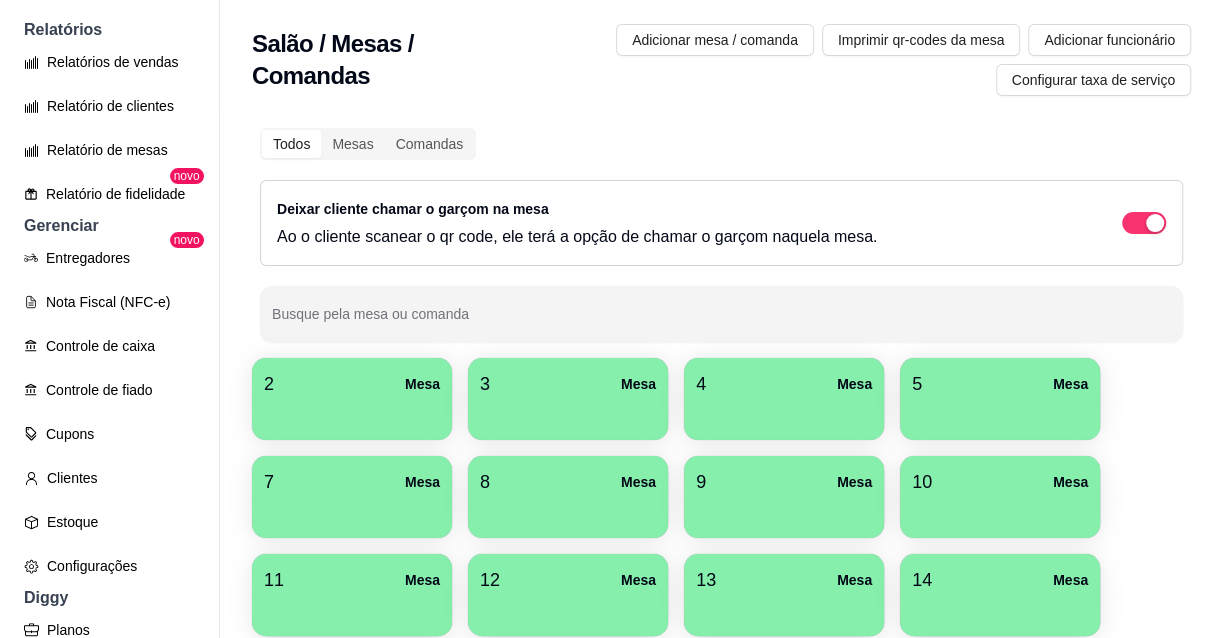 scroll, scrollTop: 636, scrollLeft: 0, axis: vertical 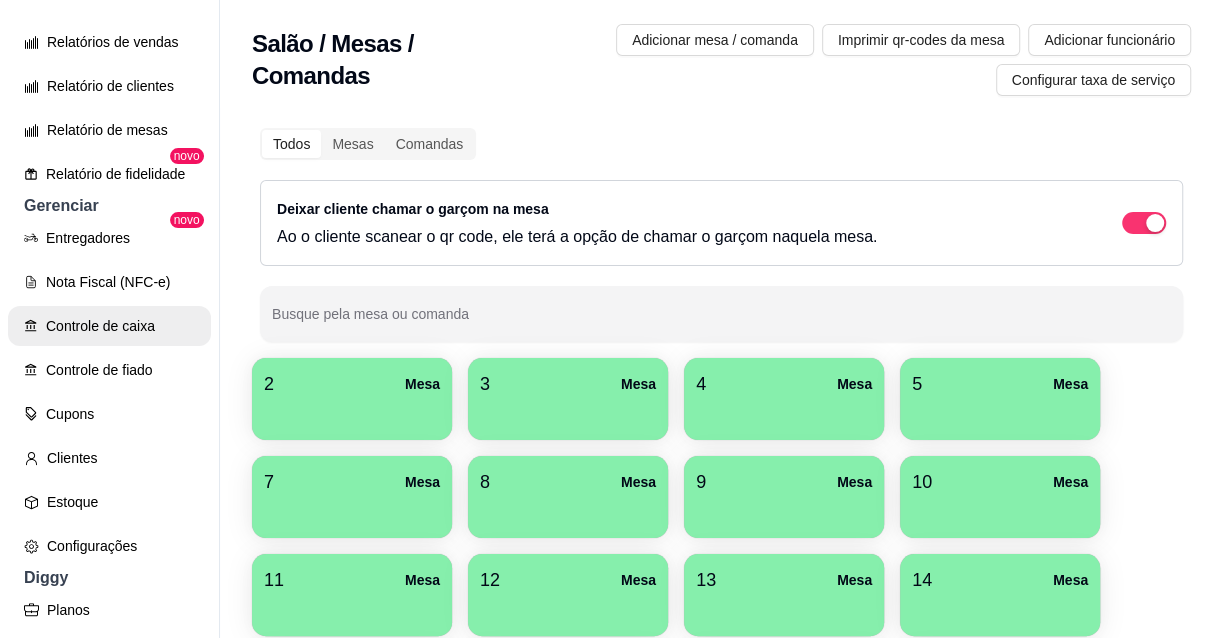 click on "Controle de caixa" at bounding box center (109, 326) 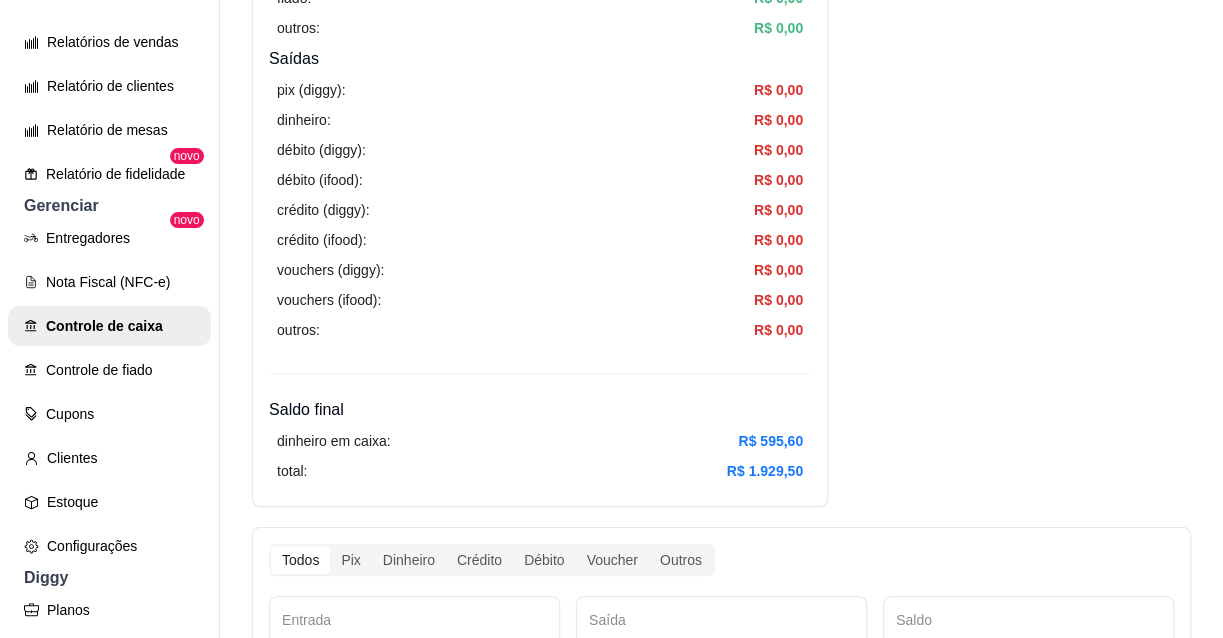 scroll, scrollTop: 727, scrollLeft: 0, axis: vertical 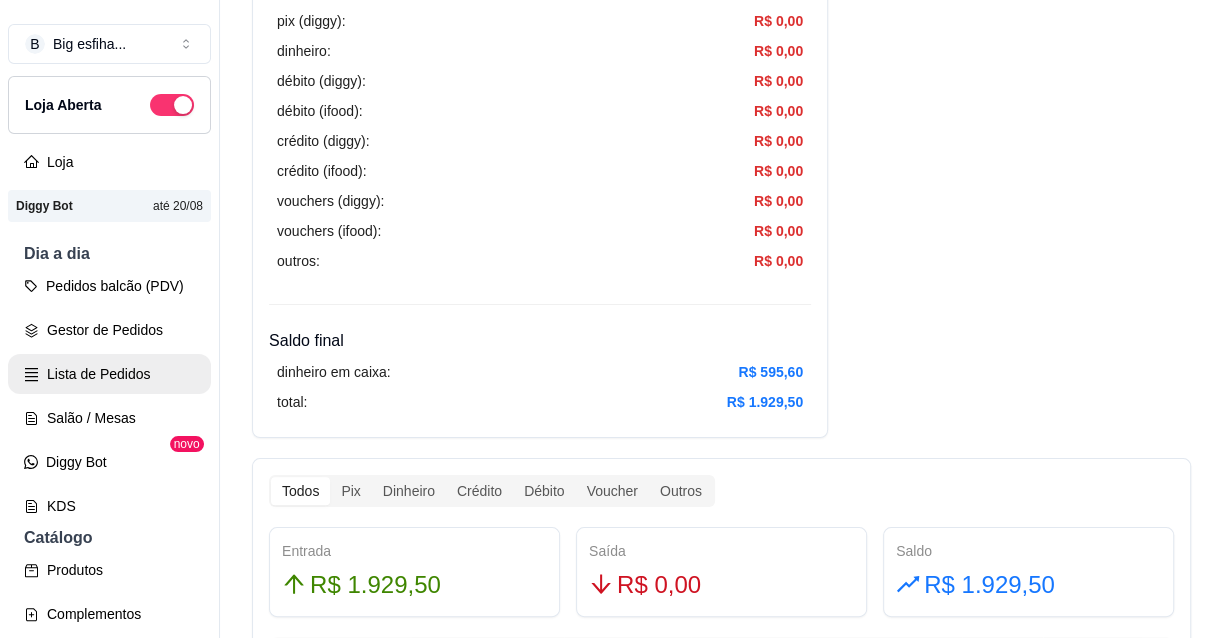 click on "Lista de Pedidos" at bounding box center (109, 374) 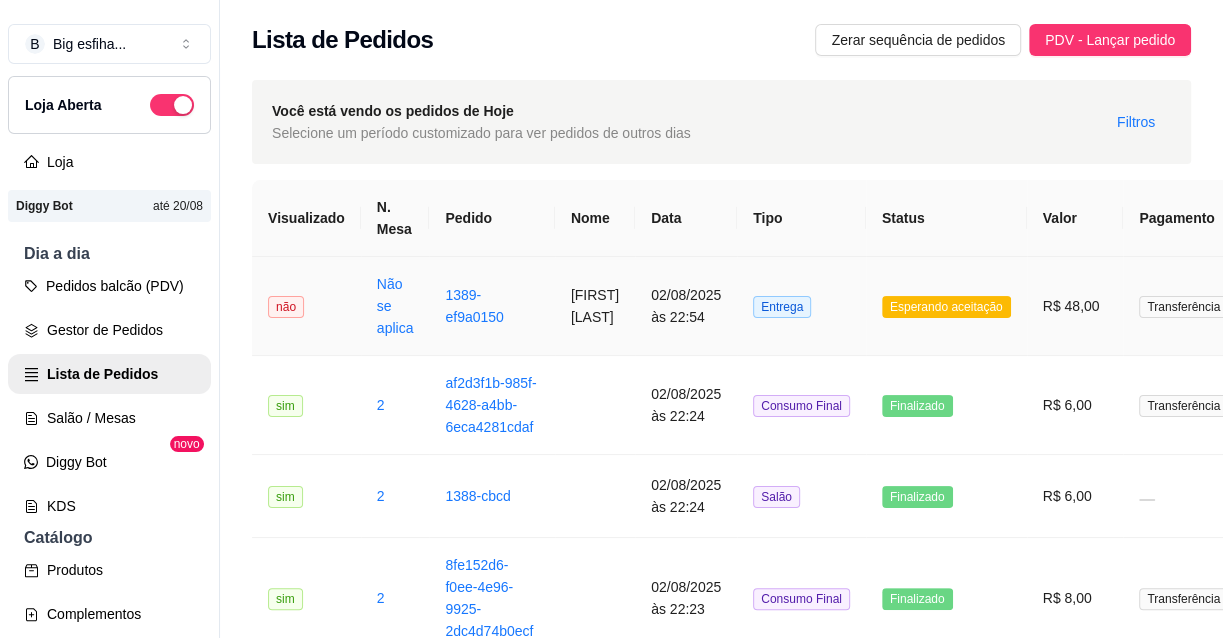 click on "02/08/2025 às 22:54" at bounding box center (686, 306) 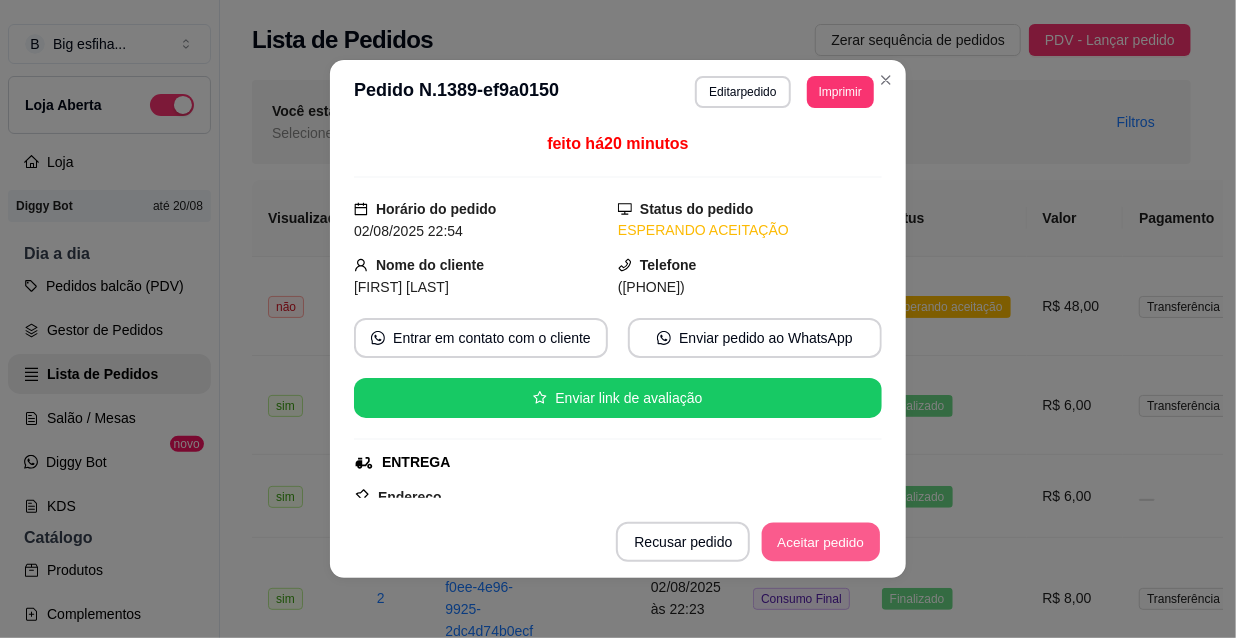click on "Aceitar pedido" at bounding box center [821, 542] 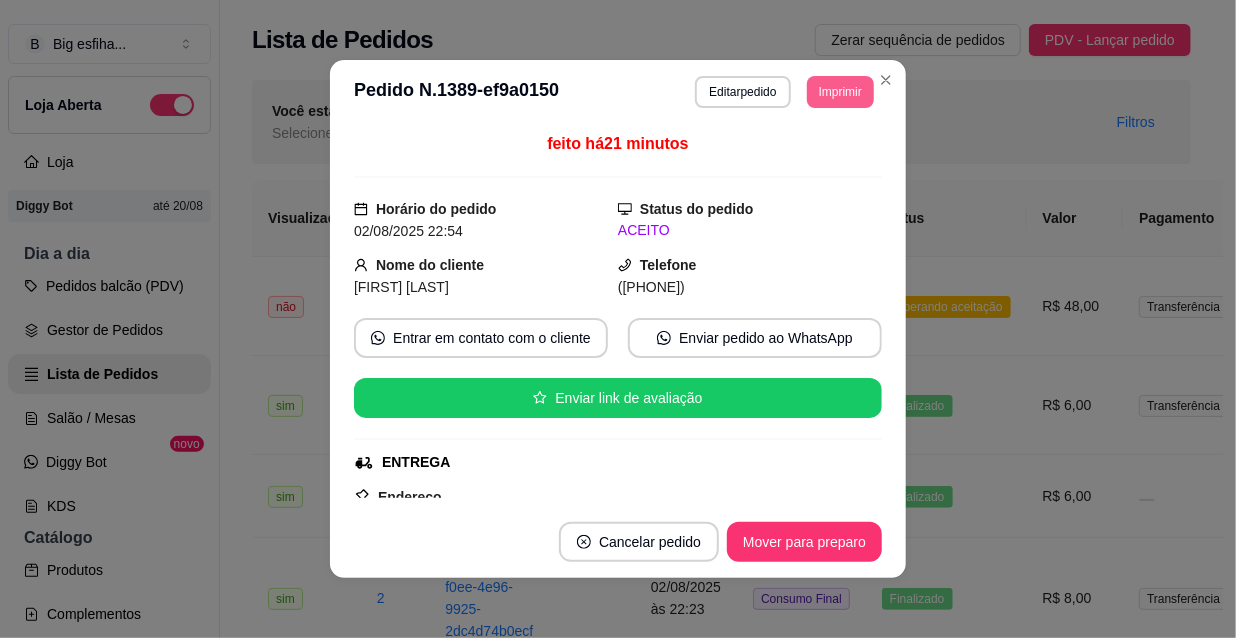 click on "Imprimir" at bounding box center [840, 92] 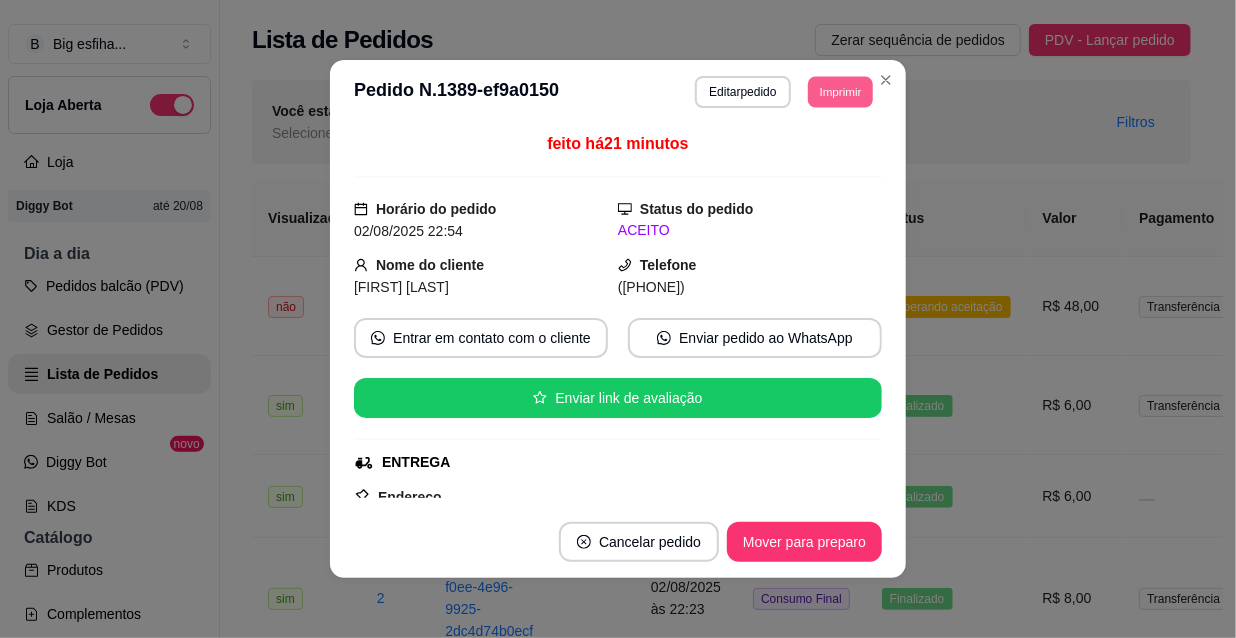 click on "Escolha a impressora" at bounding box center (813, 125) 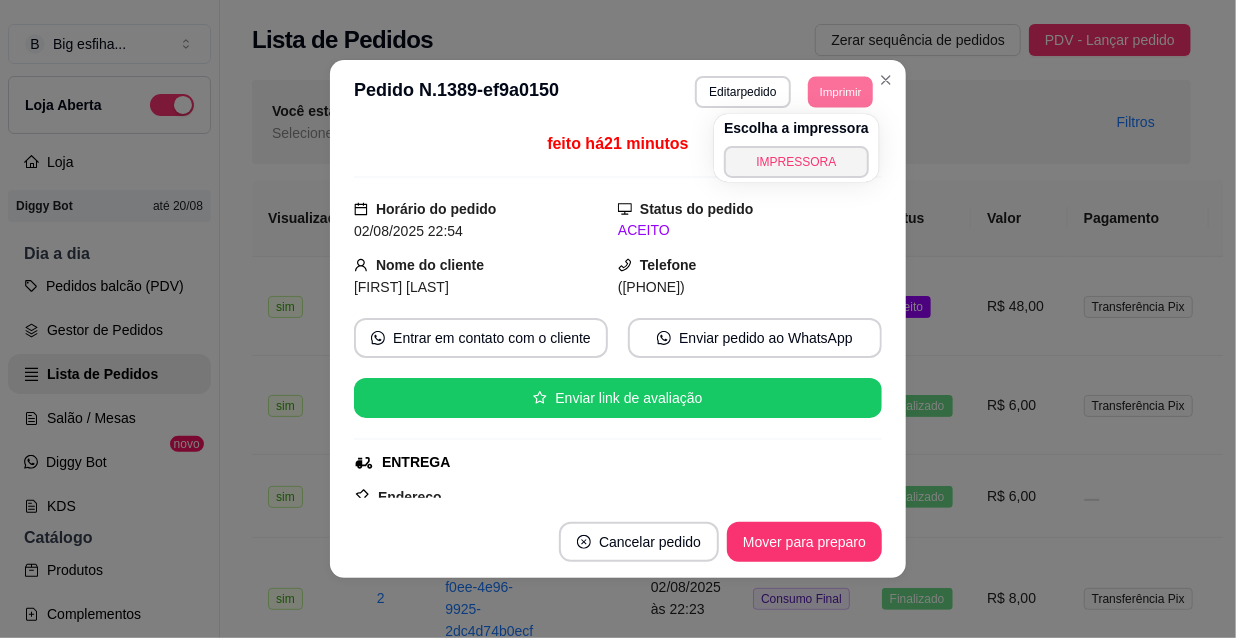 click on "Escolha a impressora IMPRESSORA" at bounding box center (796, 148) 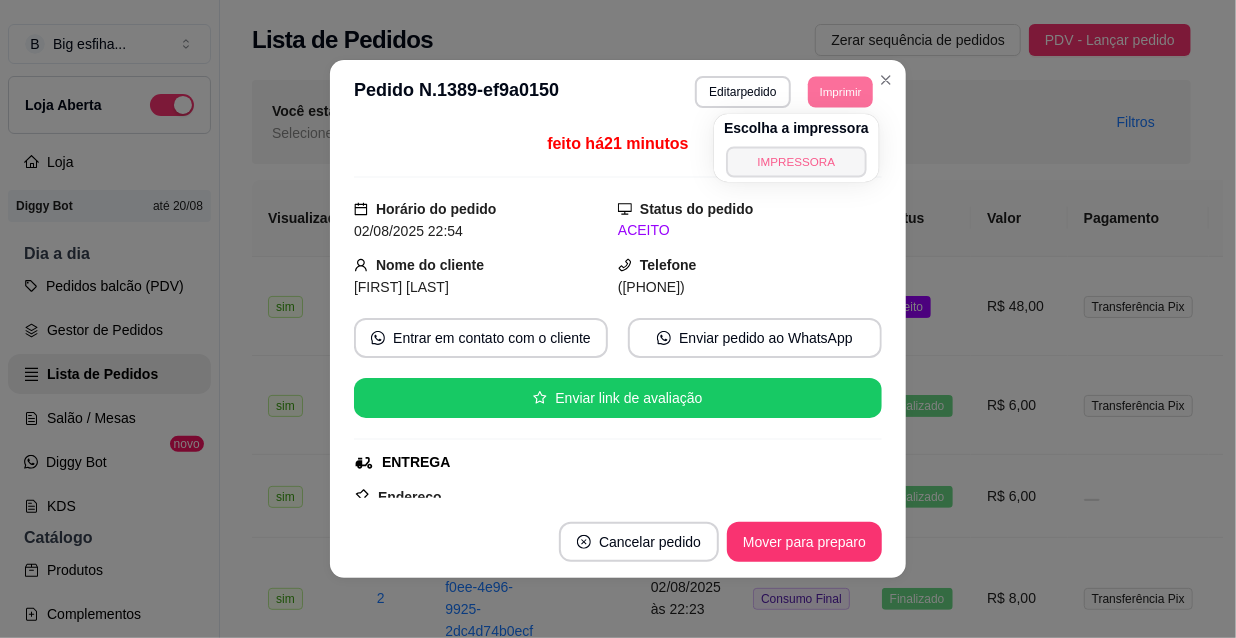 click on "IMPRESSORA" at bounding box center (796, 161) 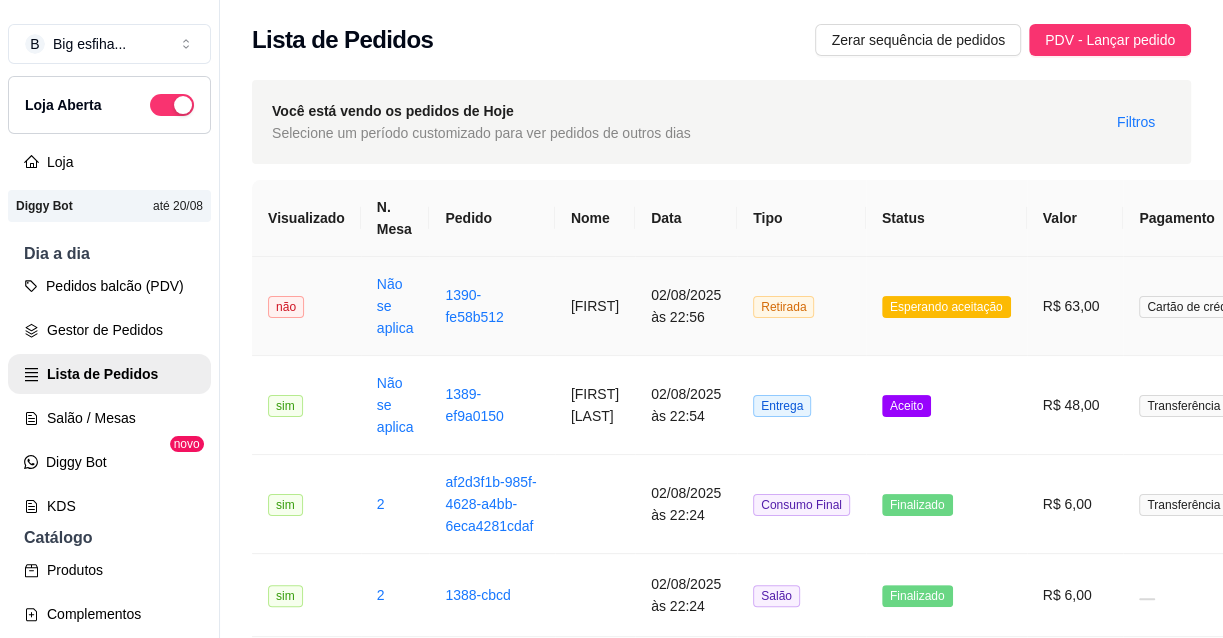 click on "Esperando aceitação" at bounding box center [946, 306] 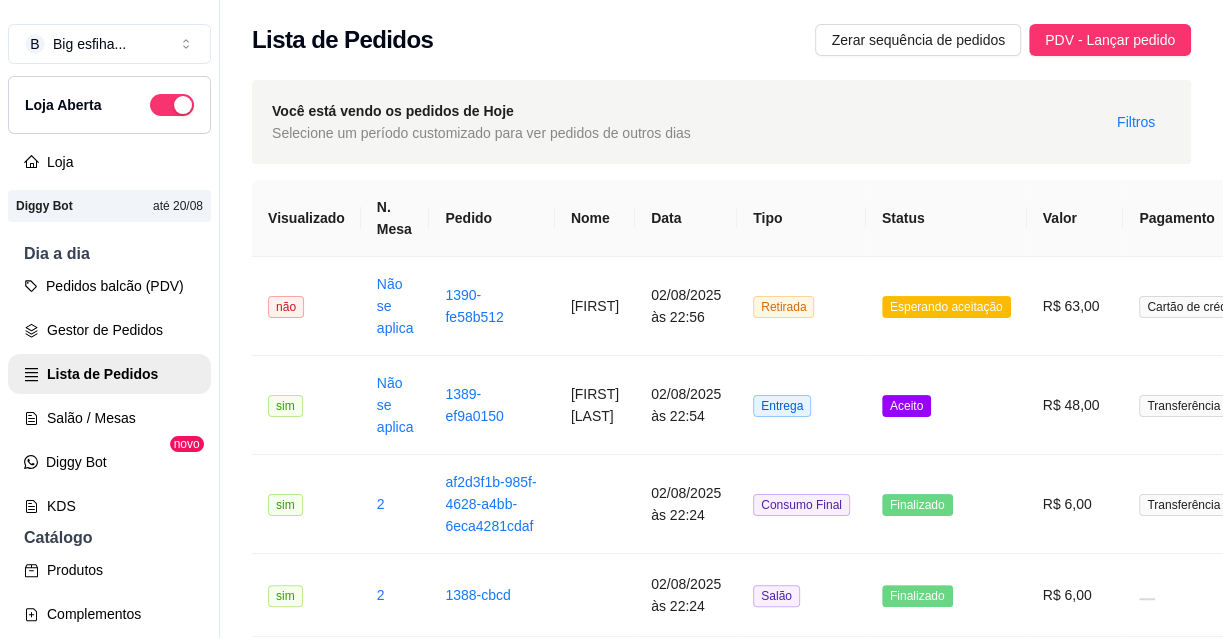 click on "Aceito" at bounding box center (946, 405) 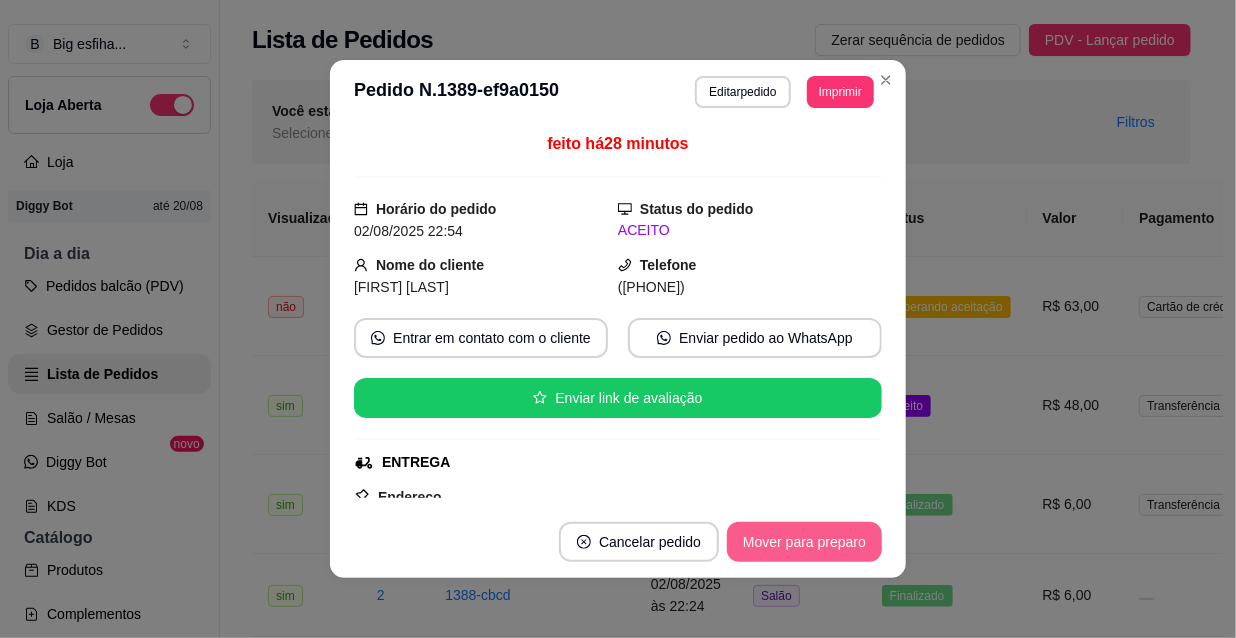 click on "Mover para preparo" at bounding box center (804, 542) 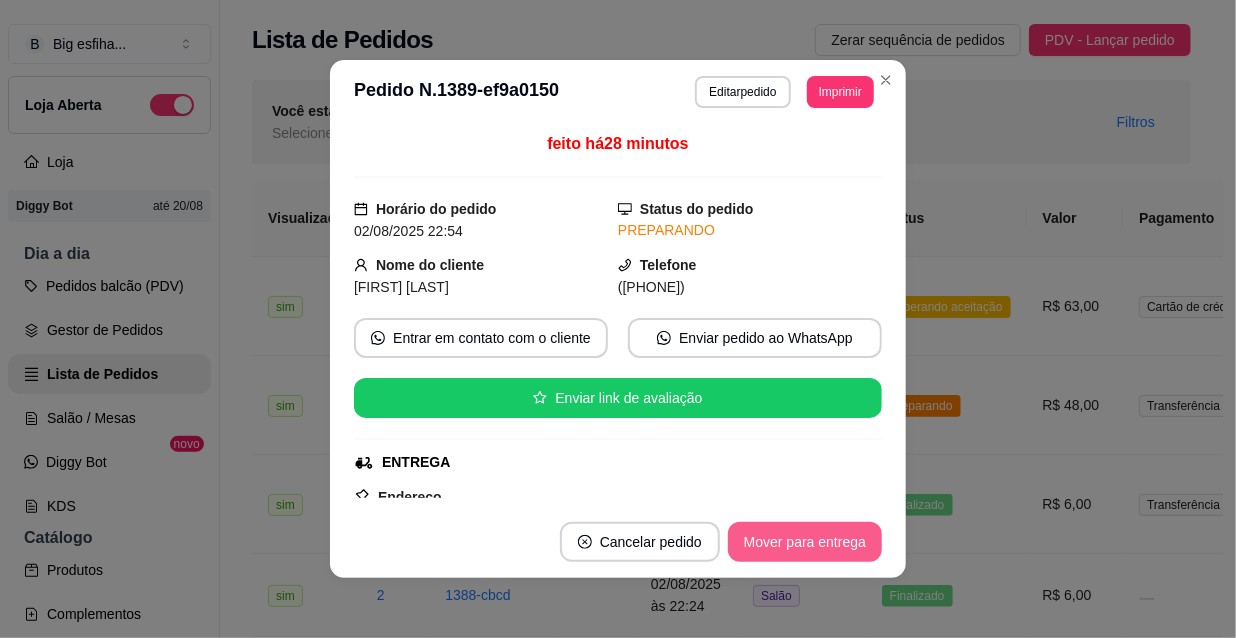 click on "Mover para entrega" at bounding box center (805, 542) 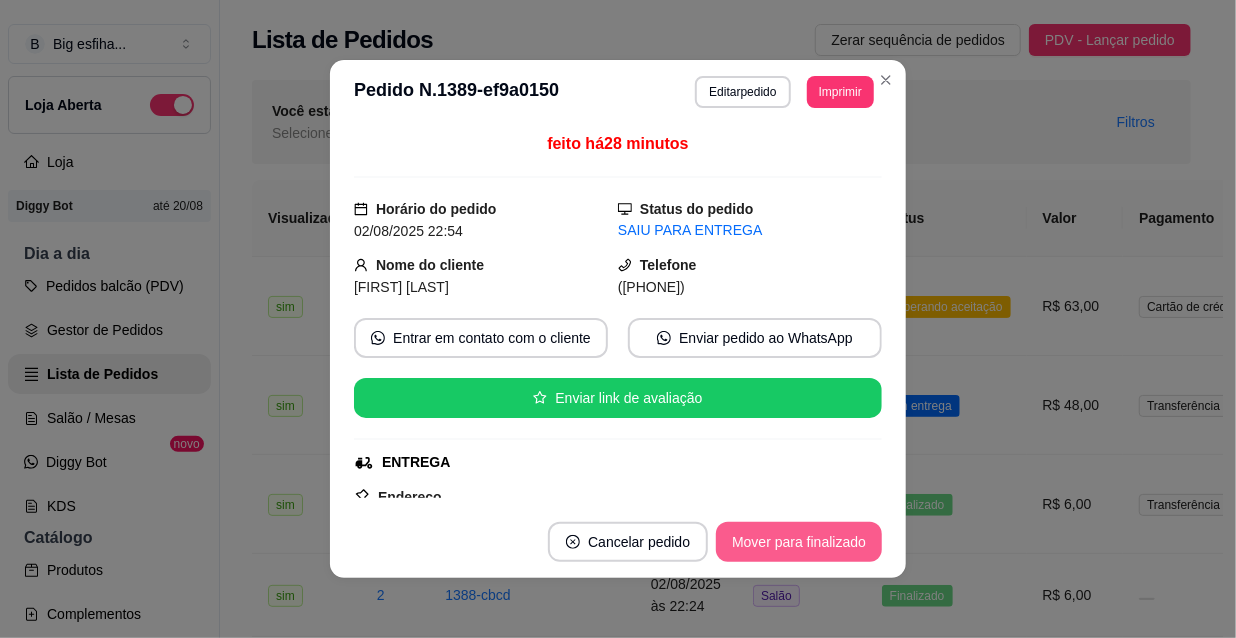 click on "Mover para finalizado" at bounding box center [799, 542] 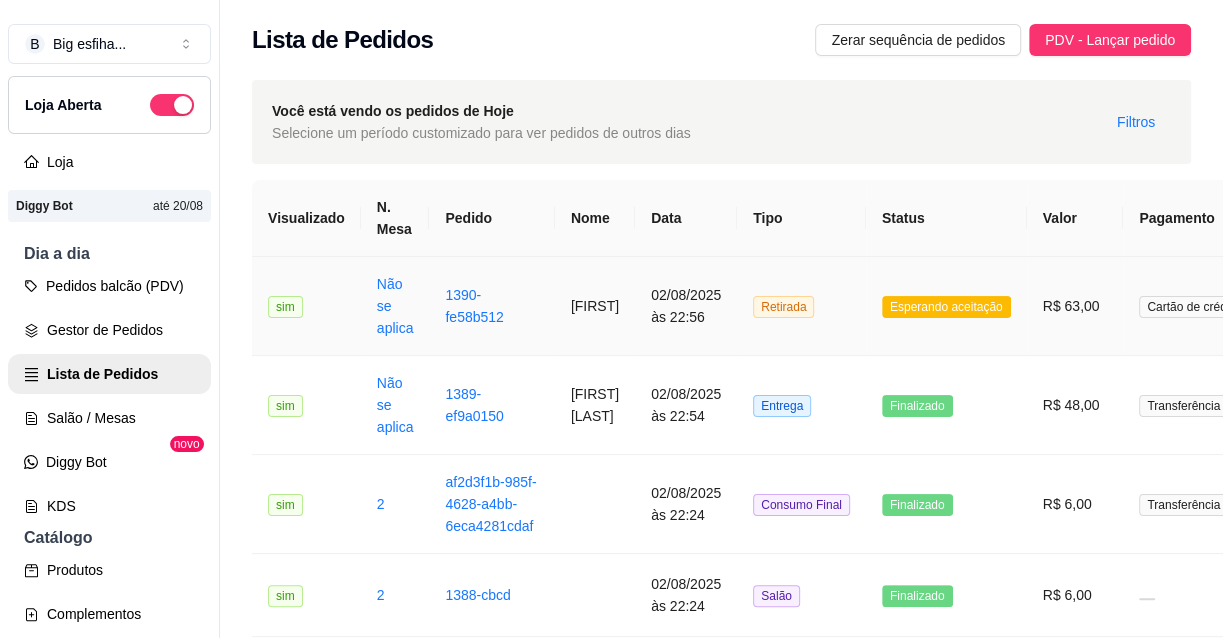 click on "Esperando aceitação" at bounding box center [946, 307] 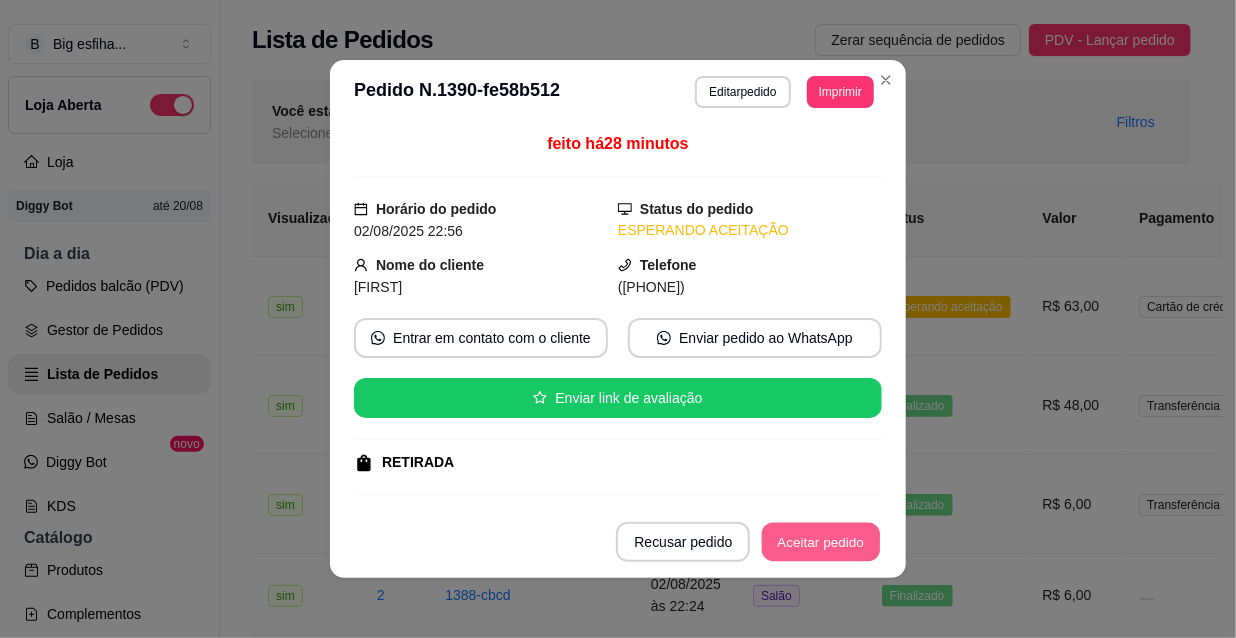 click on "Aceitar pedido" at bounding box center [821, 542] 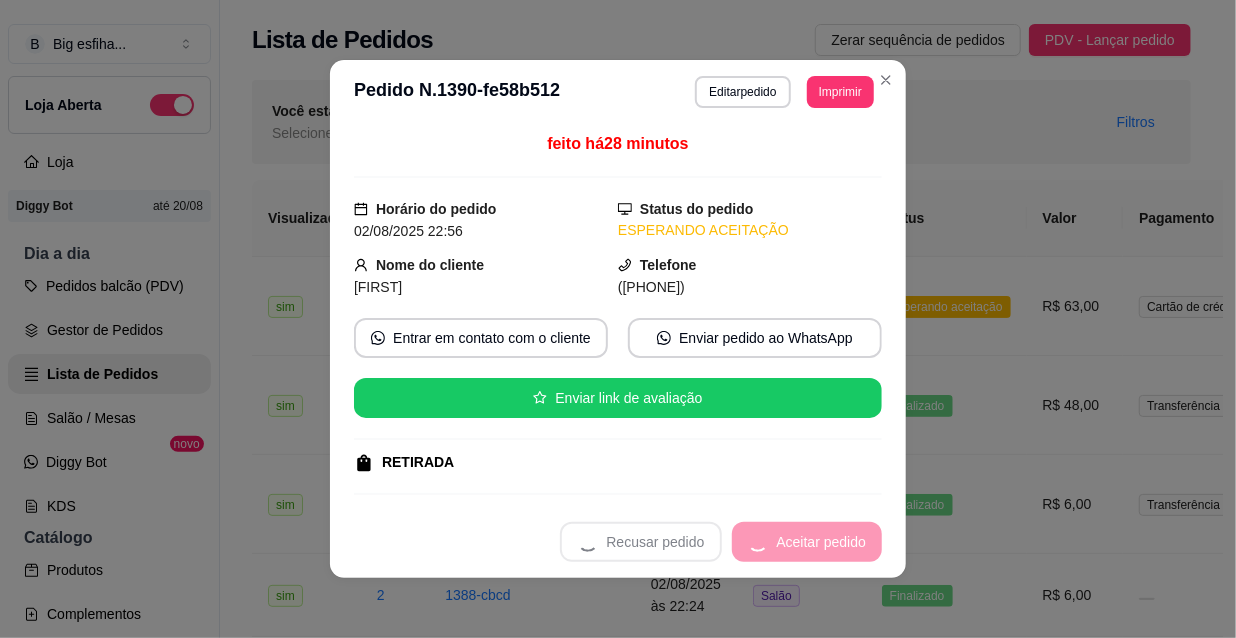 click on "Recusar pedido Aceitar pedido" at bounding box center (721, 542) 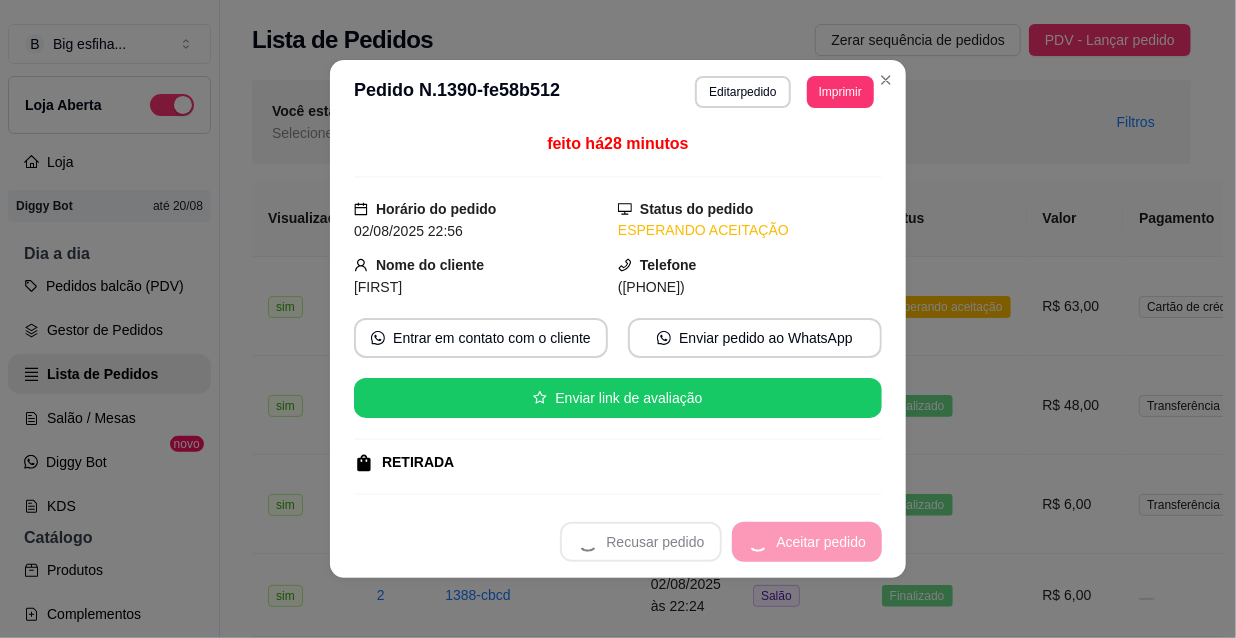 click on "Recusar pedido Aceitar pedido" at bounding box center [721, 542] 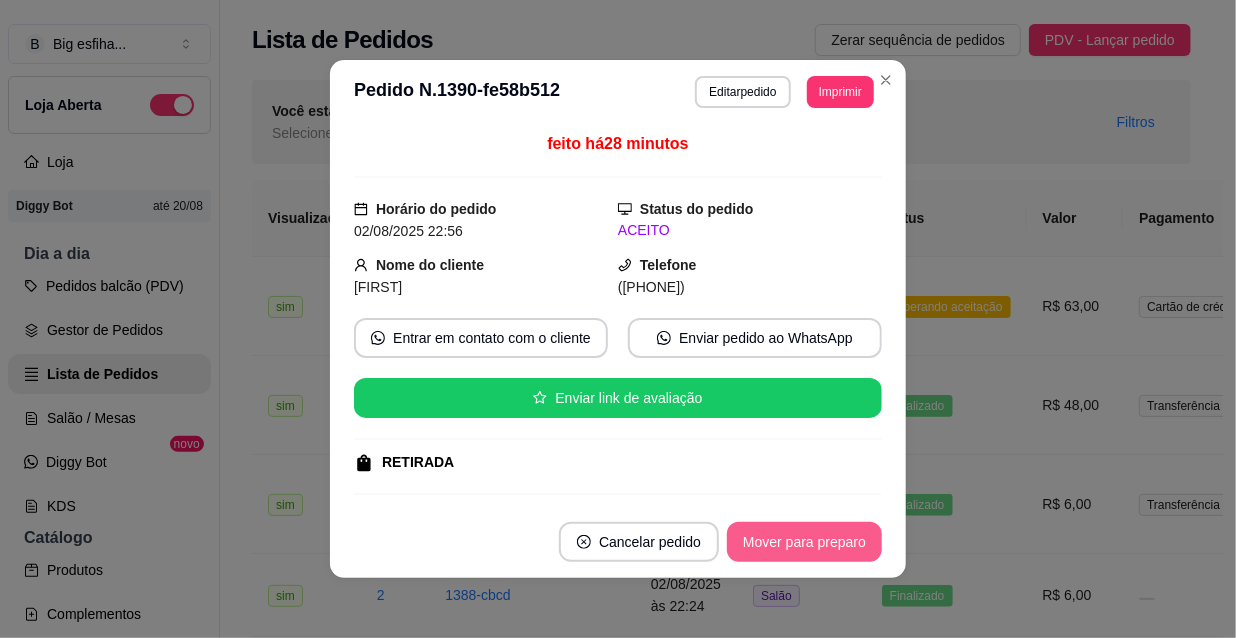 click on "Mover para preparo" at bounding box center (804, 542) 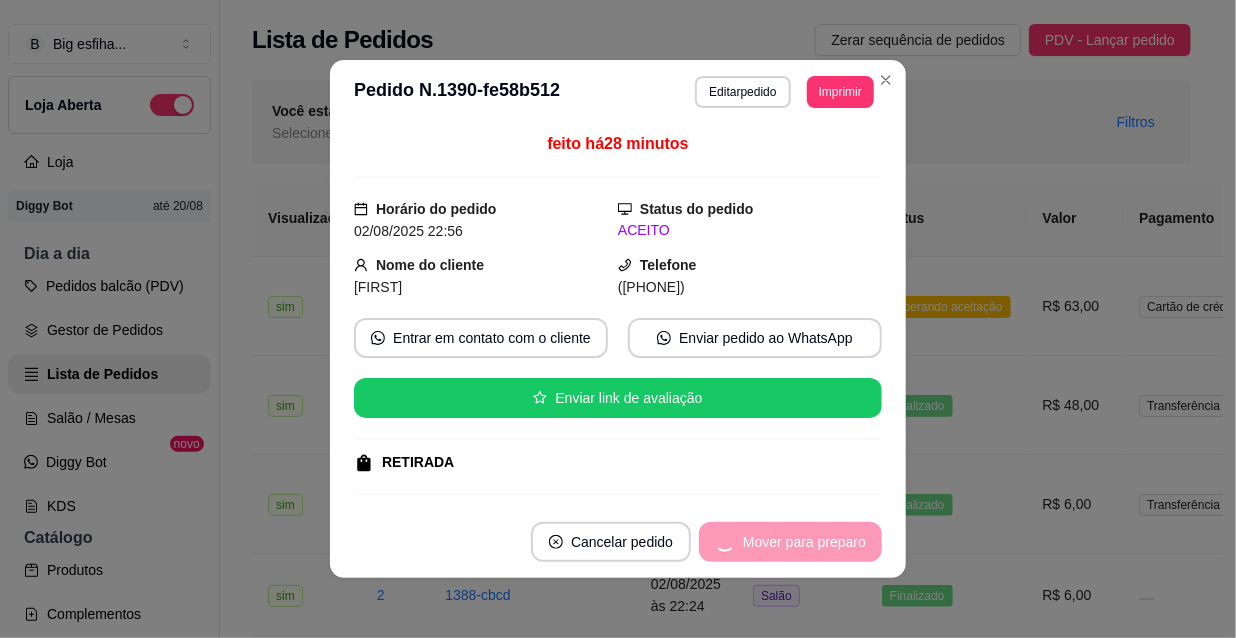 click on "Mover para preparo" at bounding box center (790, 542) 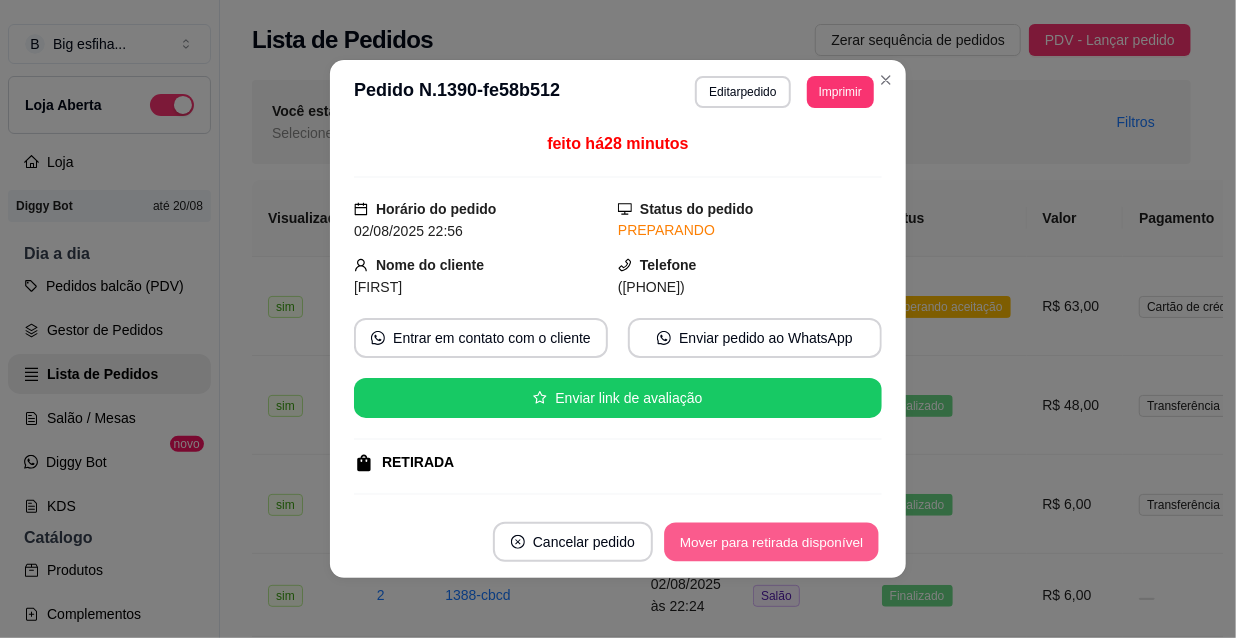 click on "Mover para retirada disponível" at bounding box center [771, 542] 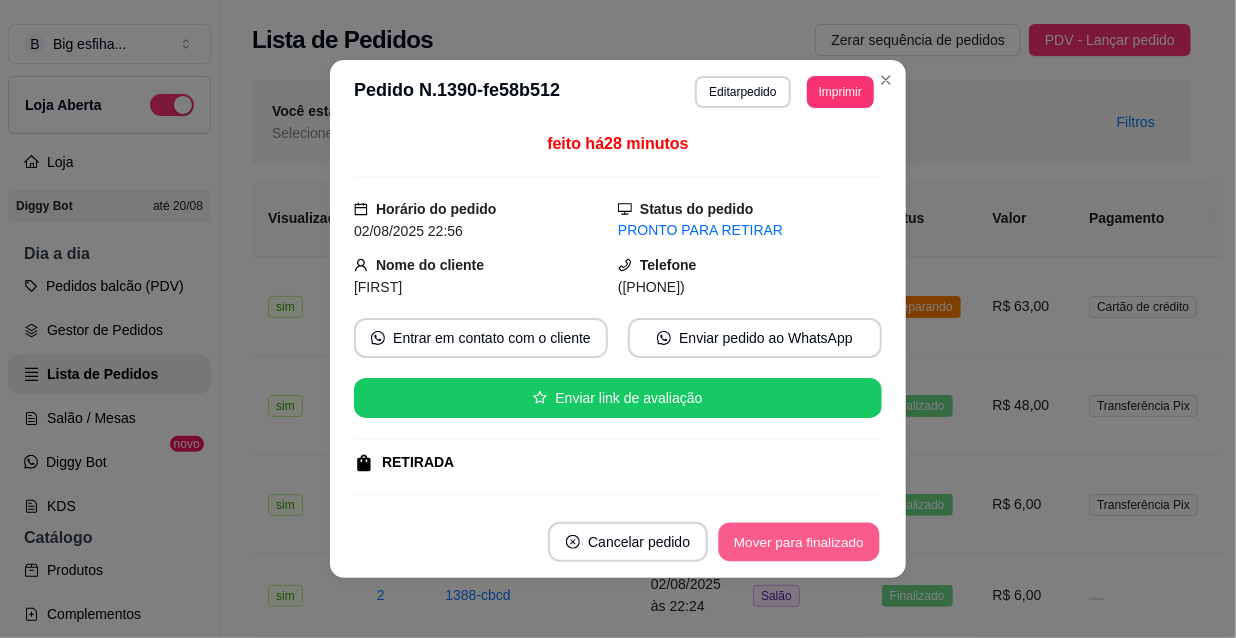 click on "Mover para finalizado" at bounding box center (799, 542) 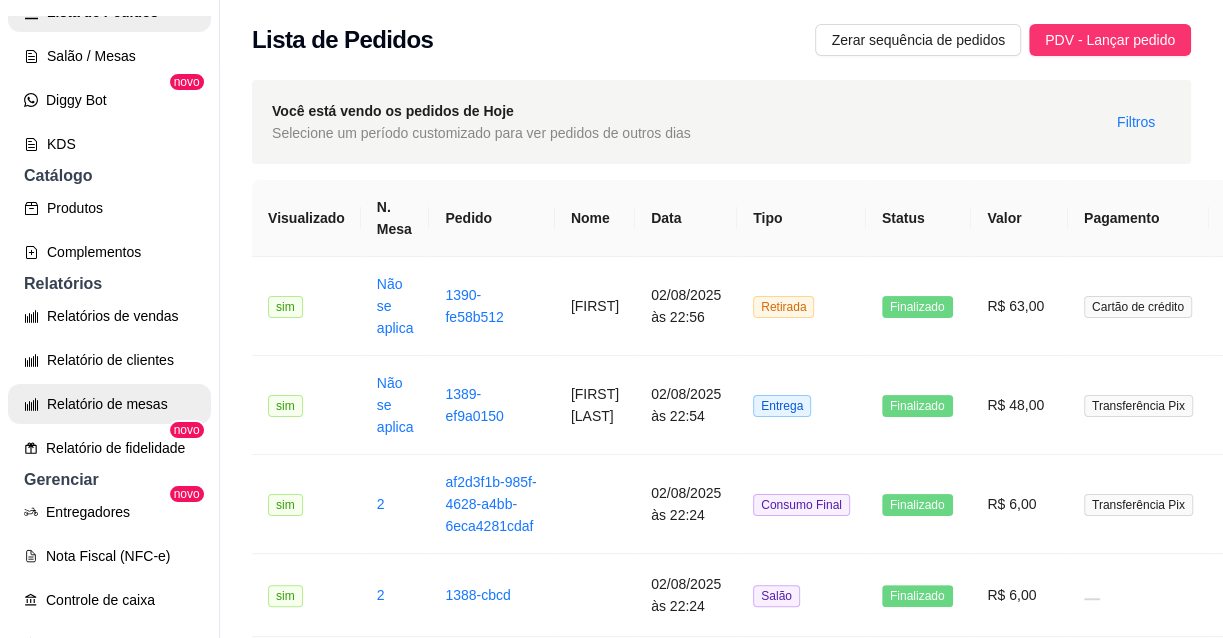 scroll, scrollTop: 363, scrollLeft: 0, axis: vertical 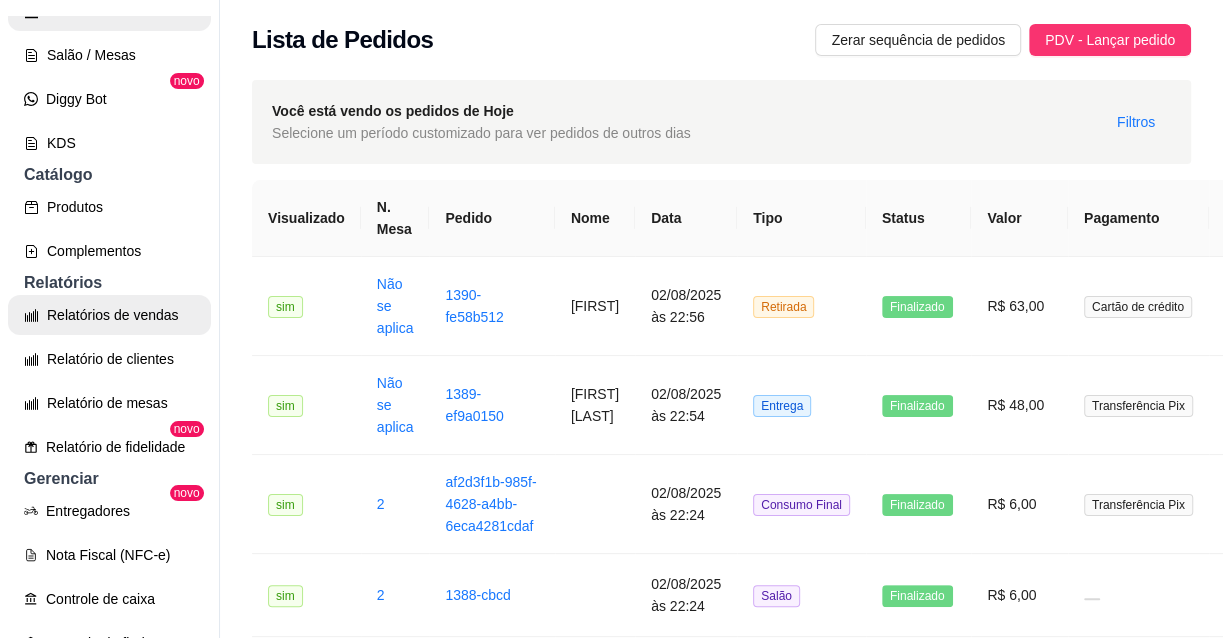 click on "Relatórios de vendas" at bounding box center [109, 315] 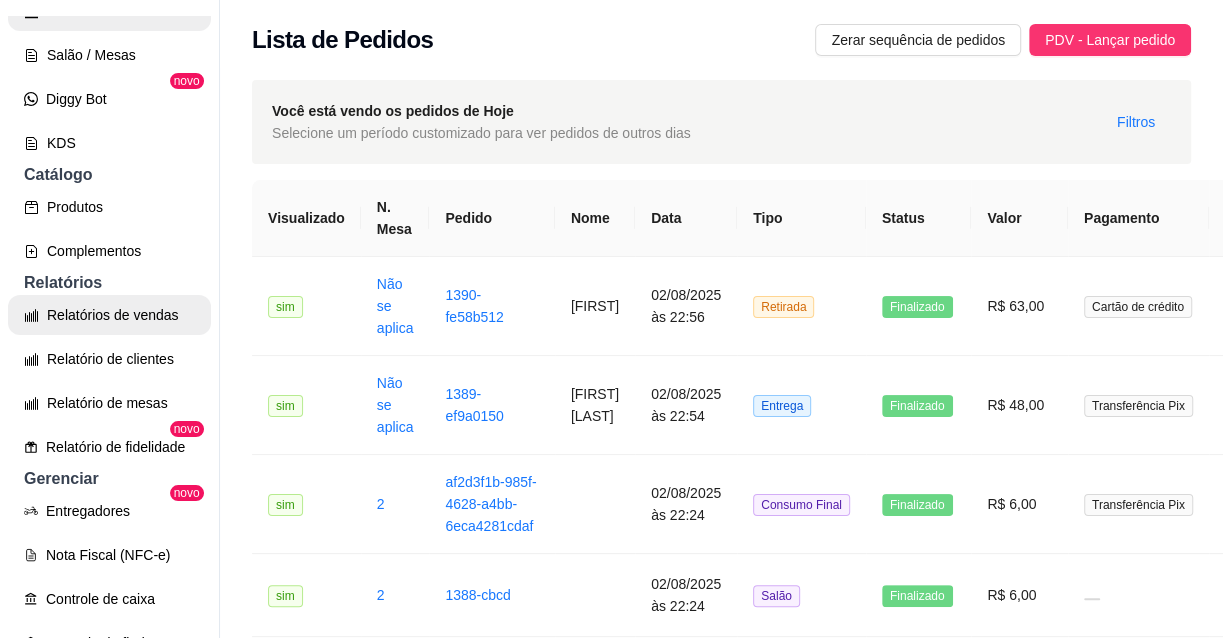 select on "ALL" 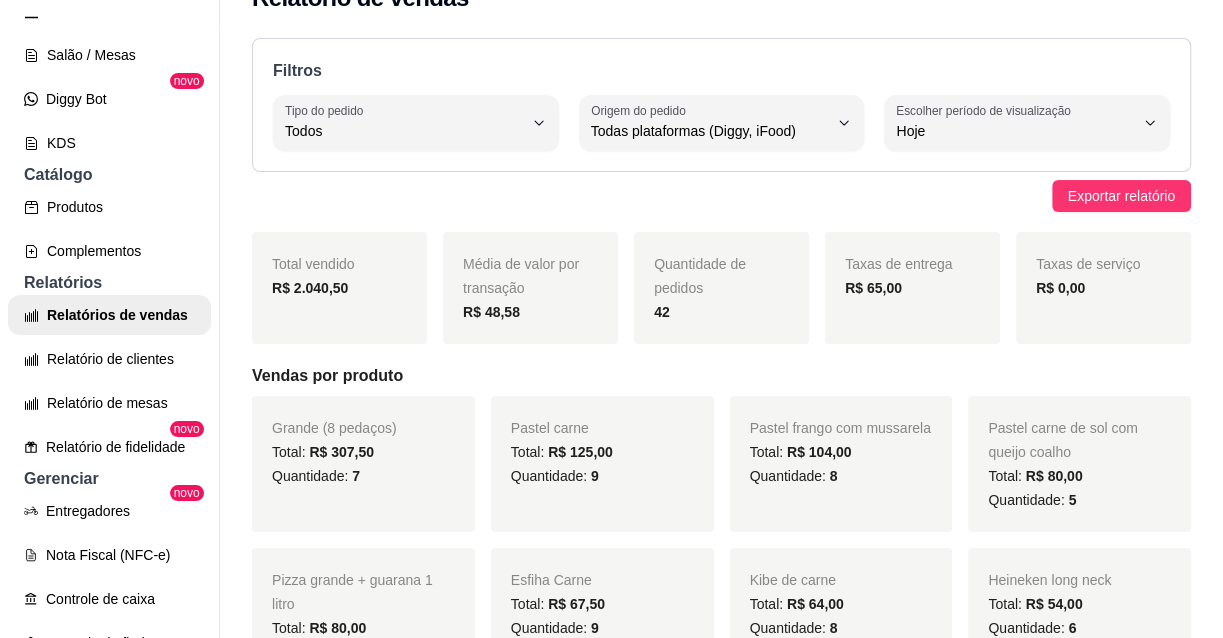 scroll, scrollTop: 0, scrollLeft: 0, axis: both 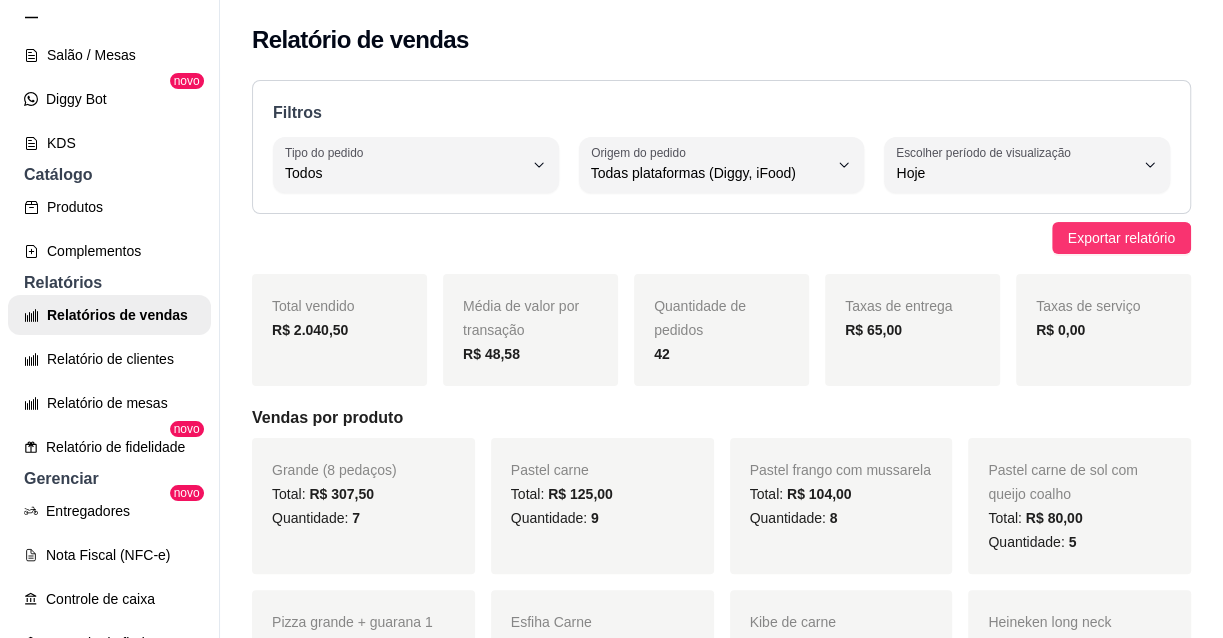 click on "Hoje" at bounding box center [1015, 173] 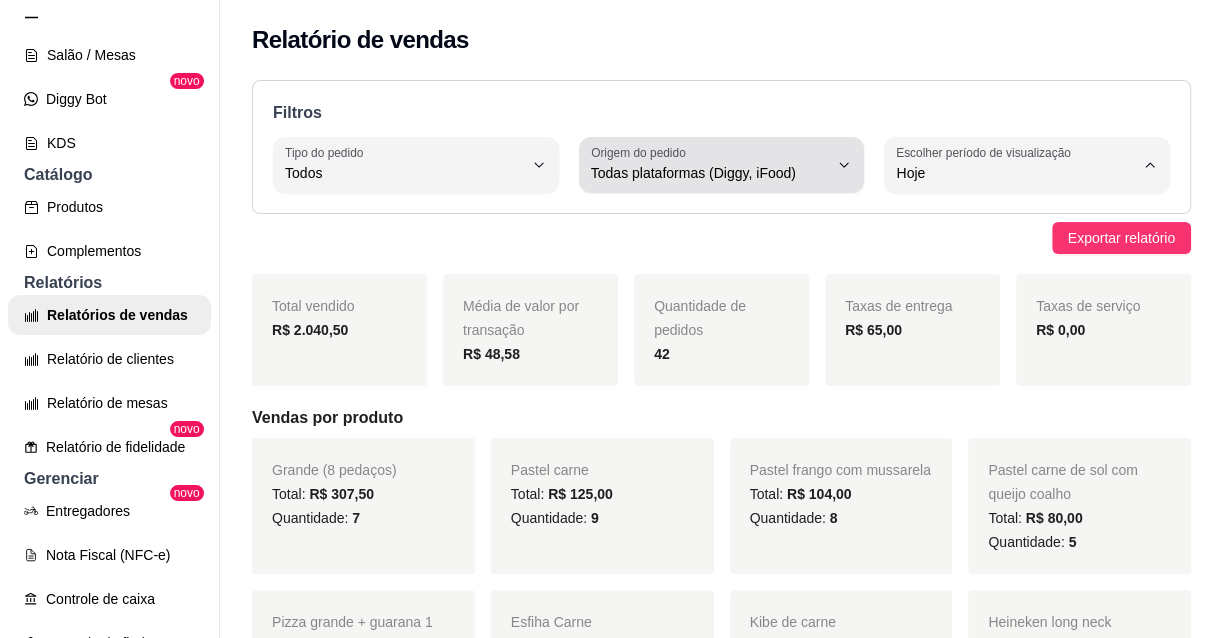 click on "Todas plataformas (Diggy, iFood)" at bounding box center [710, 165] 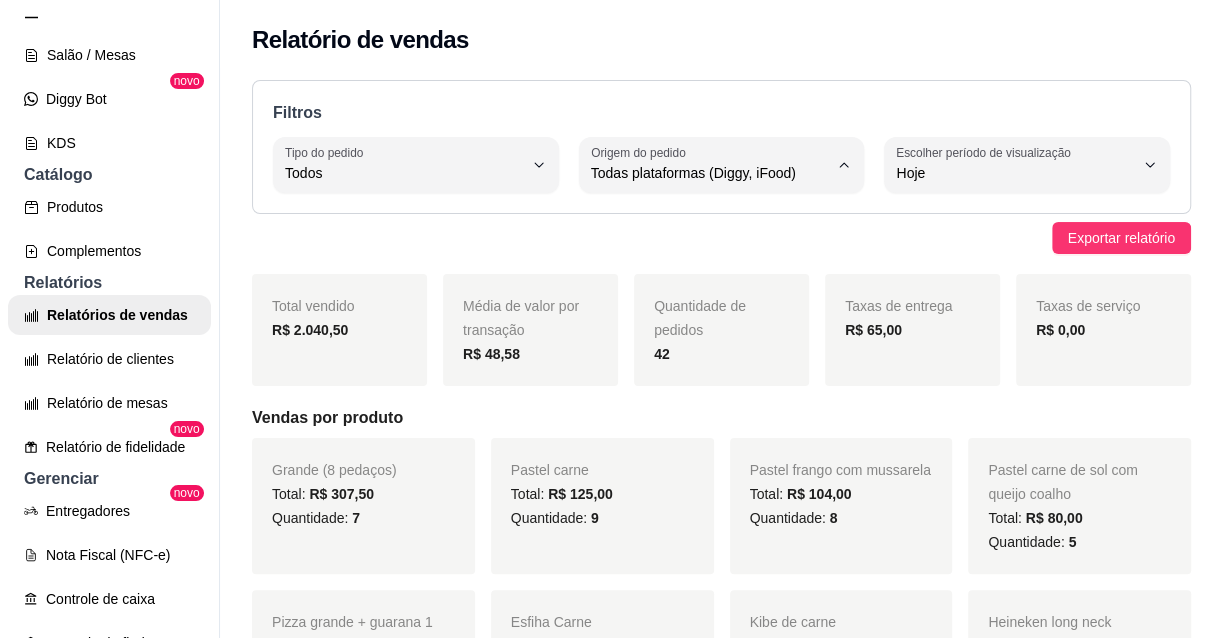 click on "Filtros ALL Tipo do pedido Todos Entrega Retirada Mesa Consumo local Tipo do pedido Todos ALL Origem do pedido Todas plataformas (Diggy, iFood) Diggy iFood Origem do pedido Todas plataformas (Diggy, iFood) 0 Escolher período de visualização Hoje Ontem  7 dias 15 dias 30 dias 45 dias Customizado Escolher período de visualização Hoje Exportar relatório Total vendido R$ 2.040,50 Média de valor por transação R$ 48,58 Quantidade de pedidos 42 Taxas de entrega R$ 65,00 Taxas de serviço R$ 0,00 Vendas por produto Grande (8 pedaços) Total:   R$ 307,50 Quantidade:   7 Pastel carne Total:   R$ 125,00 Quantidade:   9 Pastel frango com mussarela Total:   R$ 104,00 Quantidade:   8 Pastel carne de sol com queijo  coalho Total:   R$ 80,00 Quantidade:   5 Pizza grande + guarana 1 litro Total:   R$ 80,00 Quantidade:   2 Esfiha Carne Total:   R$ 67,50 Quantidade:   9 Kibe de carne Total:   R$ 64,00 Quantidade:   8 Heineken long neck Total:   R$ 54,00 Quantidade:   6 Pastel frango com coalho Total:     4" at bounding box center [721, 3309] 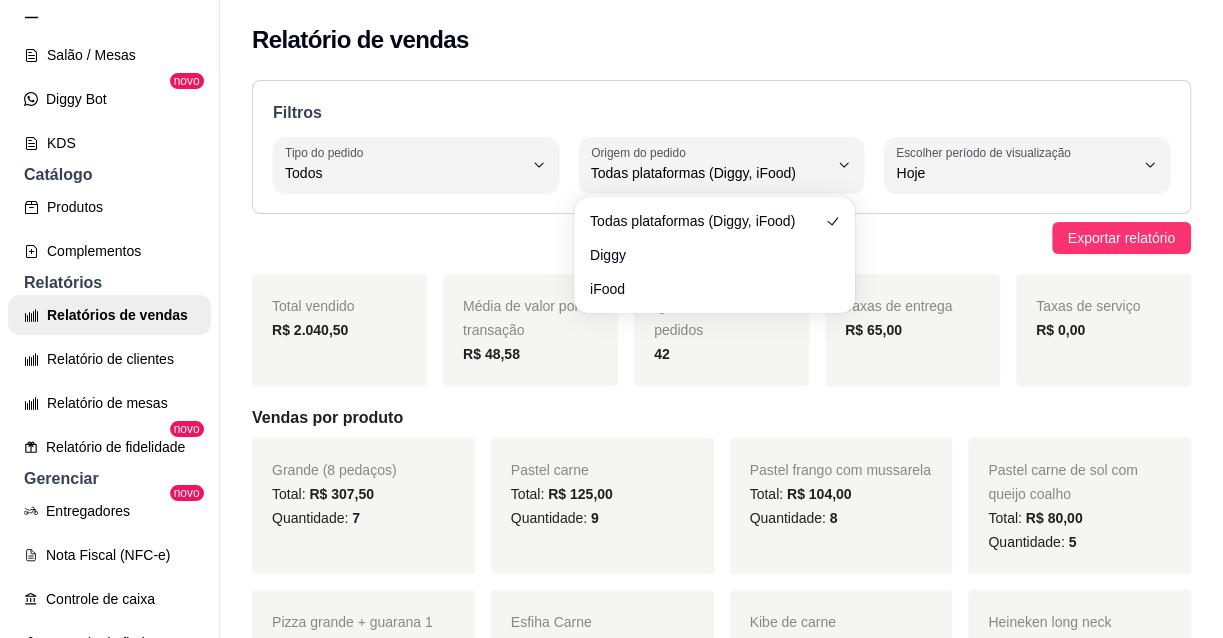click on "Todos" at bounding box center [404, 173] 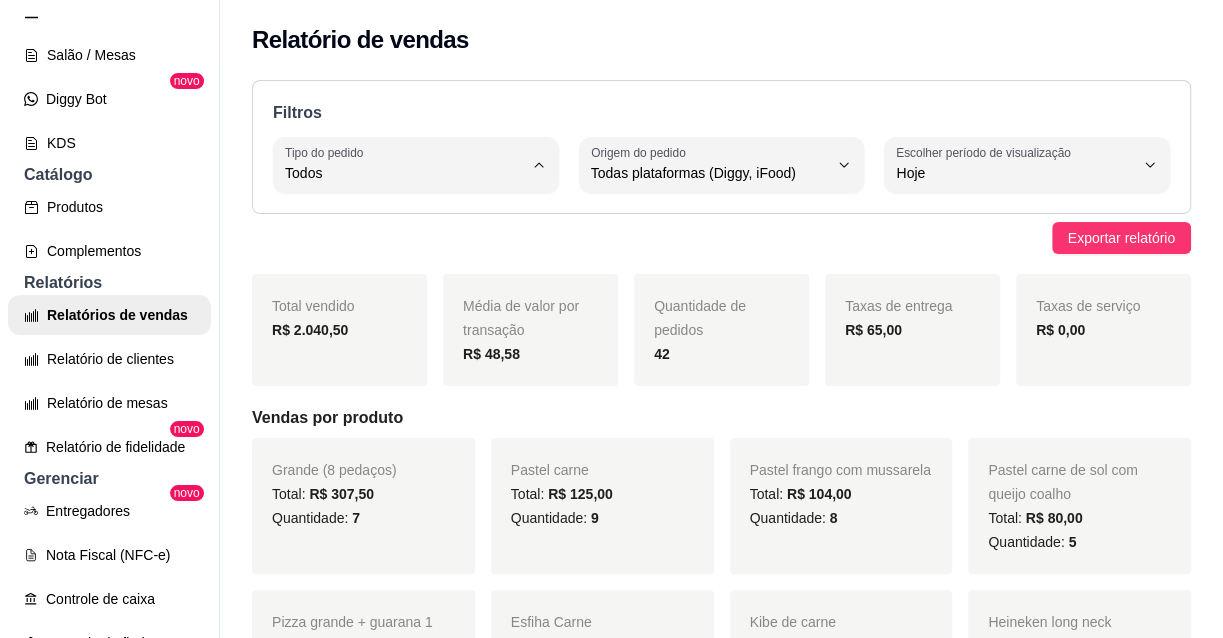 click on "Entrega" at bounding box center (404, 252) 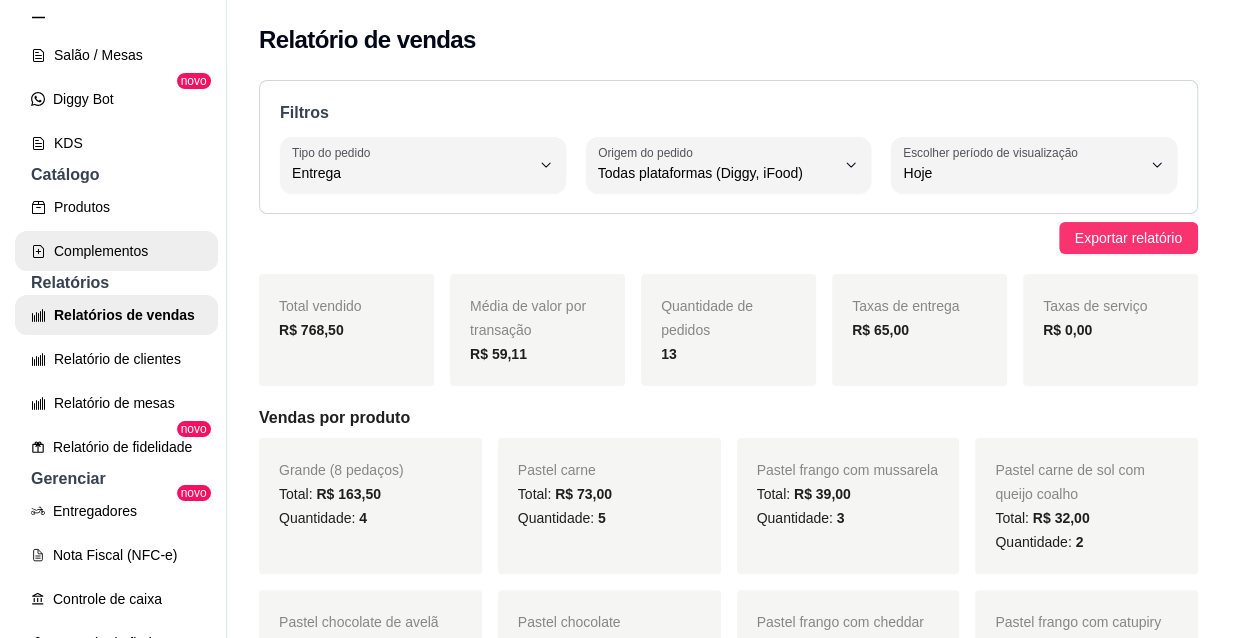 scroll, scrollTop: 0, scrollLeft: 0, axis: both 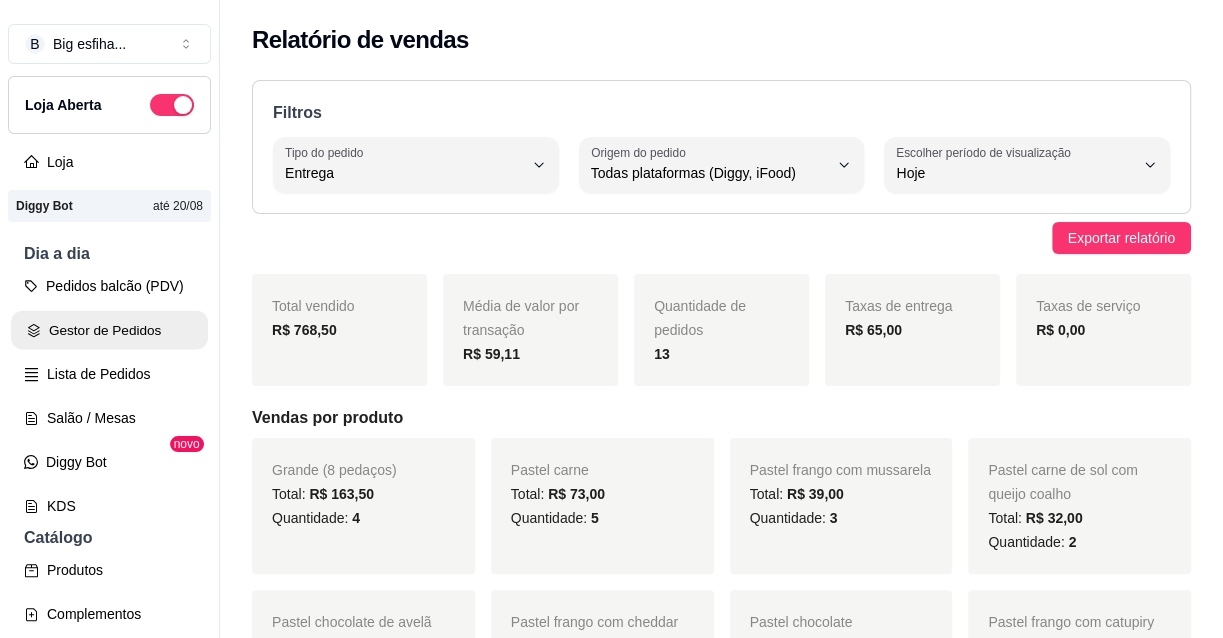 click on "Gestor de Pedidos" at bounding box center (109, 330) 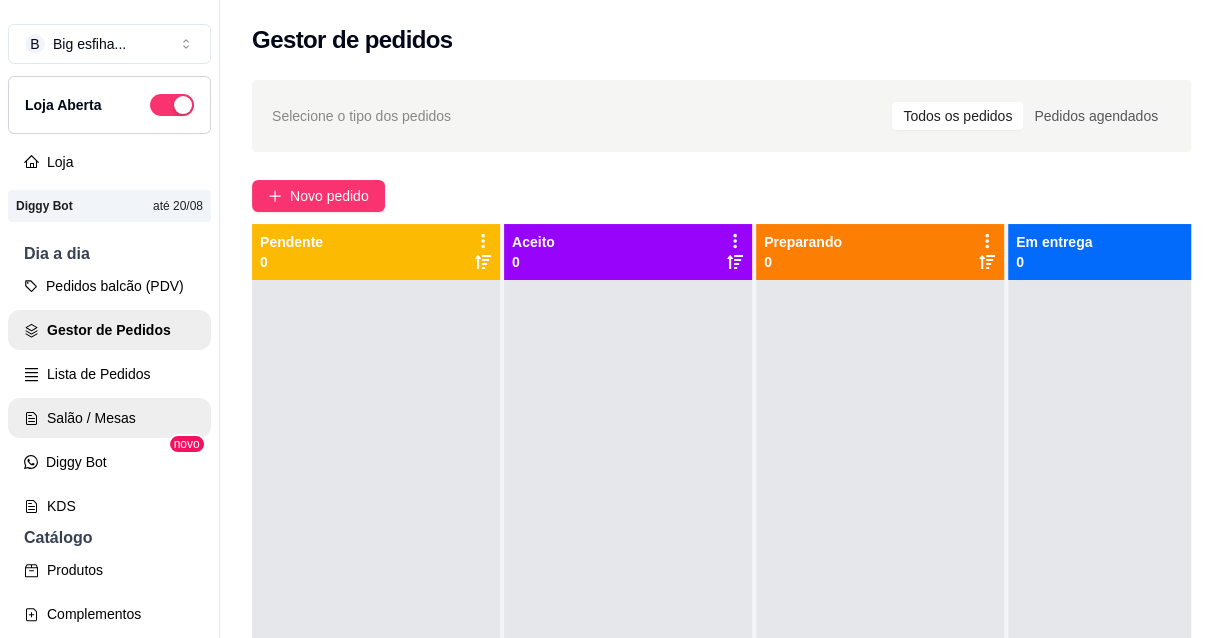 click on "Salão / Mesas" at bounding box center (109, 418) 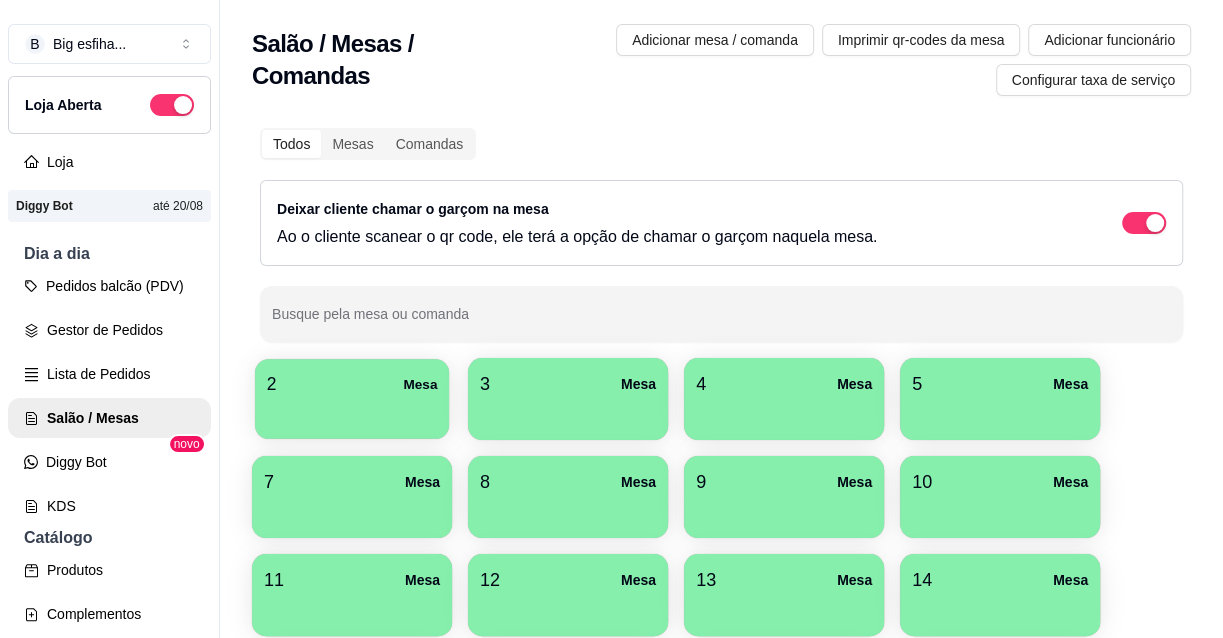 click at bounding box center (352, 412) 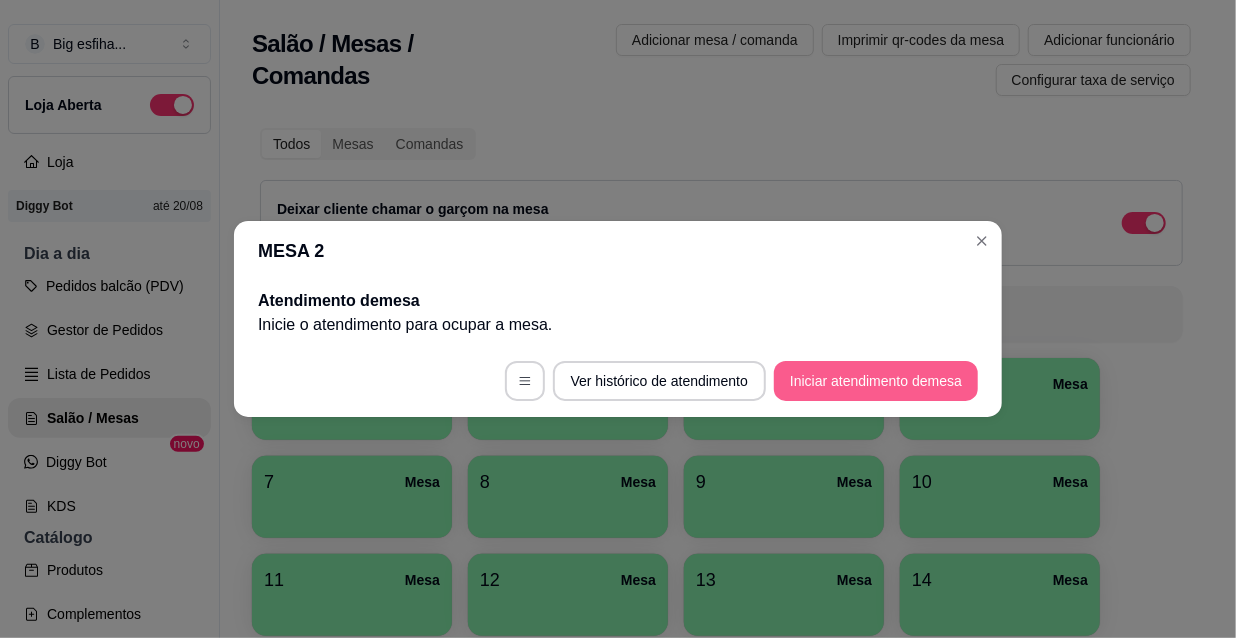 click on "Iniciar atendimento de  mesa" at bounding box center [876, 381] 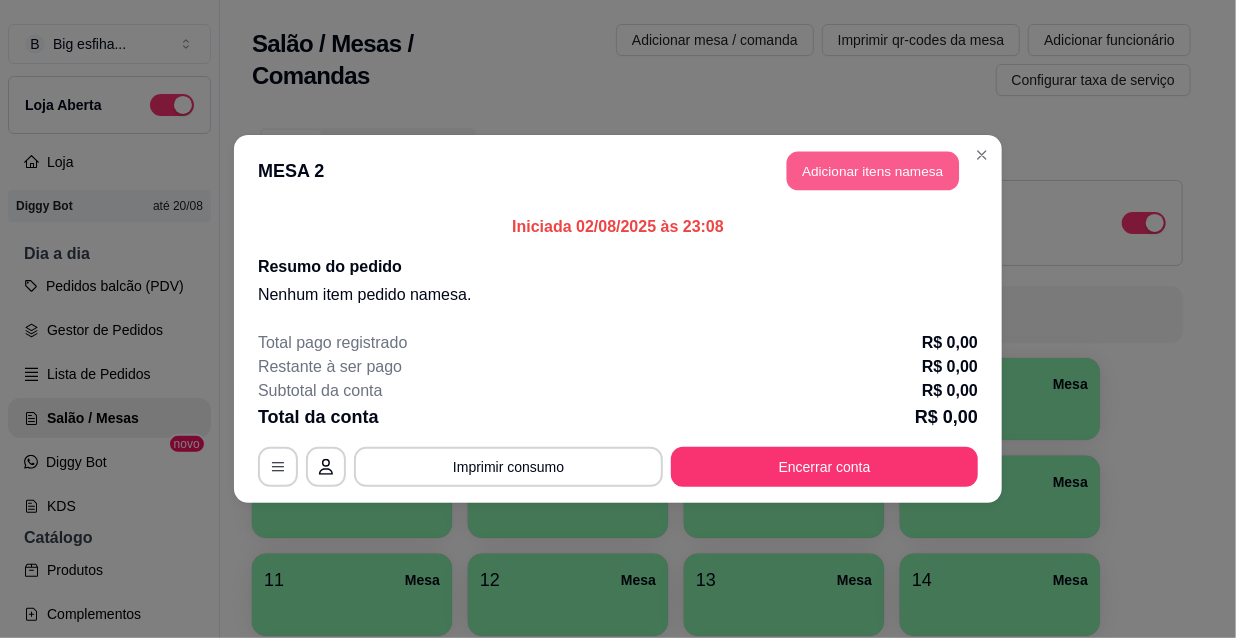 click on "Adicionar itens na  mesa" at bounding box center [873, 171] 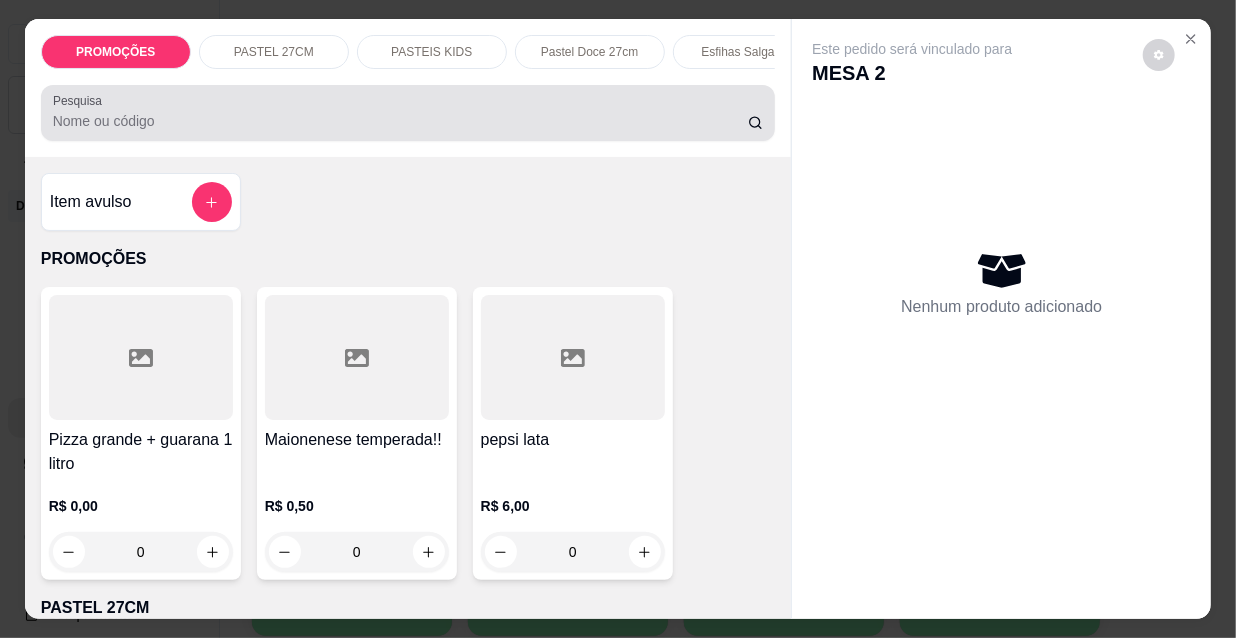 click on "Pesquisa" at bounding box center (400, 121) 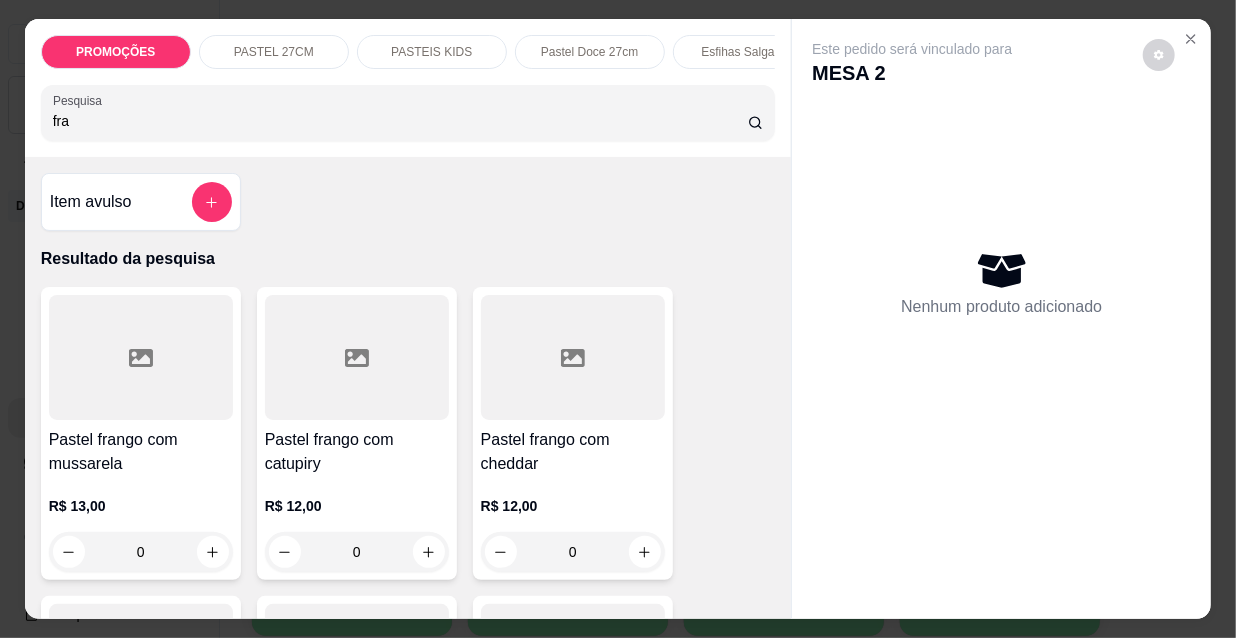 type on "fra" 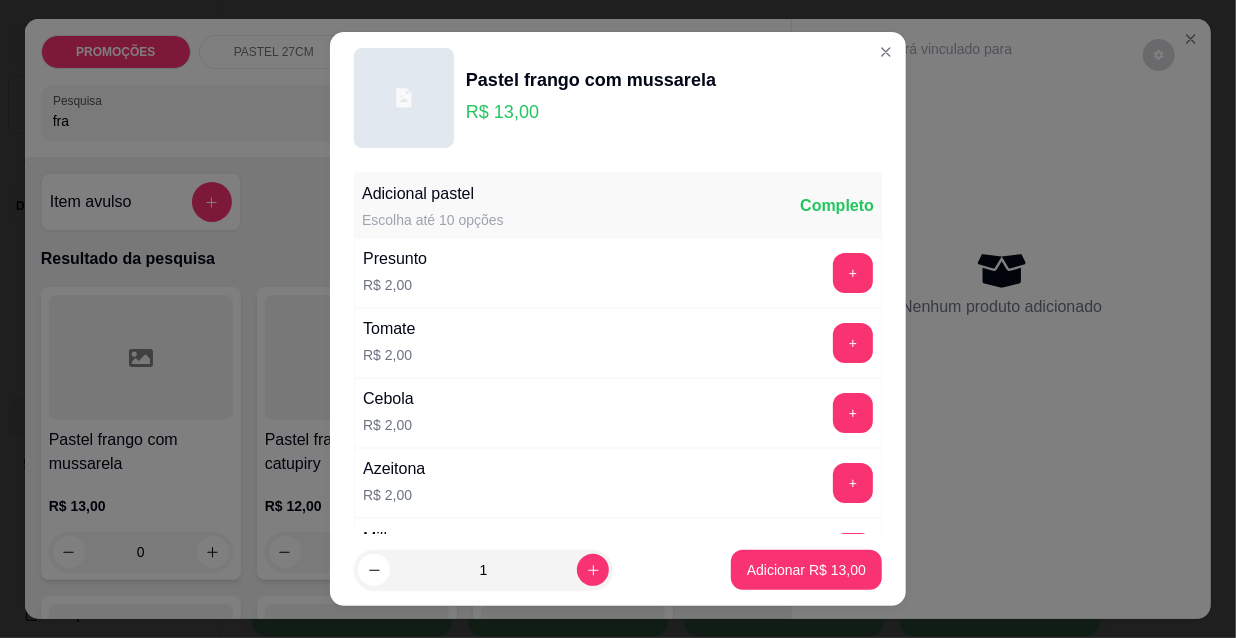 scroll, scrollTop: 90, scrollLeft: 0, axis: vertical 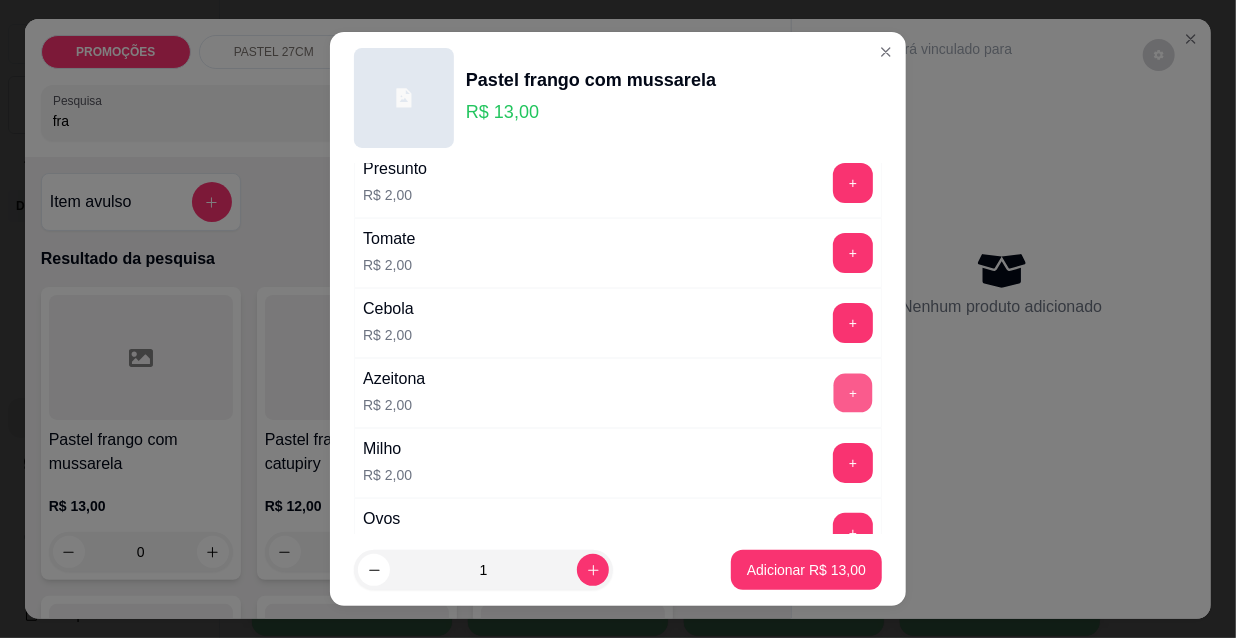 click on "+" at bounding box center [853, 393] 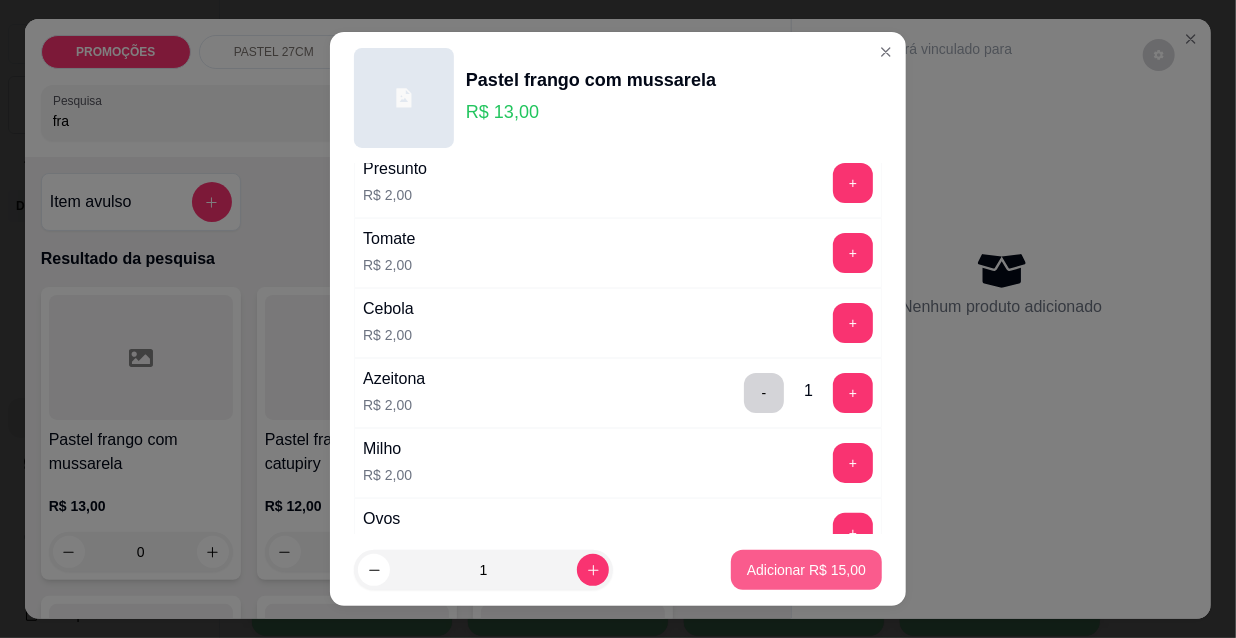 click on "Adicionar   R$ 15,00" at bounding box center (806, 570) 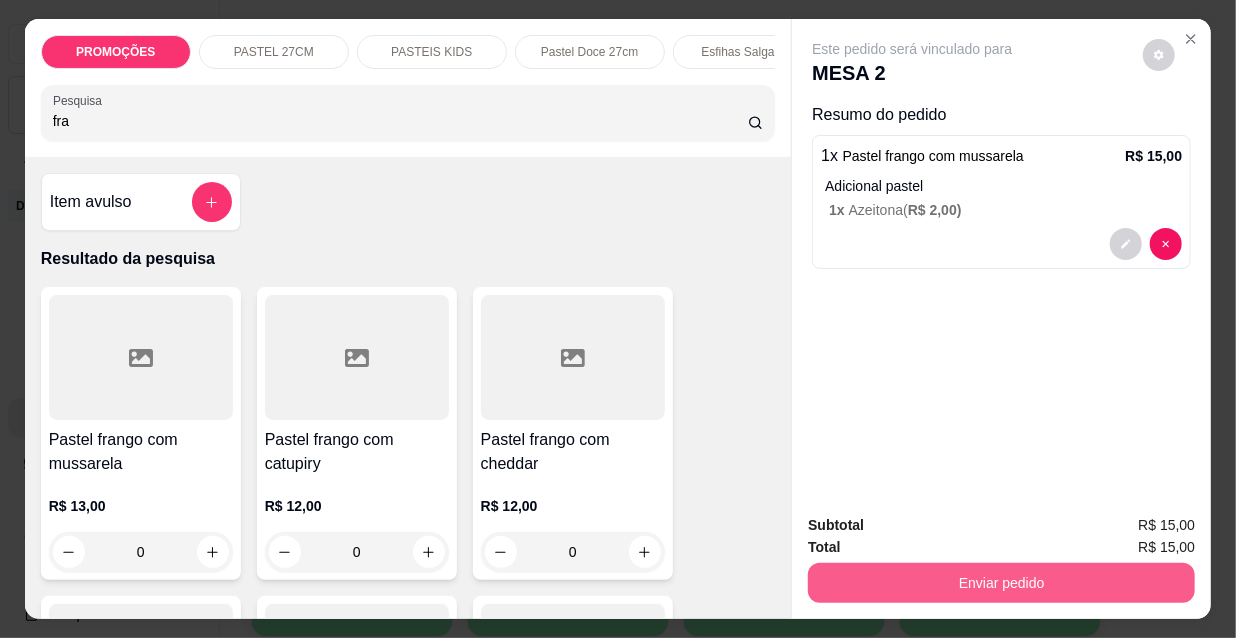 click on "Enviar pedido" at bounding box center [1001, 583] 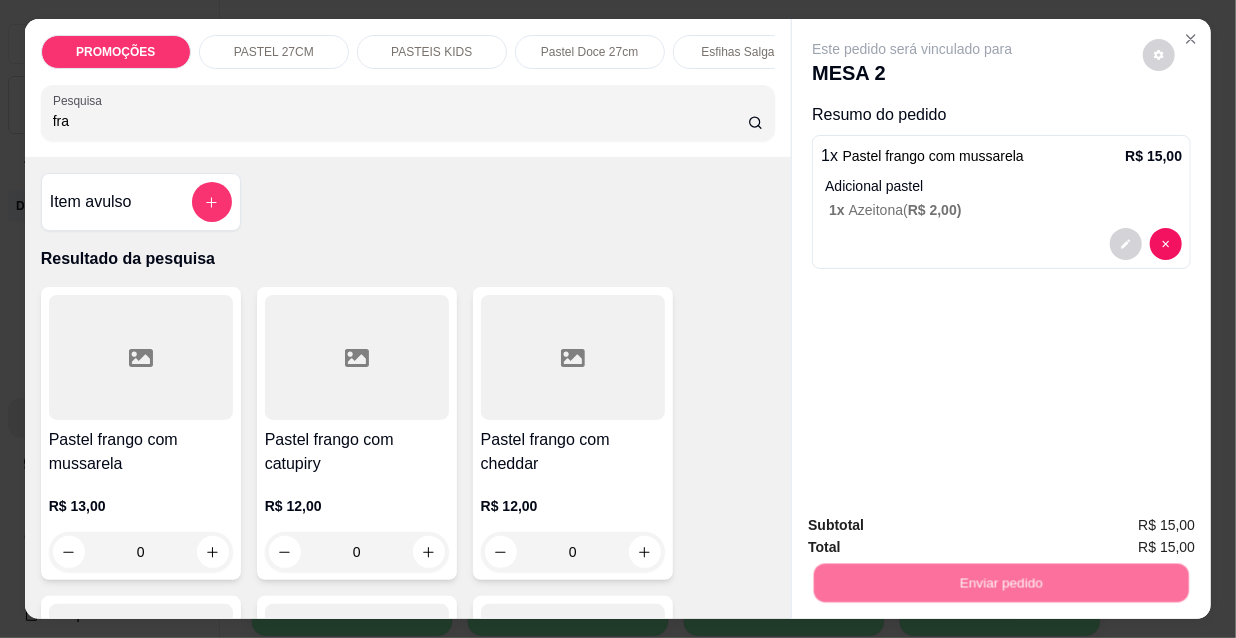 click on "Não registrar e enviar pedido" at bounding box center (937, 526) 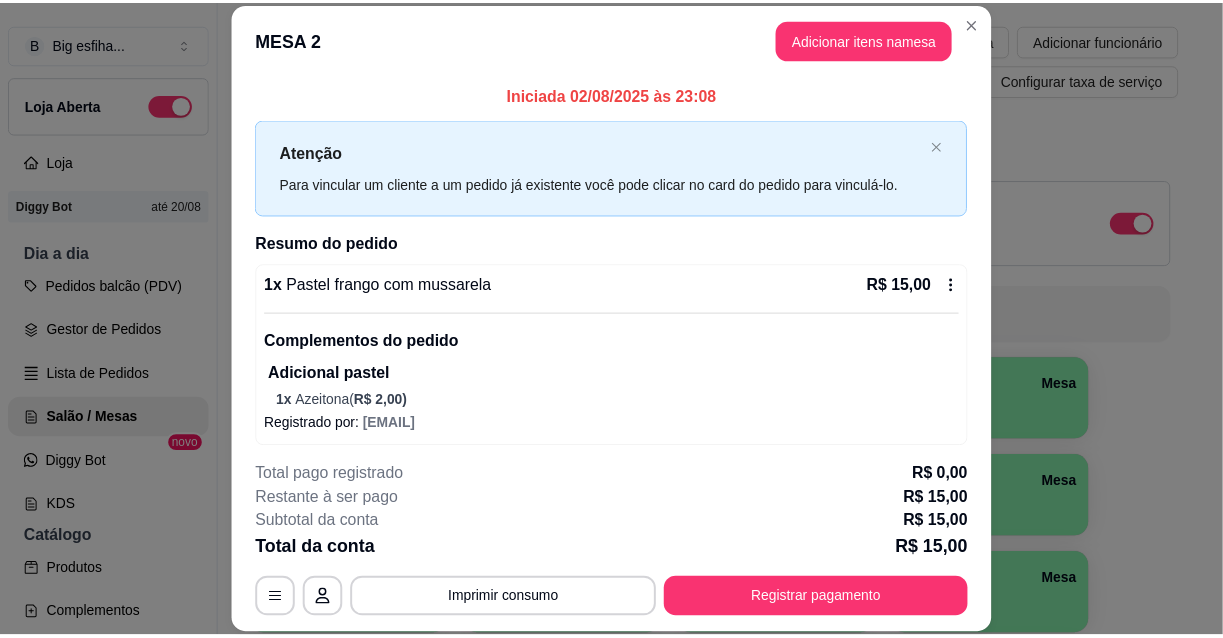 scroll, scrollTop: 7, scrollLeft: 0, axis: vertical 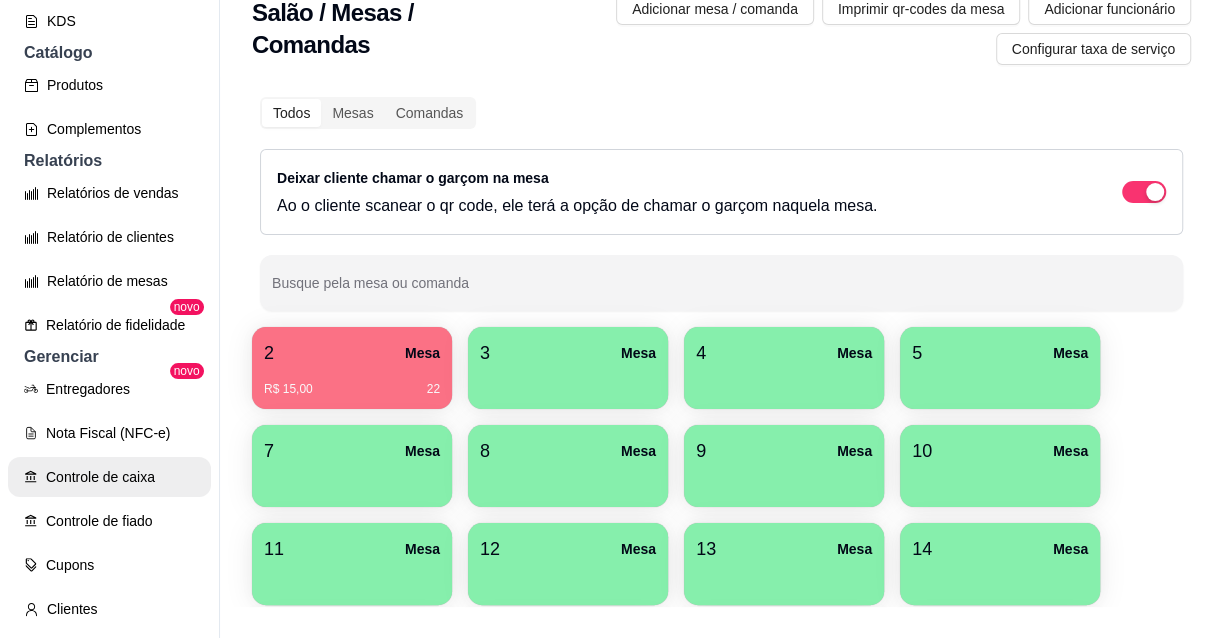 click on "Controle de caixa" at bounding box center (109, 477) 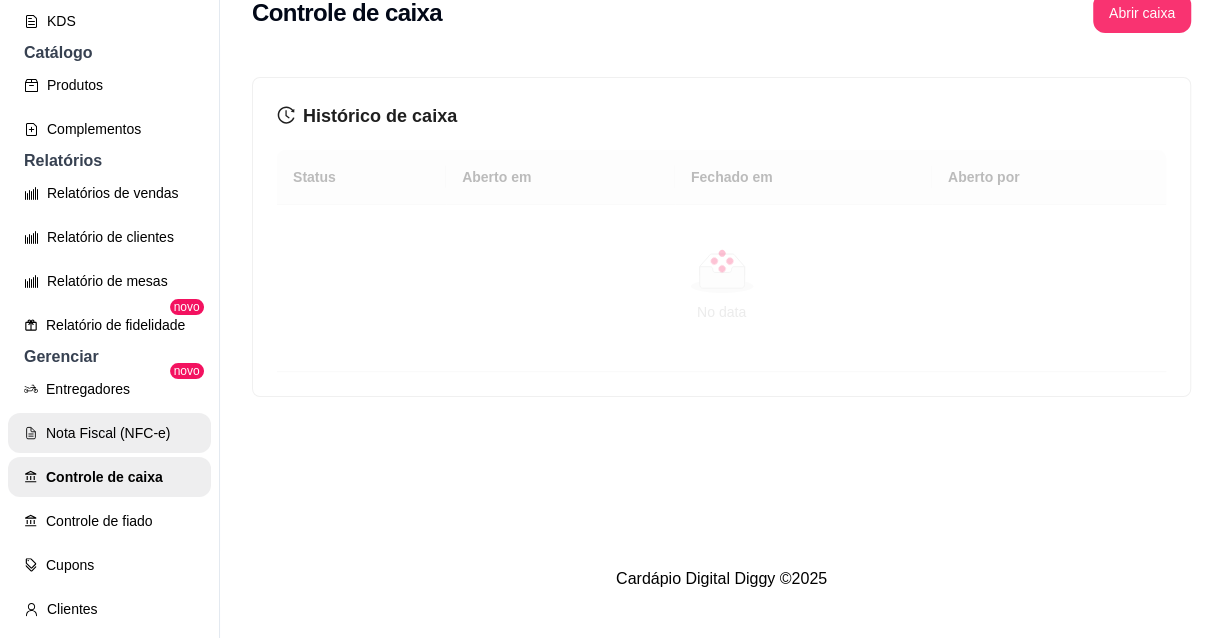 scroll, scrollTop: 0, scrollLeft: 0, axis: both 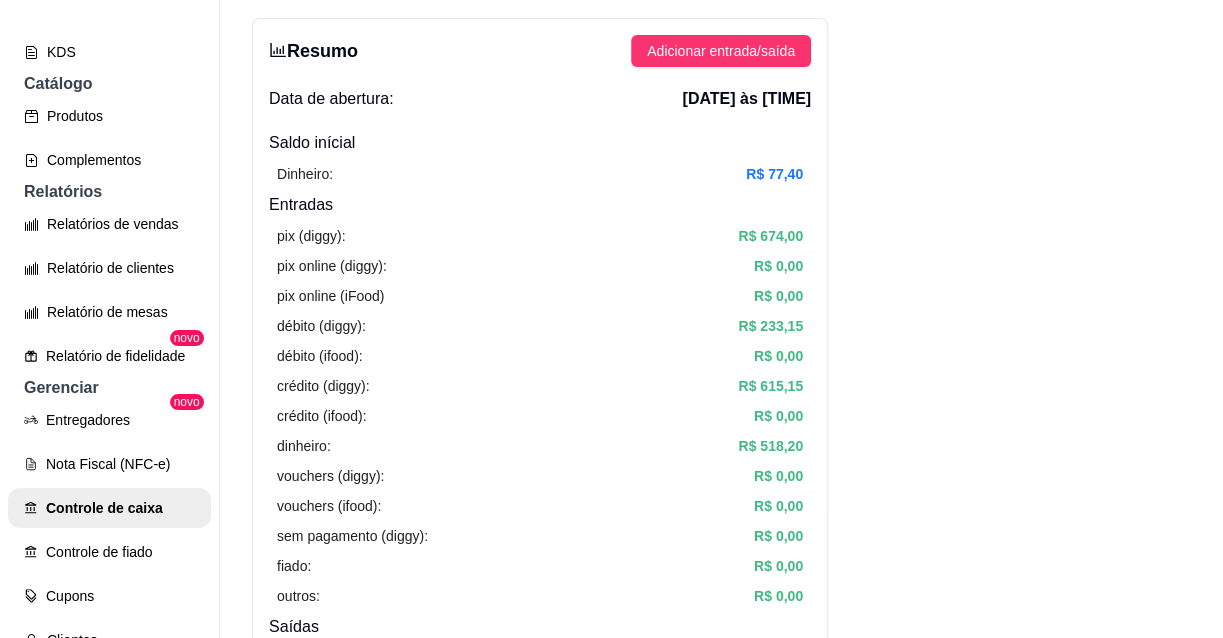 click on "débito (diggy):" at bounding box center [321, 326] 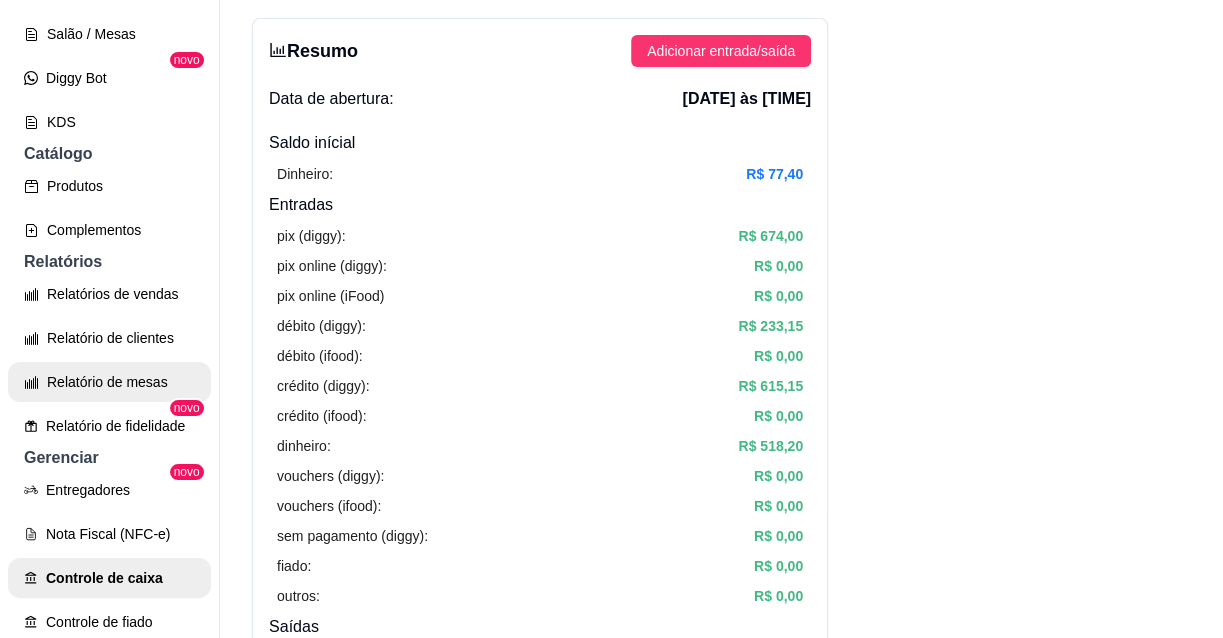 scroll, scrollTop: 363, scrollLeft: 0, axis: vertical 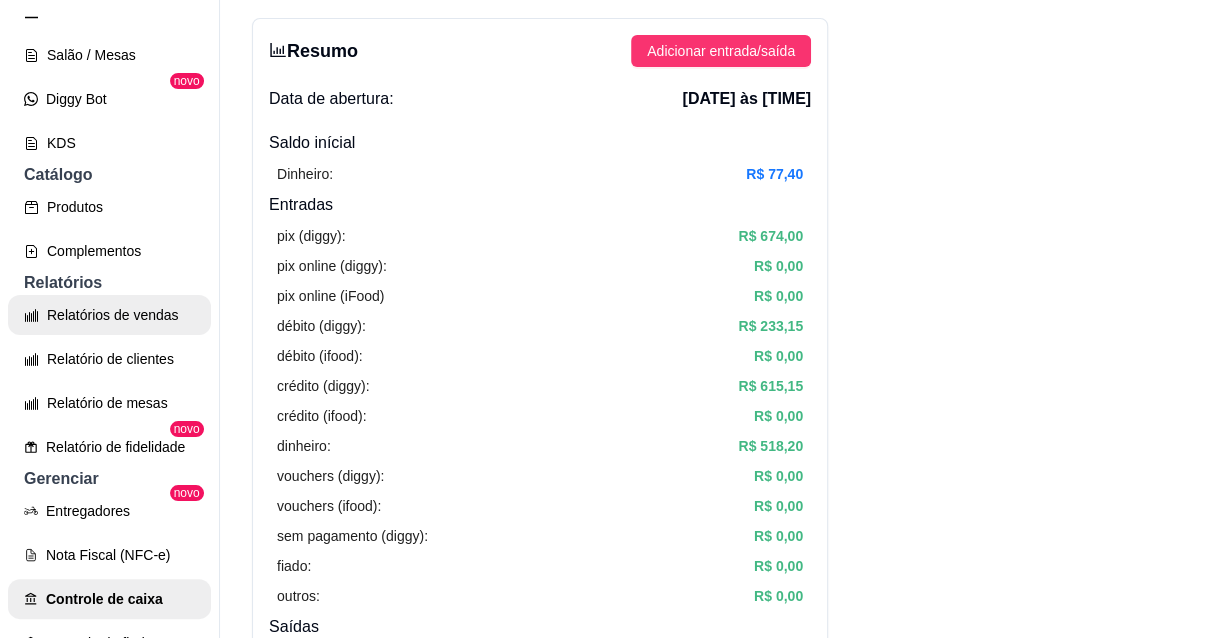 click on "Relatórios de vendas" at bounding box center [109, 315] 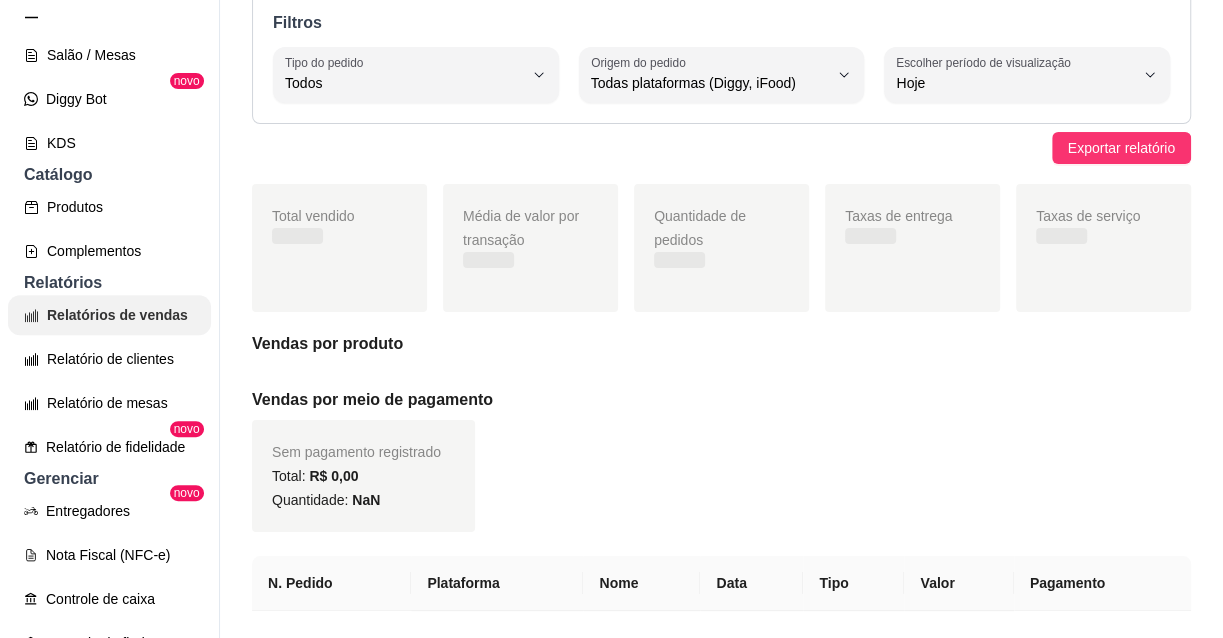 scroll, scrollTop: 0, scrollLeft: 0, axis: both 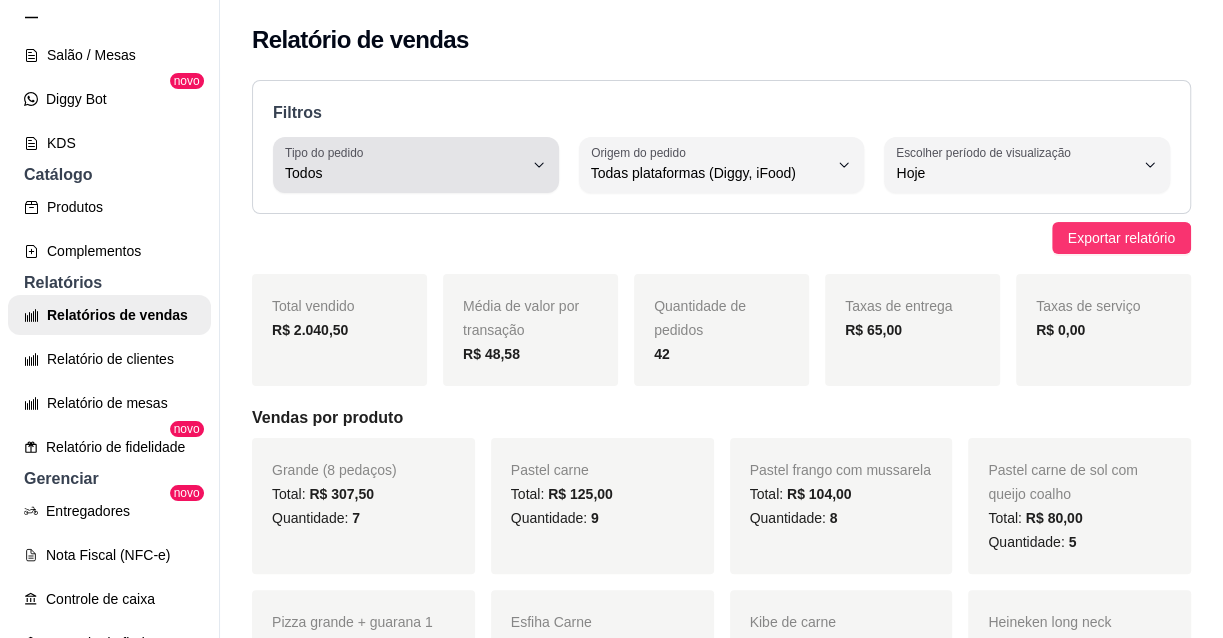 click on "Todos" at bounding box center [404, 173] 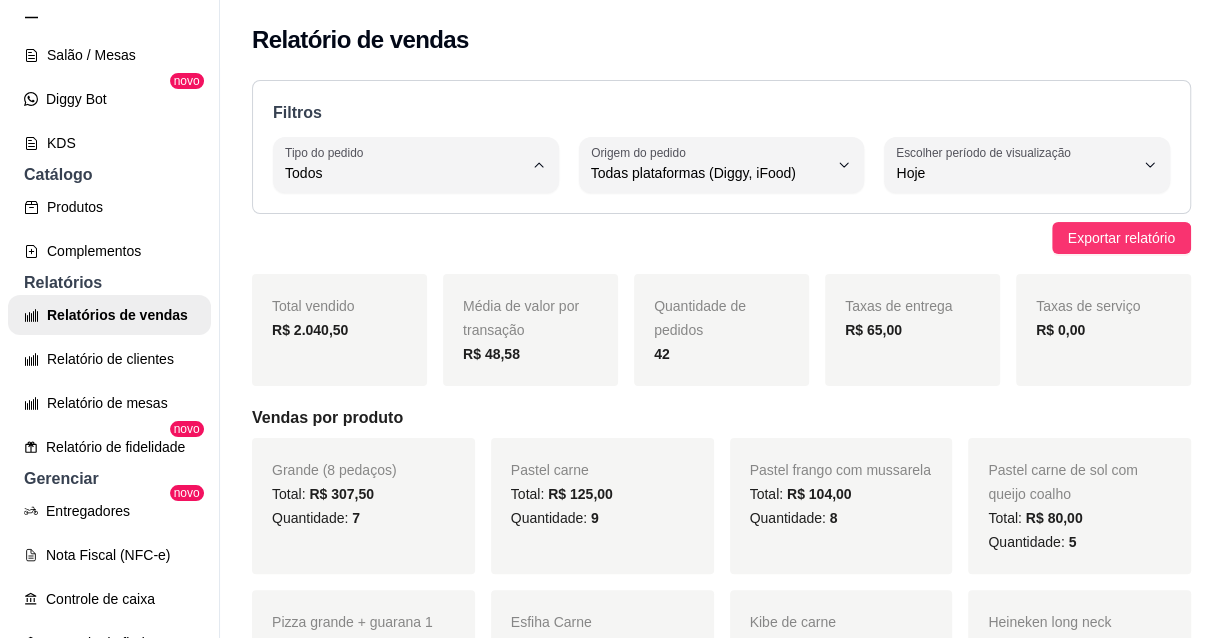 click on "Entrega" at bounding box center (404, 252) 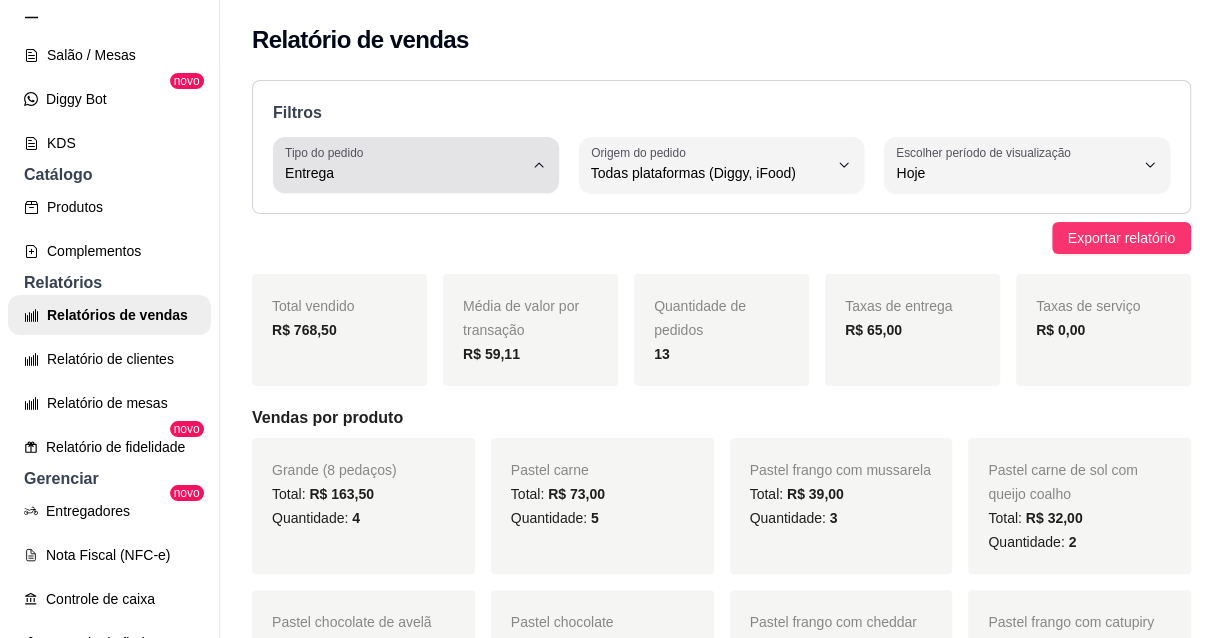 click on "Entrega" at bounding box center [404, 173] 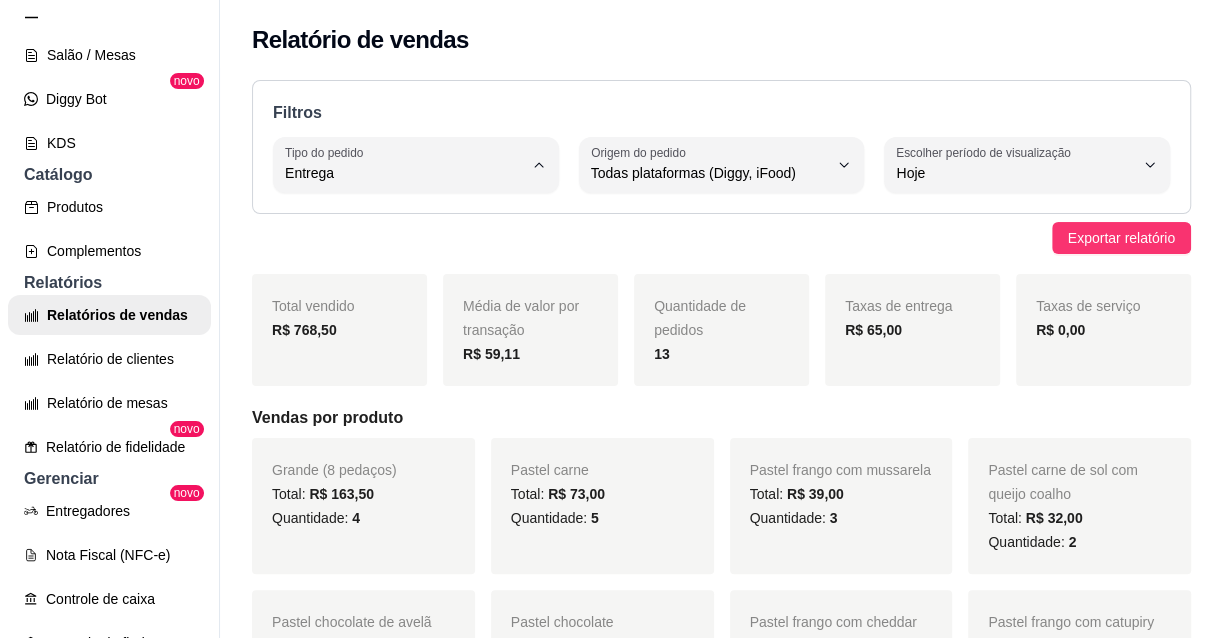 click on "Todos" at bounding box center (404, 219) 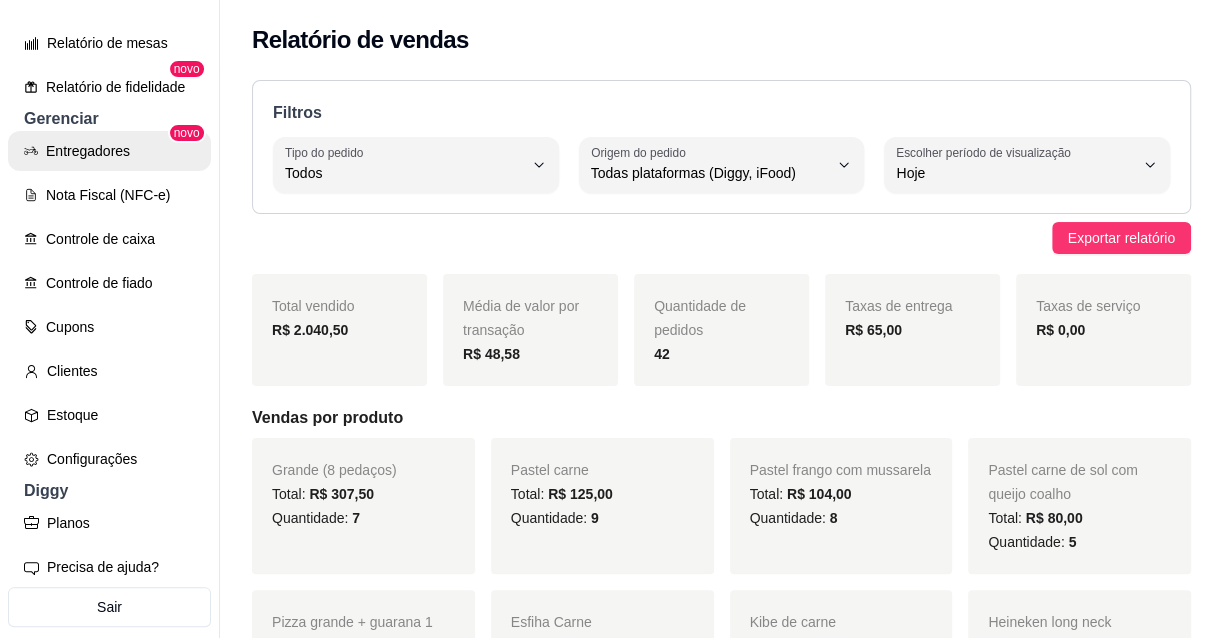 scroll, scrollTop: 727, scrollLeft: 0, axis: vertical 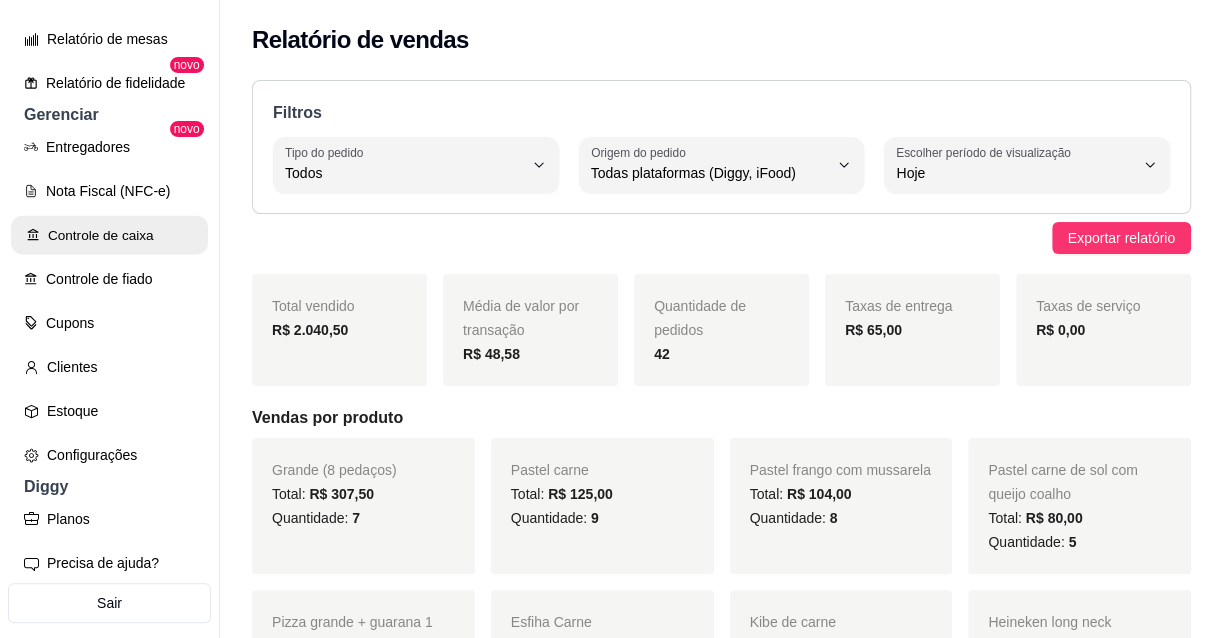 click on "Controle de caixa" at bounding box center (109, 235) 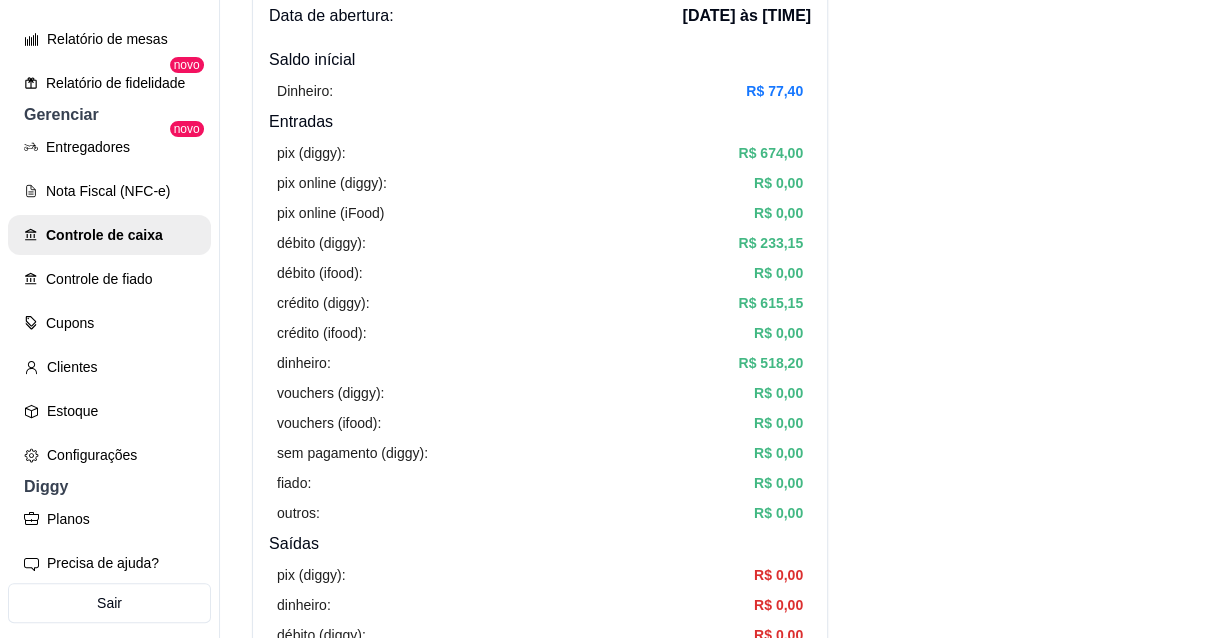 scroll, scrollTop: 181, scrollLeft: 0, axis: vertical 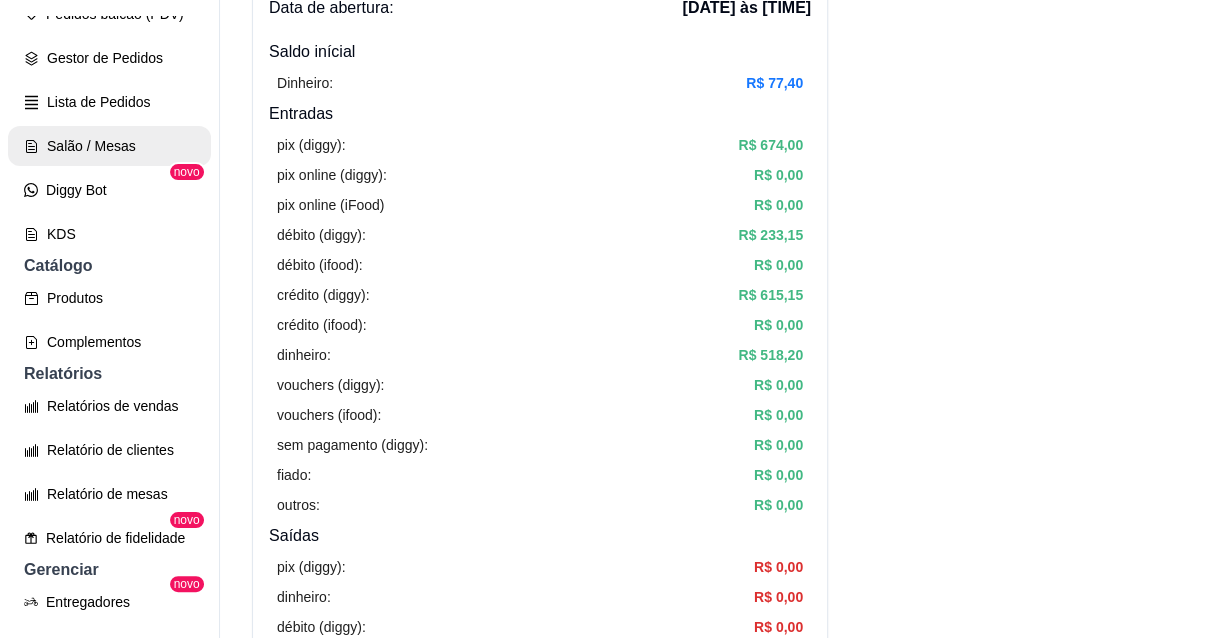 click on "Salão / Mesas" at bounding box center [109, 146] 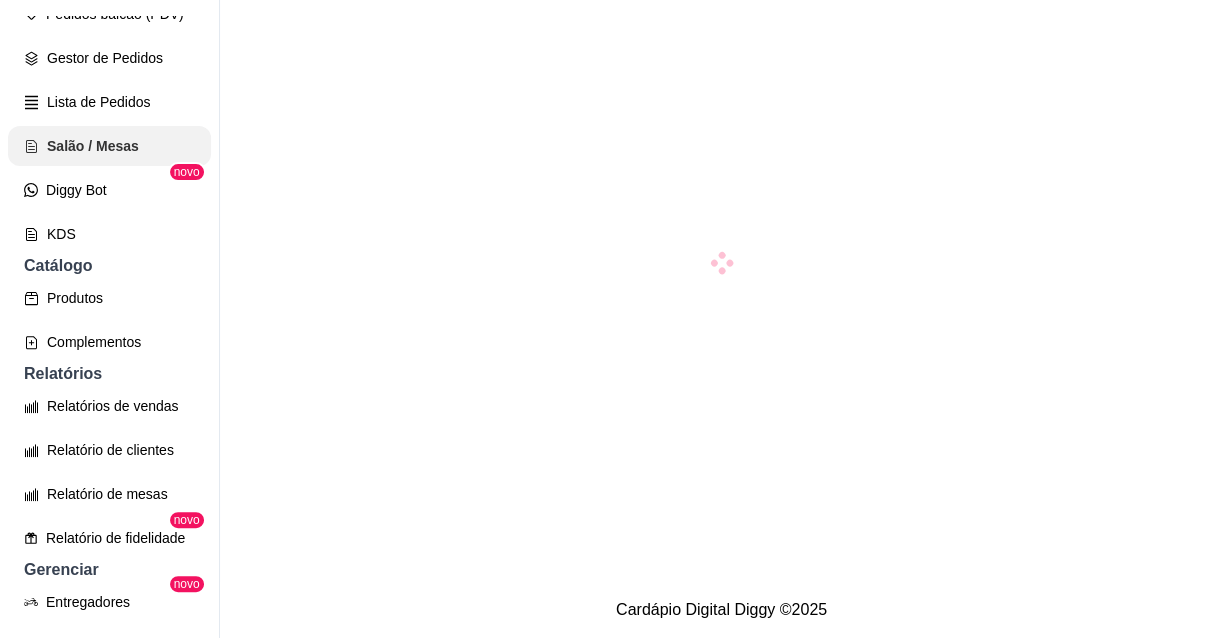 scroll, scrollTop: 0, scrollLeft: 0, axis: both 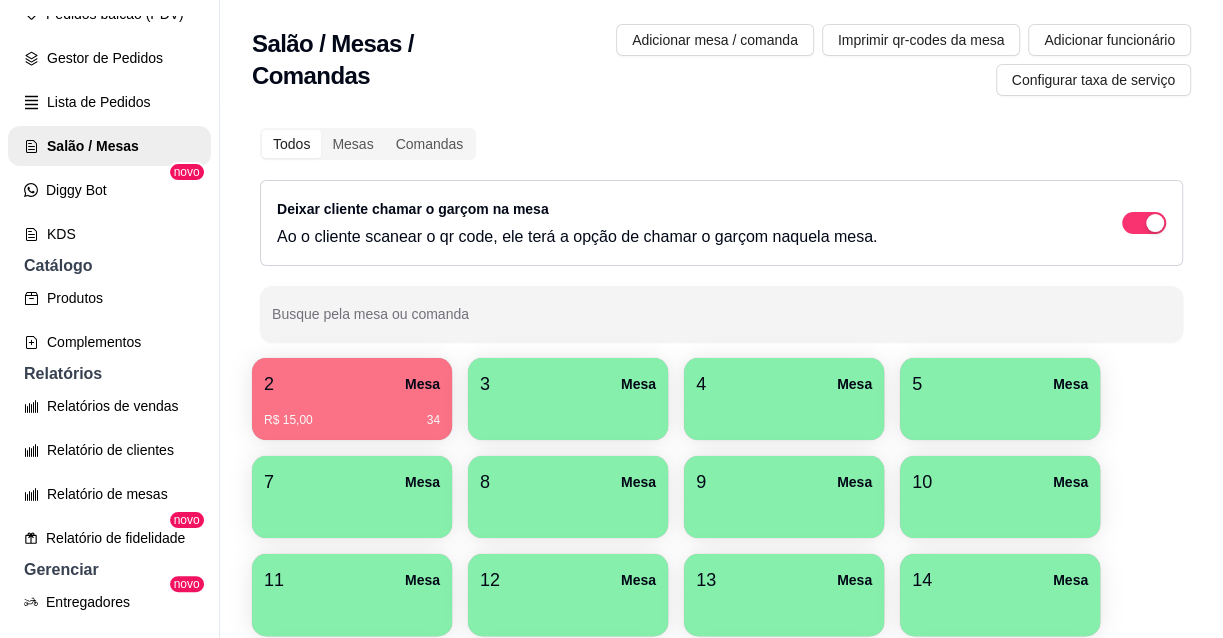 click on "R$ 15,00 34" at bounding box center [352, 413] 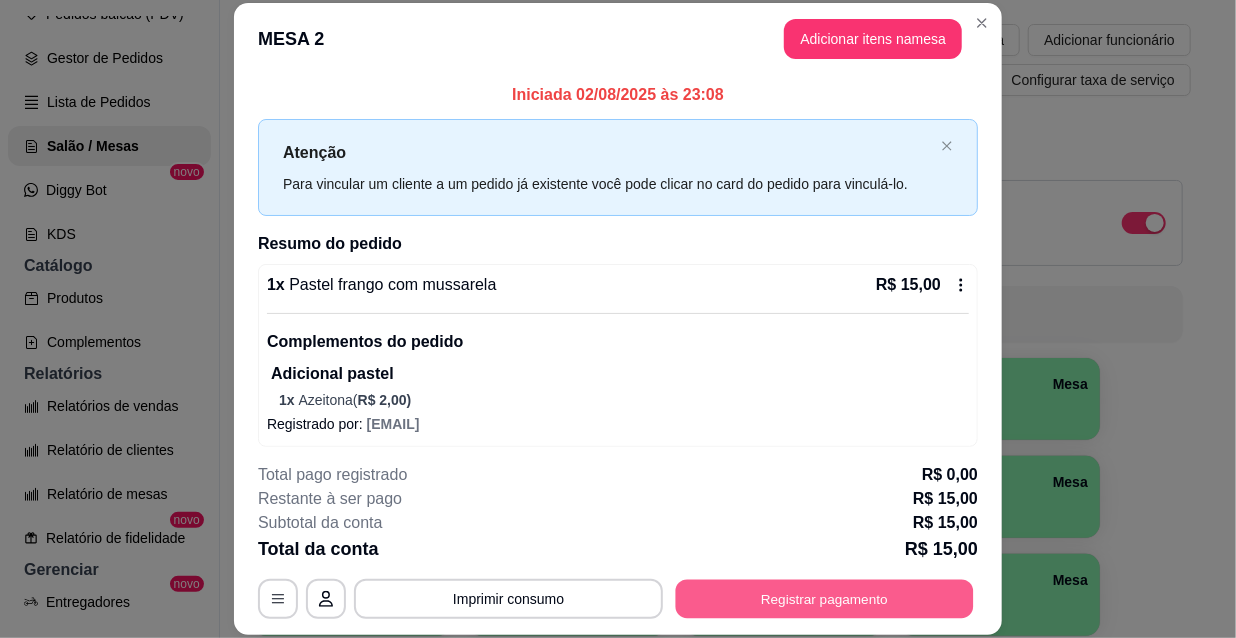click on "Registrar pagamento" at bounding box center (825, 598) 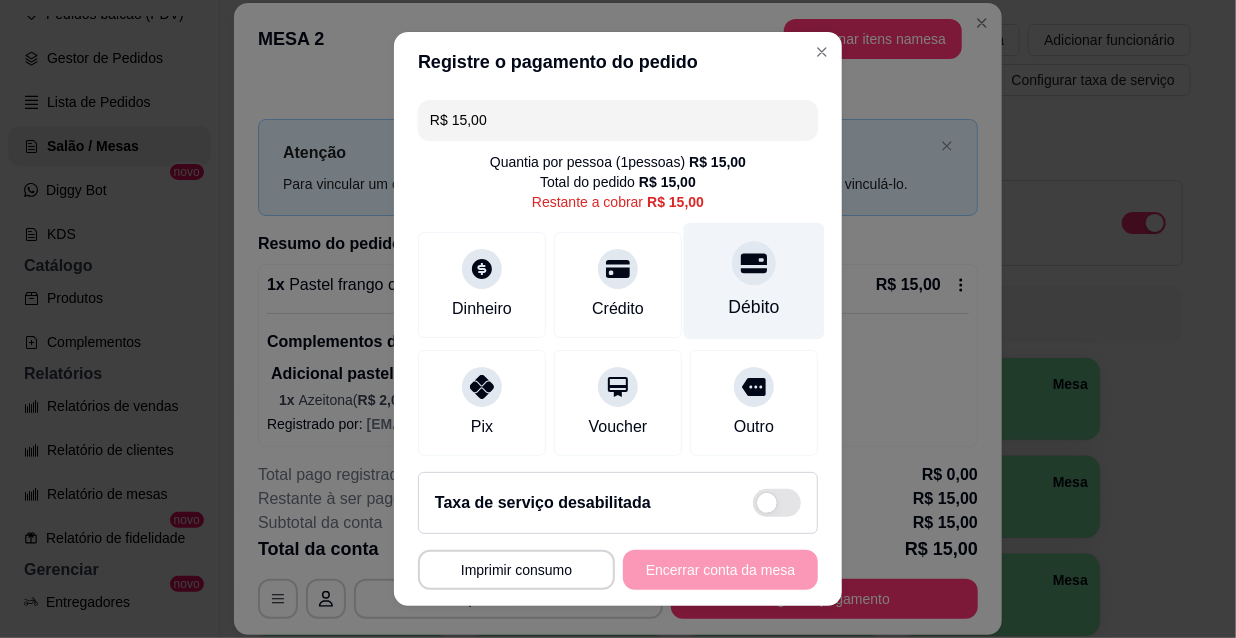 click 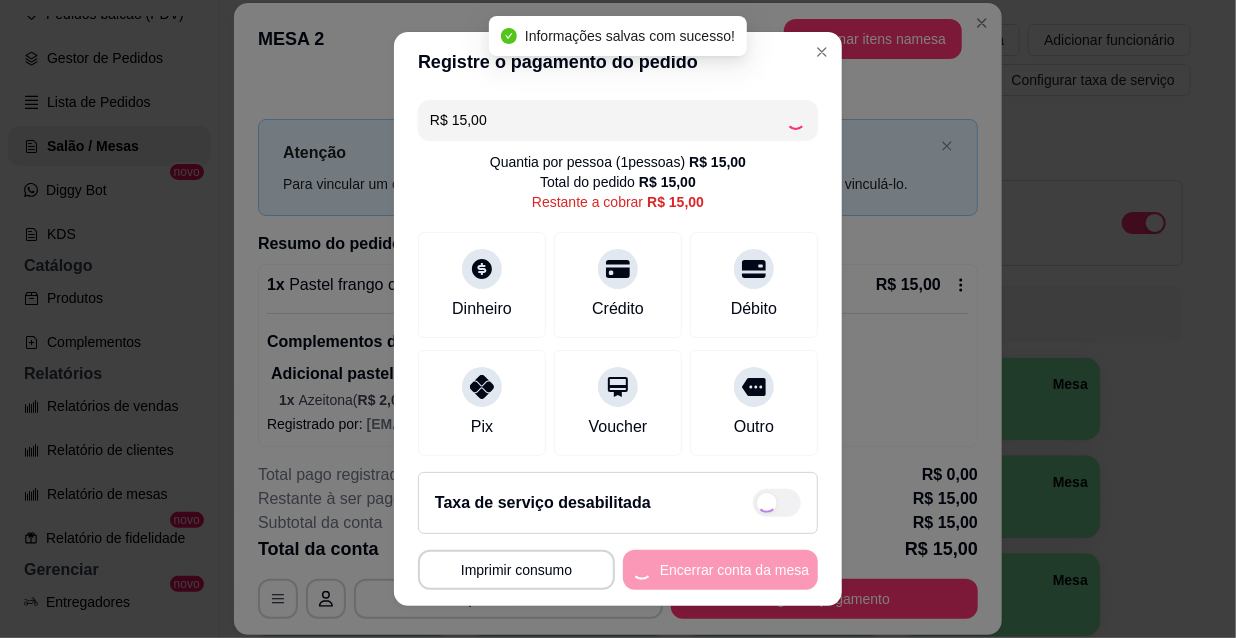 type on "R$ 0,00" 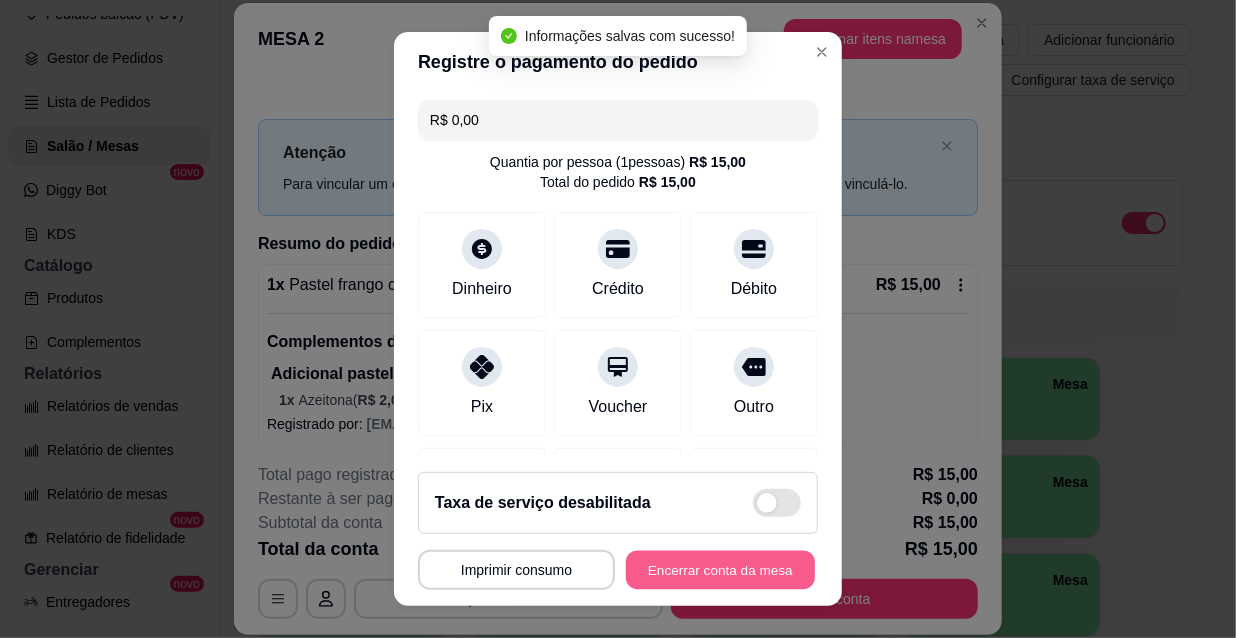 click on "Encerrar conta da mesa" at bounding box center (720, 570) 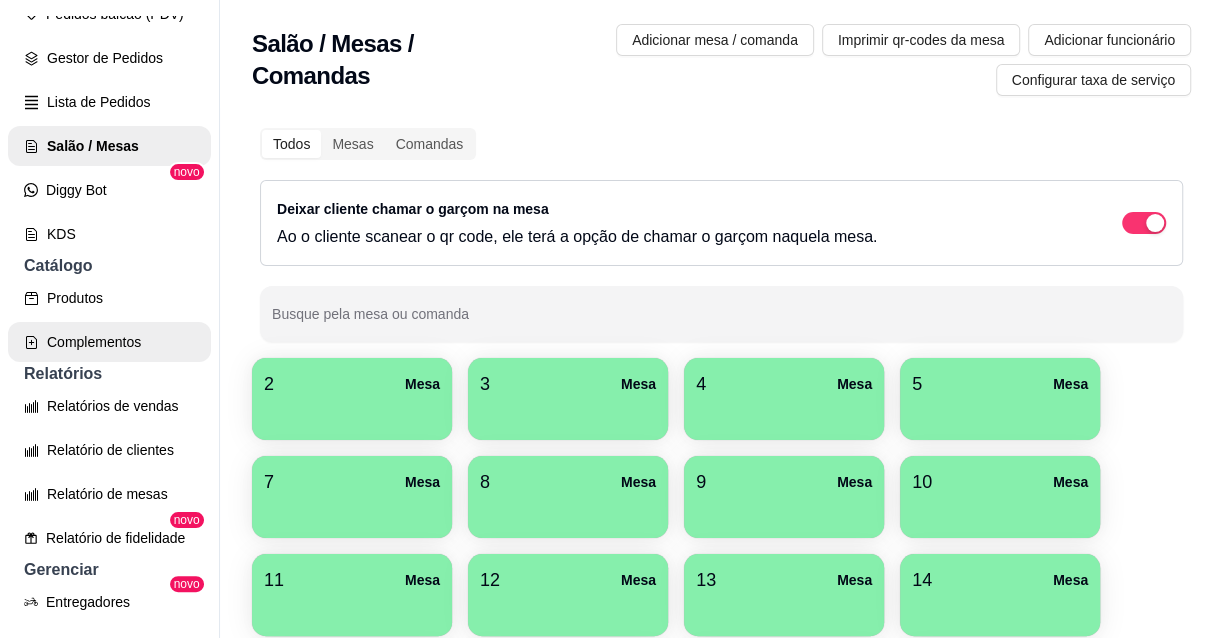 scroll, scrollTop: 31, scrollLeft: 0, axis: vertical 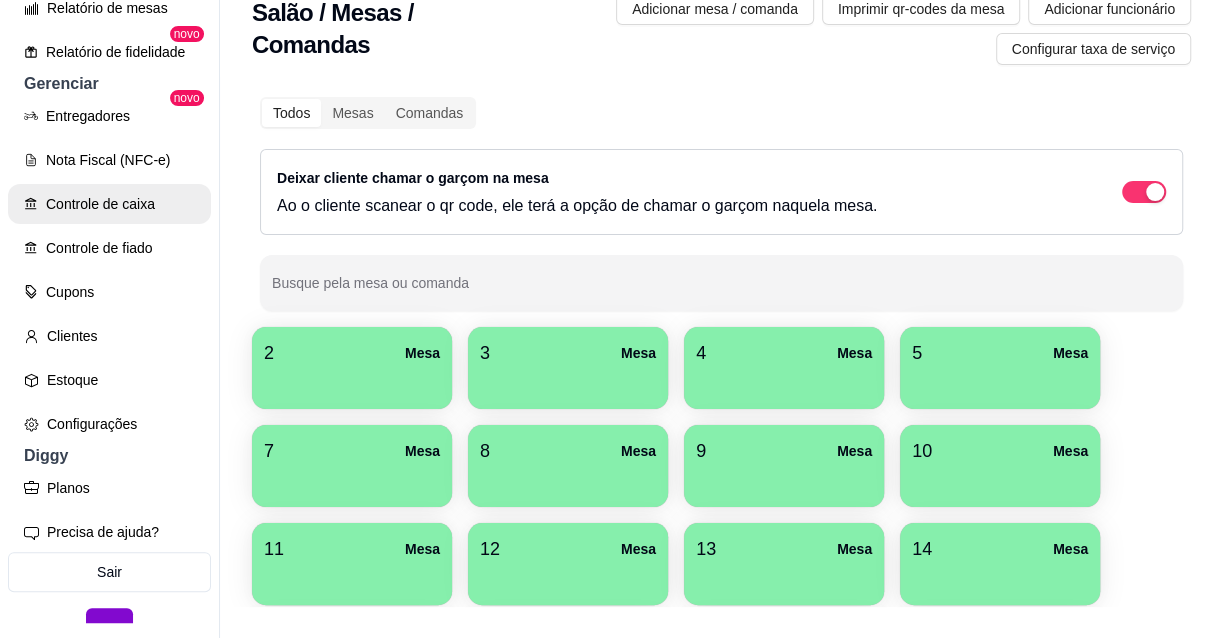 click on "Controle de caixa" at bounding box center [109, 204] 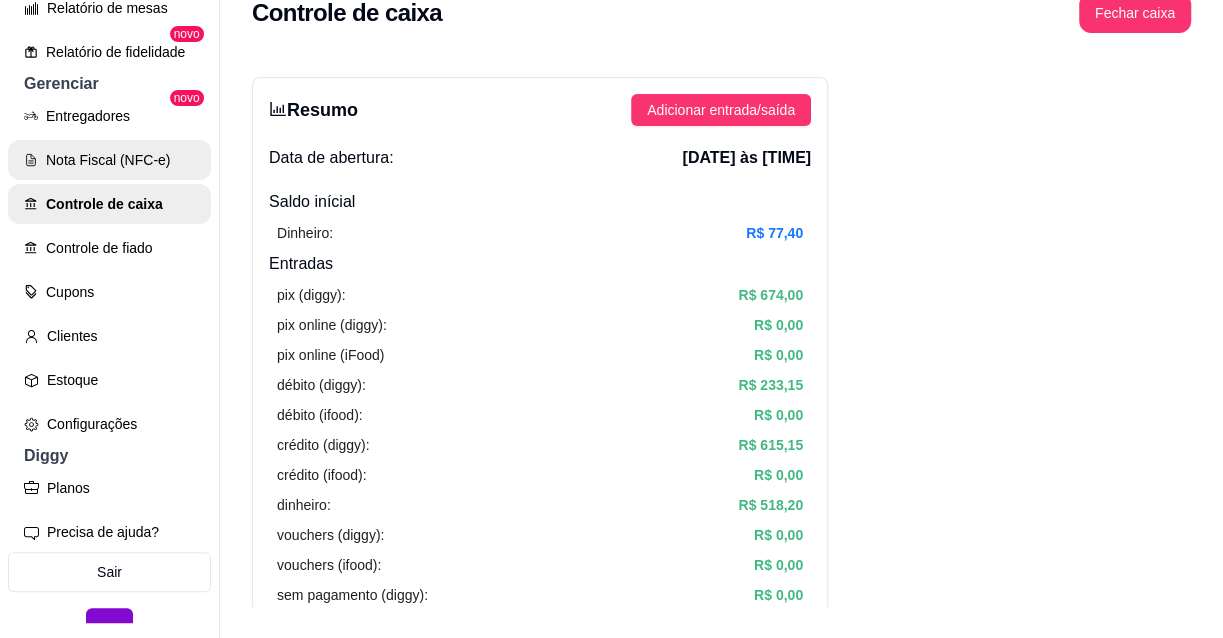 scroll, scrollTop: 0, scrollLeft: 0, axis: both 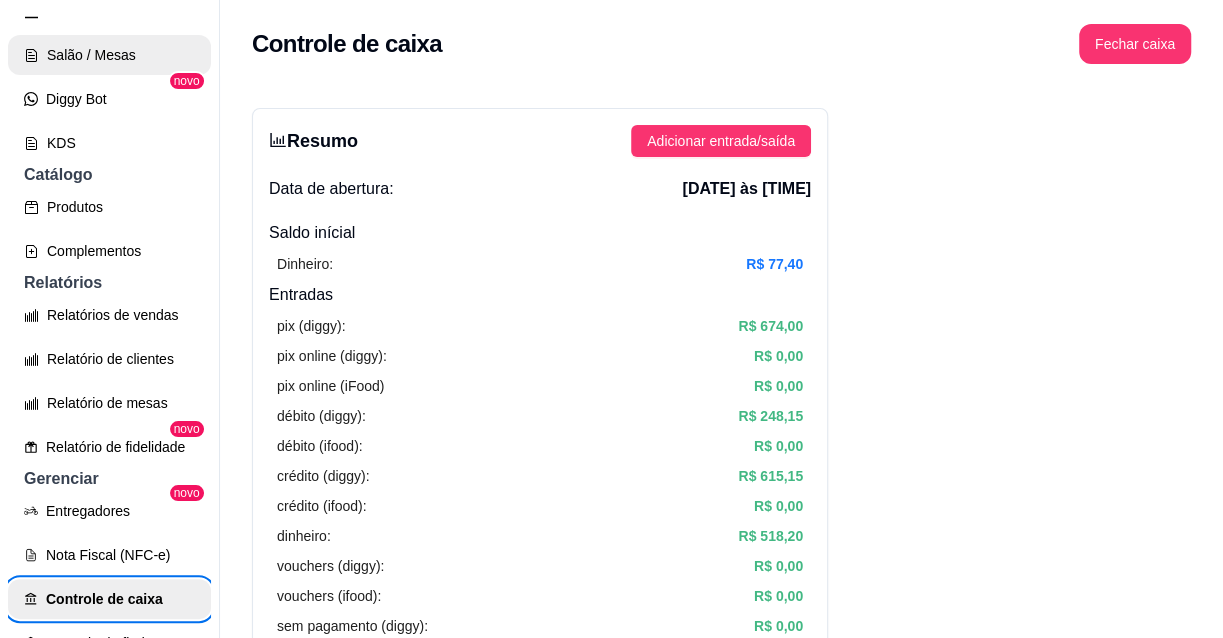 click on "Salão / Mesas" at bounding box center [109, 55] 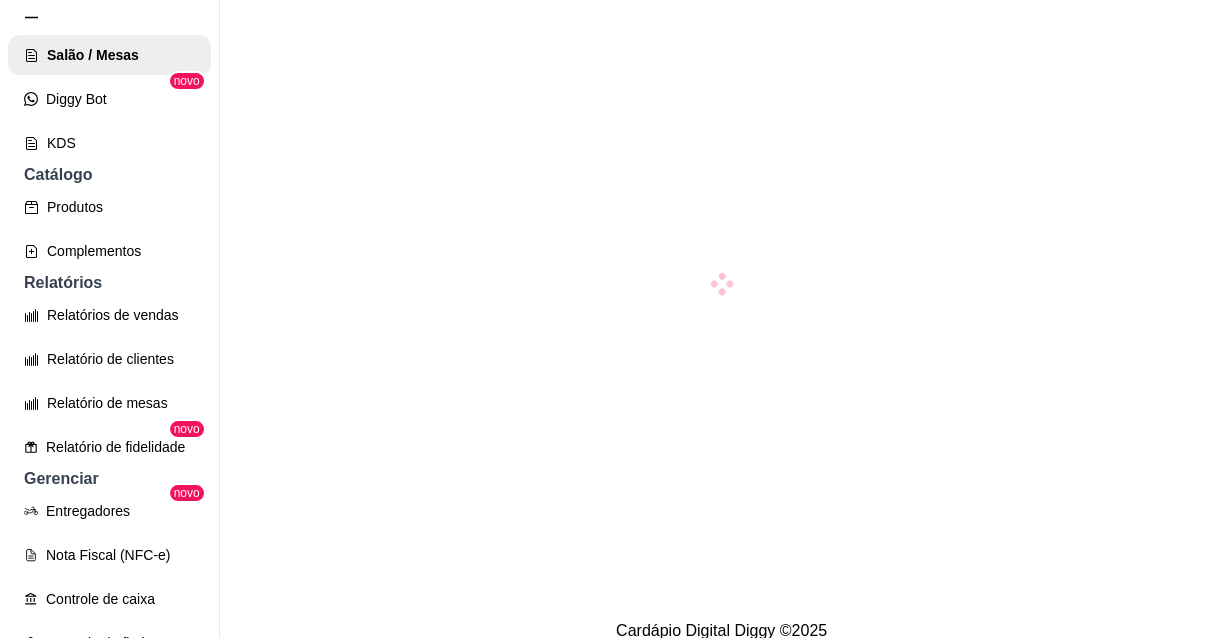 scroll, scrollTop: 70, scrollLeft: 0, axis: vertical 